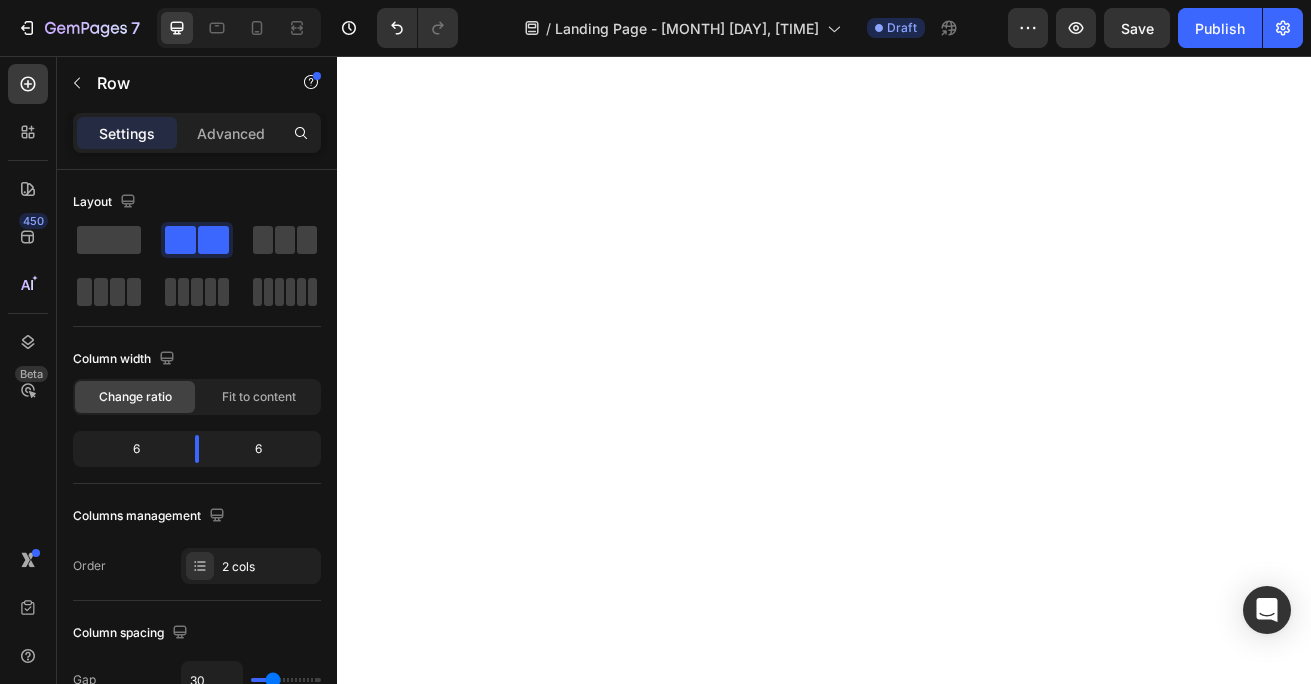 scroll, scrollTop: 0, scrollLeft: 0, axis: both 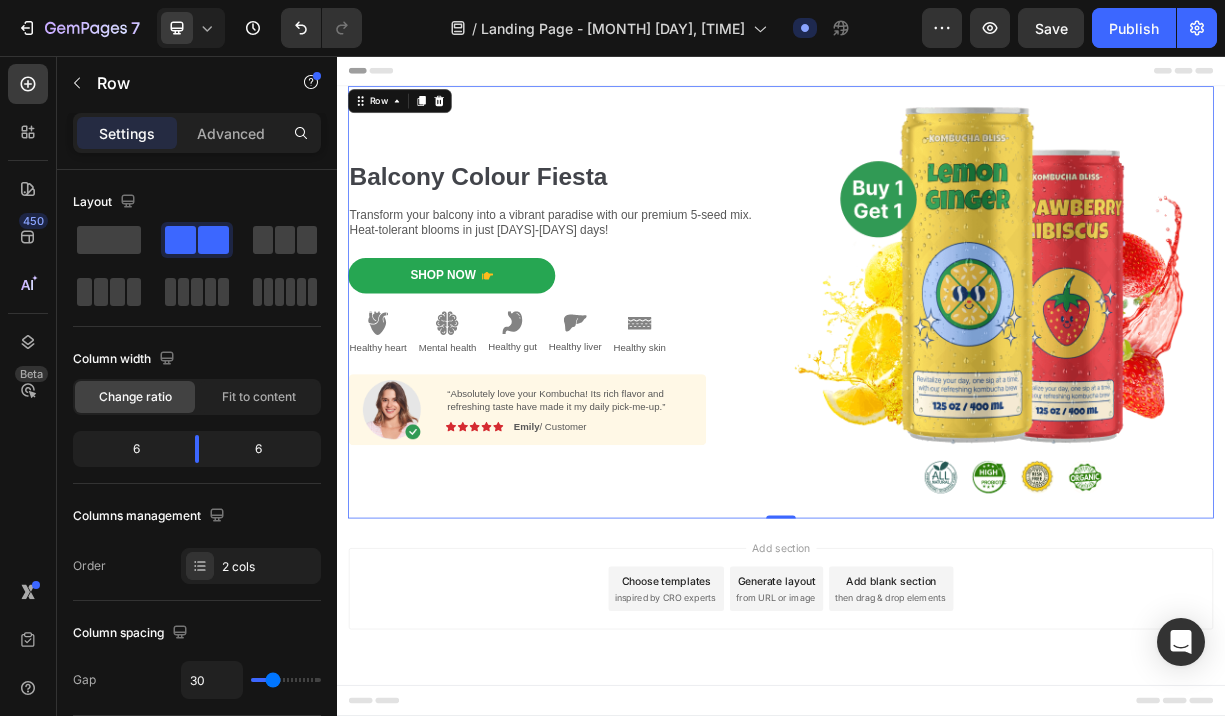 click on "⁠⁠⁠⁠⁠⁠⁠ Balcony Colour Fiesta Heading Transform your balcony into a vibrant paradise with our premium 5-seed mix. Heat-tolerant blooms in just 45-60 days! Text Block
Shop Now   Button Image Healthy heart Text Block Image Mental health Text Block Image Healthy gut Text Block Image Healthy liver Text Block Image Healthy skin Text Block Row Image “Absolutely love your Kombucha! Its rich flavor and refreshing taste have made it my daily pick-me-up.” Text Block Image Icon Icon Icon Icon Icon Icon List Emily  / Customer Text Block Row Row Shop Now   👉    Button Row Image Row   0" at bounding box center [937, 389] 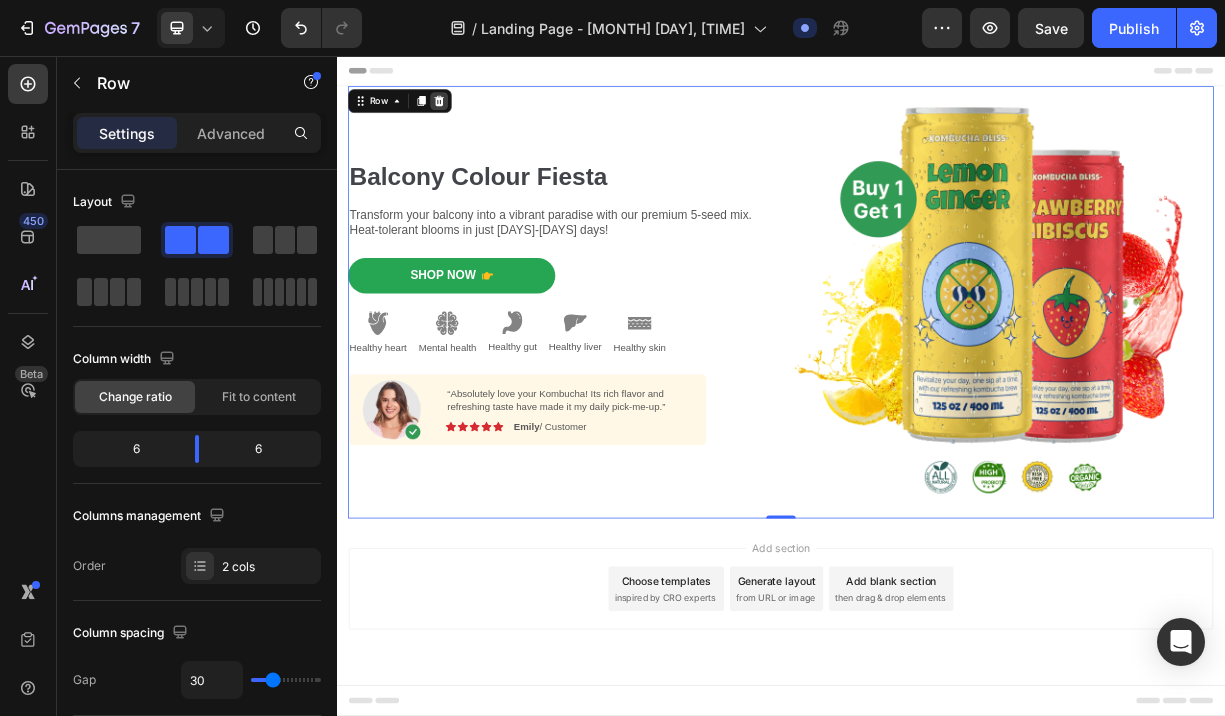 click 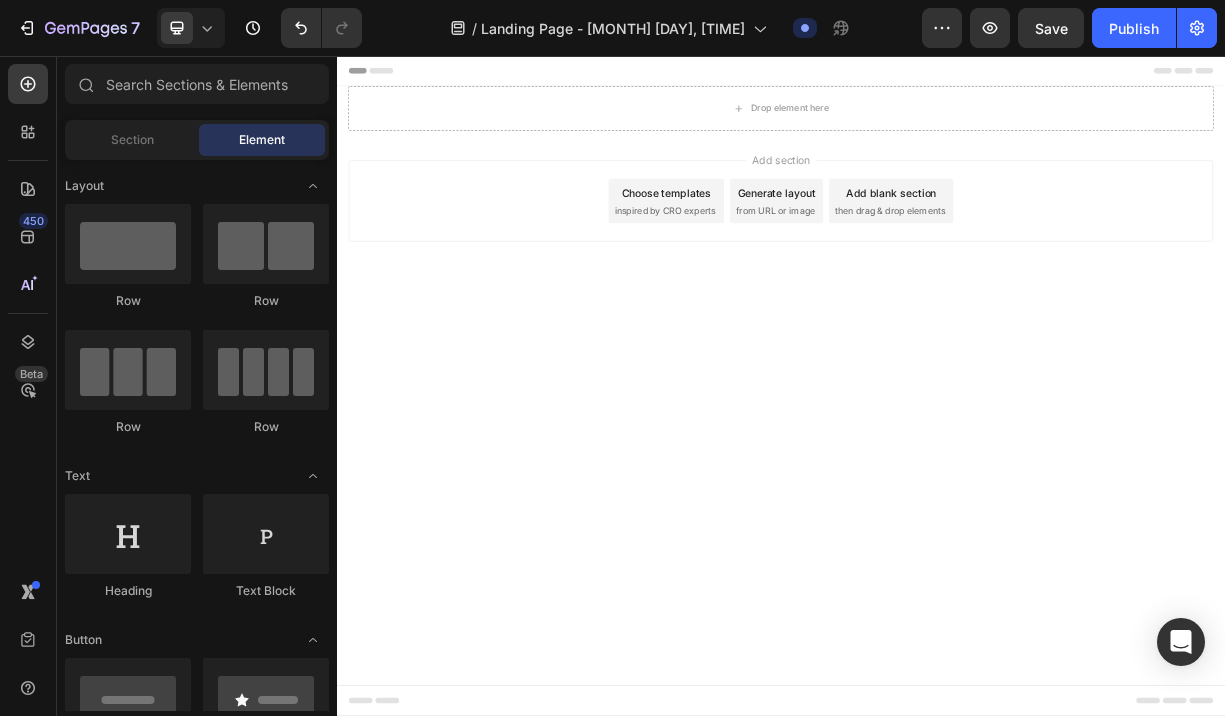 click on "Header
Drop element here Section 1 Root Start with Sections from sidebar Add sections Add elements Start with Generating from URL or image Add section Choose templates inspired by CRO experts Generate layout from URL or image Add blank section then drag & drop elements Footer" at bounding box center [937, 502] 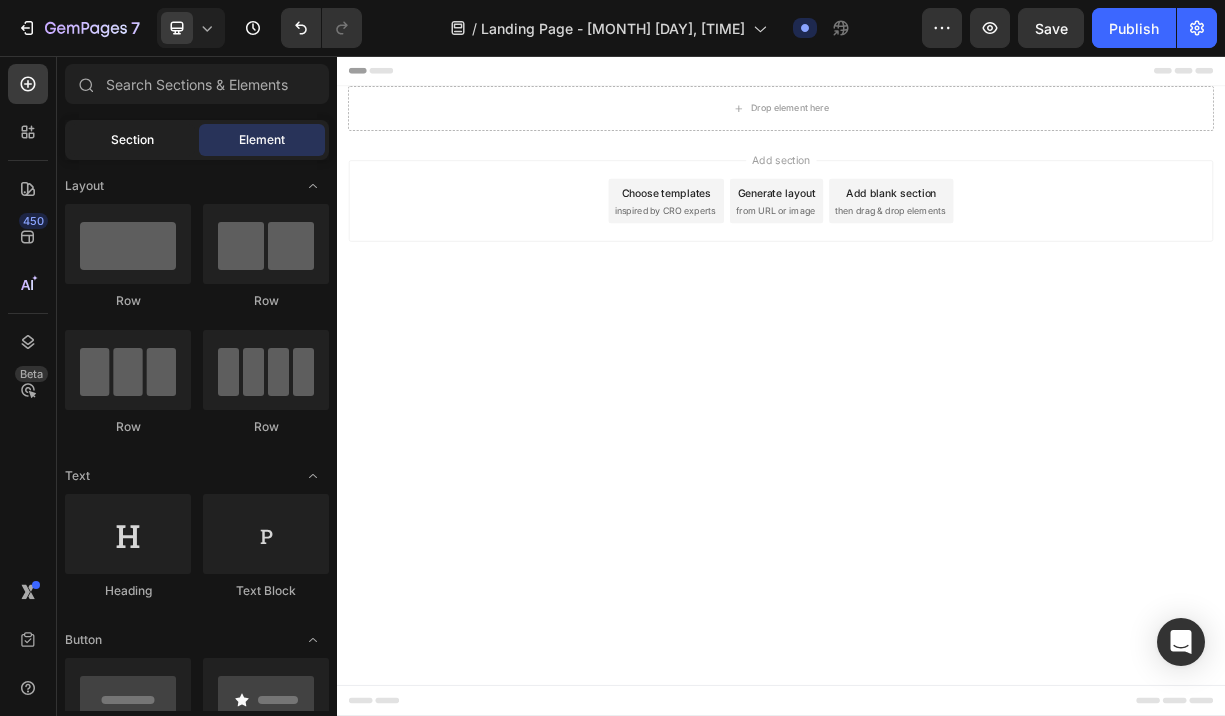 click on "Section" at bounding box center [132, 140] 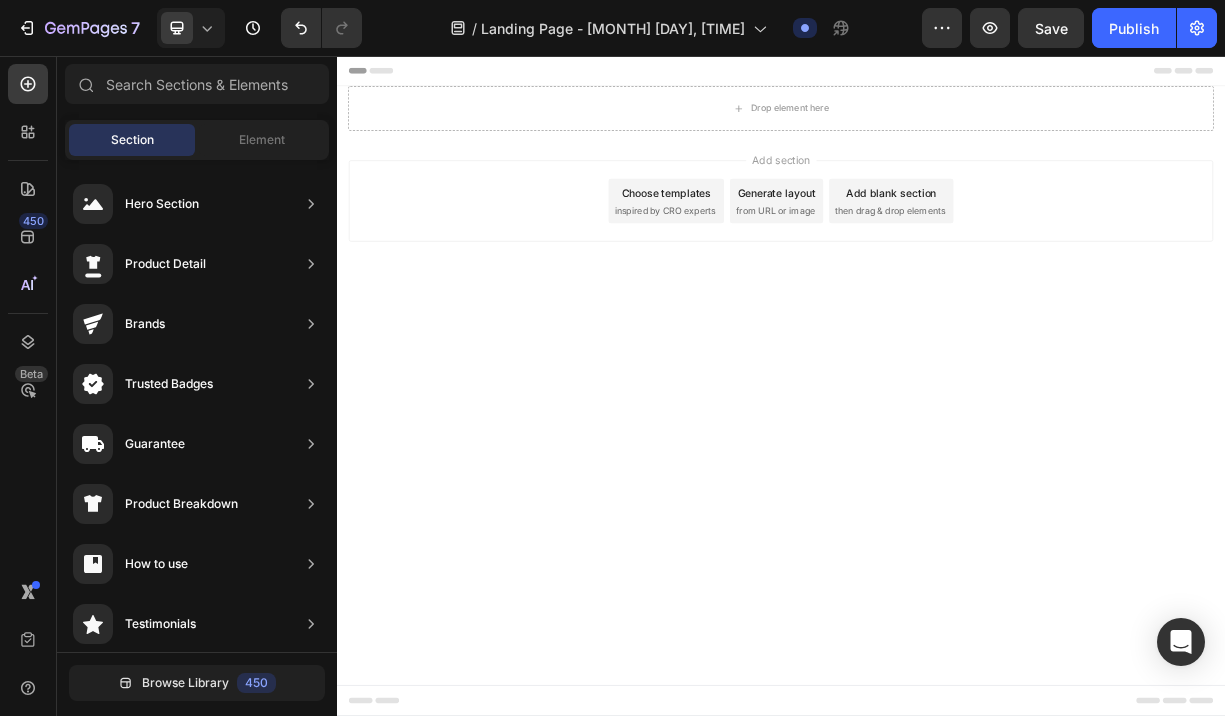 click on "Add section Choose templates inspired by CRO experts Generate layout from URL or image Add blank section then drag & drop elements" at bounding box center (937, 252) 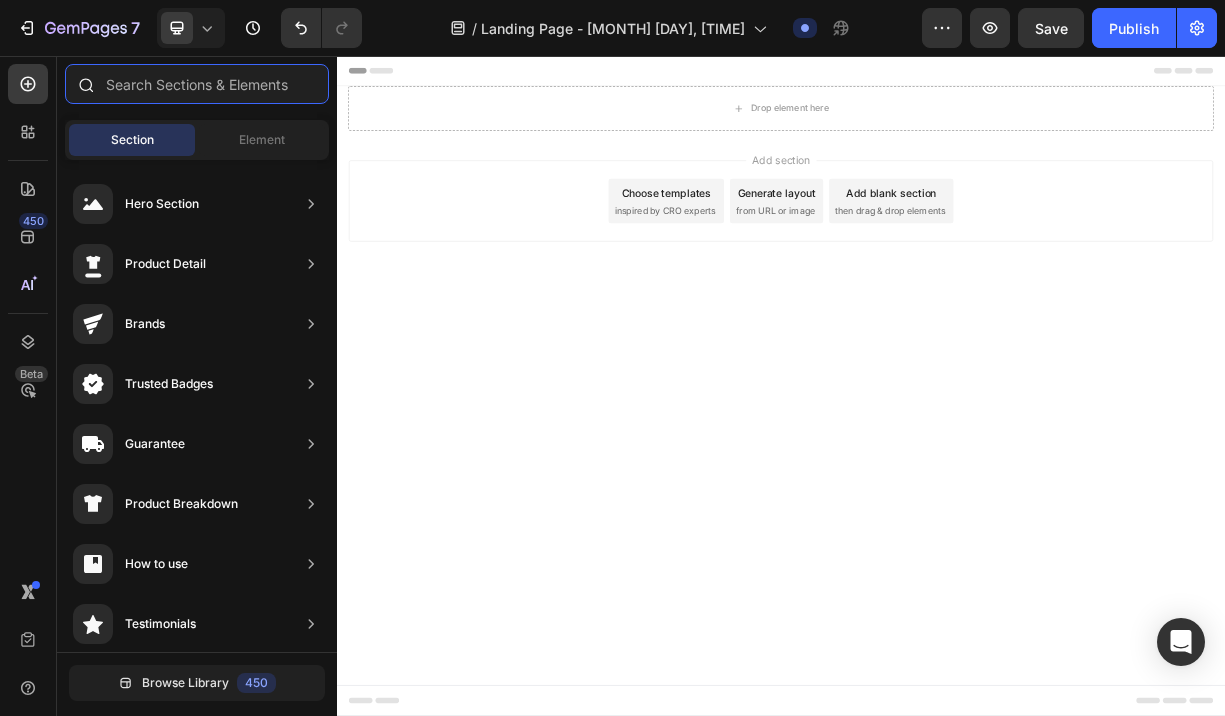 click at bounding box center [197, 84] 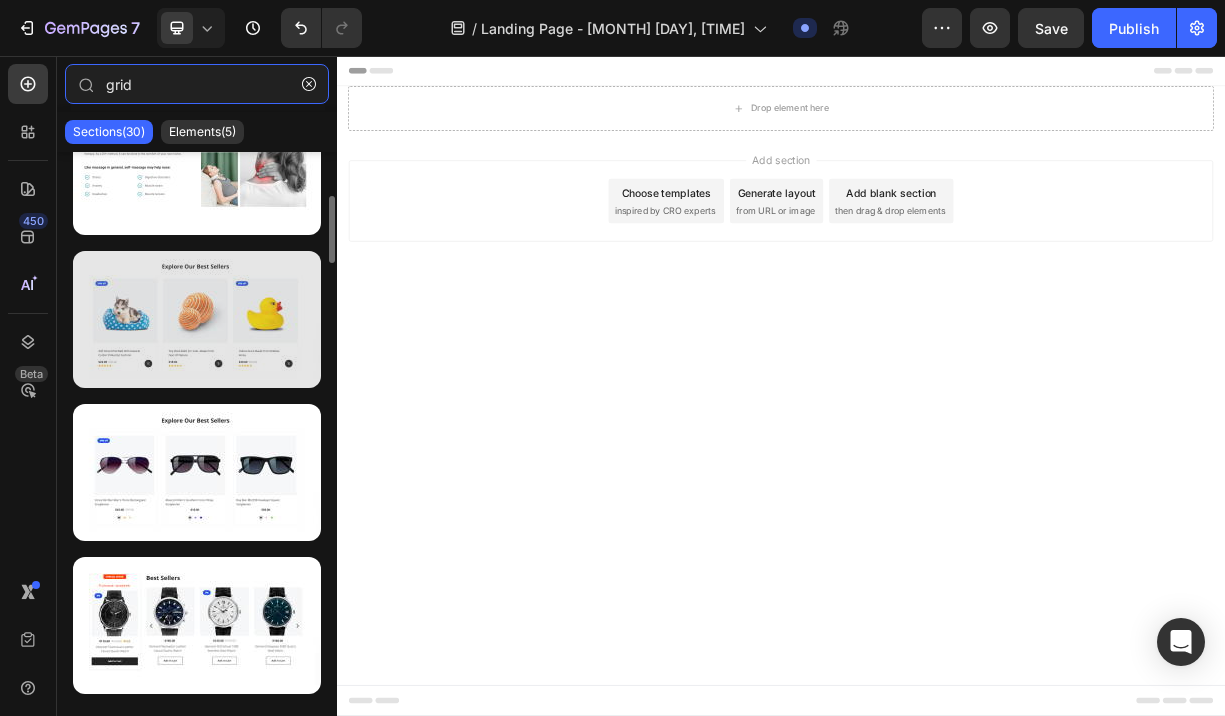 scroll, scrollTop: 367, scrollLeft: 0, axis: vertical 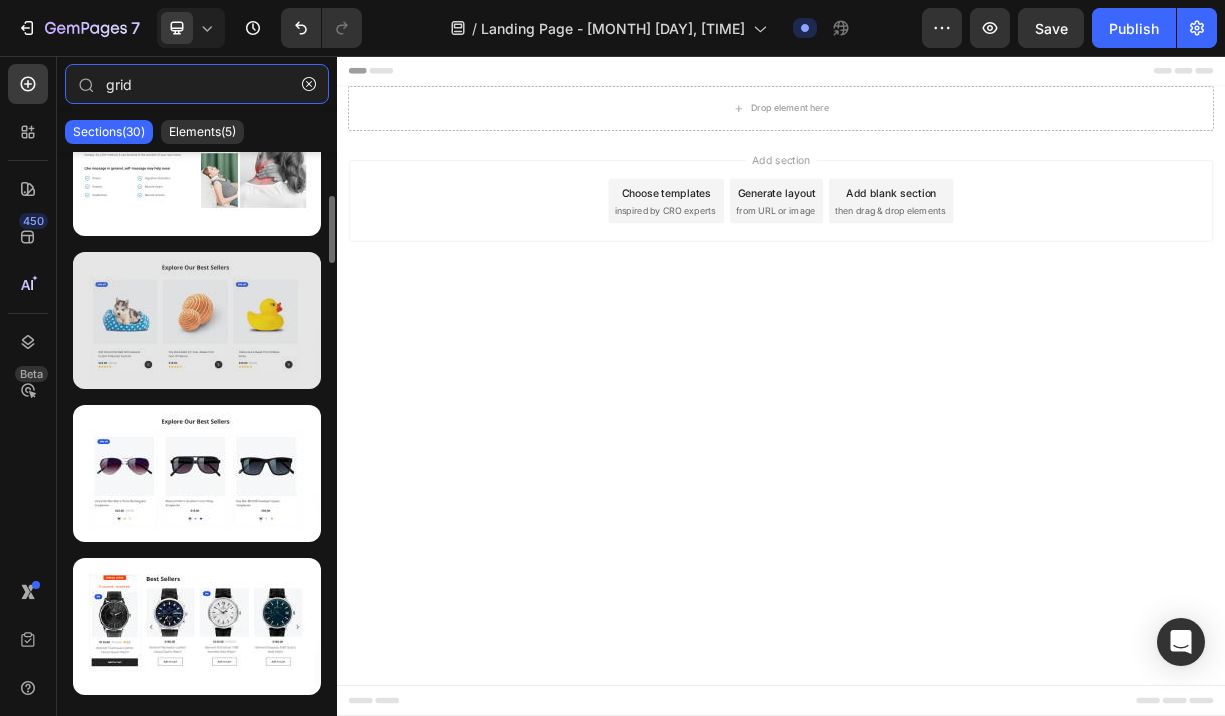 type on "grid" 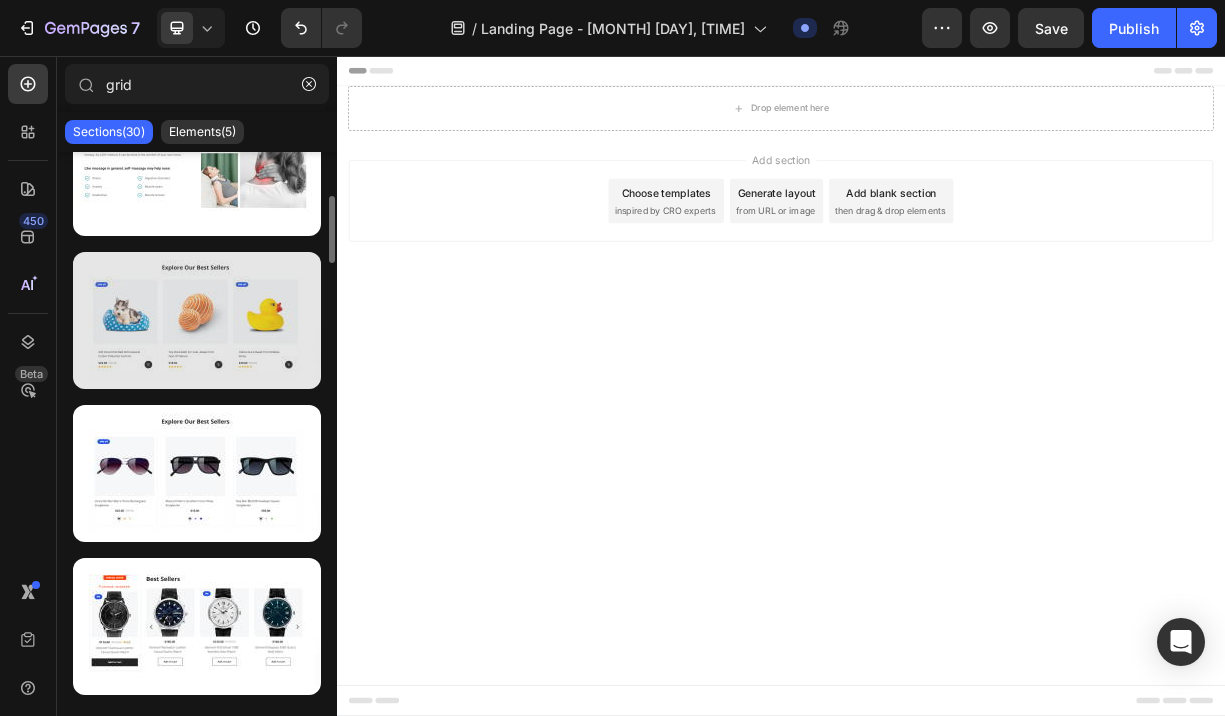 click at bounding box center (197, 320) 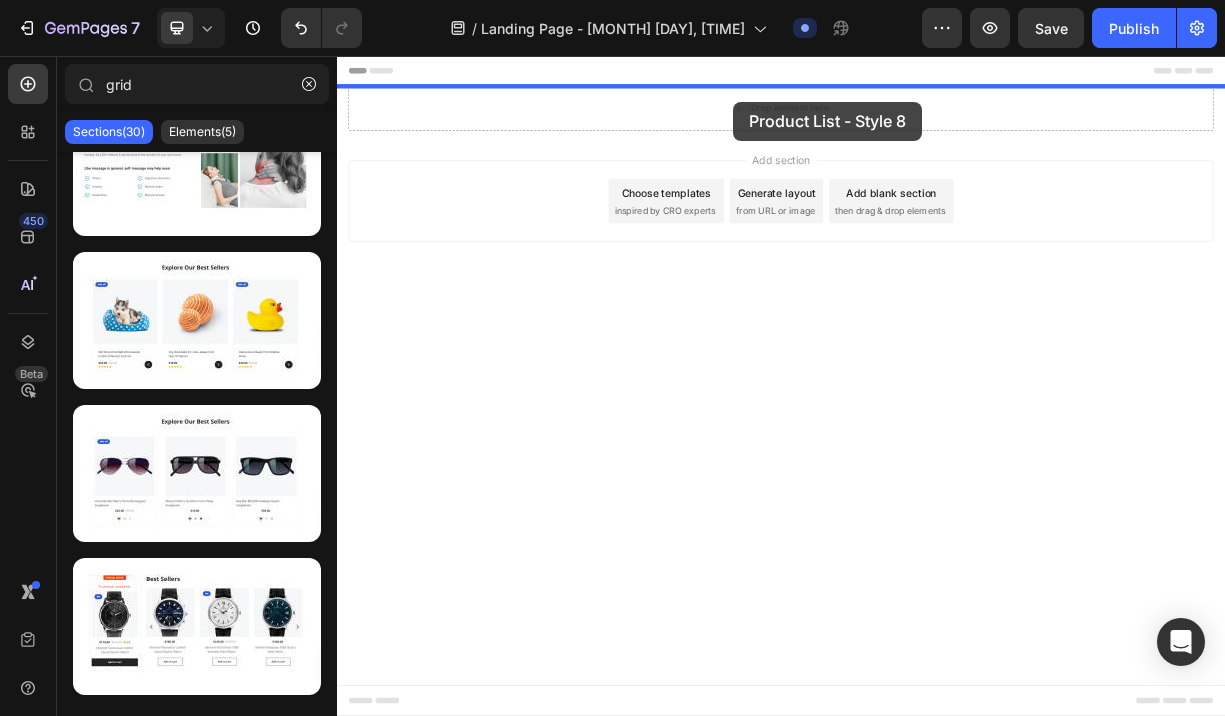 drag, startPoint x: 547, startPoint y: 367, endPoint x: 873, endPoint y: 118, distance: 410.2158 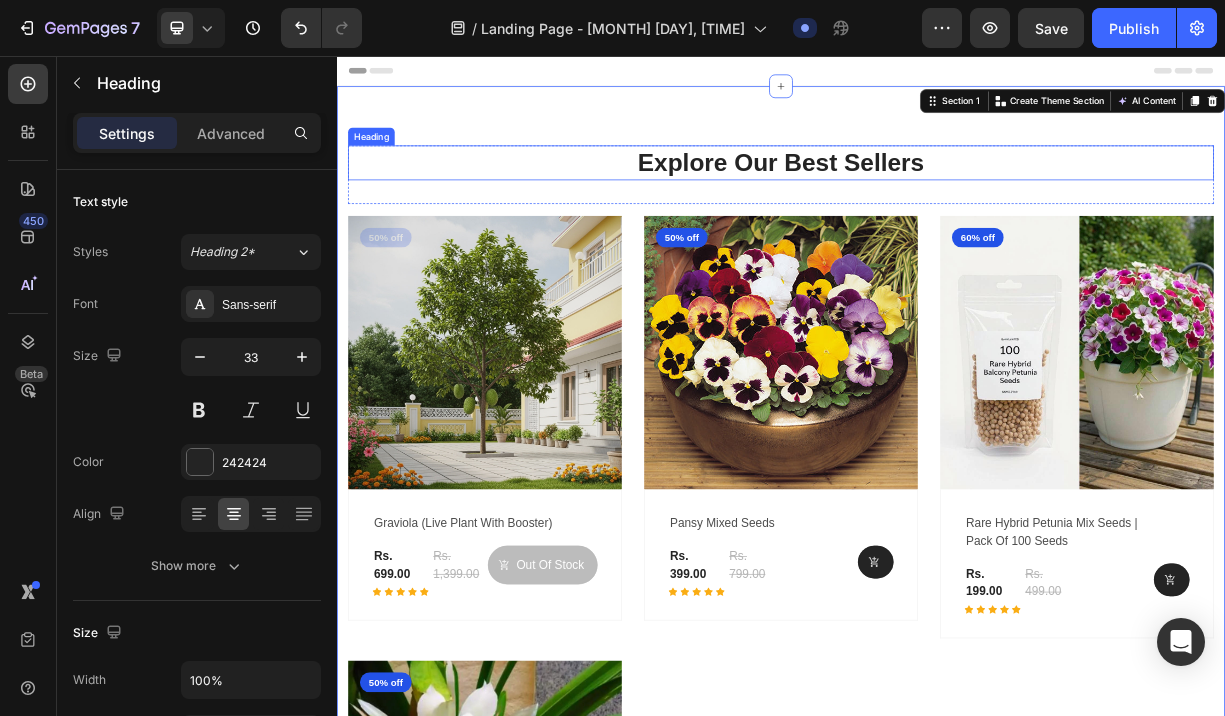 click on "Explore Our Best Sellers" at bounding box center [937, 200] 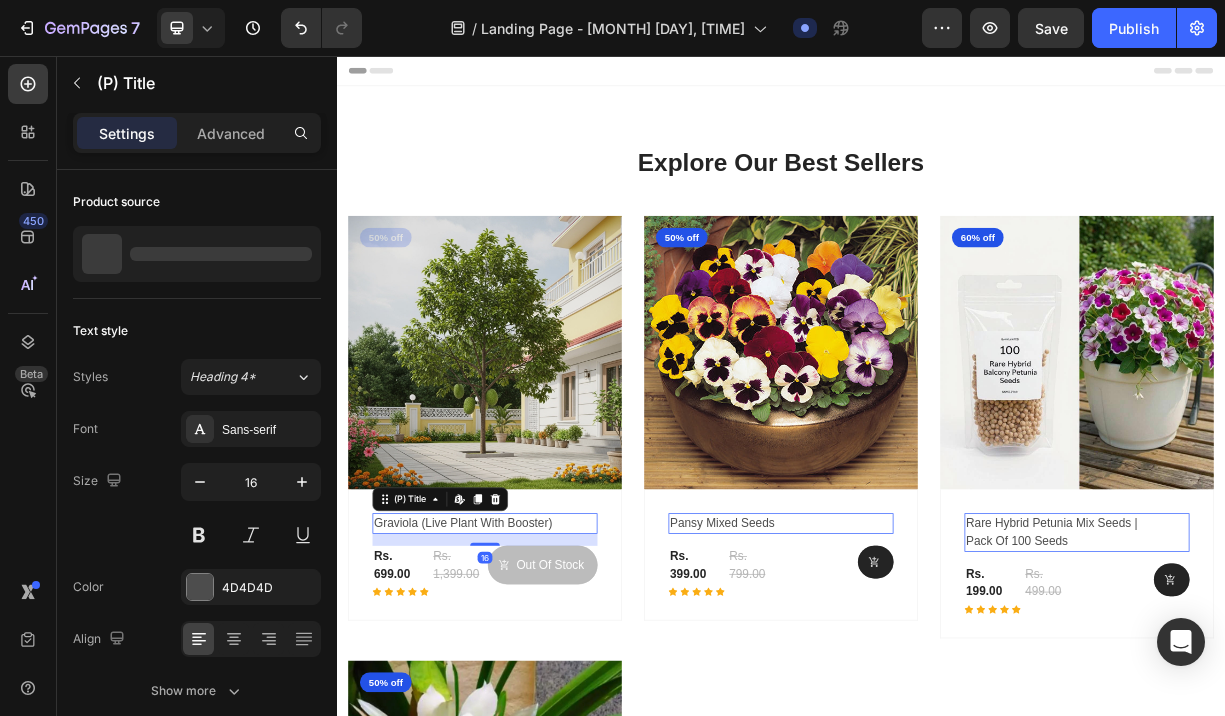 click on "graviola (live plant with booster)" at bounding box center [521, 688] 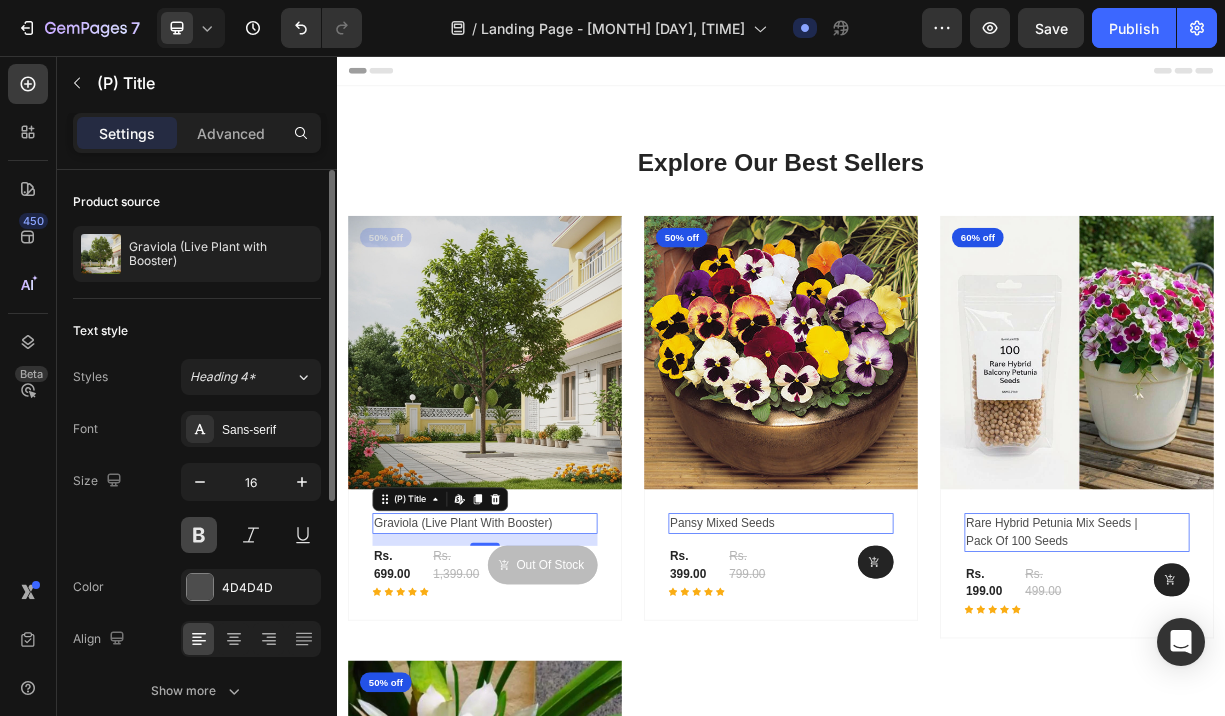 click at bounding box center (199, 535) 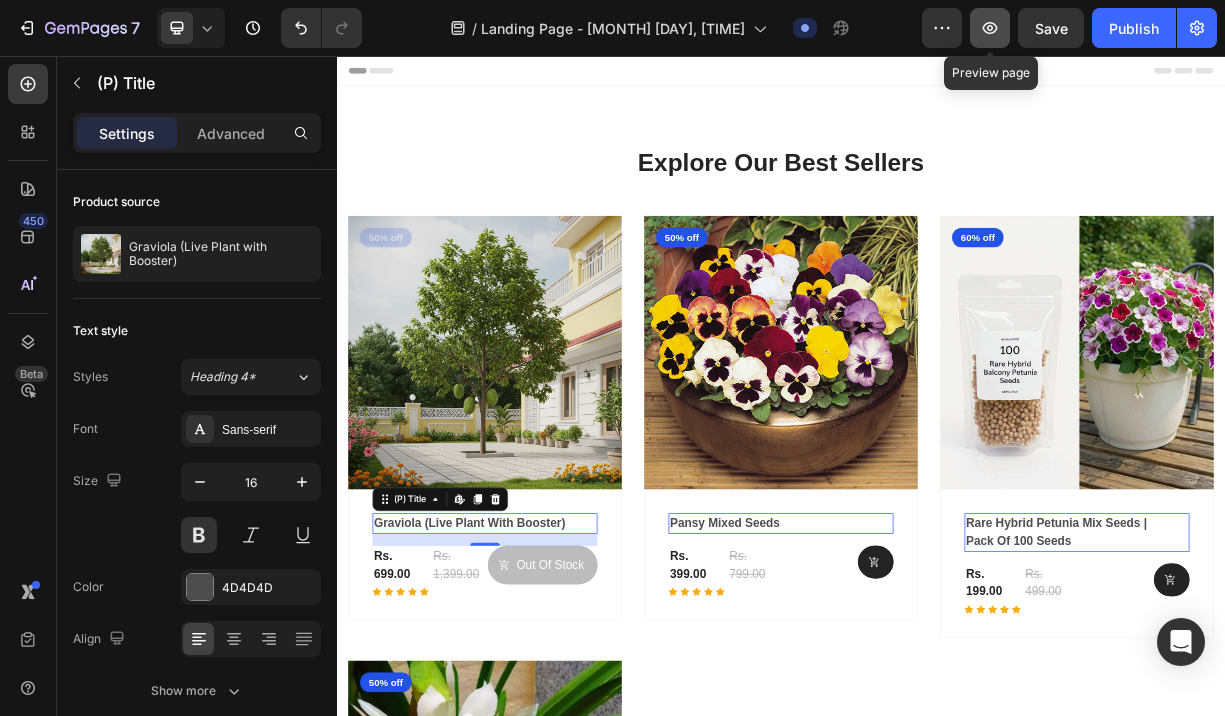 click 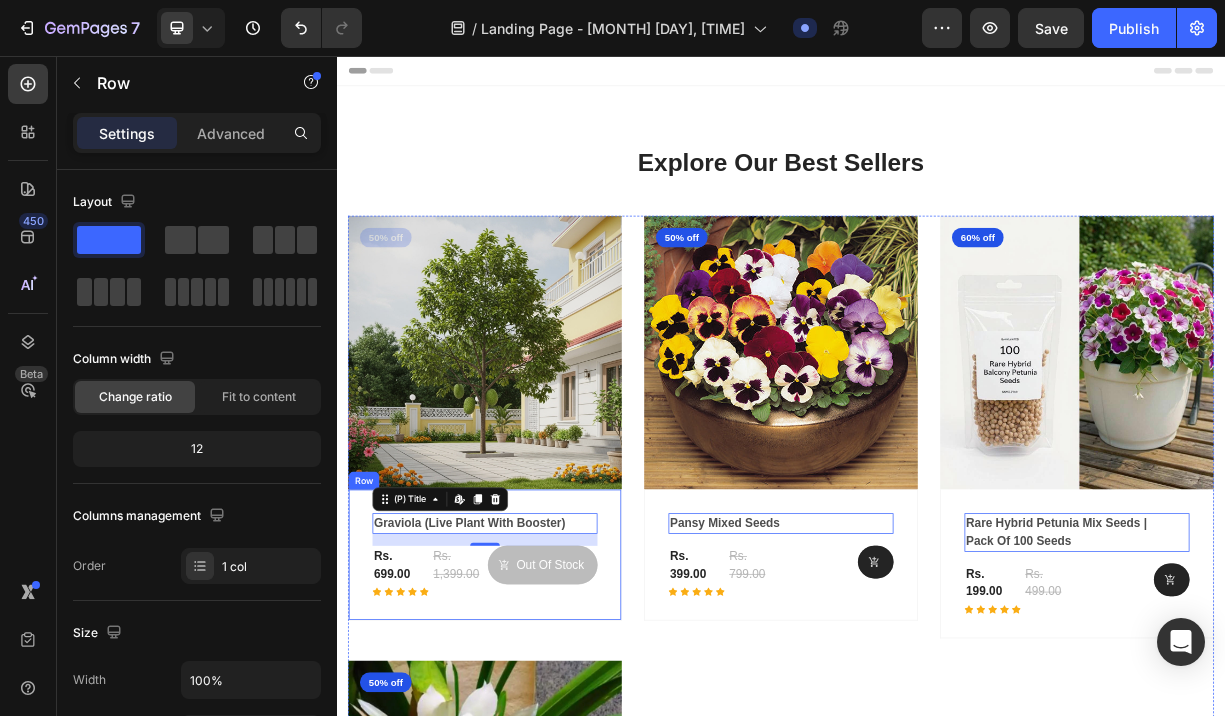 click on "graviola (live plant with booster) (P) Title   Edit content in Shopify 16 Rs. 699.00 (P) Price (P) Price Rs. 1,399.00 (P) Price (P) Price Row Icon Icon Icon Icon Icon Row Out Of Stock (P) Cart Button Row Row" at bounding box center (537, 730) 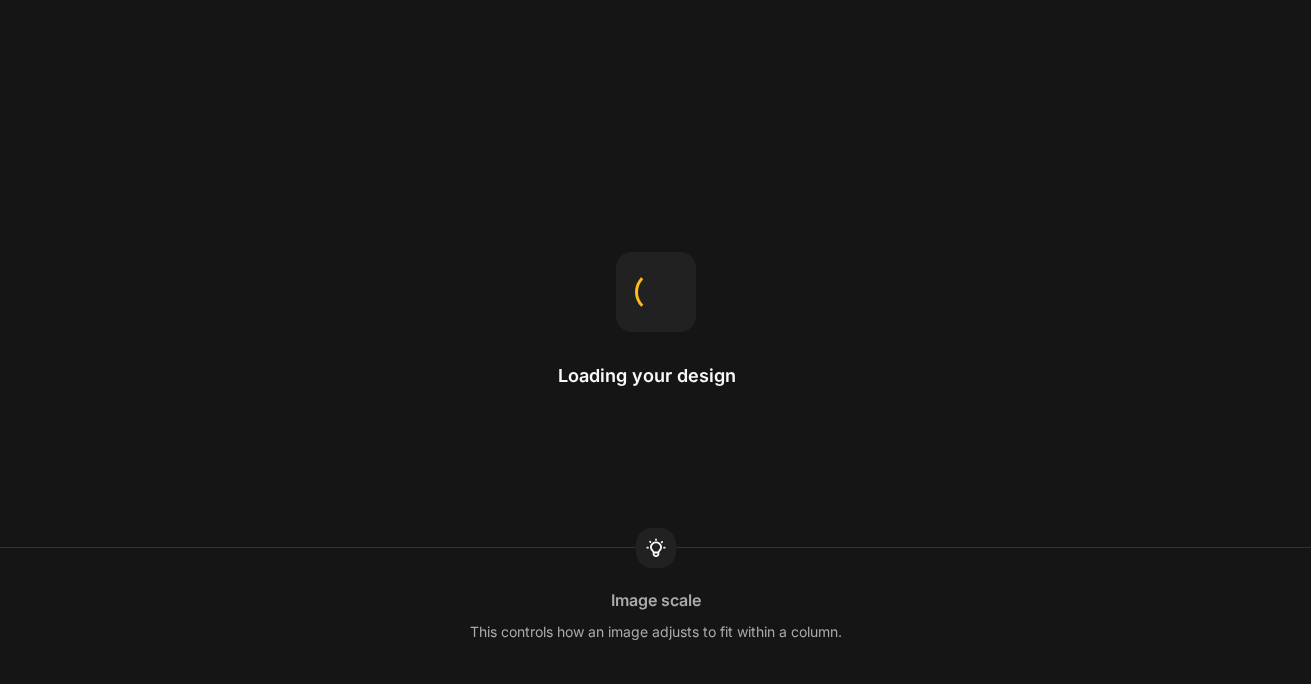 scroll, scrollTop: 0, scrollLeft: 0, axis: both 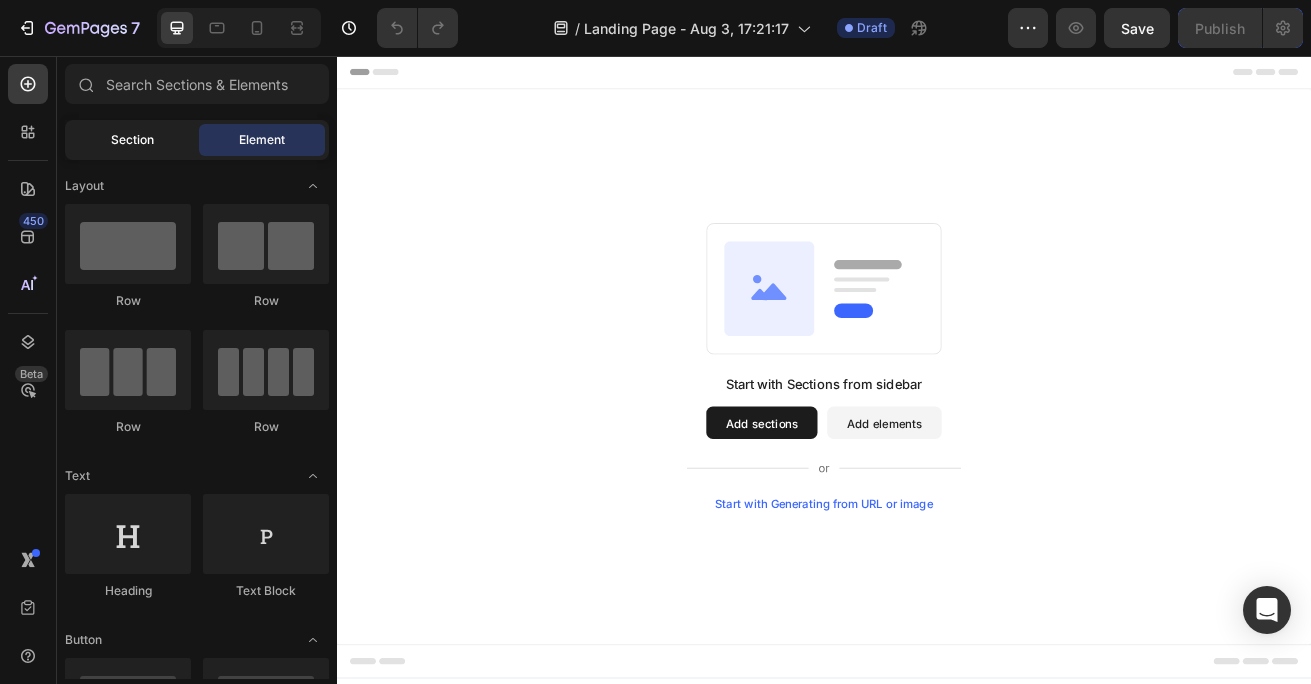click on "Section" at bounding box center [132, 140] 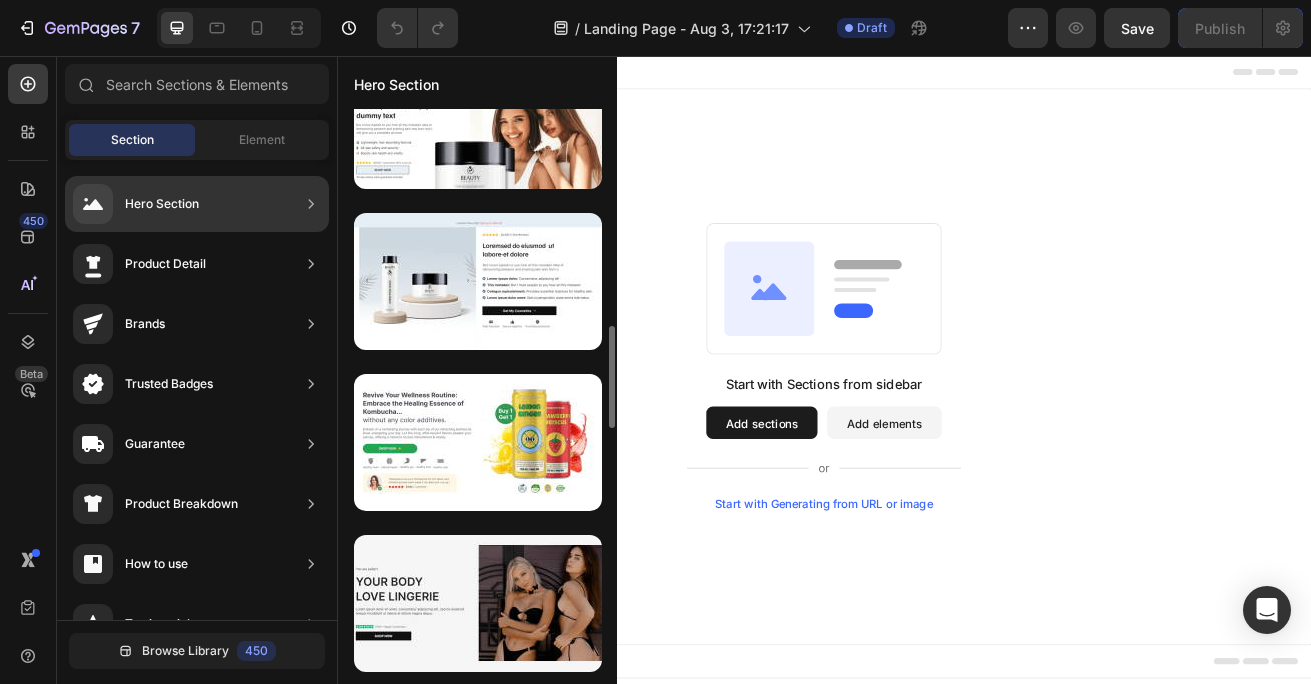 scroll, scrollTop: 1194, scrollLeft: 0, axis: vertical 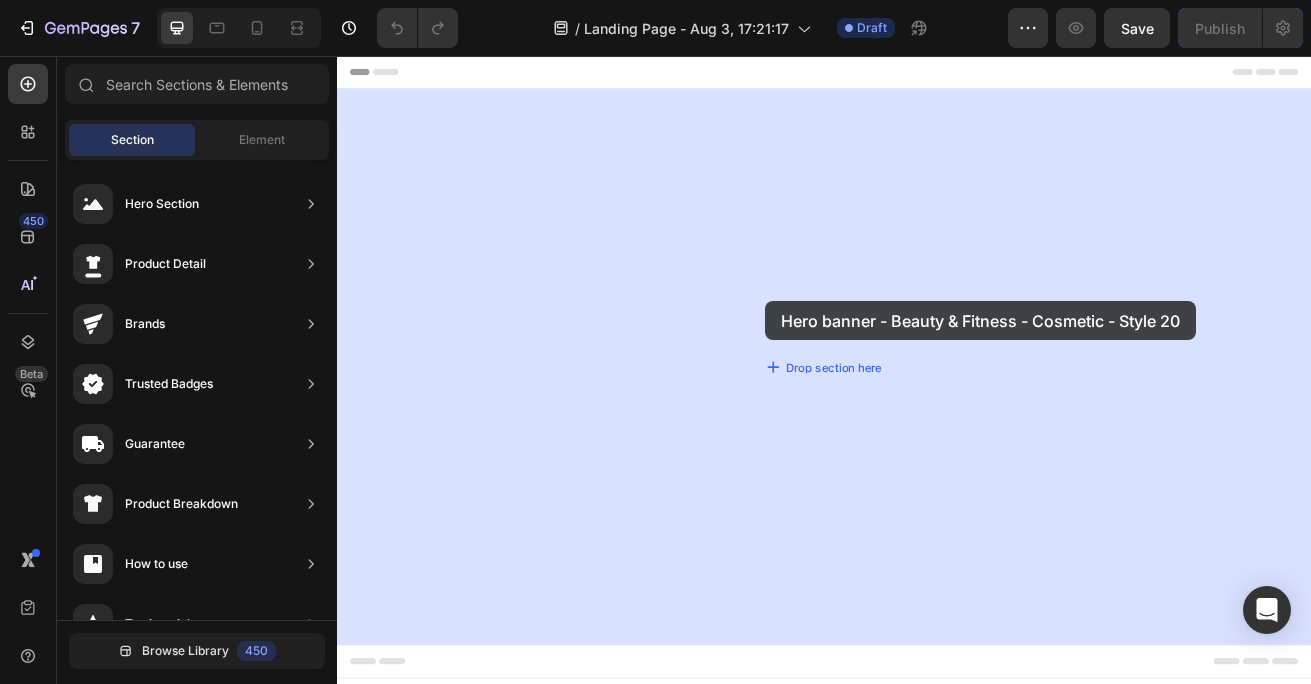 drag, startPoint x: 809, startPoint y: 354, endPoint x: 861, endPoint y: 357, distance: 52.086468 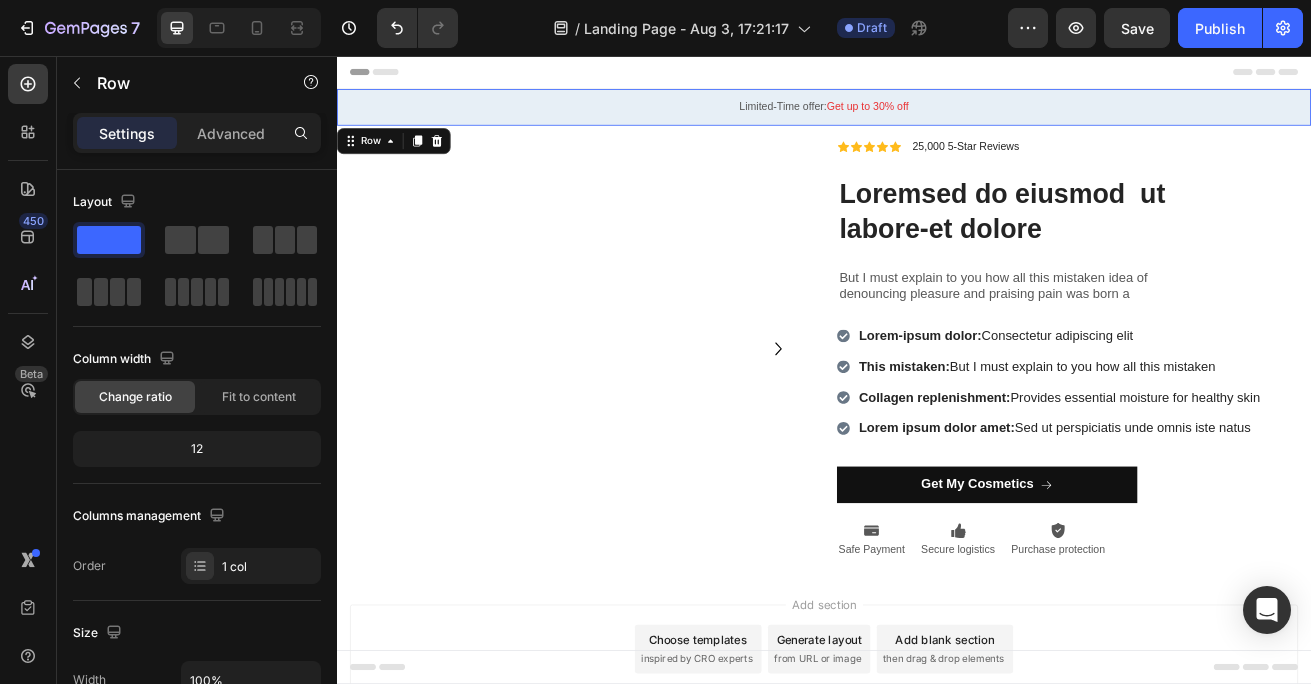 click on "Limited-Time offer:  Get up to 30% off Text Block Row   0" at bounding box center [937, 119] 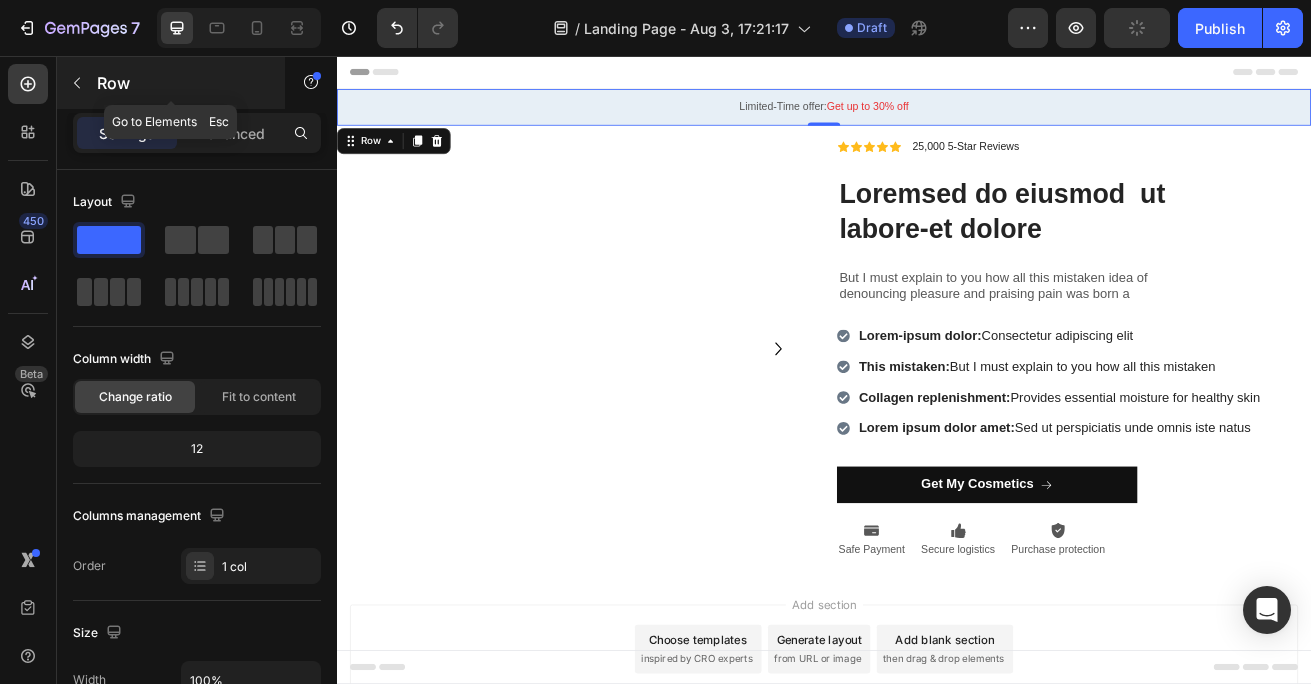 click 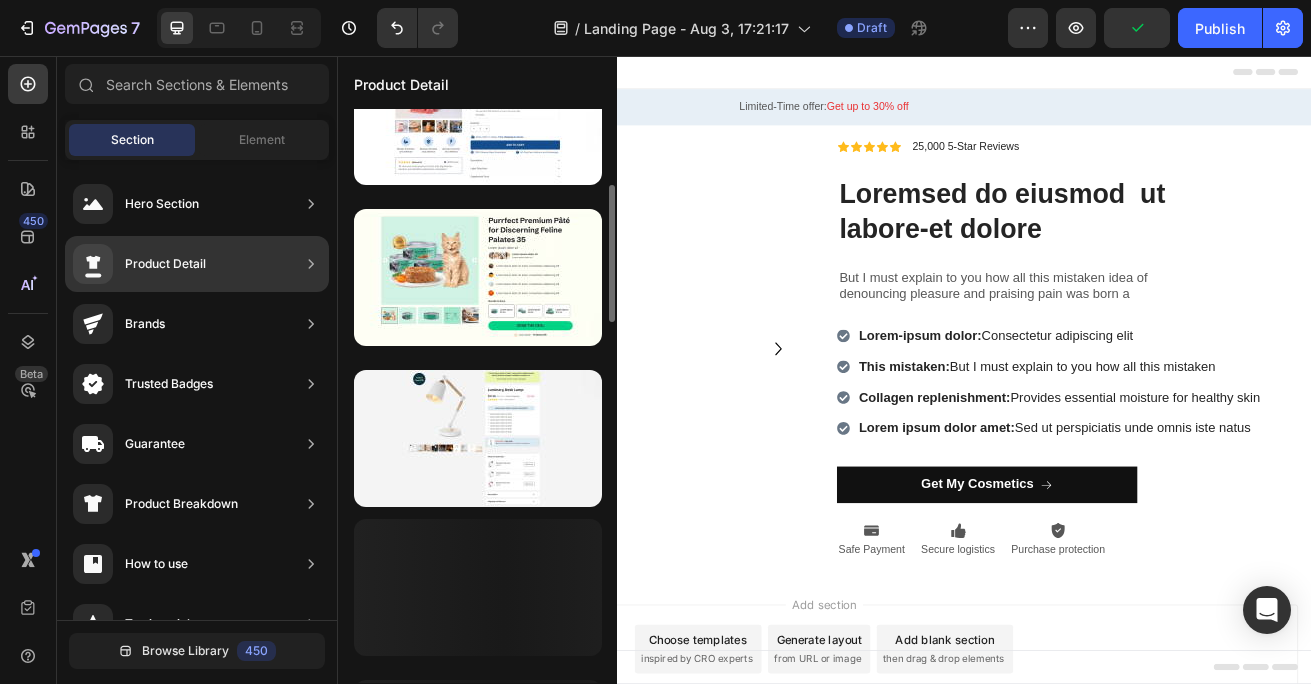 scroll, scrollTop: 1024, scrollLeft: 0, axis: vertical 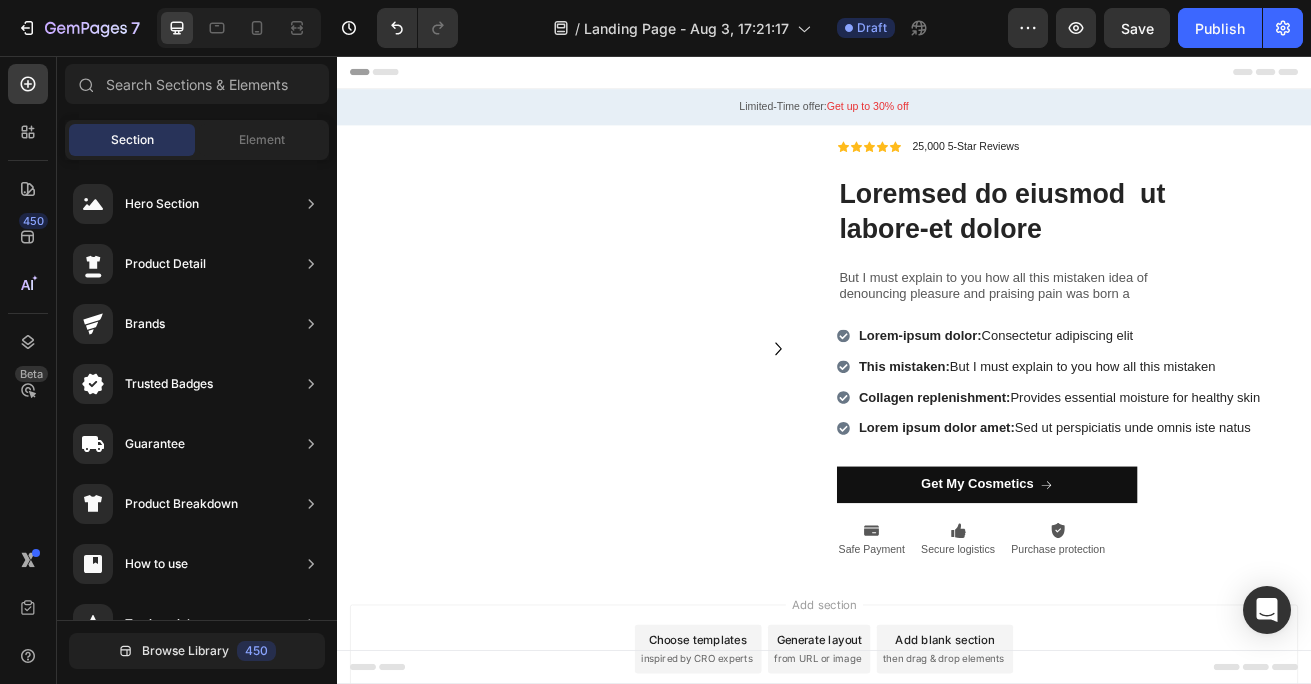 click on "Add section Choose templates inspired by CRO experts Generate layout from URL or image Add blank section then drag & drop elements" at bounding box center (937, 787) 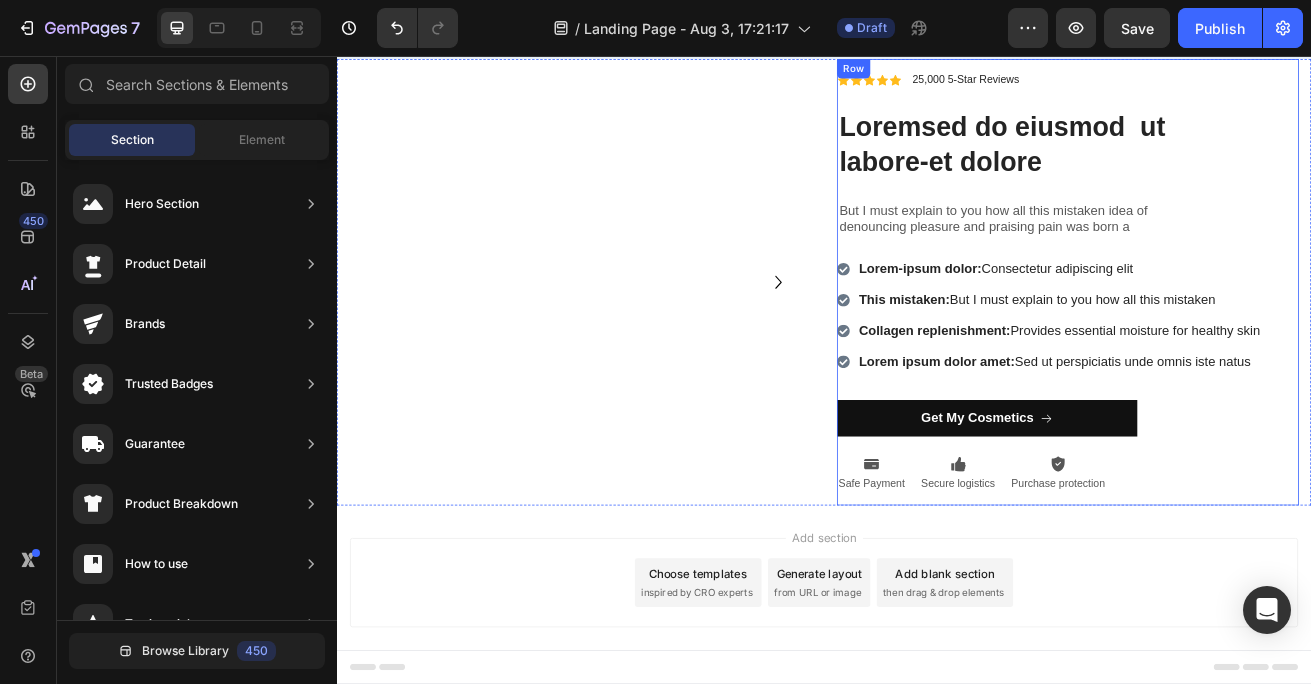 scroll, scrollTop: 108, scrollLeft: 0, axis: vertical 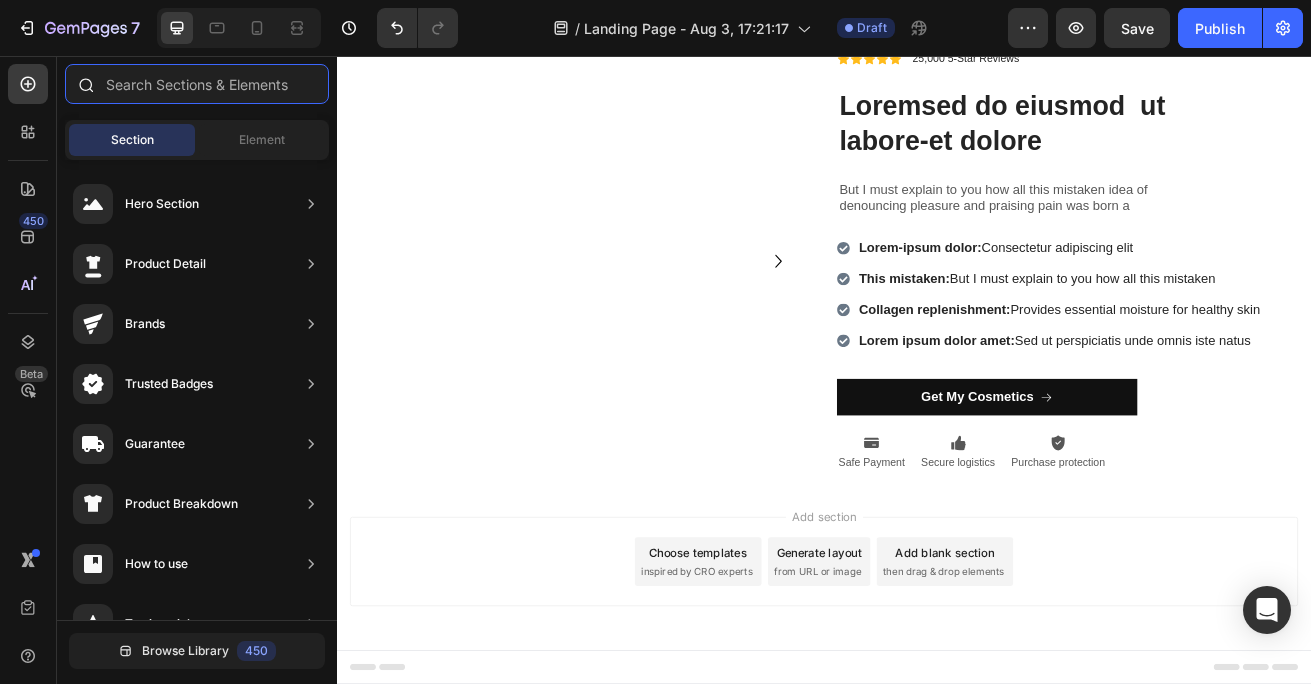 click at bounding box center [197, 84] 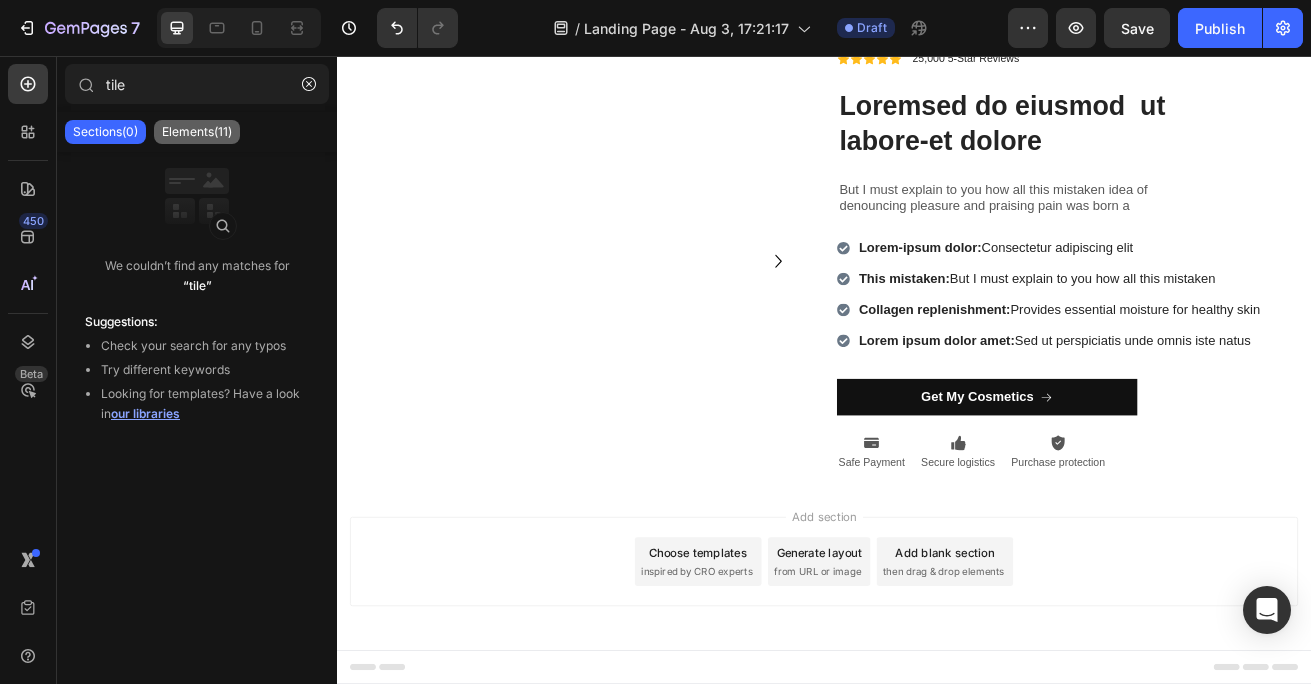 click on "Elements(11)" at bounding box center (197, 132) 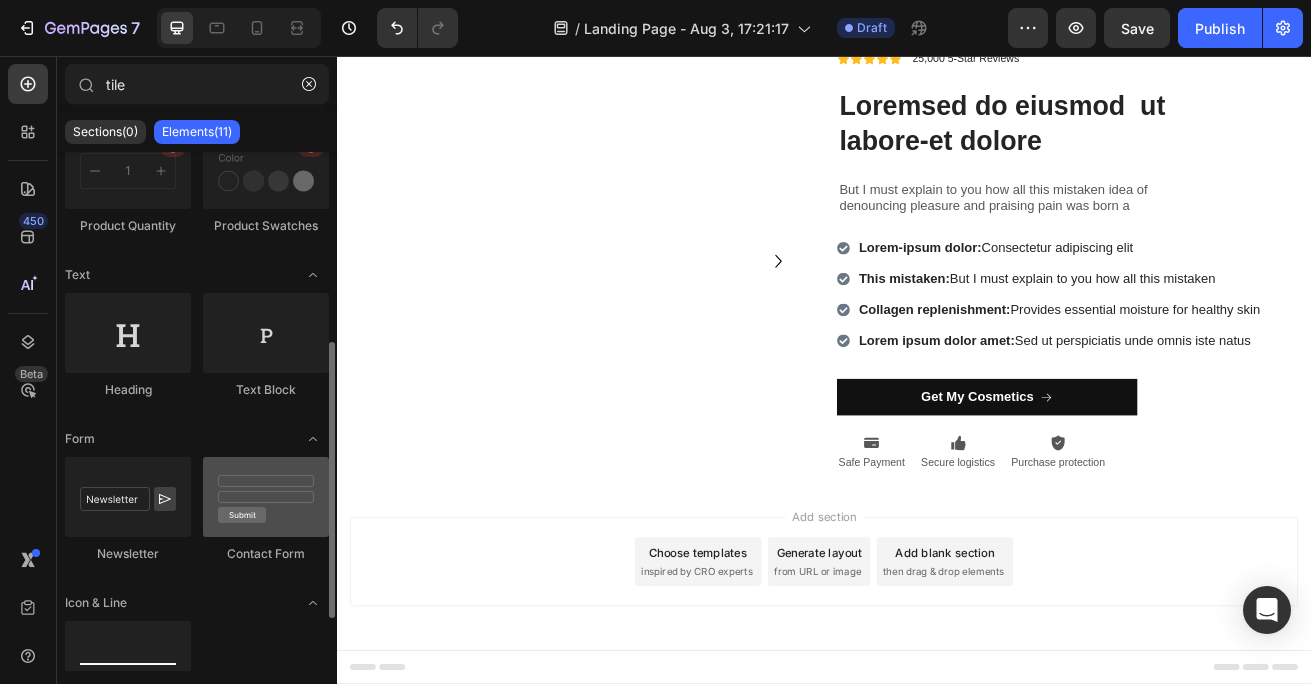 scroll, scrollTop: 0, scrollLeft: 0, axis: both 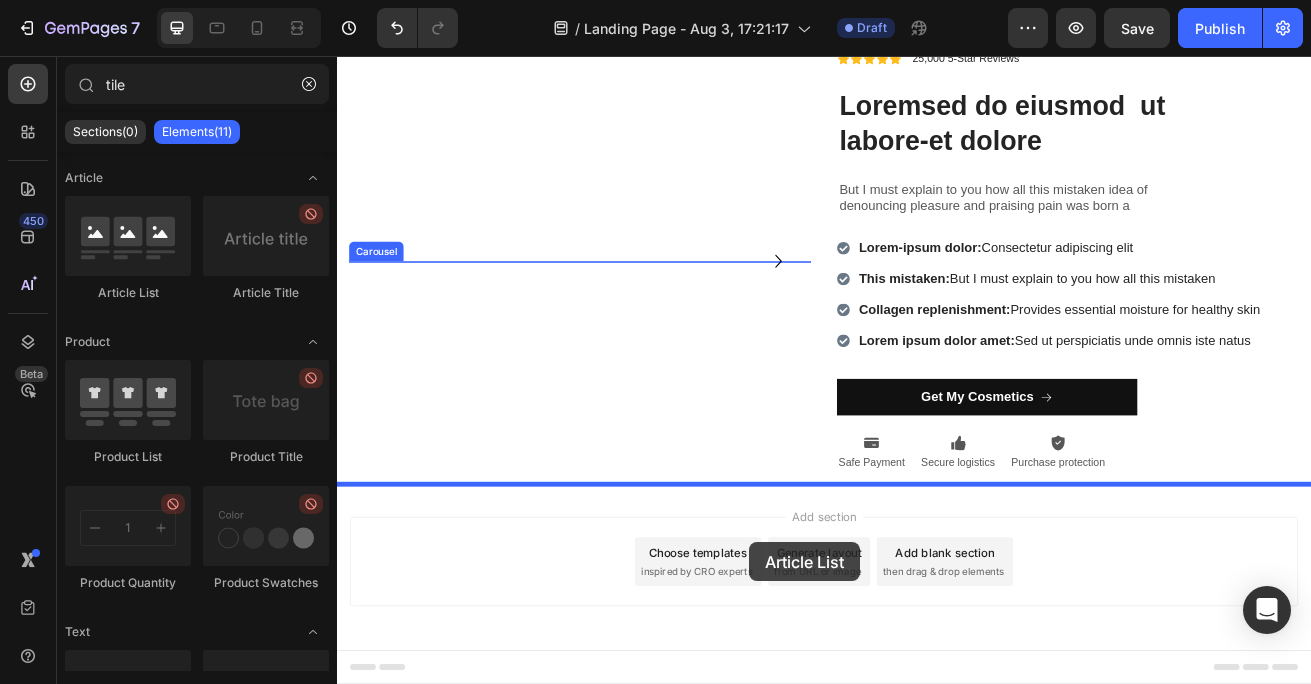 drag, startPoint x: 452, startPoint y: 309, endPoint x: 844, endPoint y: 655, distance: 522.85754 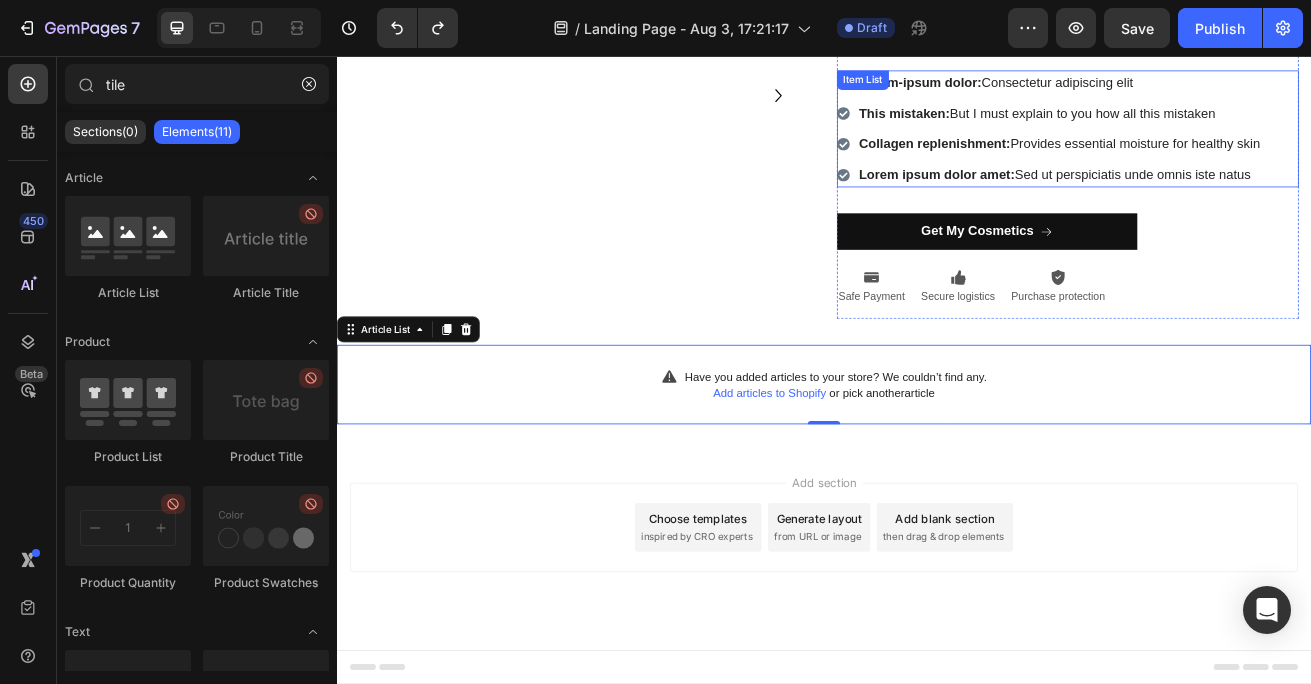 scroll, scrollTop: 108, scrollLeft: 0, axis: vertical 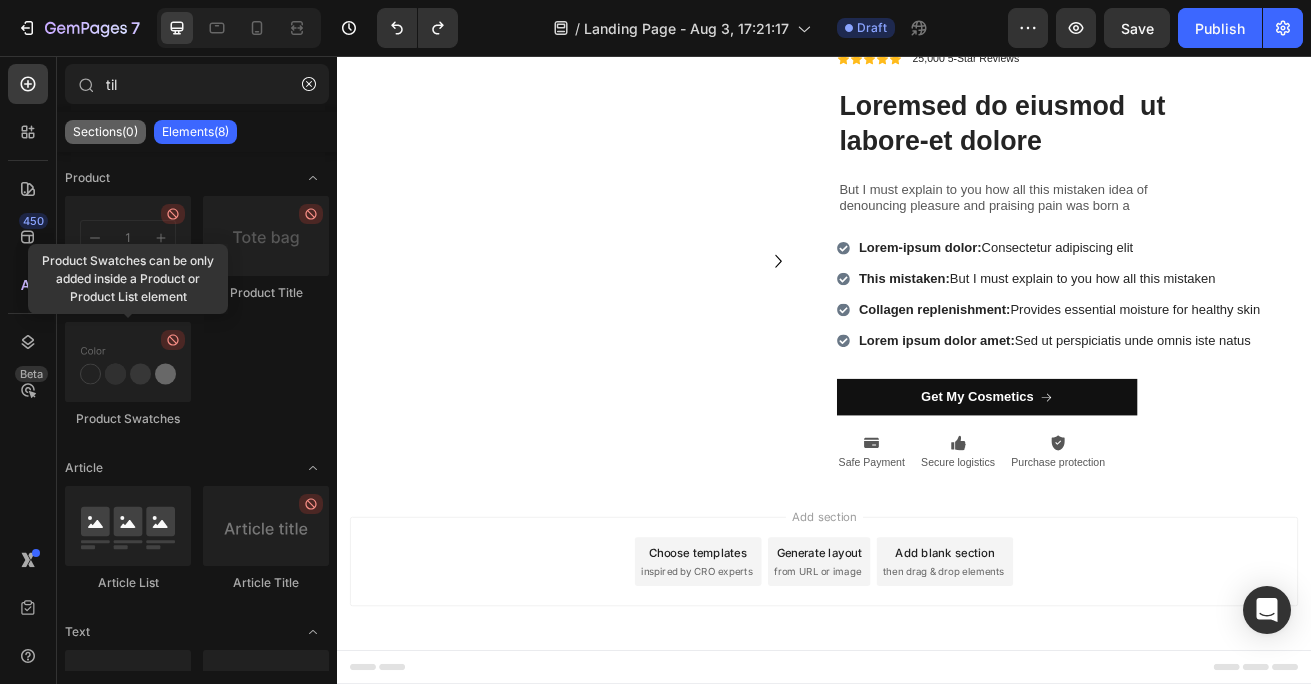 click on "Sections(0)" at bounding box center (105, 132) 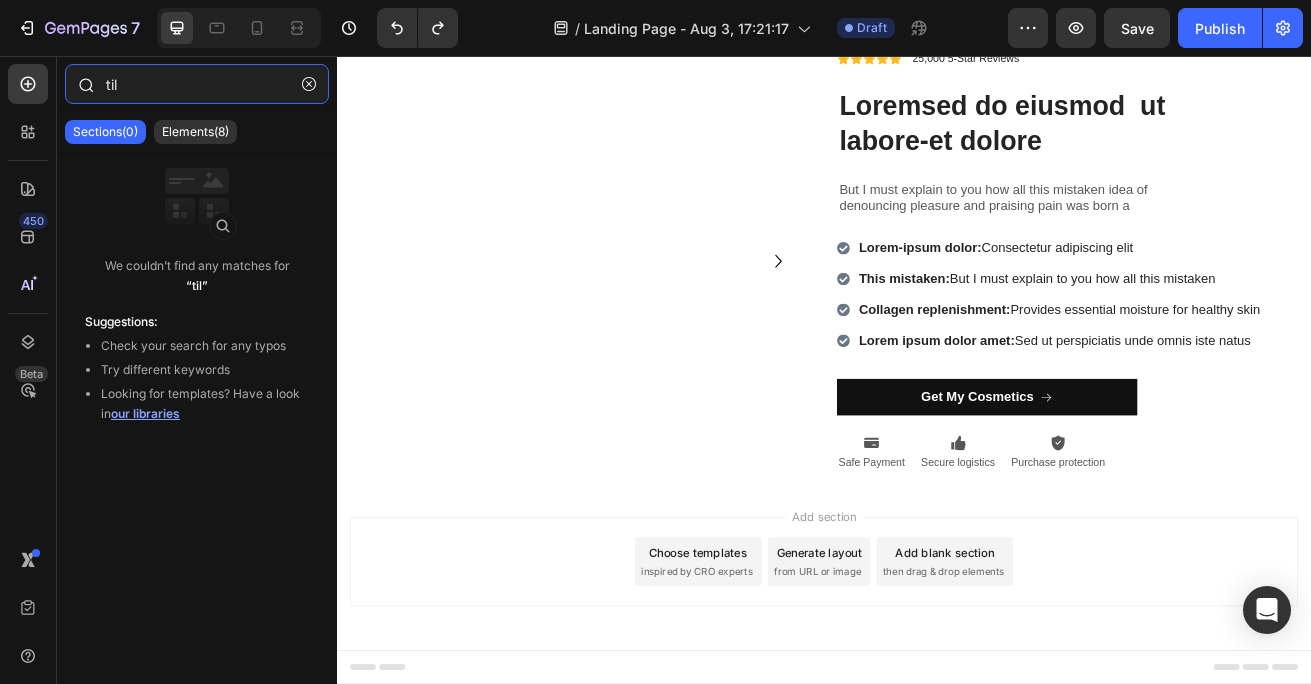 click on "til" at bounding box center (197, 84) 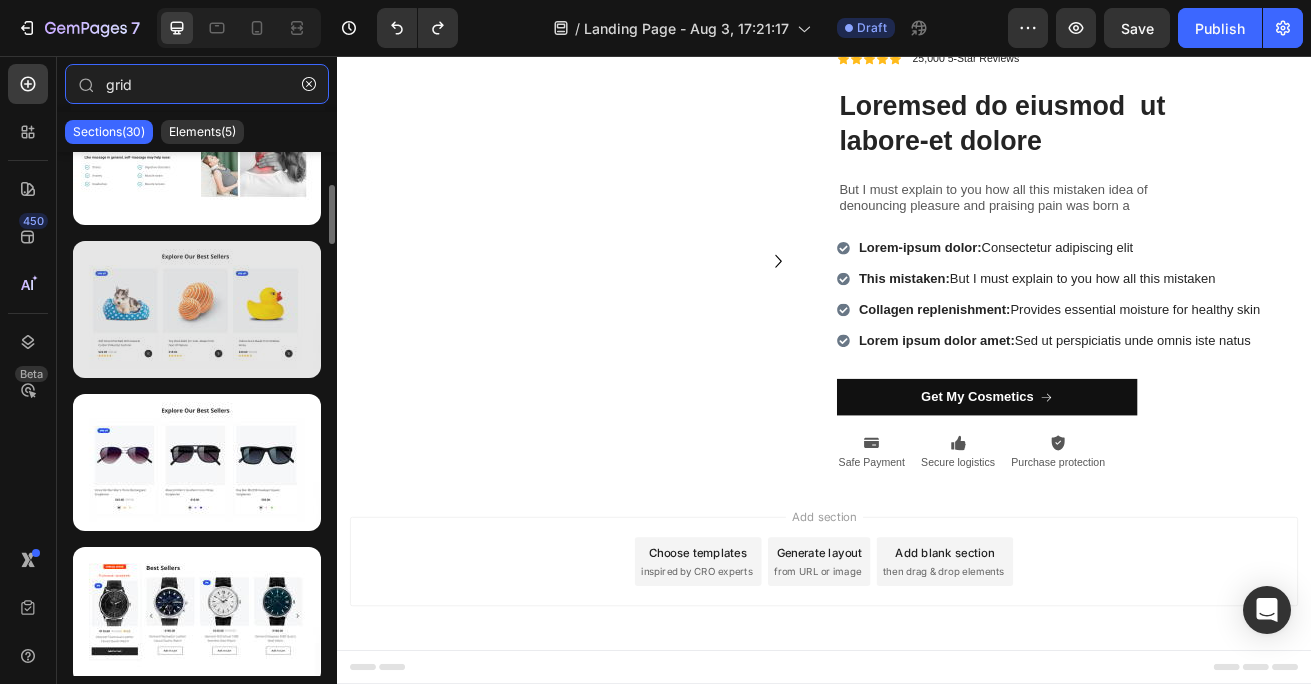 scroll, scrollTop: 383, scrollLeft: 0, axis: vertical 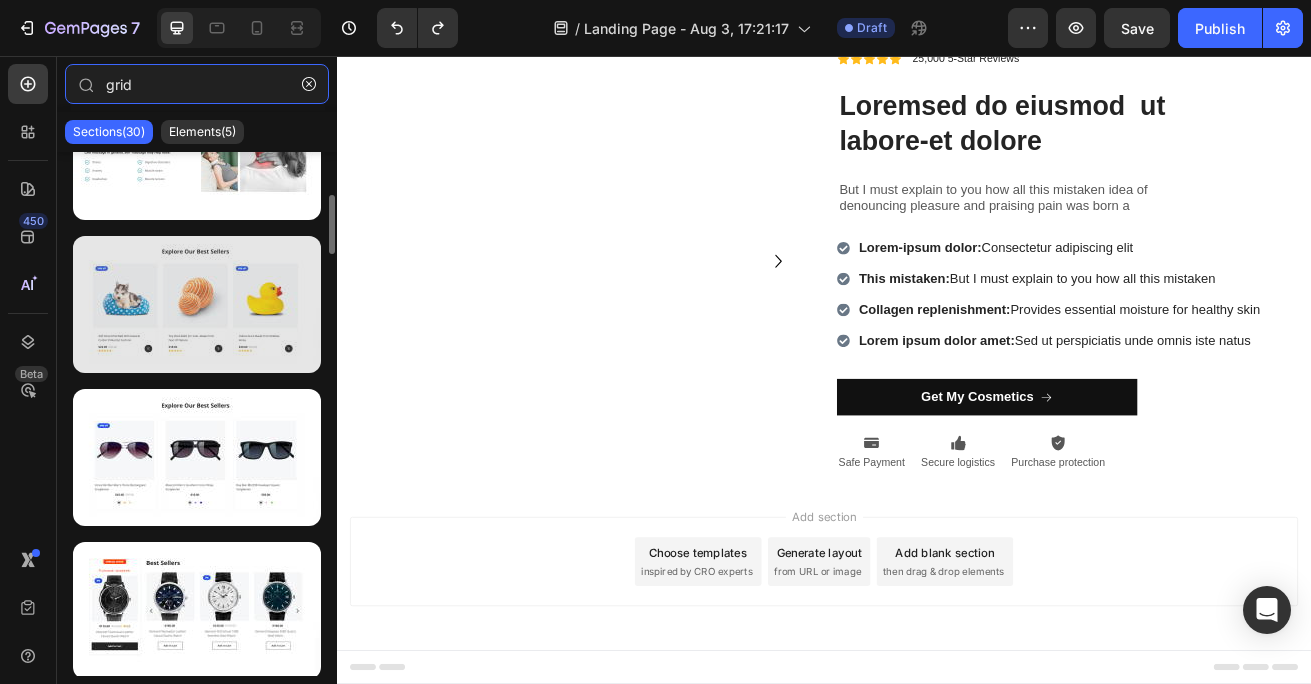 type on "grid" 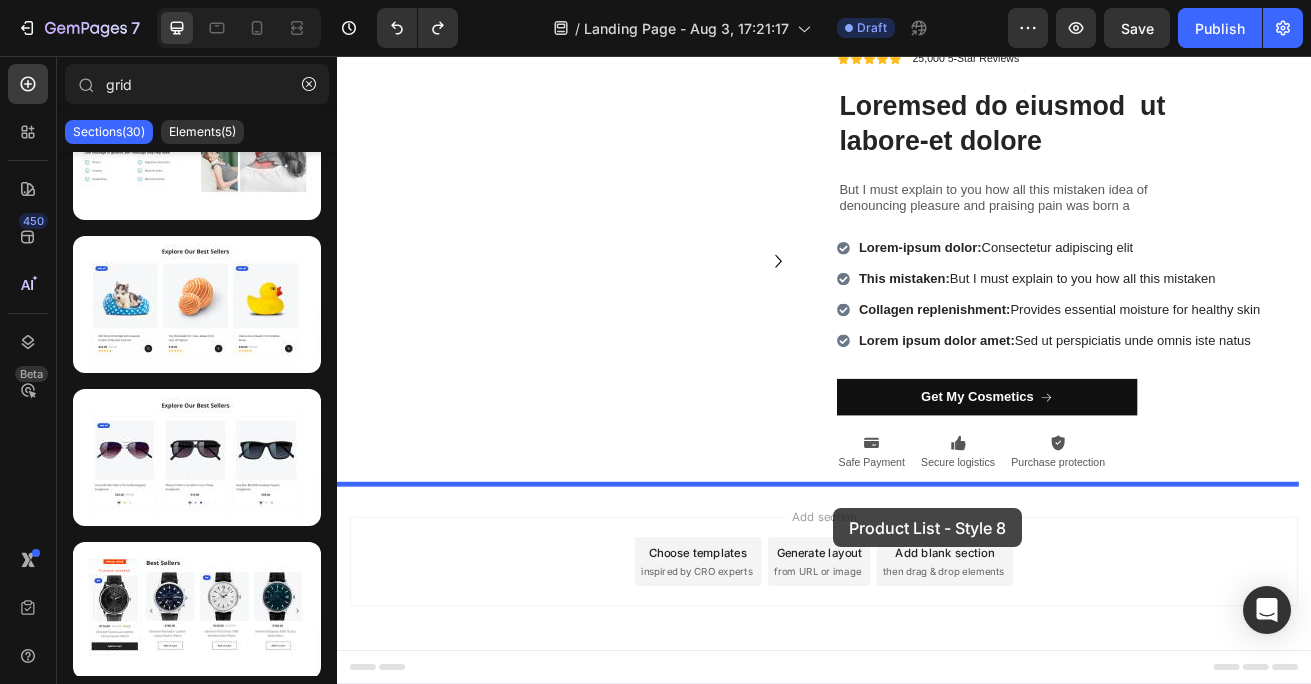 drag, startPoint x: 566, startPoint y: 354, endPoint x: 948, endPoint y: 613, distance: 461.52466 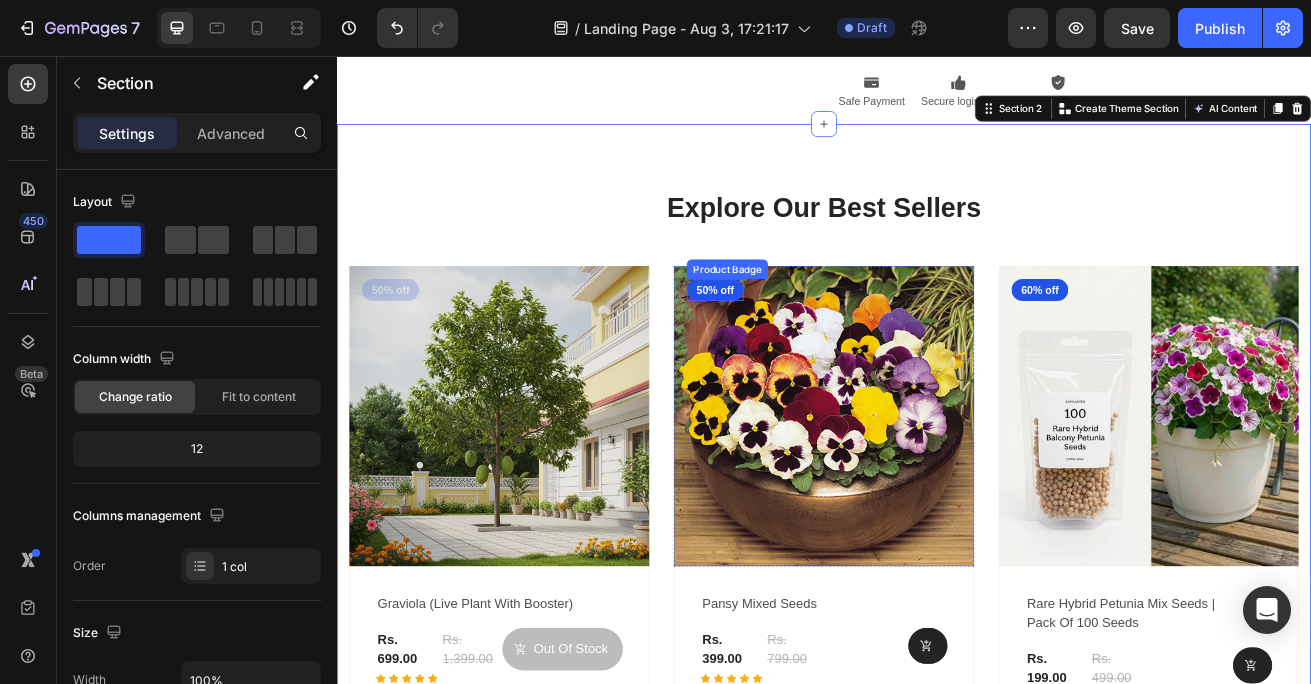 scroll, scrollTop: 549, scrollLeft: 0, axis: vertical 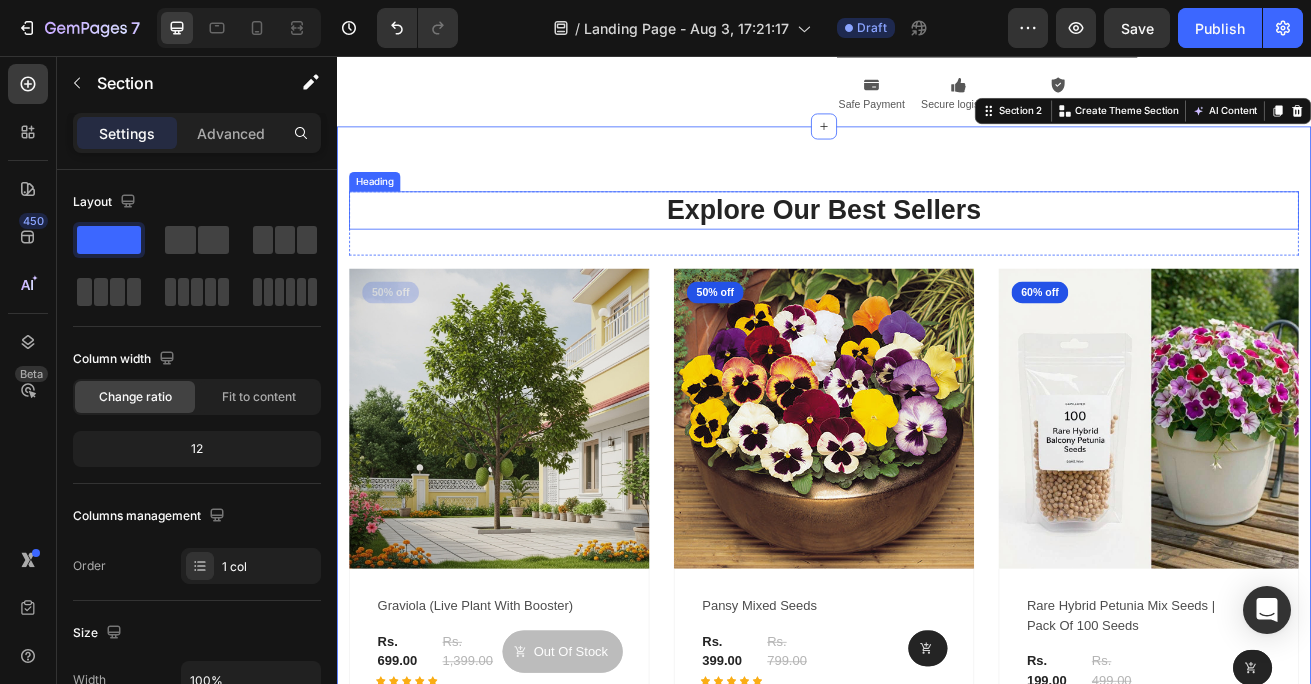click on "Explore Our Best Sellers" at bounding box center (937, 246) 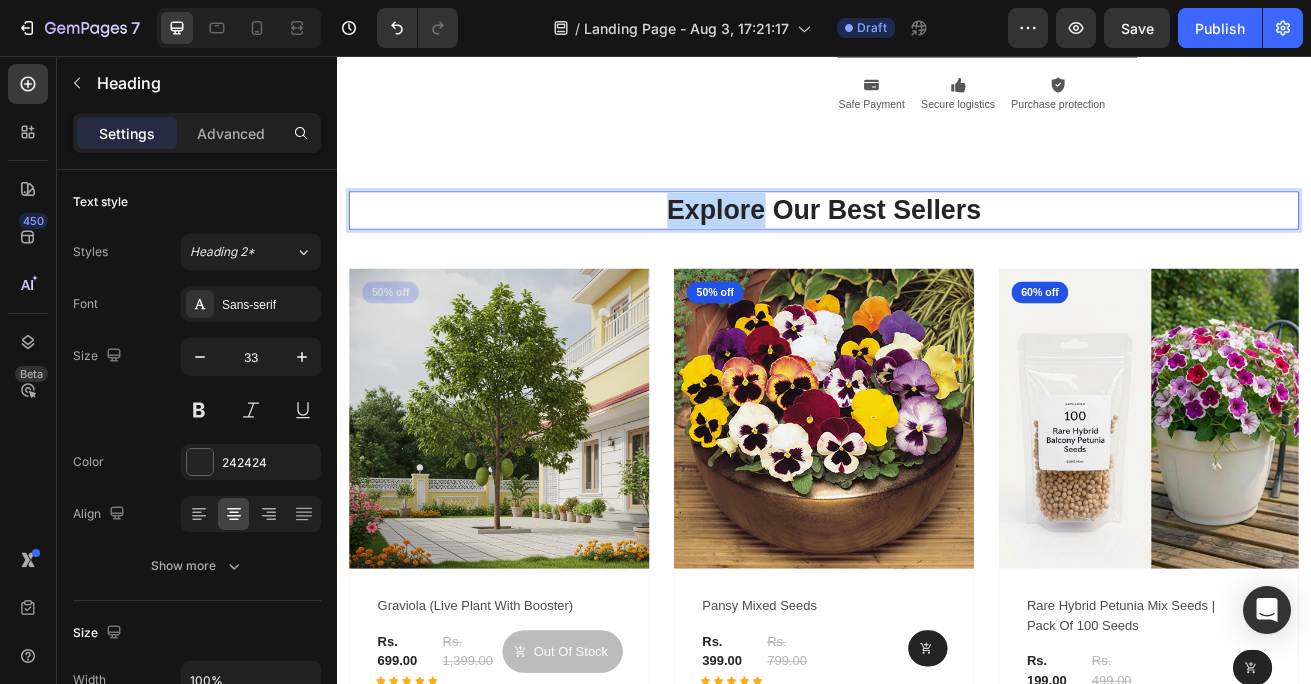 click on "Explore Our Best Sellers" at bounding box center [937, 246] 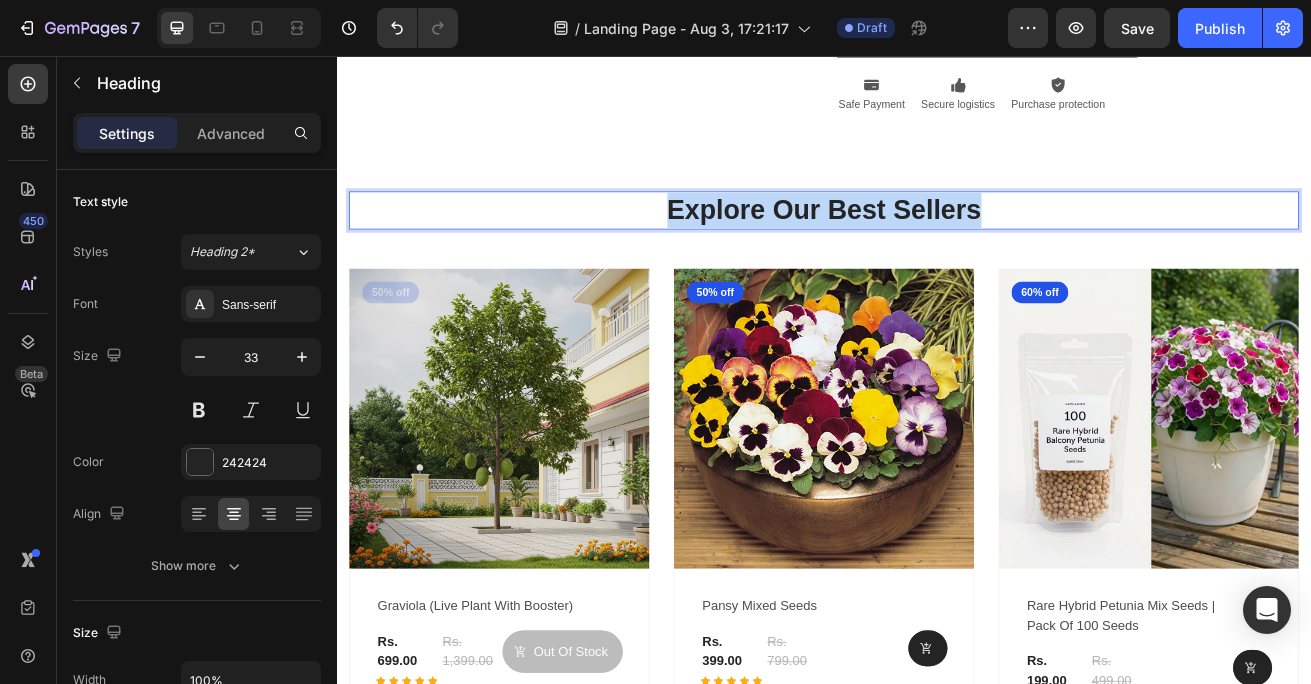 click on "Explore Our Best Sellers" at bounding box center (937, 246) 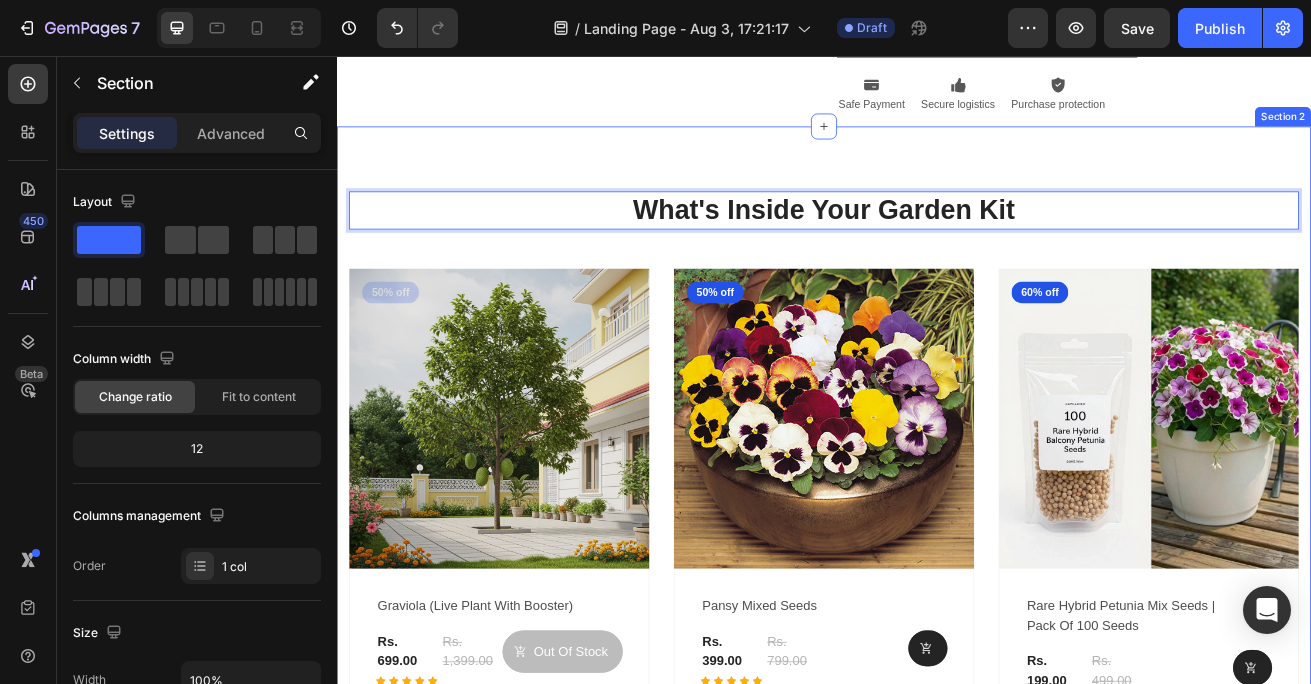 click on "(P) Images 50% off Product Badge Row graviola (live plant with booster) (P) Title Rs. 699.00 (P) Price (P) Price Rs. 1,399.00 (P) Price (P) Price Row Icon Icon Icon Icon Icon Row Out Of Stock (P) Cart Button Row Row 0 Product List (P) Images 50% off Product Badge Row pansy mixed seeds (P) Title Rs. 399.00 (P) Price (P) Price Rs. 799.00 (P) Price (P) Price Row Icon Icon Icon Icon Icon Row (P) Cart Button Row Row 0 Product List (P) Images 60% off Product Badge Row rare hybrid petunia mix seeds | pack of 100 seeds (P) Title Rs. 199.00 (P) Price (P) Price Rs. 499.00 (P) Price (P) Price Row Icon Icon Icon Icon Icon Row (P) Cart Button Row Row 0 Product List (P) Images 50% off Product Badge Row sacred brahma kamal plant kit (live plant + blooming support formulas) (P) Title Rs. 699.00 (P) Price (P) Price Rs. 1,400.00 (P) Price (P) Price Row Icon Icon Icon Icon Icon Row (P) Cart Button Row Row 0 Product List Product List Row Section 2" at bounding box center (937, 856) 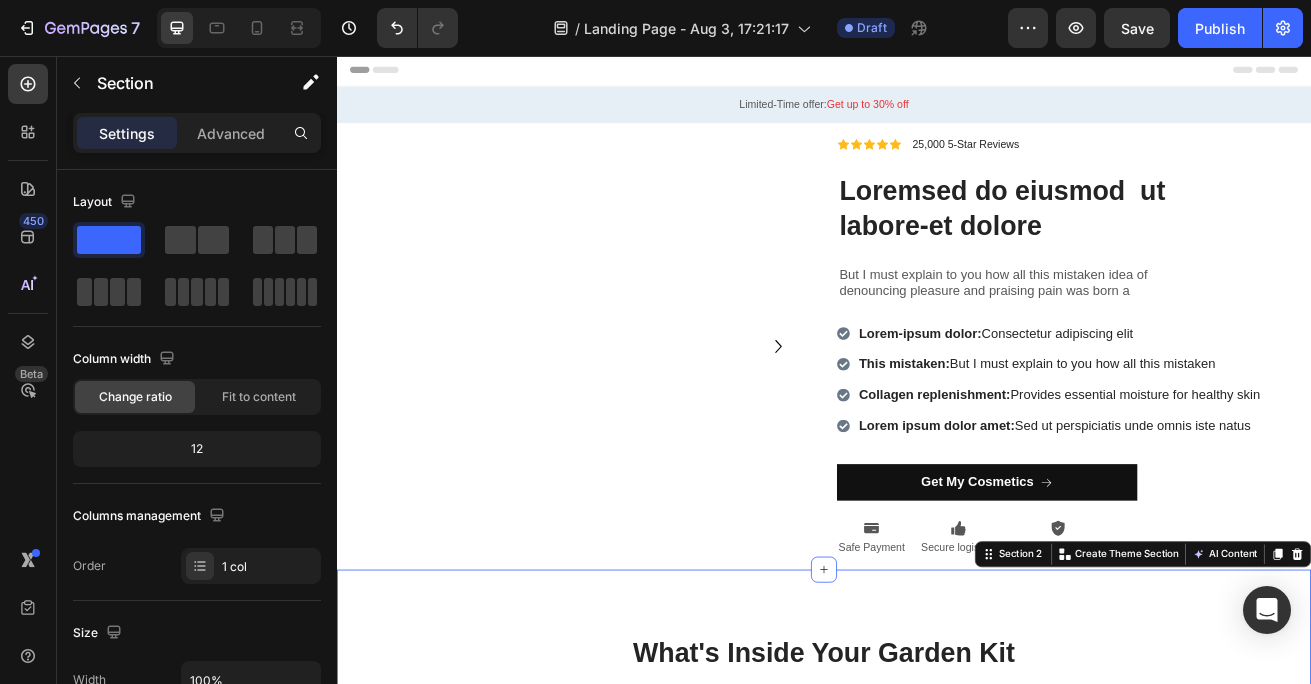 scroll, scrollTop: 0, scrollLeft: 0, axis: both 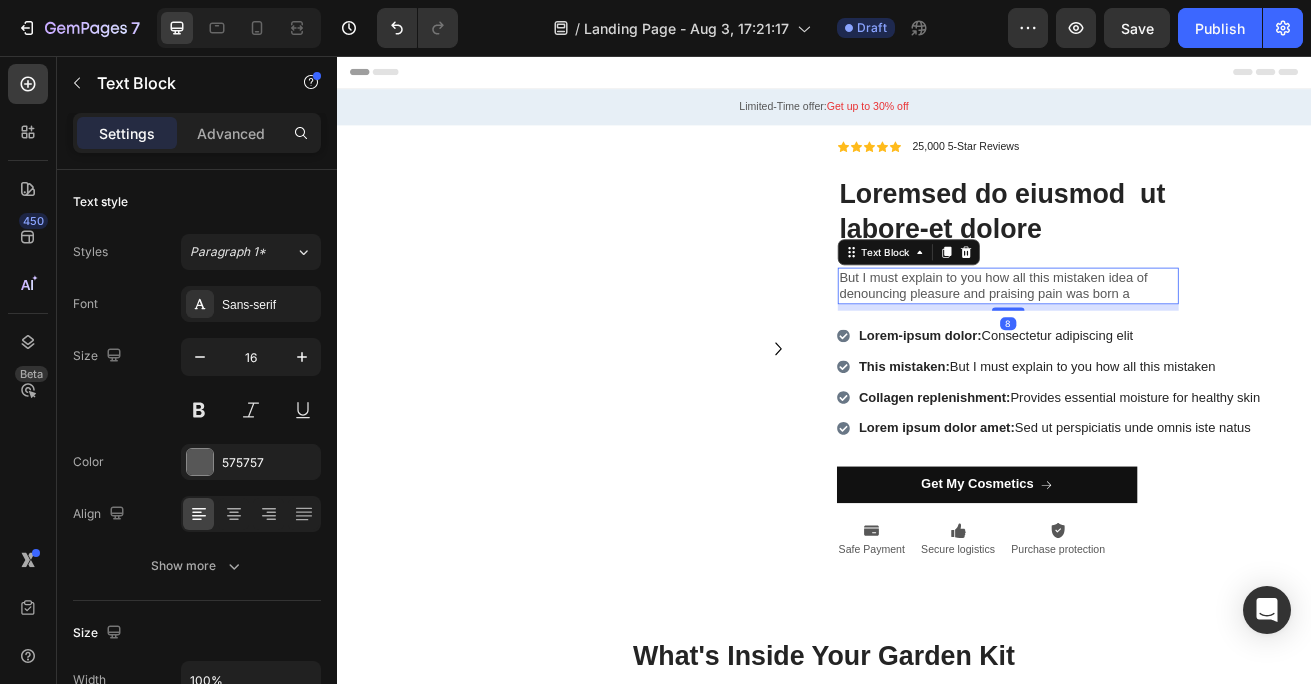 click on "But I must explain to you how all this mistaken idea of denouncing pleasure and praising pain was born a" at bounding box center (1164, 340) 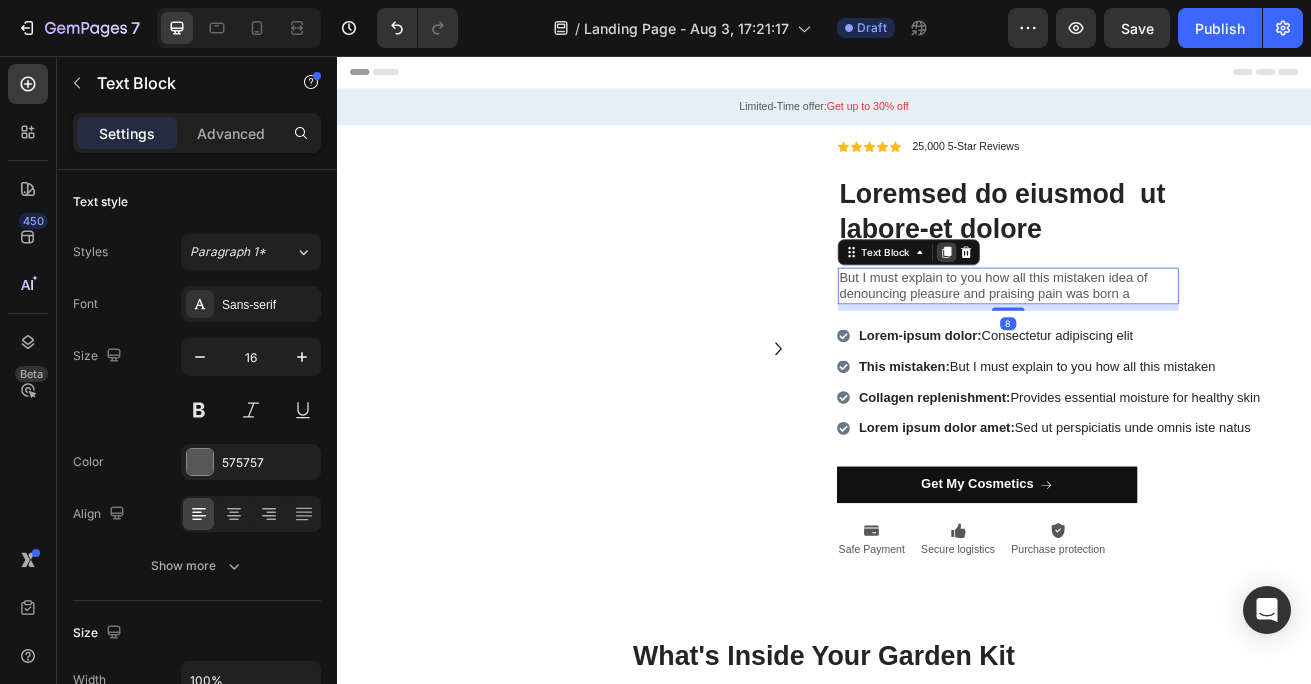 click 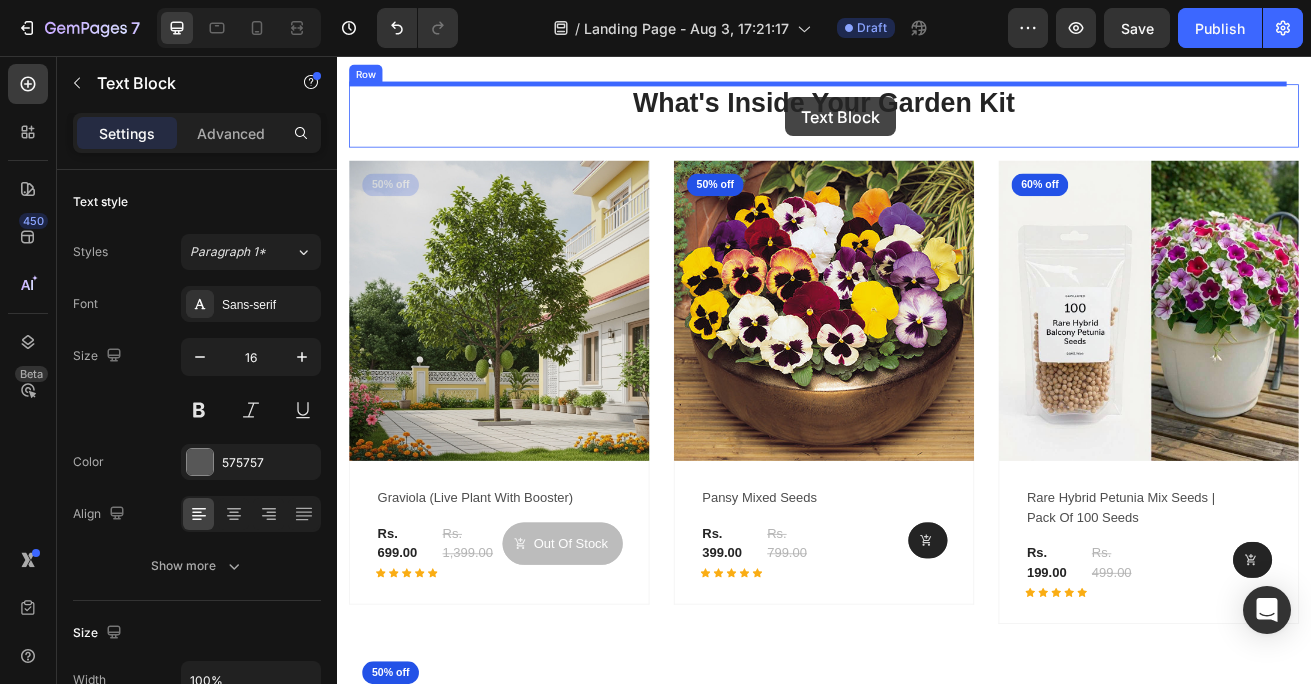 scroll, scrollTop: 665, scrollLeft: 0, axis: vertical 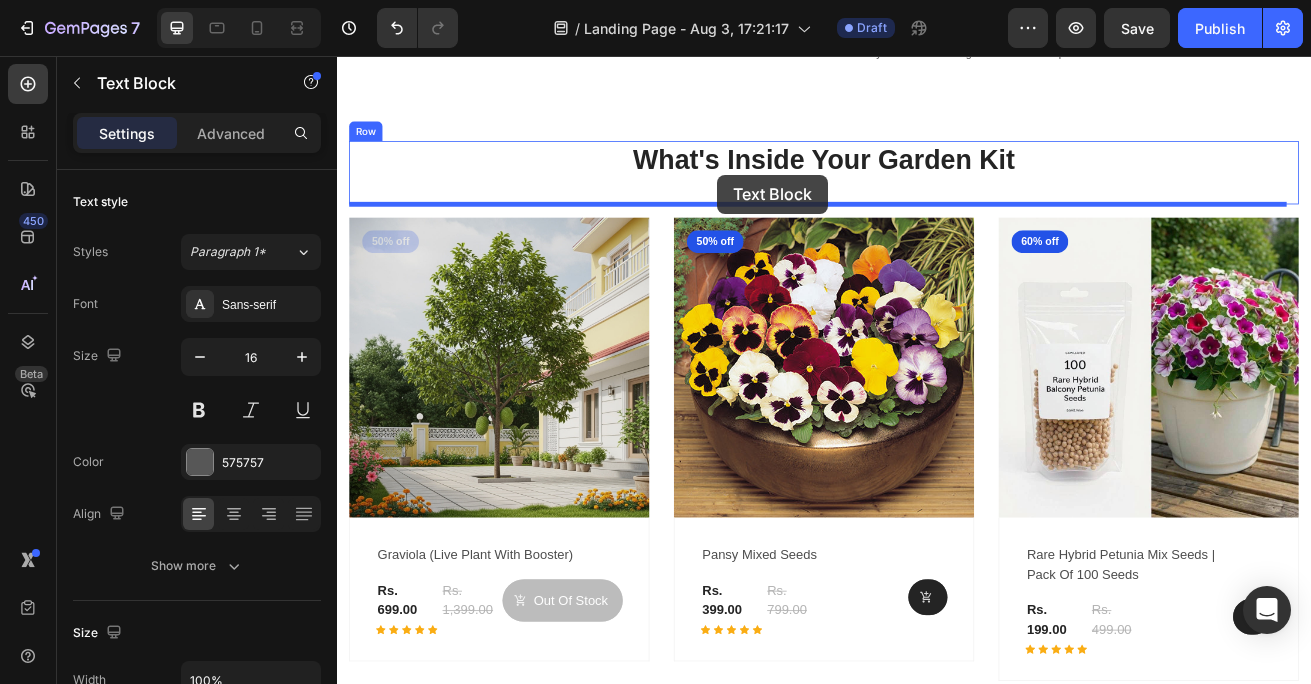 drag, startPoint x: 962, startPoint y: 352, endPoint x: 805, endPoint y: 202, distance: 217.1382 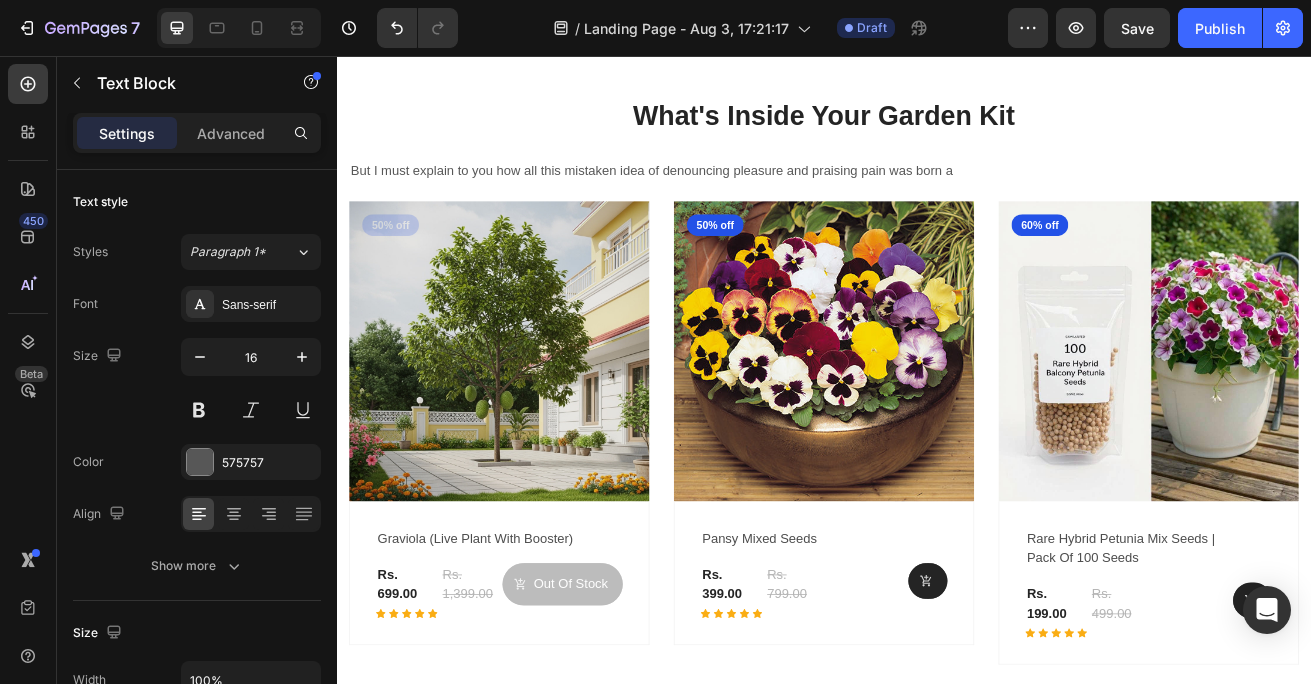 click on "But I must explain to you how all this mistaken idea of denouncing pleasure and praising pain was born a" at bounding box center [937, 198] 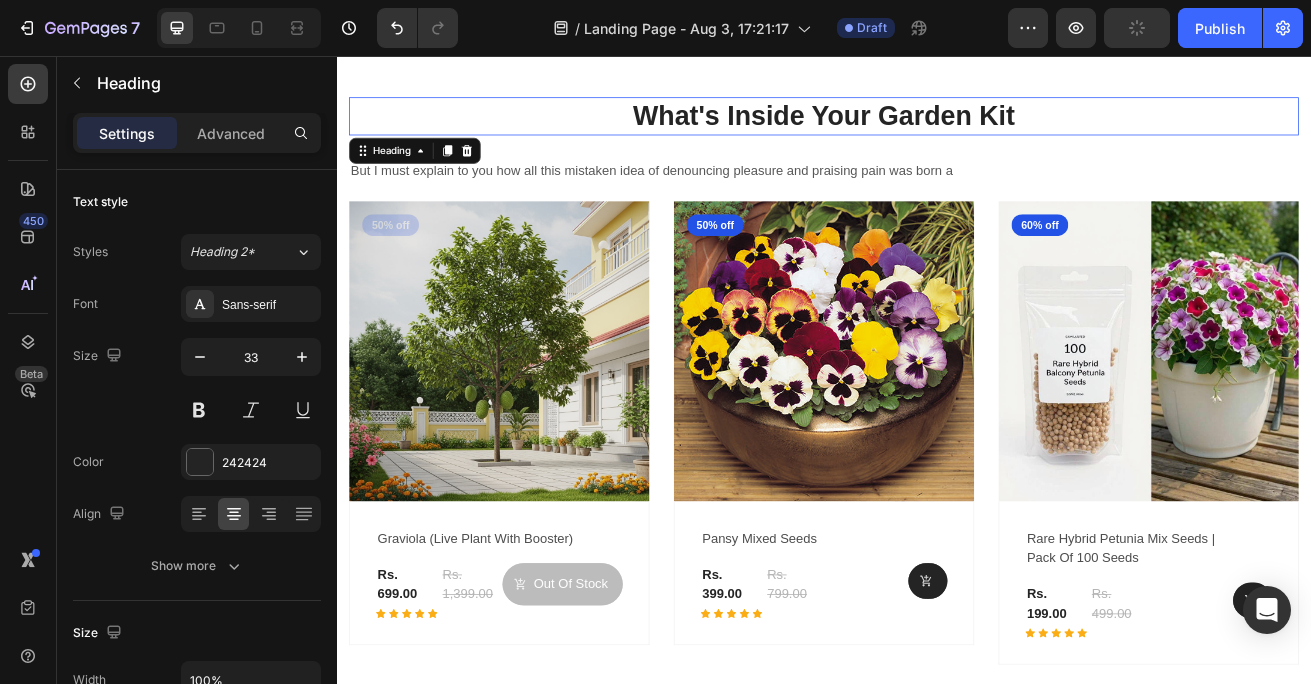 click on "What's Inside Your Garden Kit" at bounding box center (937, 130) 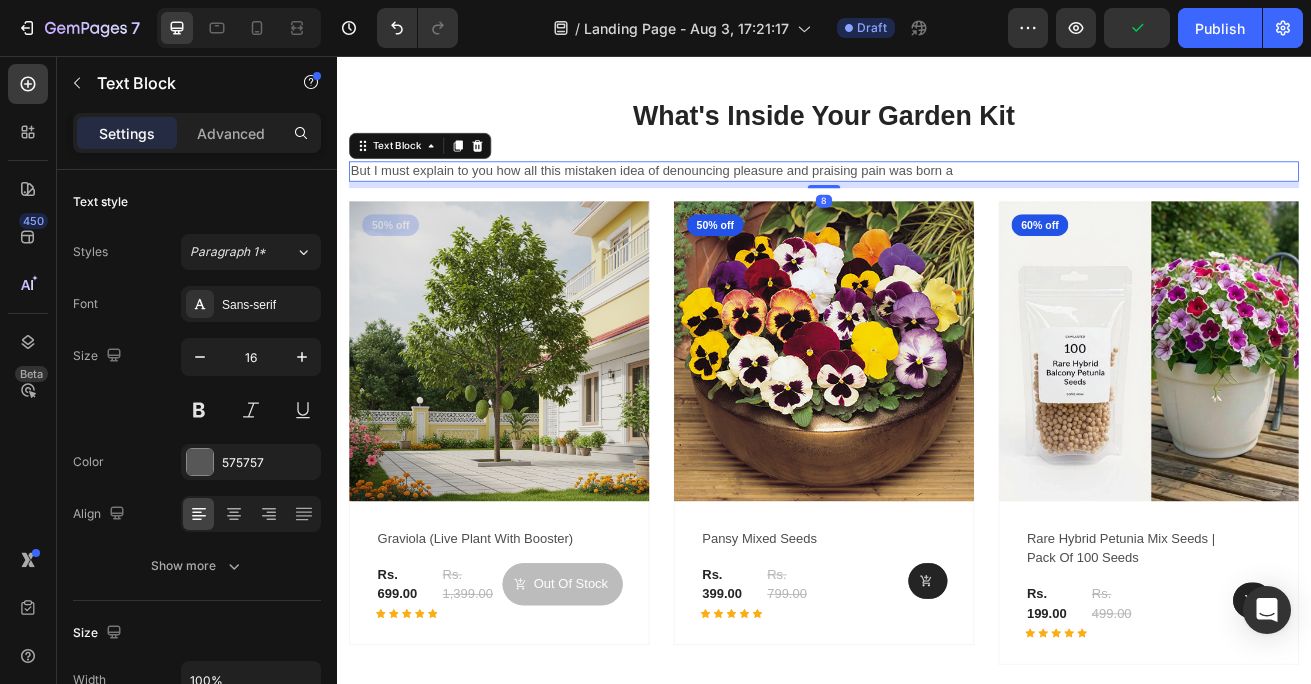 click on "But I must explain to you how all this mistaken idea of denouncing pleasure and praising pain was born a" at bounding box center (937, 198) 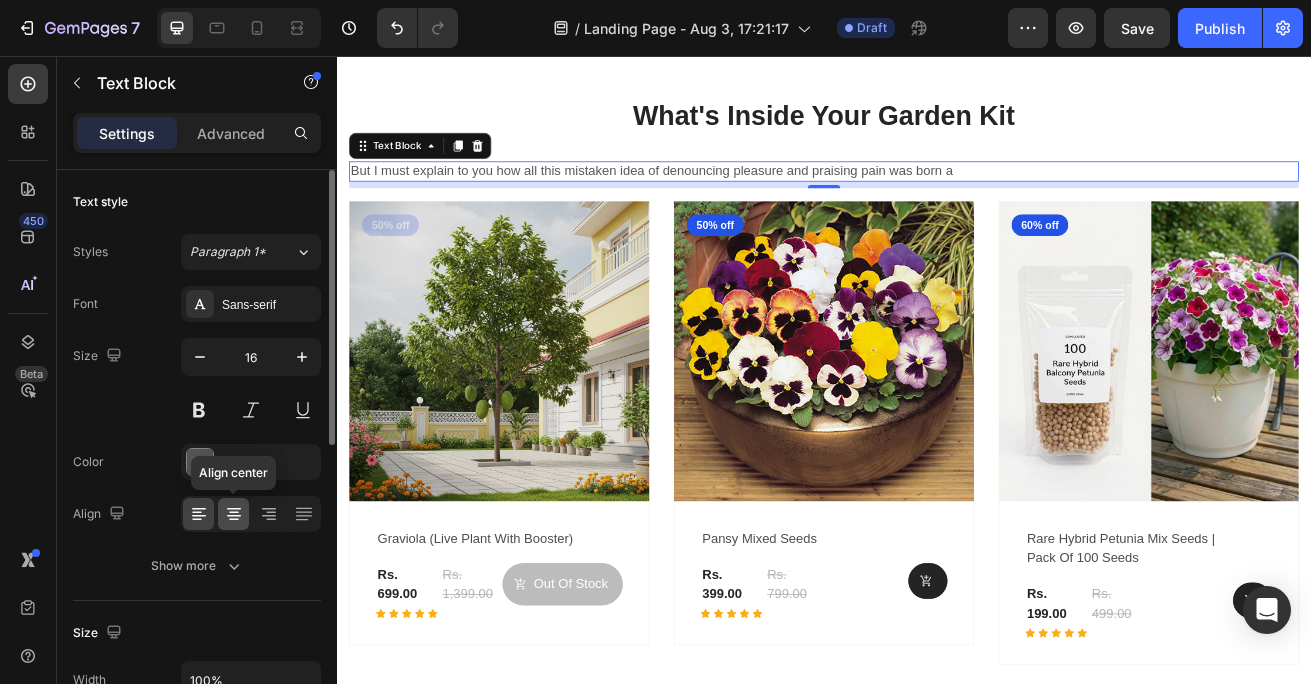 click 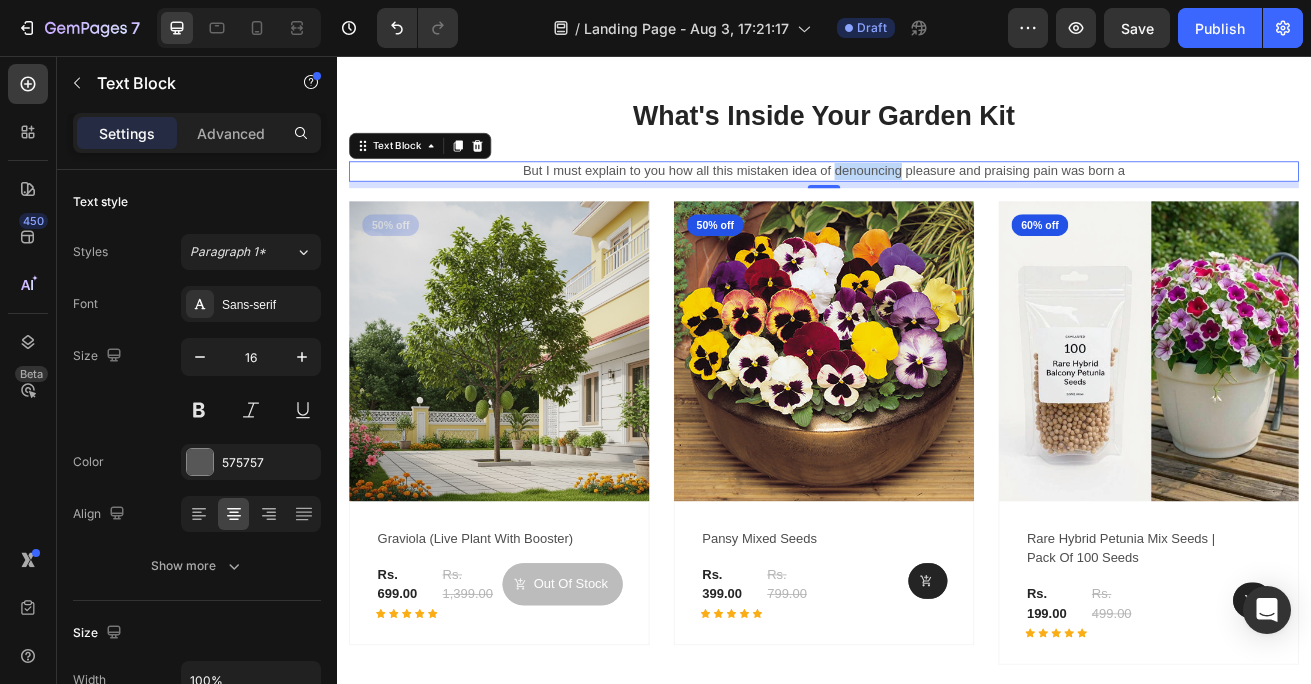 click on "But I must explain to you how all this mistaken idea of denouncing pleasure and praising pain was born a" at bounding box center [937, 198] 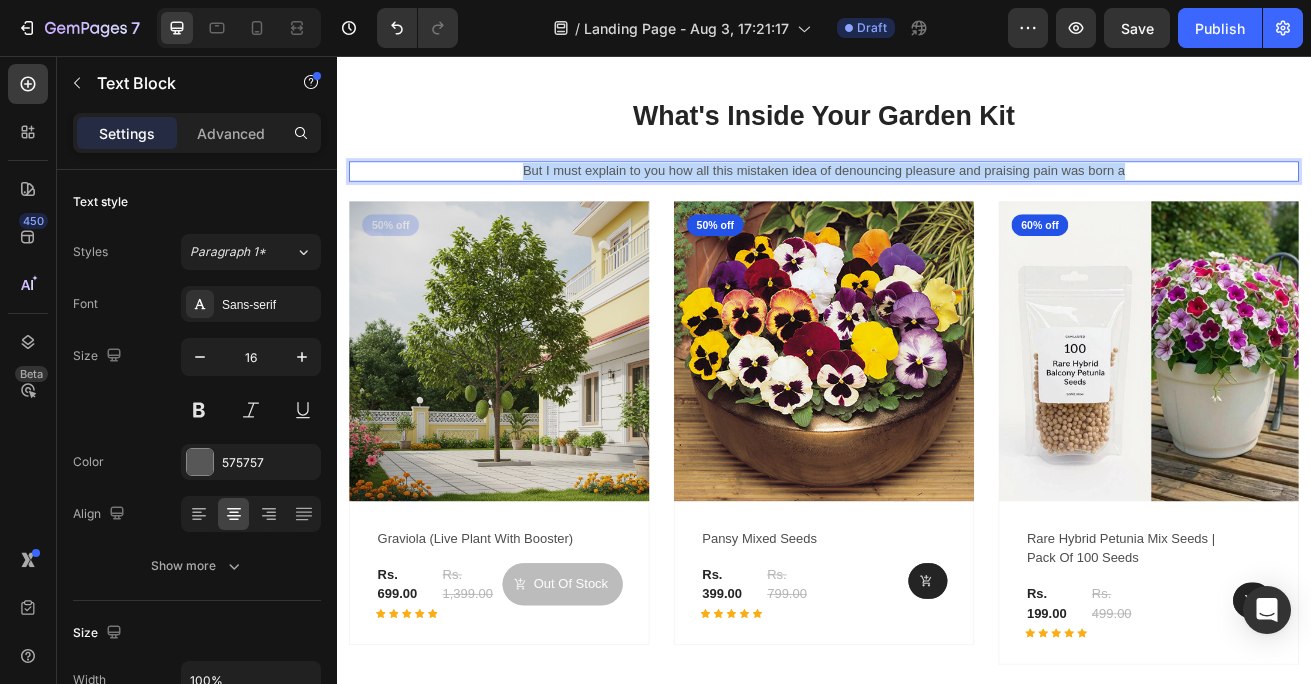 click on "But I must explain to you how all this mistaken idea of denouncing pleasure and praising pain was born a" at bounding box center [937, 198] 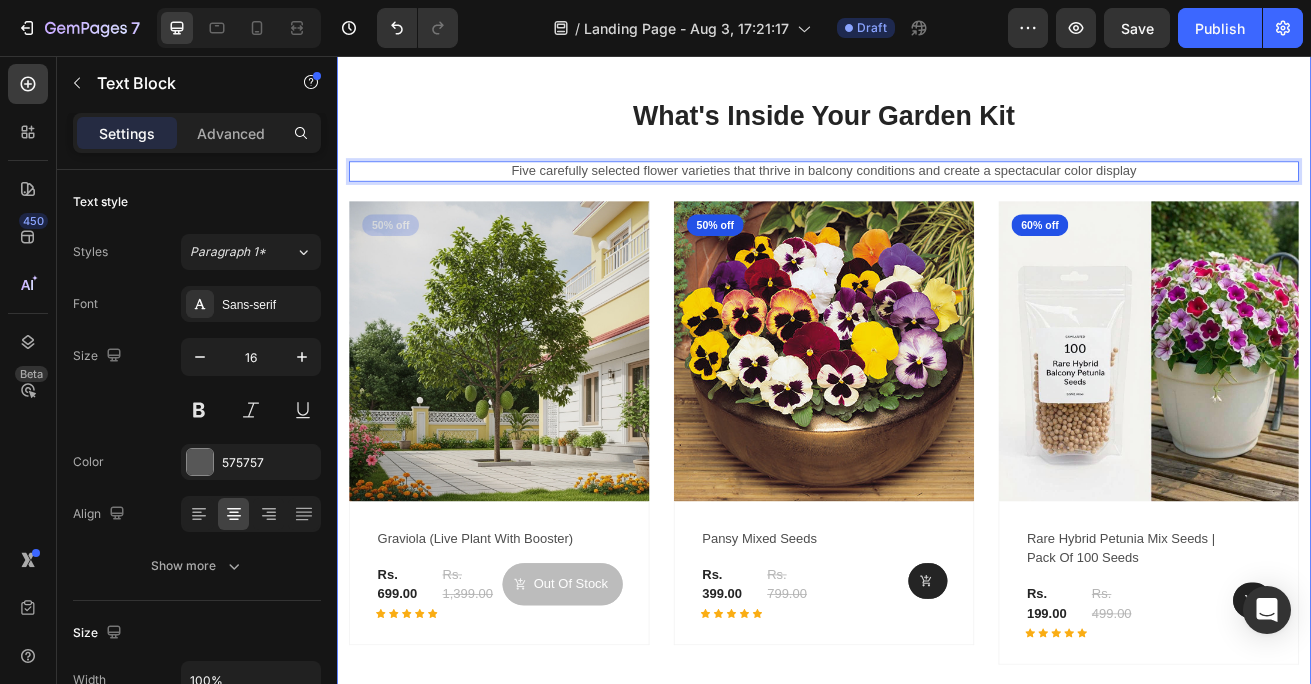 click on "(P) Images 50% off Product Badge Row graviola (live plant with booster) (P) Title Rs. 699.00 (P) Price (P) Price Rs. 1,399.00 (P) Price (P) Price Row Icon Icon Icon Icon Icon Row Out Of Stock (P) Cart Button Row Row 0 Product List (P) Images 50% off Product Badge Row pansy mixed seeds (P) Title Rs. 399.00 (P) Price (P) Price Rs. 799.00 (P) Price (P) Price Row Icon Icon Icon Icon Icon Row (P) Cart Button Row Row 0 Product List (P) Images 60% off Product Badge Row rare hybrid petunia mix seeds | pack of 100 seeds (P) Title Rs. 199.00 (P) Price (P) Price Rs. 499.00 (P) Price (P) Price Row Icon Icon Icon Icon Icon Row (P) Cart Button Row Row 0 Product List (P) Images 50% off Product Badge Row sacred brahma kamal plant kit (live plant + blooming support formulas) (P) Title Rs. 699.00 (P) Price (P) Price Rs. 1,400.00" at bounding box center [937, 757] 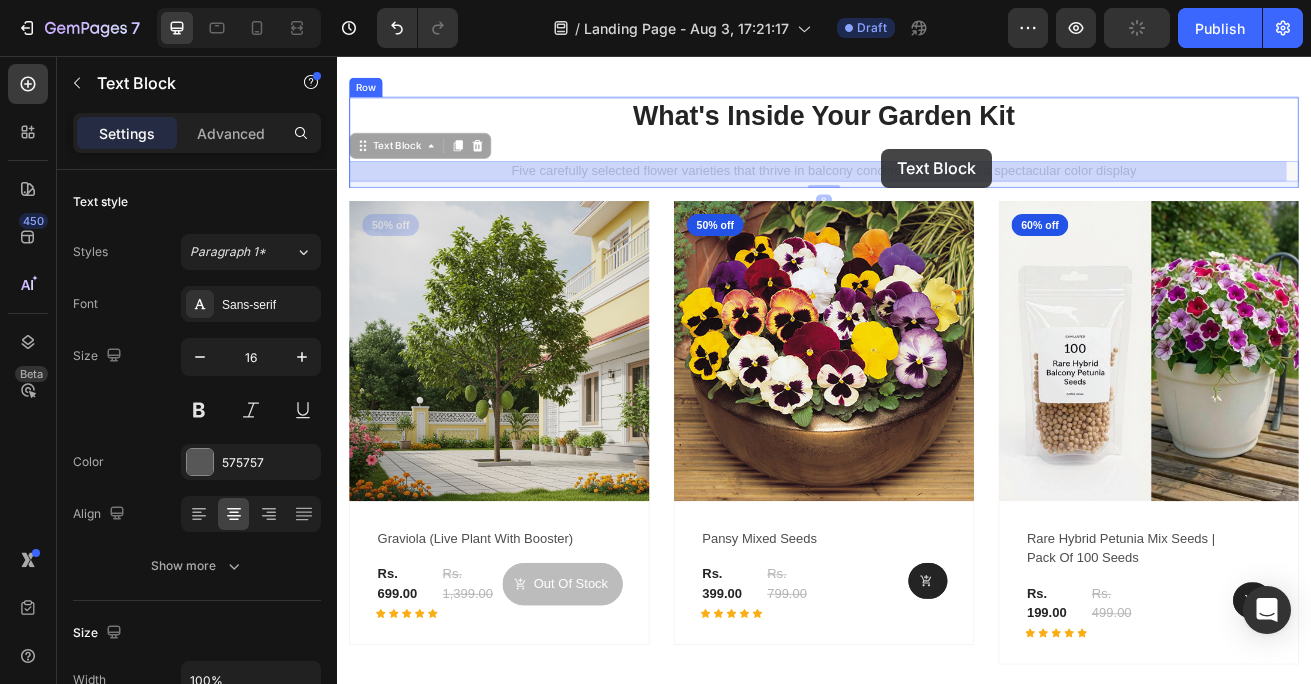 drag, startPoint x: 1017, startPoint y: 194, endPoint x: 1007, endPoint y: 170, distance: 26 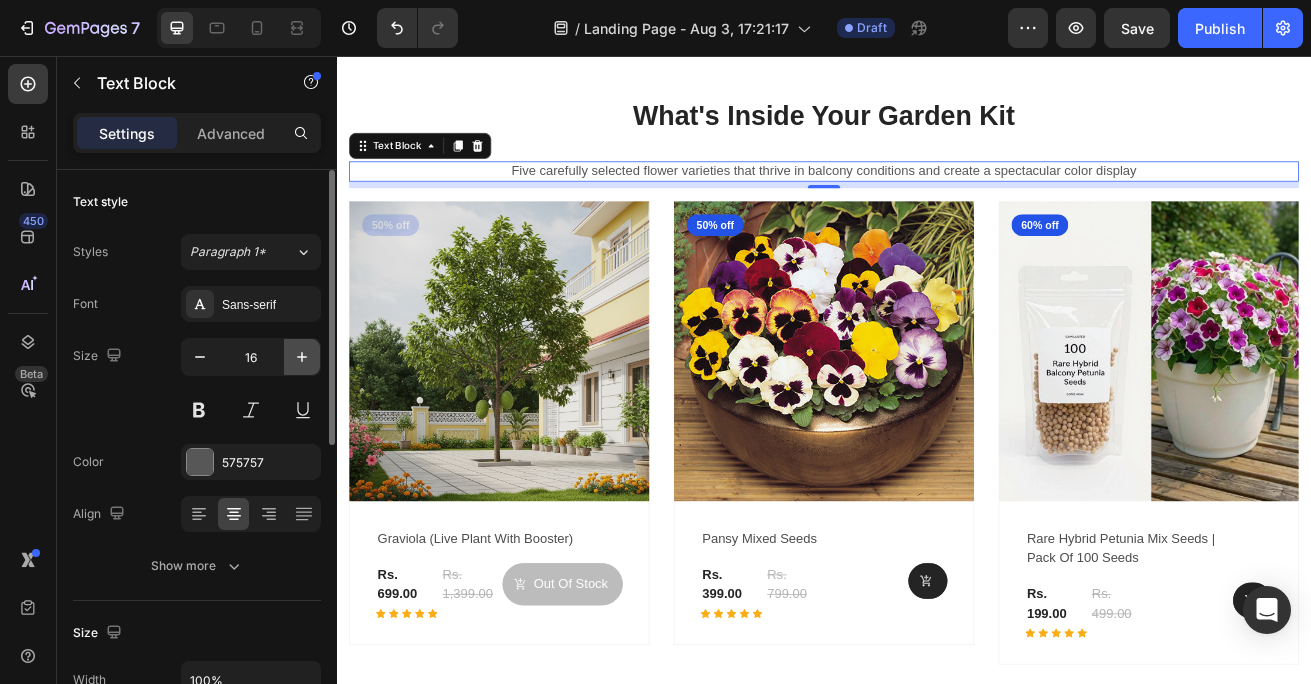 click at bounding box center (302, 357) 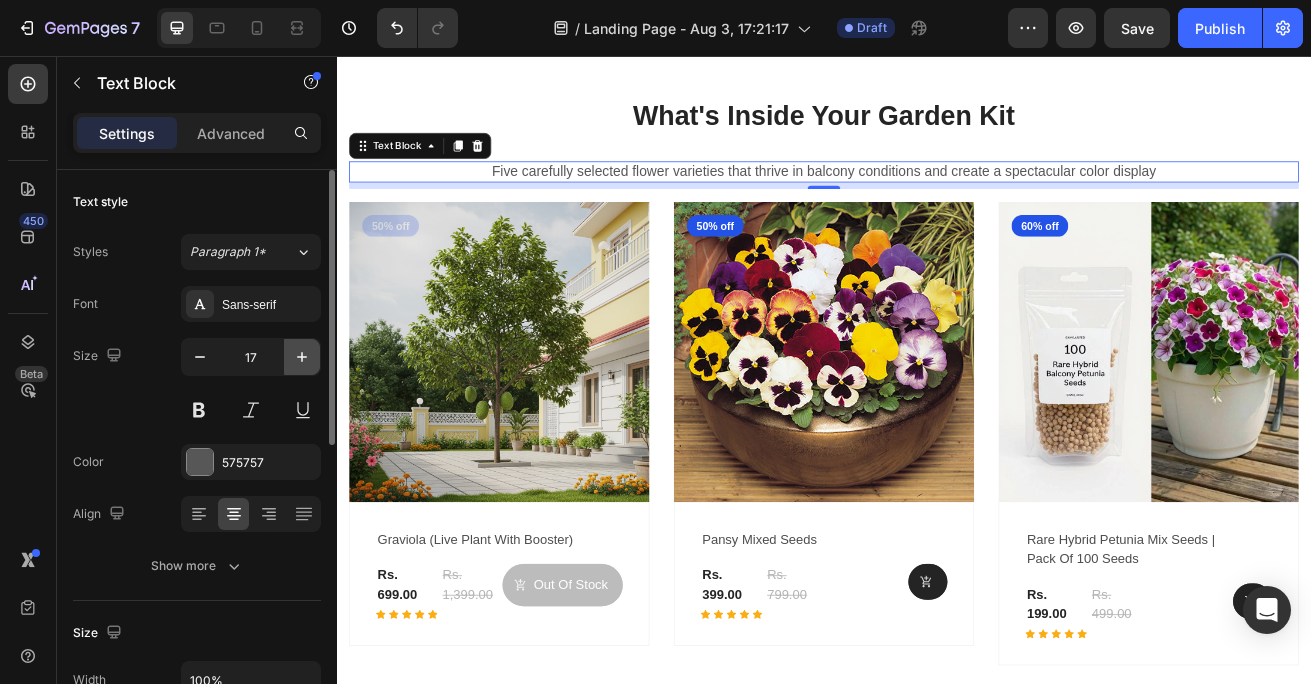 click at bounding box center (302, 357) 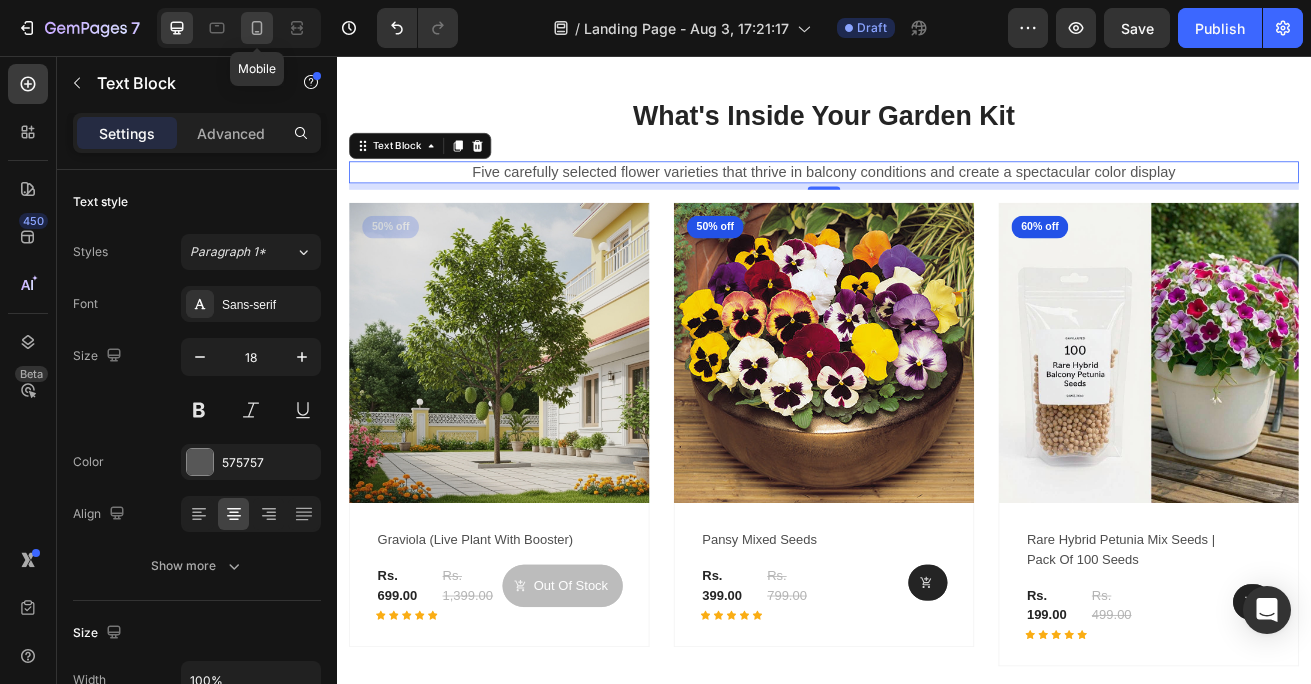 click 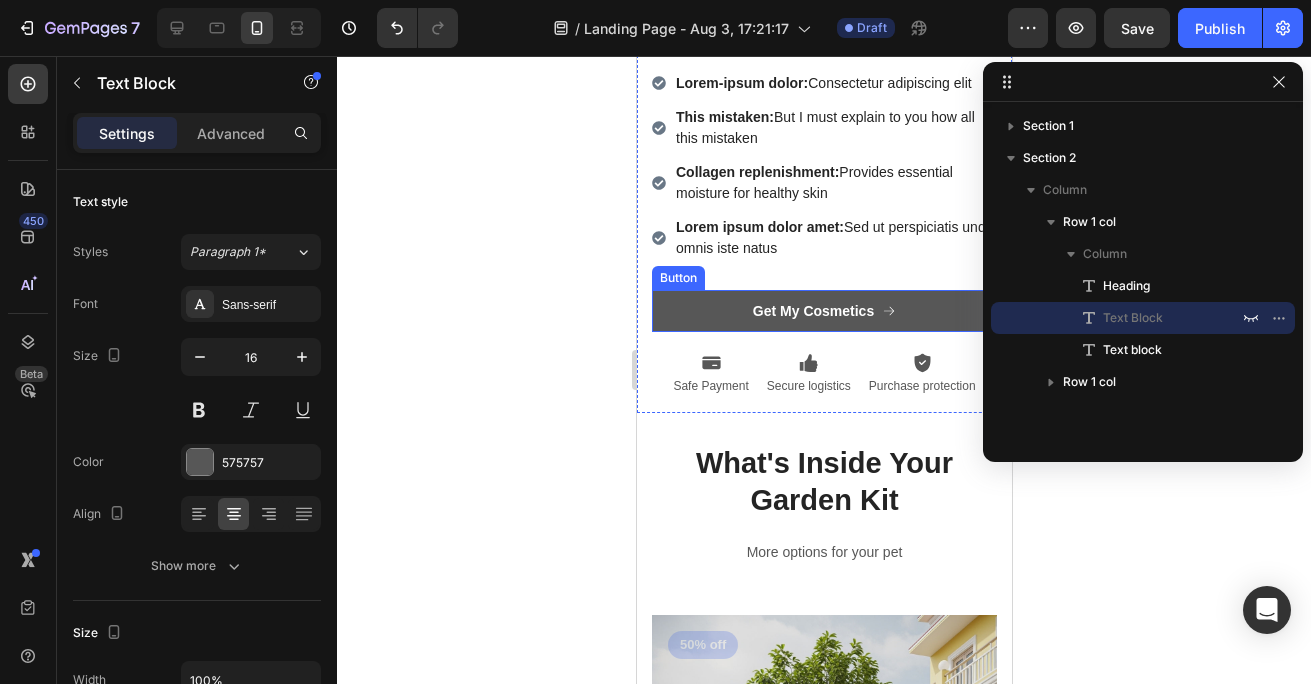scroll, scrollTop: 496, scrollLeft: 0, axis: vertical 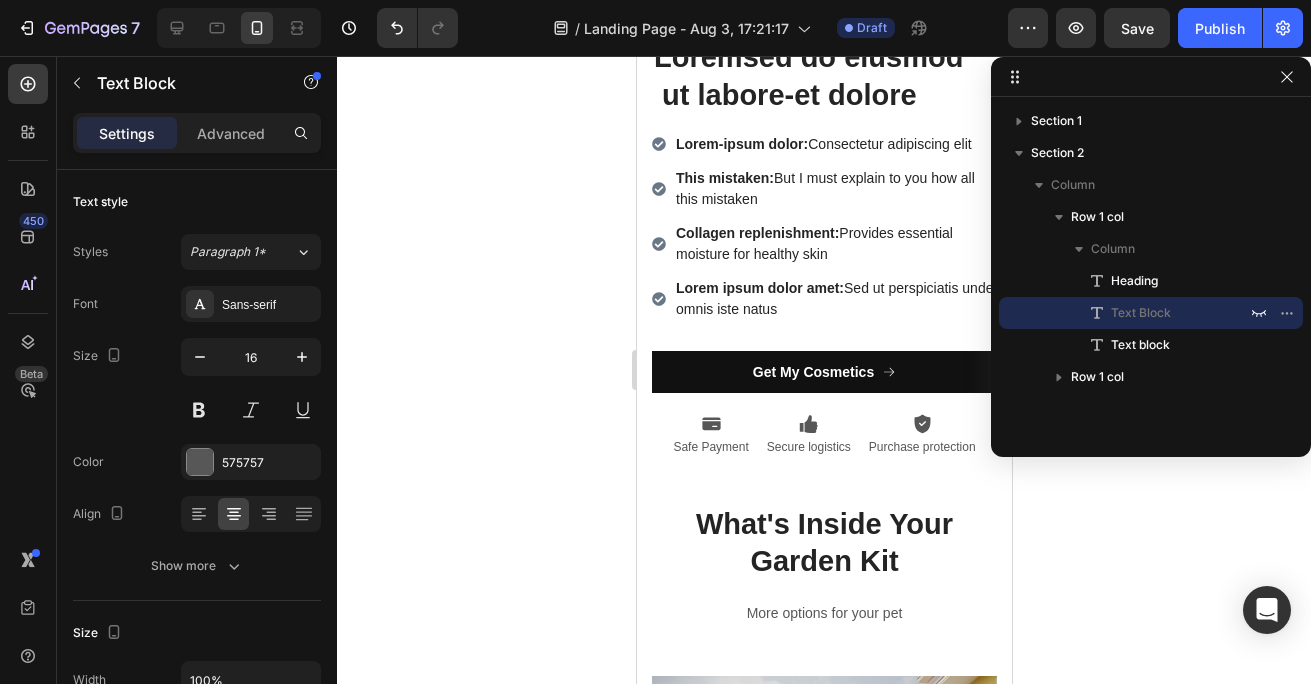 drag, startPoint x: 1007, startPoint y: 81, endPoint x: 1314, endPoint y: 87, distance: 307.05862 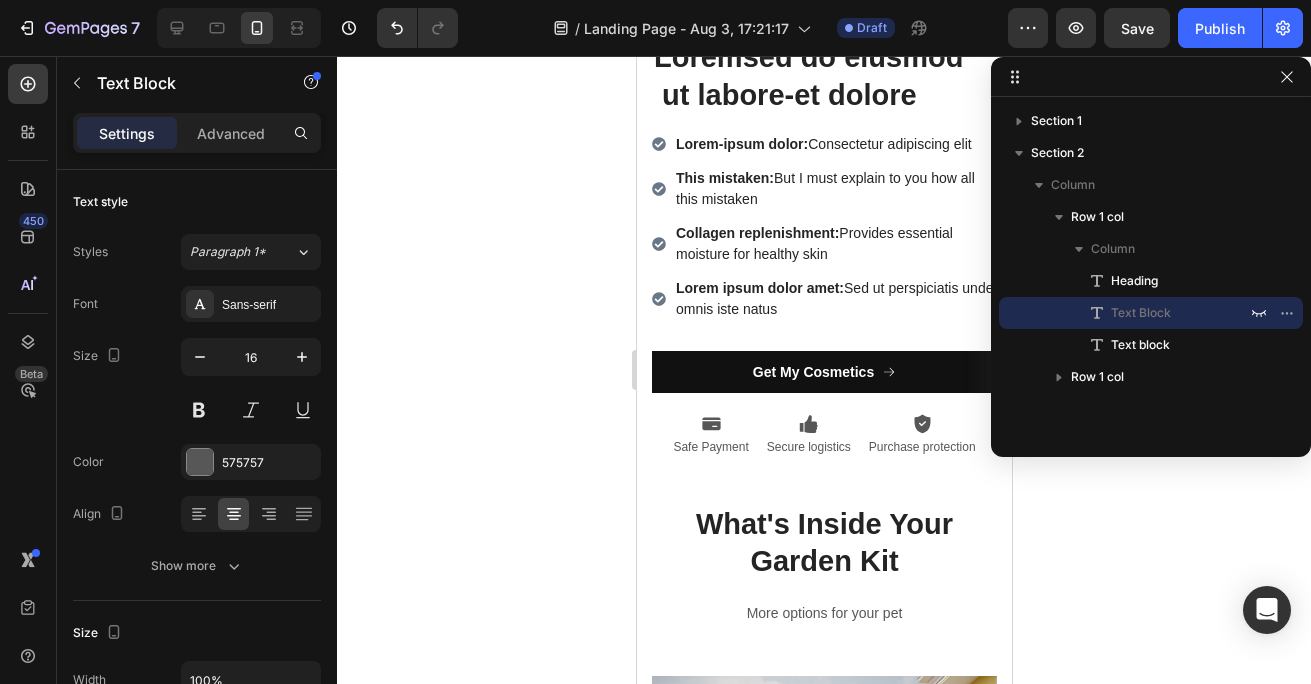 drag, startPoint x: 1132, startPoint y: 544, endPoint x: 1037, endPoint y: 549, distance: 95.131485 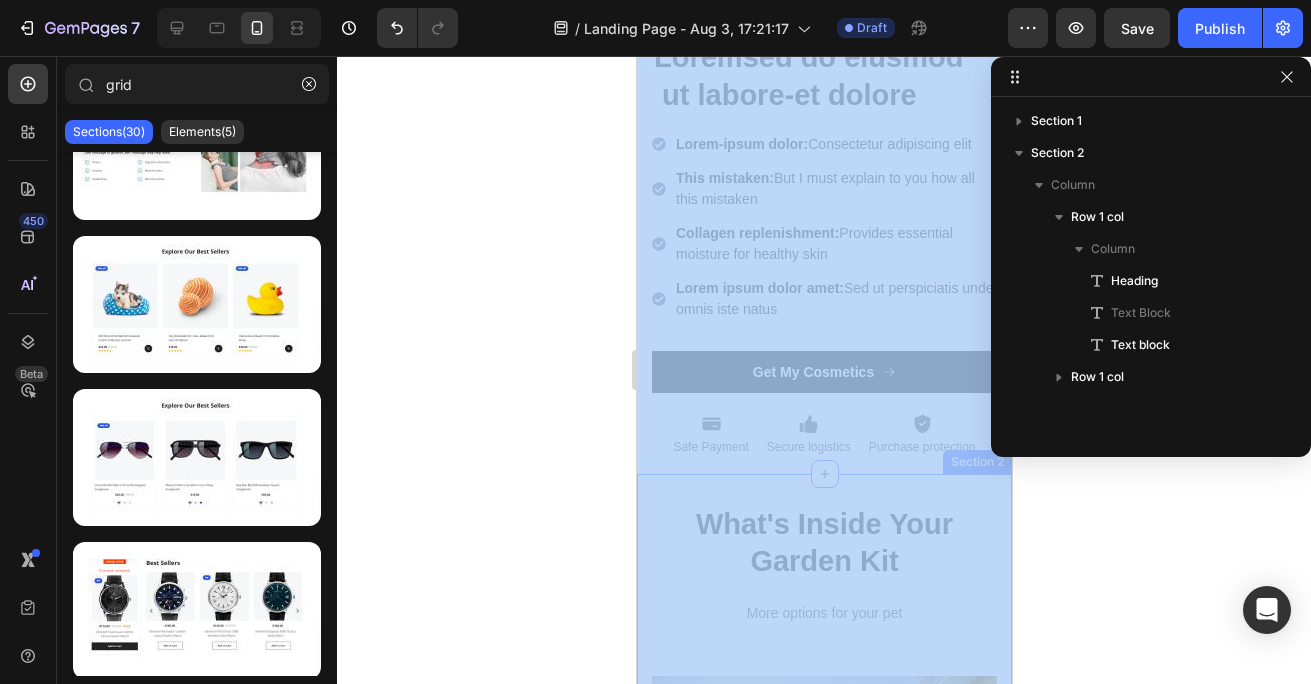 drag, startPoint x: 1714, startPoint y: 596, endPoint x: 988, endPoint y: 543, distance: 727.932 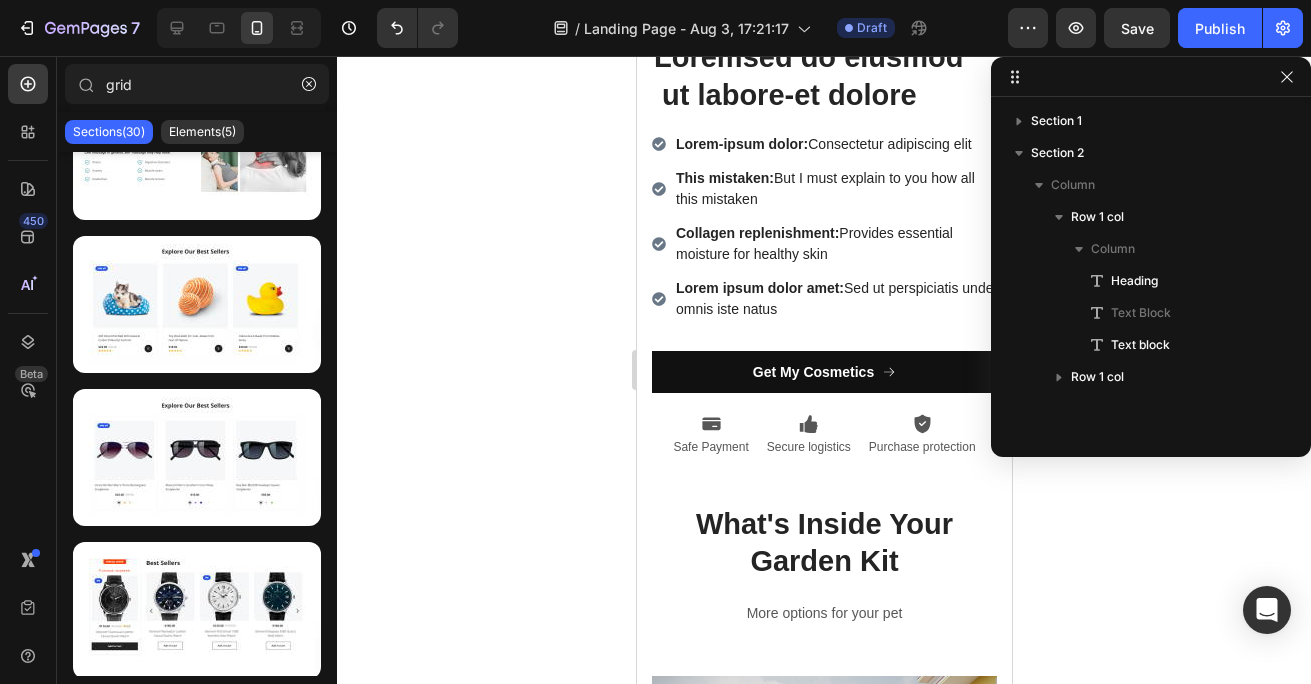 click 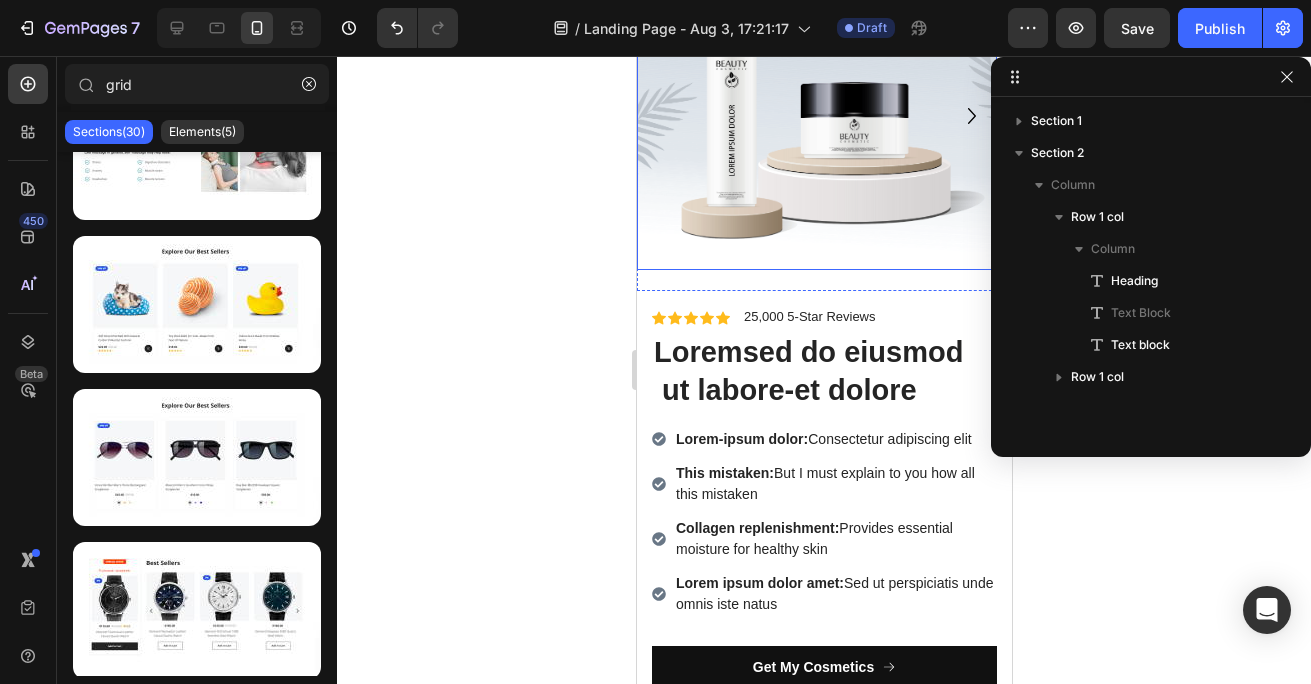 scroll, scrollTop: 190, scrollLeft: 0, axis: vertical 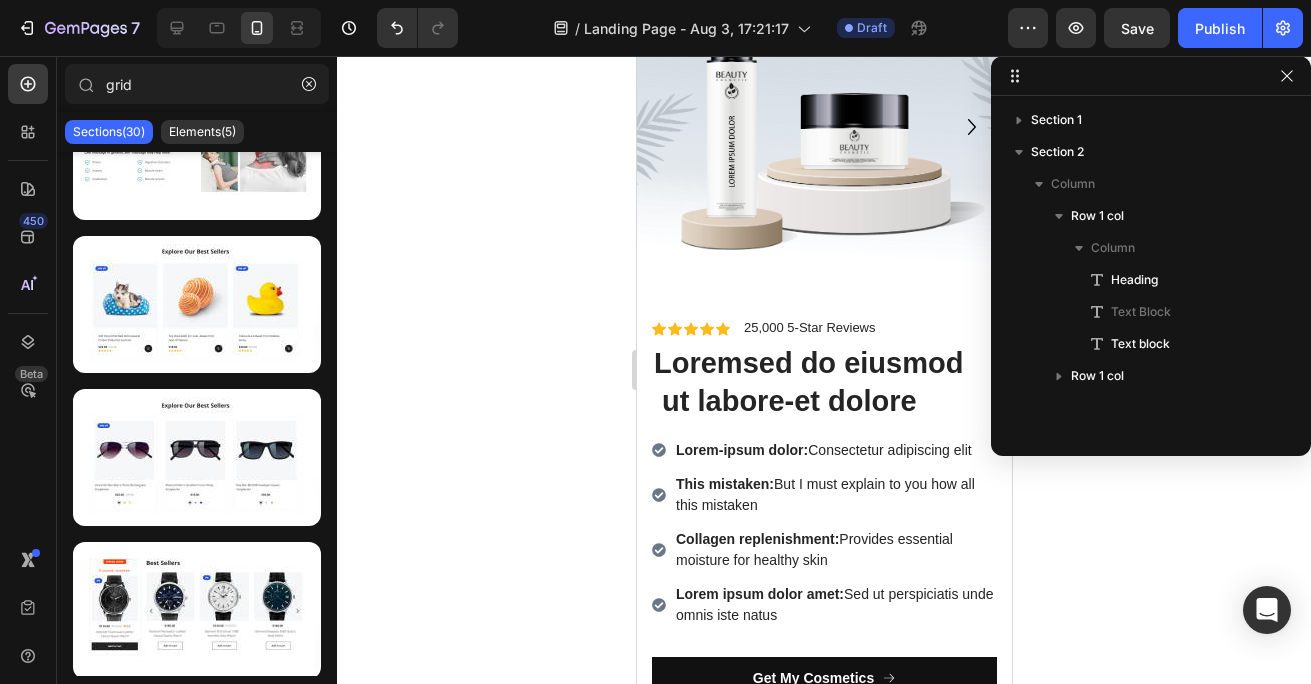 drag, startPoint x: 1012, startPoint y: 76, endPoint x: 1312, endPoint y: -8, distance: 311.53812 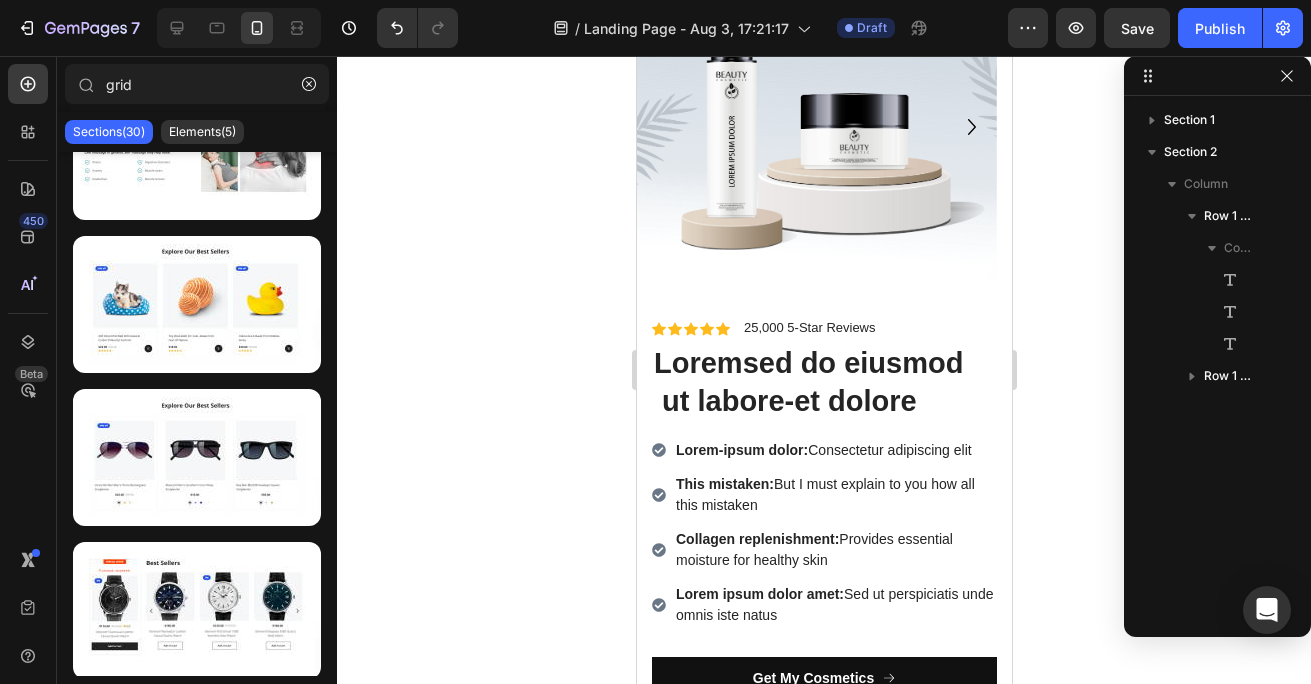 drag, startPoint x: 997, startPoint y: 449, endPoint x: 1161, endPoint y: 630, distance: 244.24782 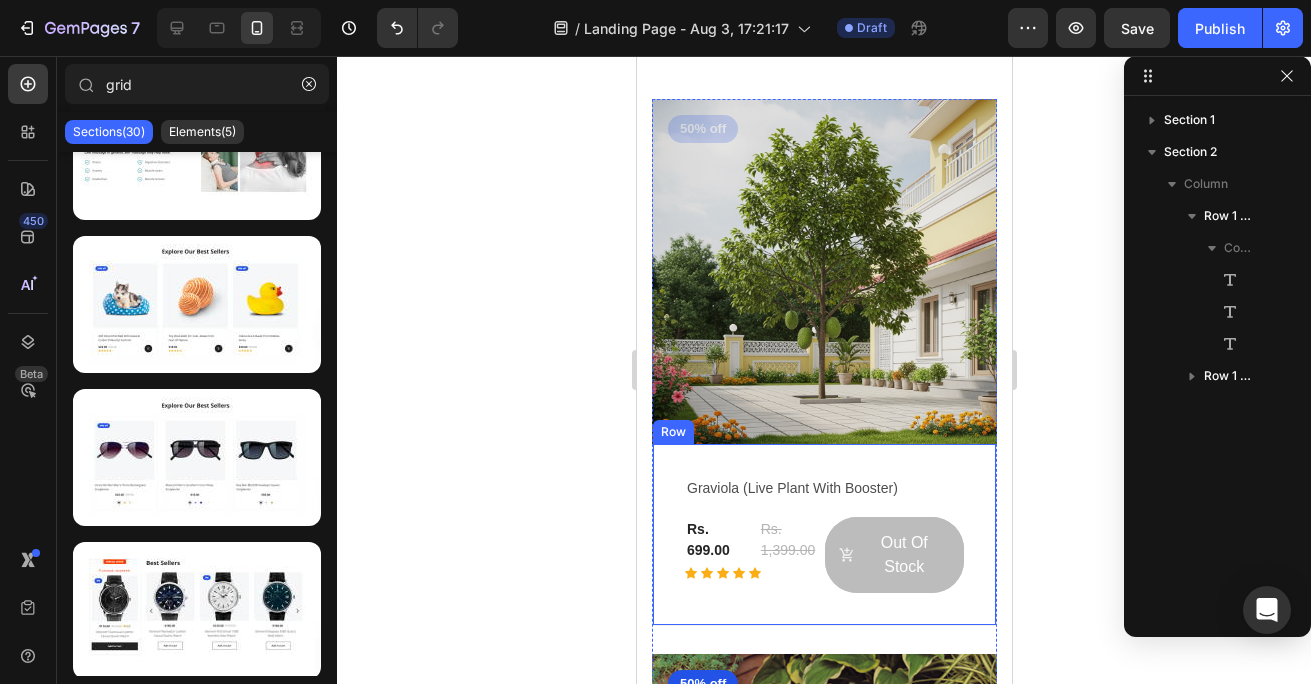 scroll, scrollTop: 1082, scrollLeft: 0, axis: vertical 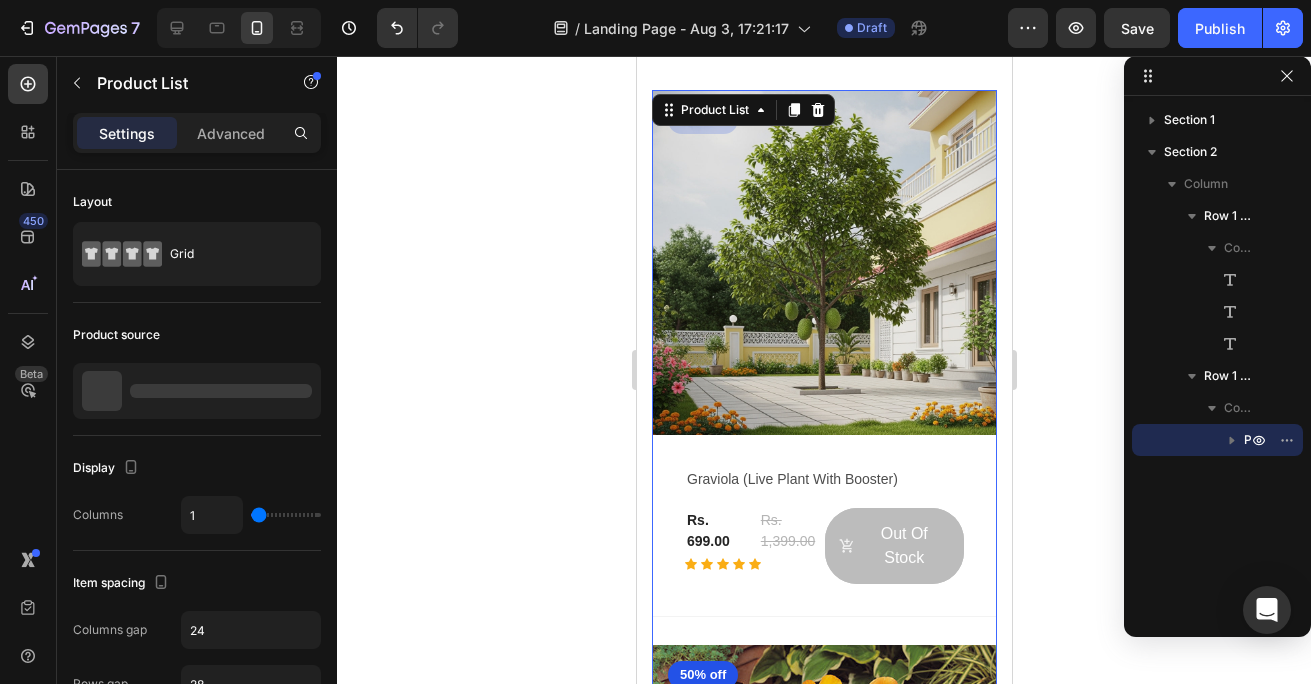 click on "(P) Images 50% off Product Badge Row graviola (live plant with booster) (P) Title Rs. 699.00 (P) Price (P) Price Rs. 1,399.00 (P) Price (P) Price Row Icon Icon Icon Icon Icon Row Out Of Stock (P) Cart Button Row Row 0 Product List (P) Images 50% off Product Badge Row pansy mixed seeds (P) Title Rs. 399.00 (P) Price (P) Price Rs. 799.00 (P) Price (P) Price Row Icon Icon Icon Icon Icon Row (P) Cart Button Row Row 0 Product List (P) Images 60% off Product Badge Row rare hybrid petunia mix seeds | pack of 100 seeds (P) Title Rs. 199.00 (P) Price (P) Price Rs. 499.00 (P) Price (P) Price Row Icon Icon Icon Icon Icon Row (P) Cart Button Row Row 0 Product List (P) Images 50% off Product Badge Row sacred brahma kamal plant kit (live plant + blooming support formulas) (P) Title Rs. 699.00 (P) Price (P) Price Rs. 1,400.00 (P) Price (P) Price Row Icon Icon Icon Icon Icon Row (P) Cart Button Row Row 0 Product List" at bounding box center [823, 1186] 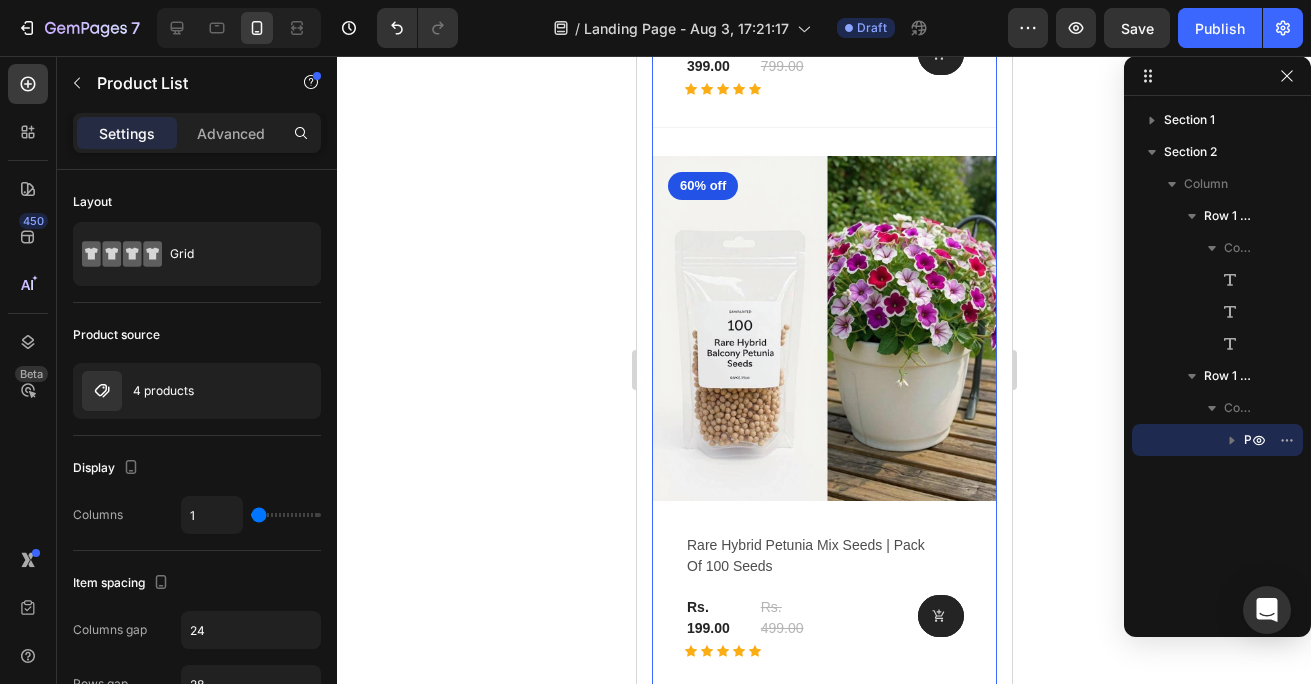 scroll, scrollTop: 2118, scrollLeft: 0, axis: vertical 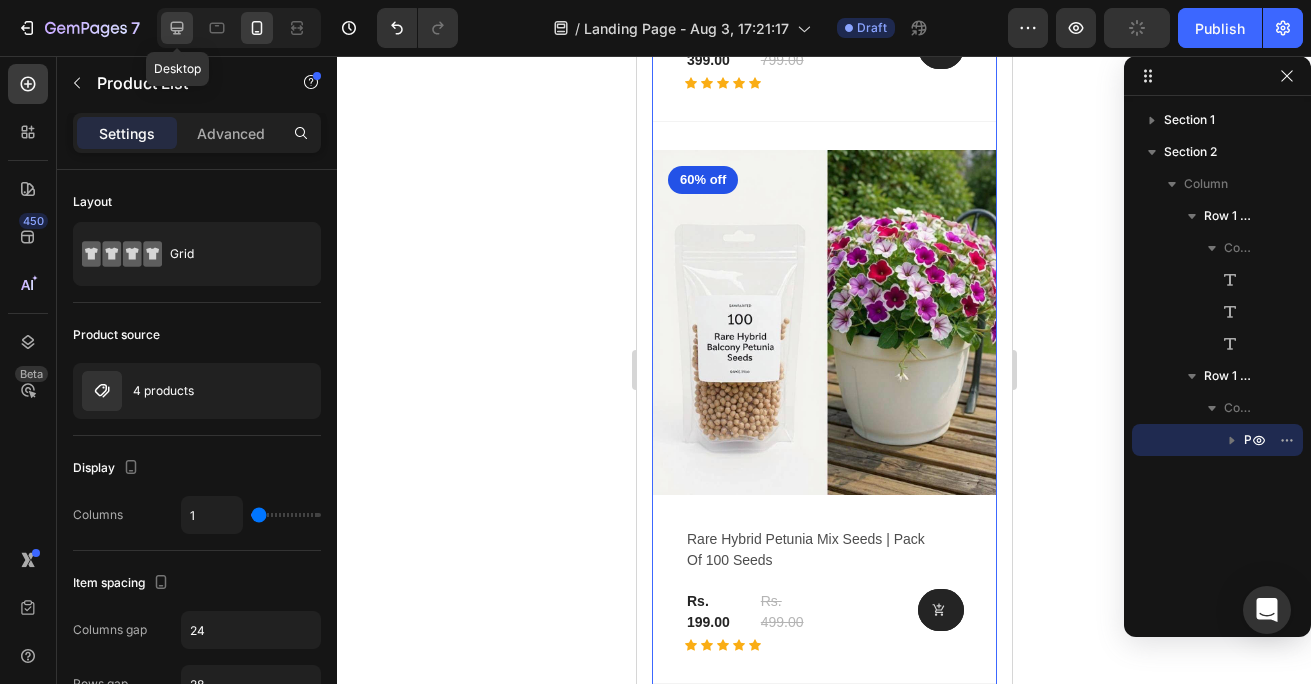 click 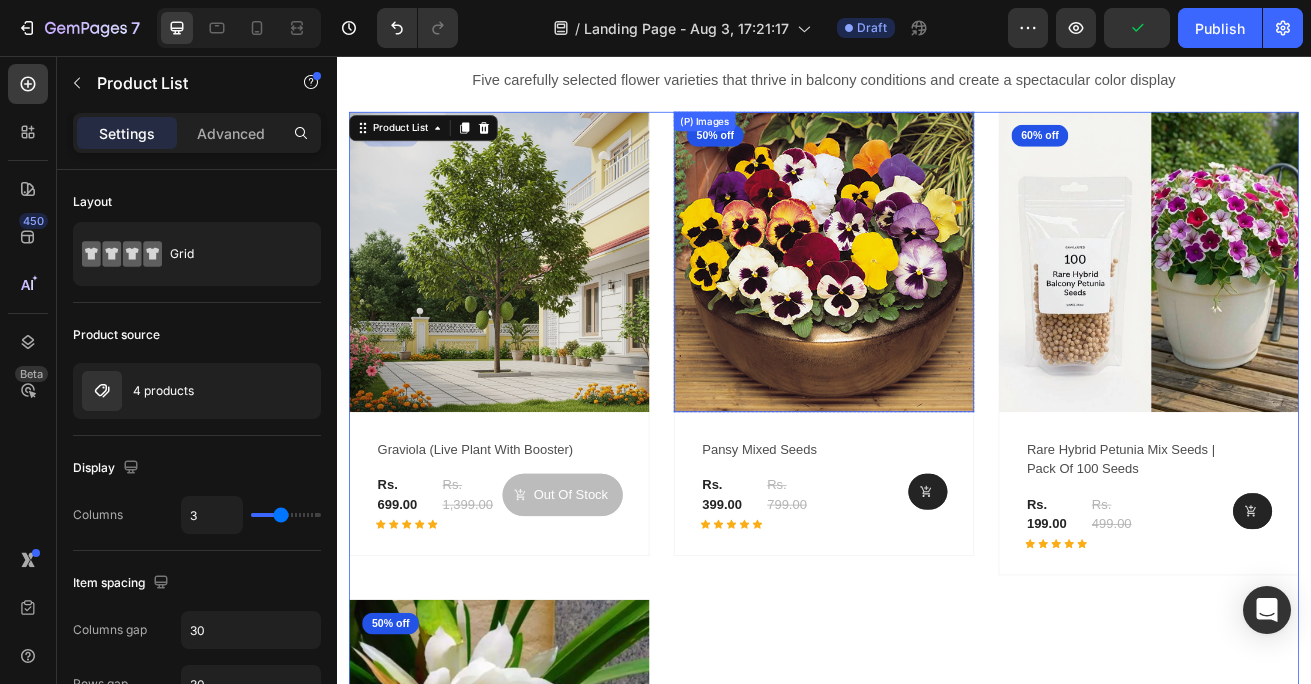 scroll, scrollTop: 1054, scrollLeft: 0, axis: vertical 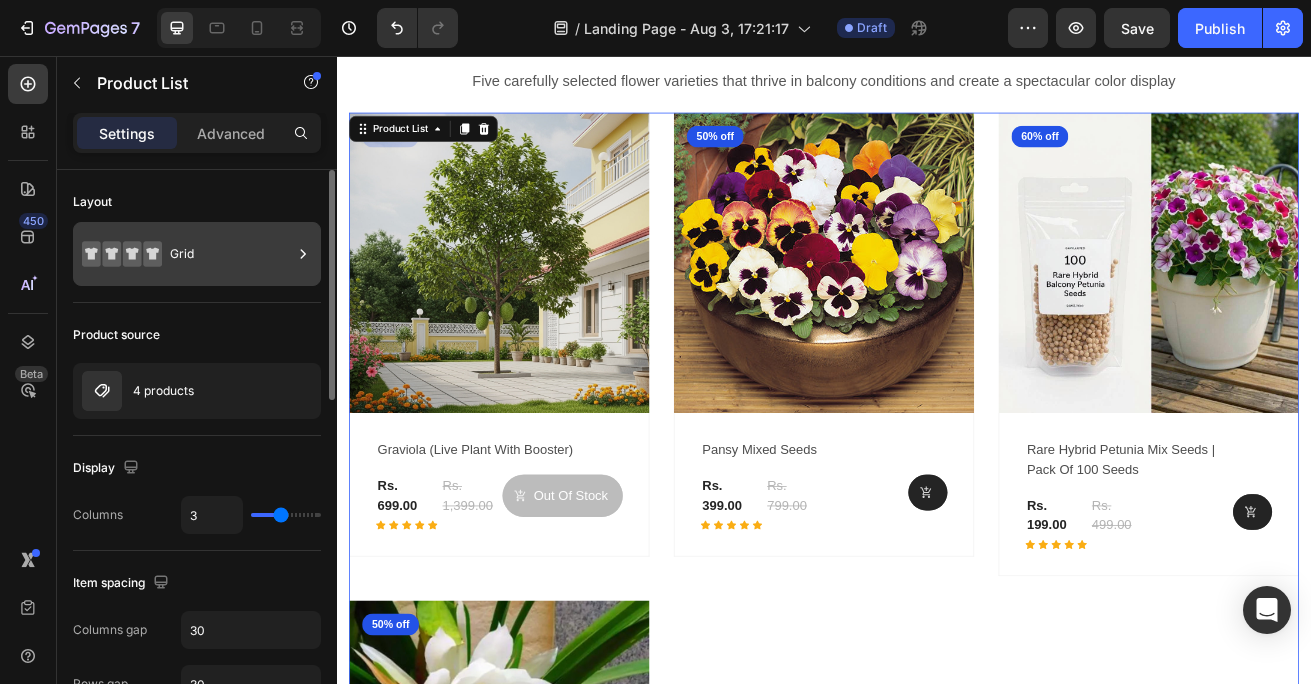 click on "Grid" at bounding box center [231, 254] 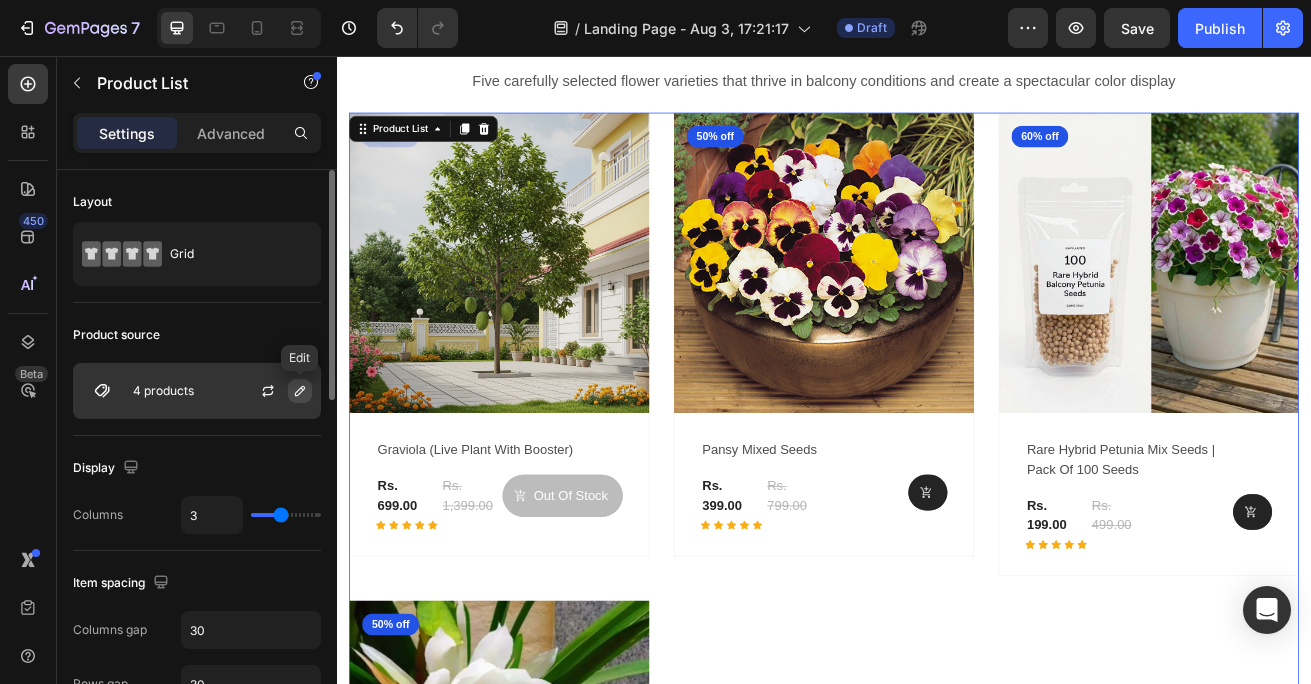 click 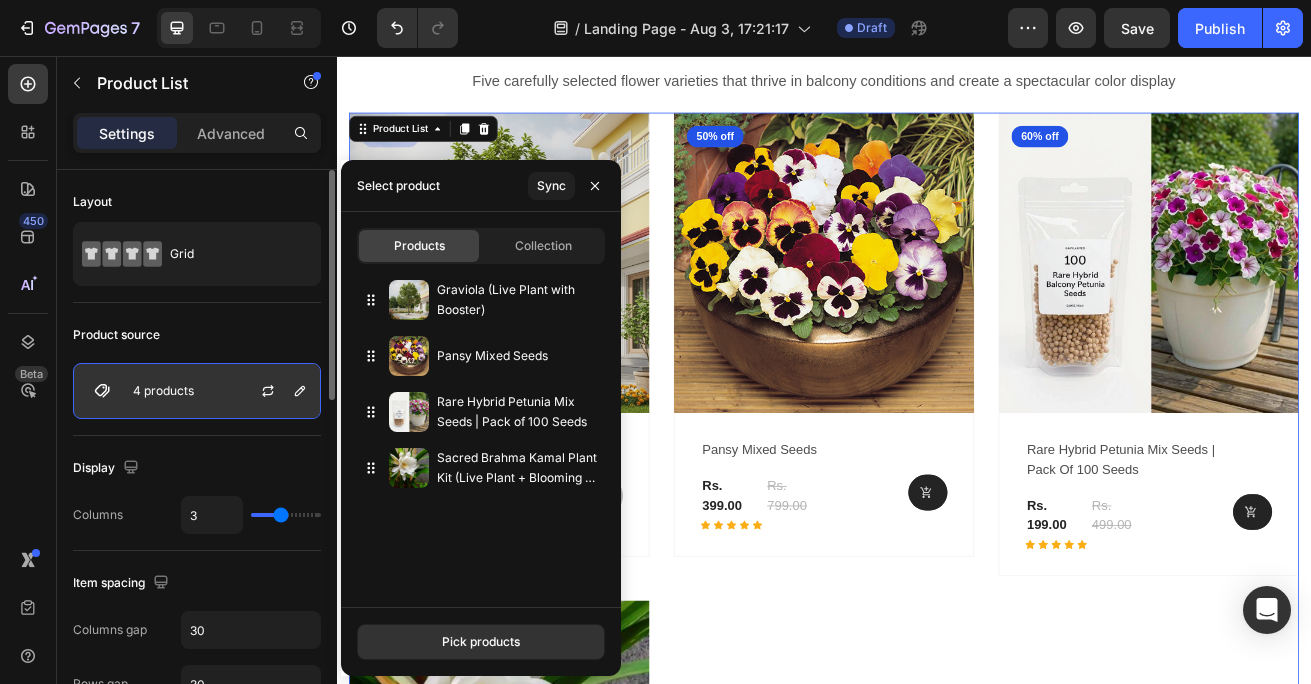 click on "4 products" at bounding box center (163, 391) 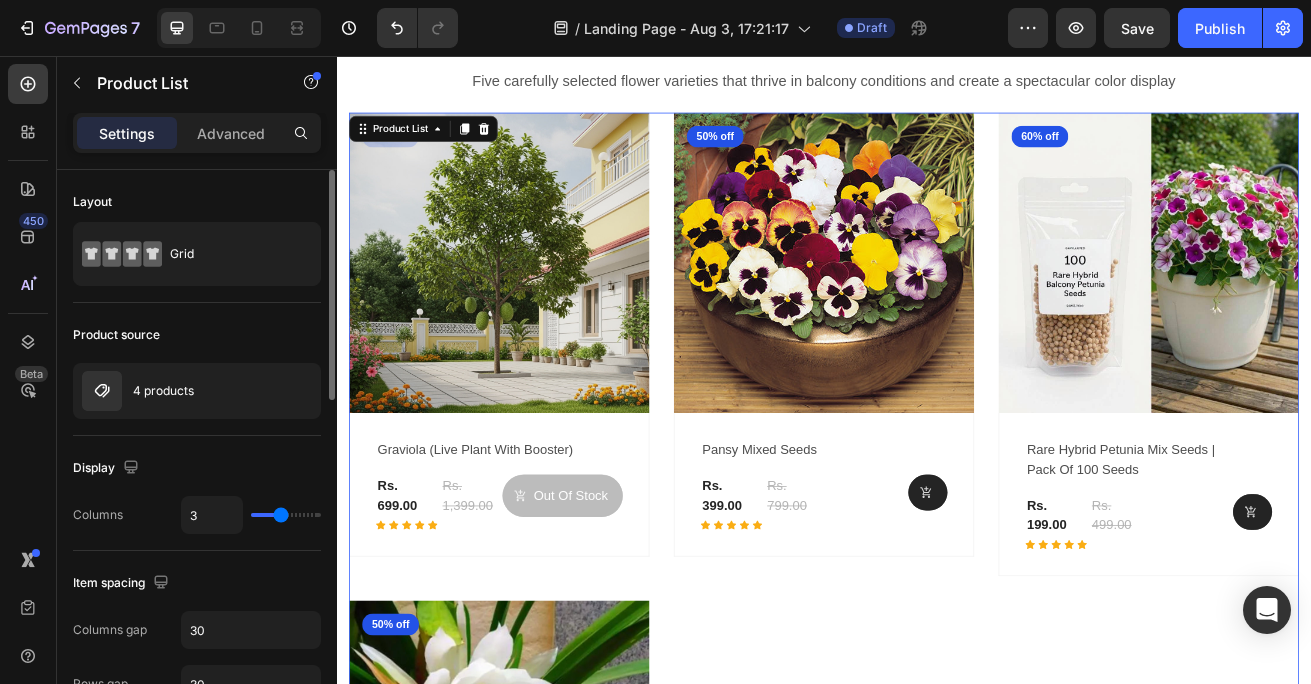 type on "4" 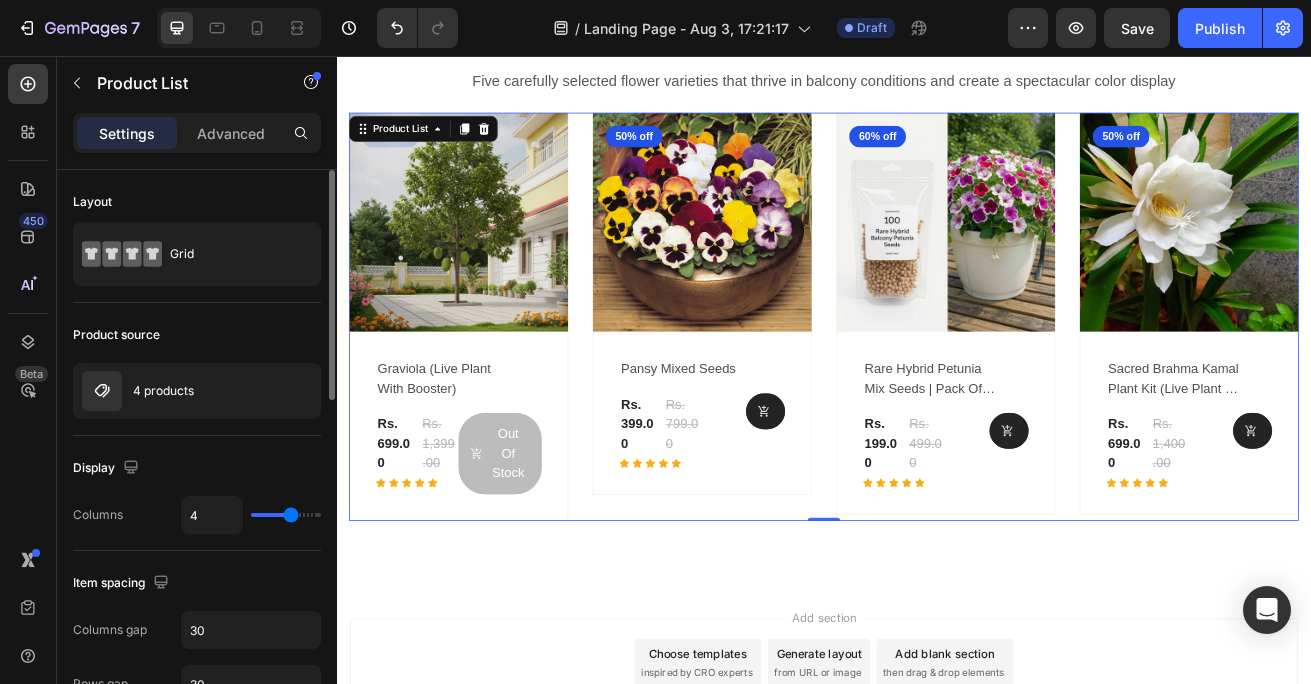 type on "5" 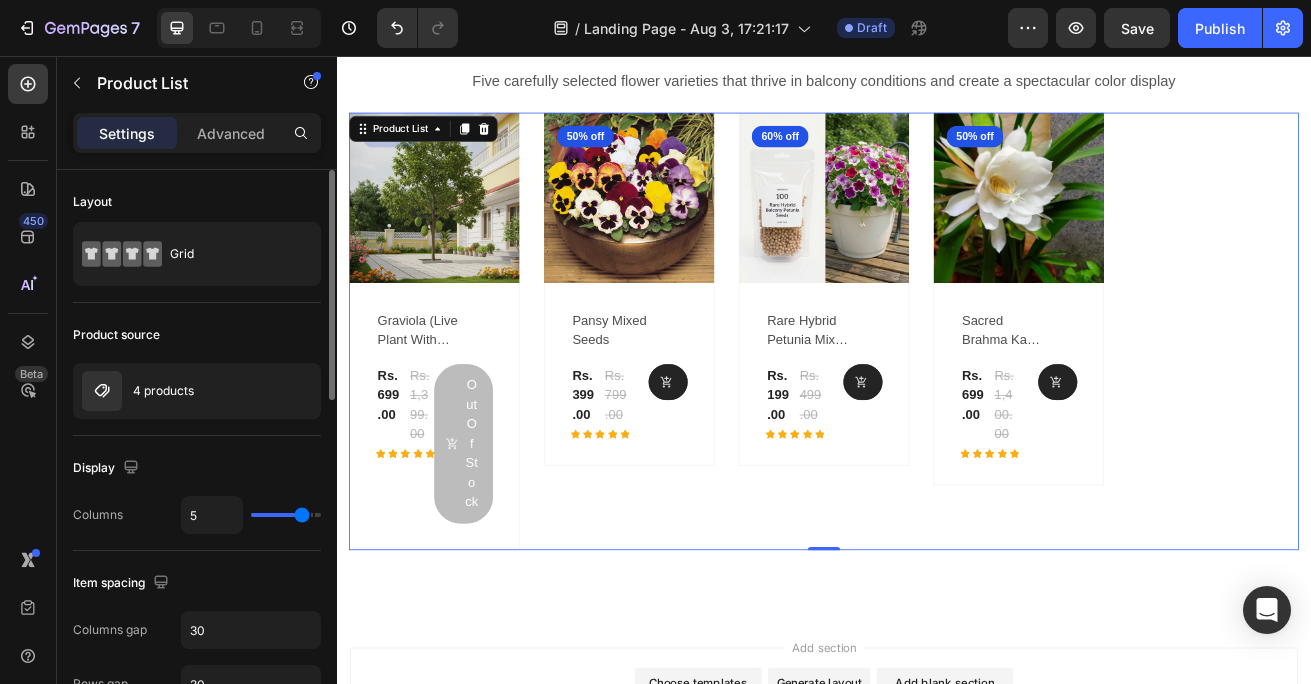 type on "4" 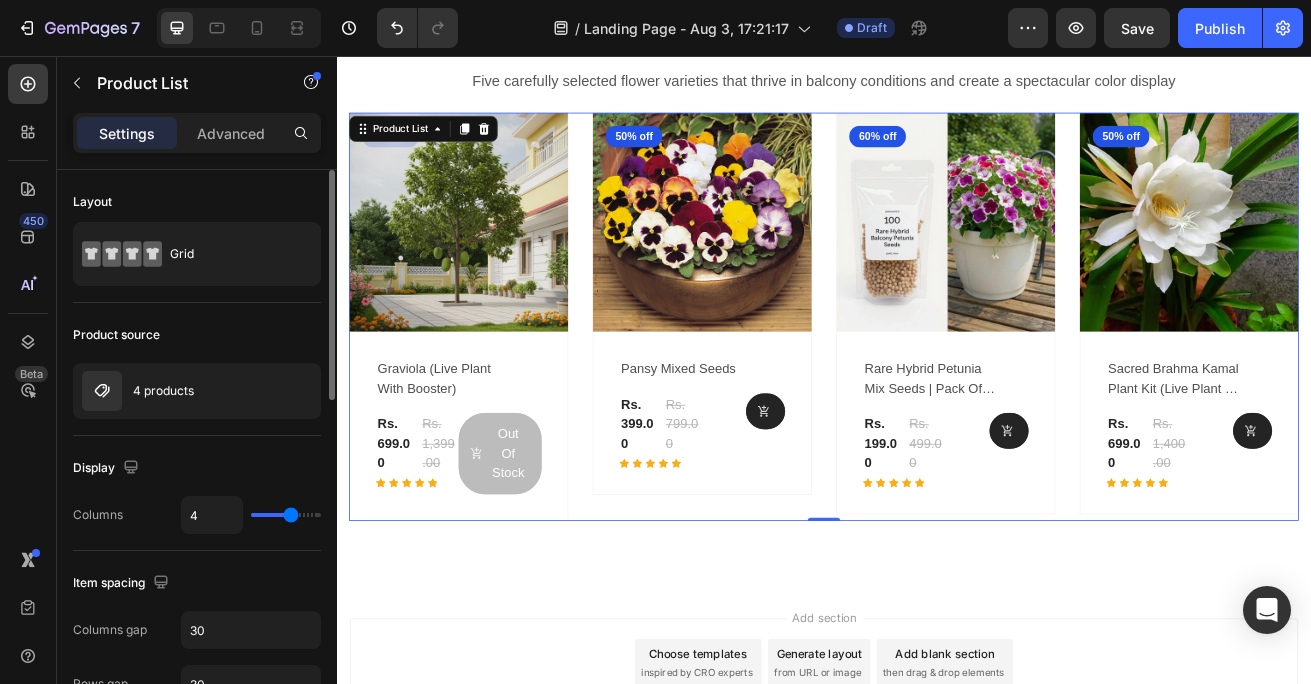 type on "4" 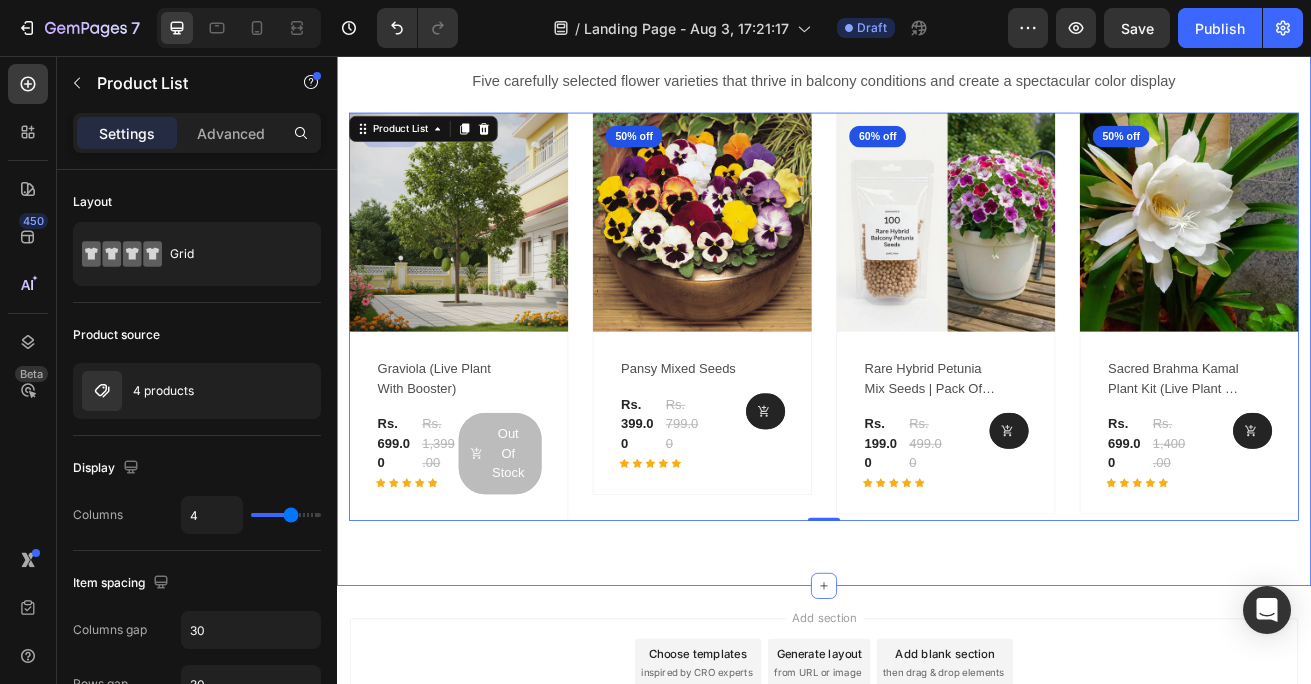 click on "(P) Images 50% off Product Badge Row graviola (live plant with booster) (P) Title Rs. 699.00 (P) Price (P) Price Rs. 1,399.00 (P) Price (P) Price Row Icon Icon Icon Icon Icon Row Out Of Stock (P) Cart Button Row Row 0 Product List (P) Images 50% off Product Badge Row pansy mixed seeds (P) Title Rs. 399.00 (P) Price (P) Price Rs. 799.00 (P) Price (P) Price Row Icon Icon Icon Icon Icon Row (P) Cart Button Row Row 0 Product List (P) Images 60% off Product Badge Row rare hybrid petunia mix seeds | pack of 100 seeds (P) Title Rs. 199.00 (P) Price (P) Price Rs. 499.00 (P) Price (P) Price Row Icon Icon Icon Icon Icon Row (P) Cart Button Row Row 0 Product List (P) Images 50% off Product Badge Row sacred brahma kamal plant kit (live plant + blooming support formulas) (P) Title Rs. 699.00 (P) Price (P) Price Row" at bounding box center (937, 312) 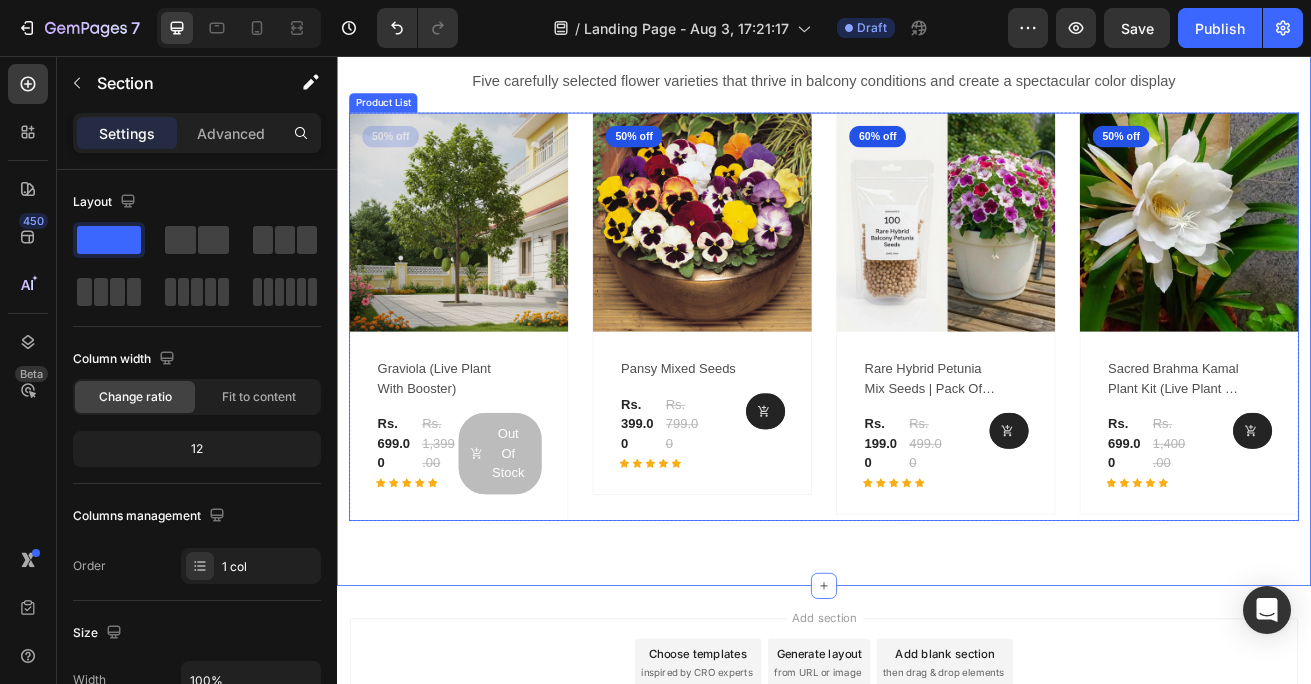 click on "(P) Images 50% off Product Badge Row graviola (live plant with booster) (P) Title Rs. 699.00 (P) Price (P) Price Rs. 1,399.00 (P) Price (P) Price Row Icon Icon Icon Icon Icon Row Out Of Stock (P) Cart Button Row Row 0 Product List (P) Images 50% off Product Badge Row pansy mixed seeds (P) Title Rs. 399.00 (P) Price (P) Price Rs. 799.00 (P) Price (P) Price Row Icon Icon Icon Icon Icon Row (P) Cart Button Row Row 0 Product List (P) Images 60% off Product Badge Row rare hybrid petunia mix seeds | pack of 100 seeds (P) Title Rs. 199.00 (P) Price (P) Price Rs. 499.00 (P) Price (P) Price Row Icon Icon Icon Icon Icon Row (P) Cart Button Row Row 0 Product List (P) Images 50% off Product Badge Row sacred brahma kamal plant kit (live plant + blooming support formulas) (P) Title Rs. 699.00 (P) Price (P) Price Rs. 1,400.00 (P) Price (P) Price Row Icon Icon Icon Icon Icon Row (P) Cart Button Row Row 0 Product List" at bounding box center [937, 377] 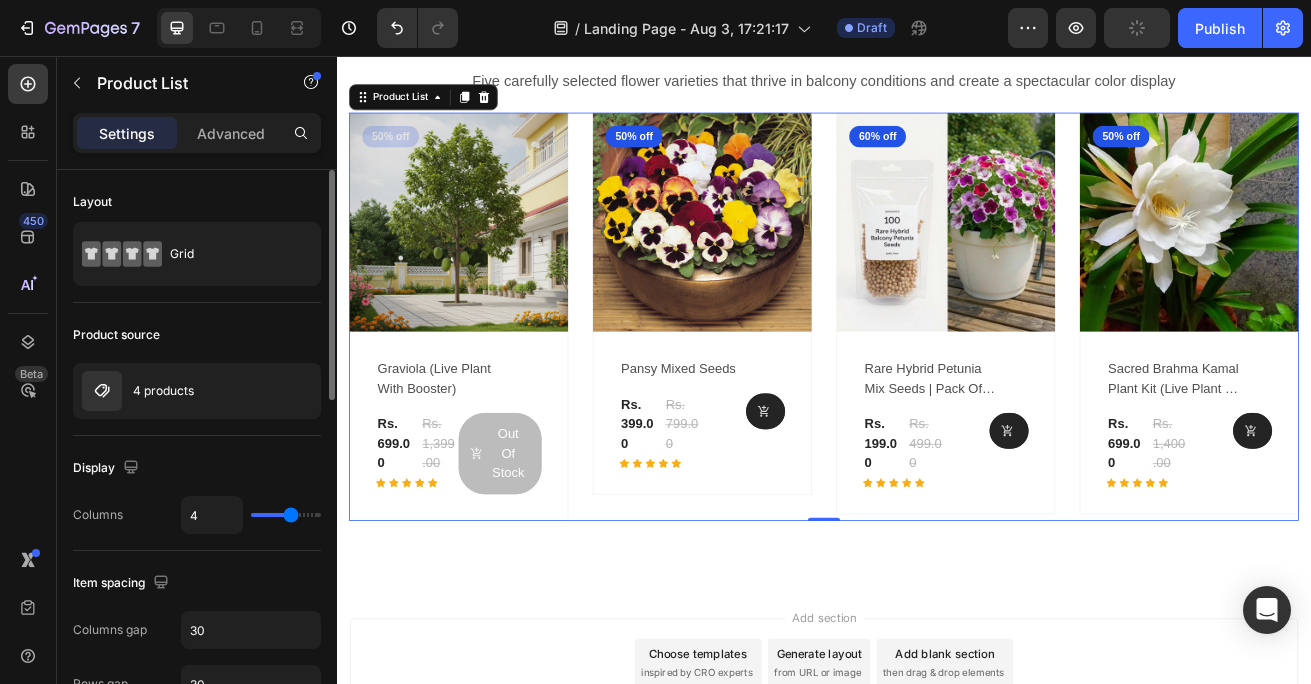 type on "5" 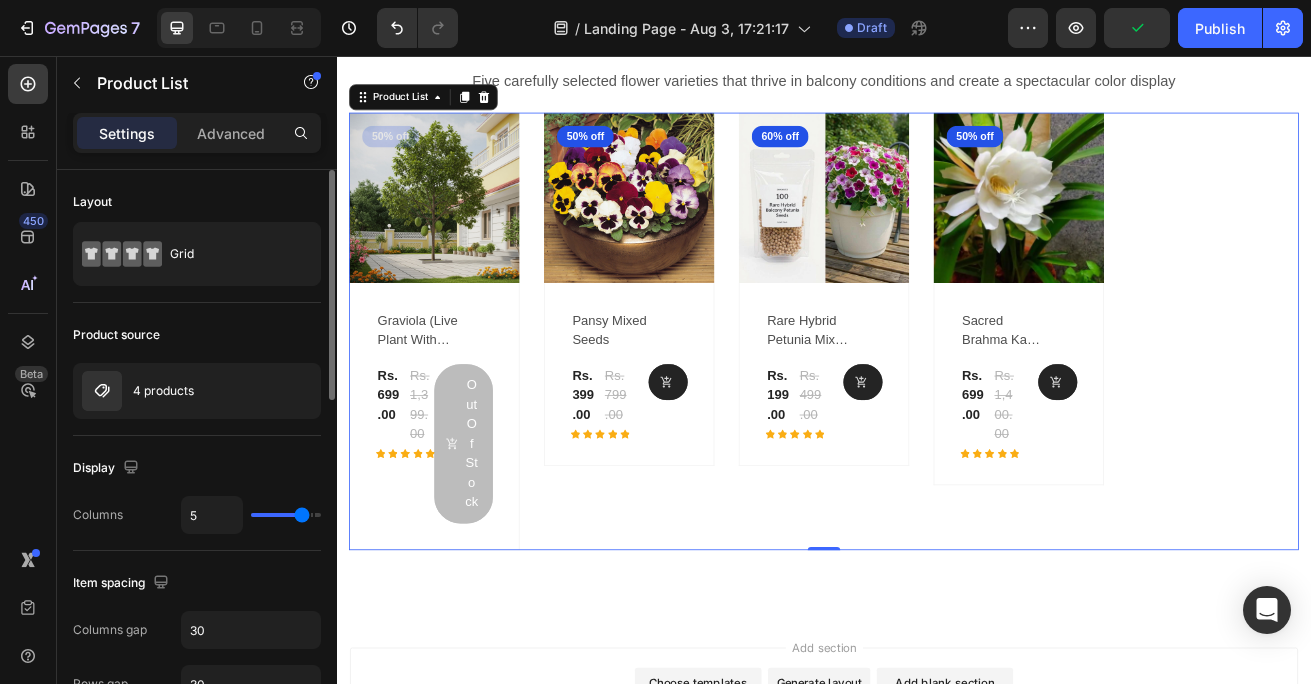 drag, startPoint x: 288, startPoint y: 517, endPoint x: 151, endPoint y: 447, distance: 153.84732 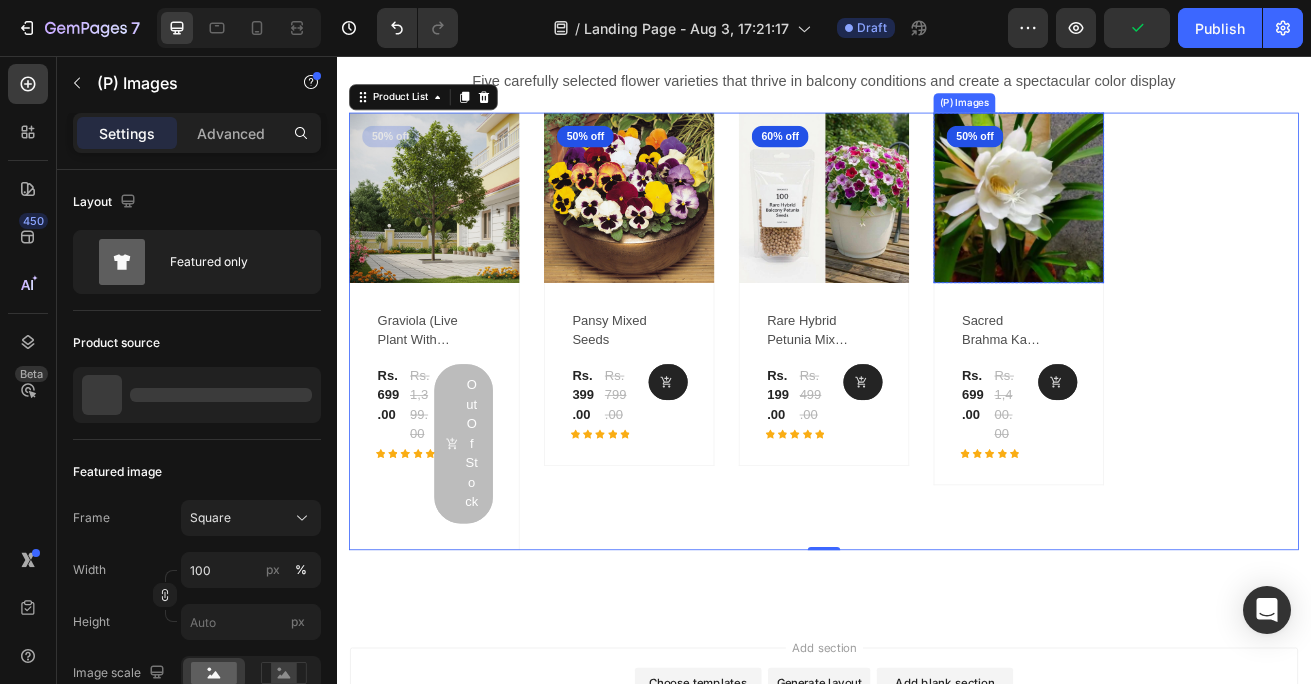 click at bounding box center [1177, 231] 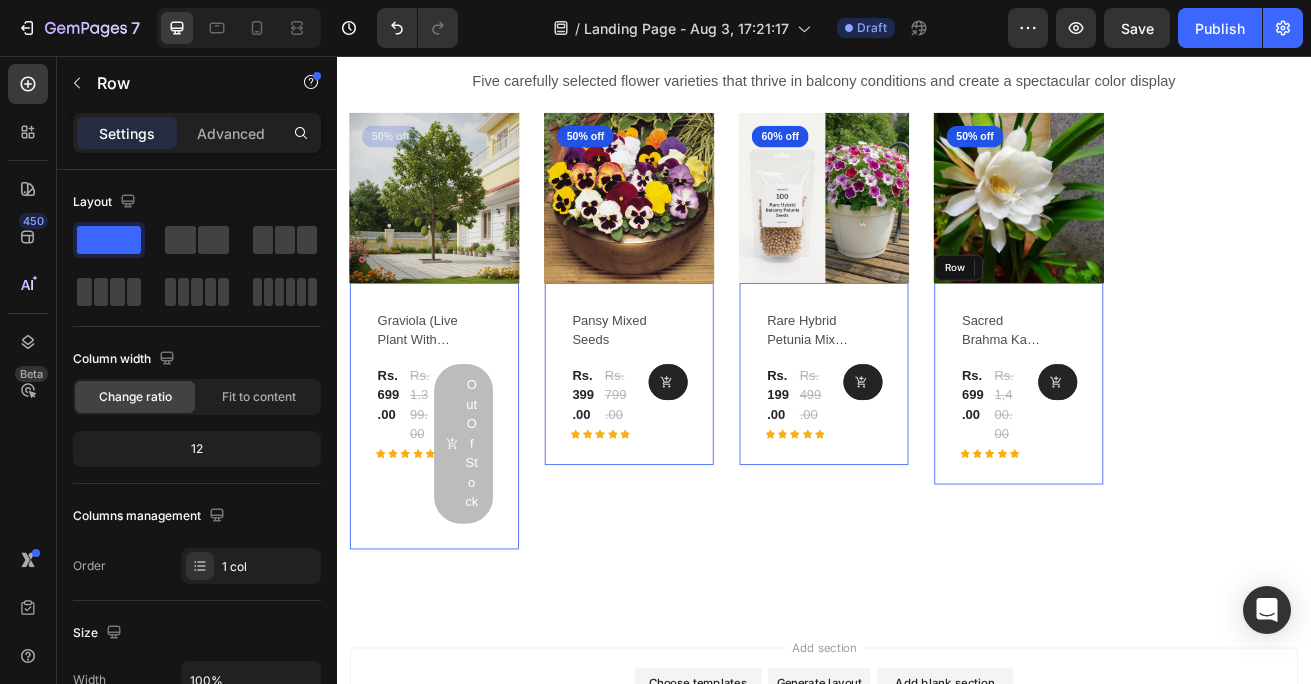 click on "sacred brahma kamal plant kit (live plant + blooming support formulas) (P) Title Rs. 699.00 (P) Price (P) Price Rs. 1,400.00 (P) Price (P) Price Row Icon Icon Icon Icon Icon Row (P) Cart Button Row Row" at bounding box center [457, 500] 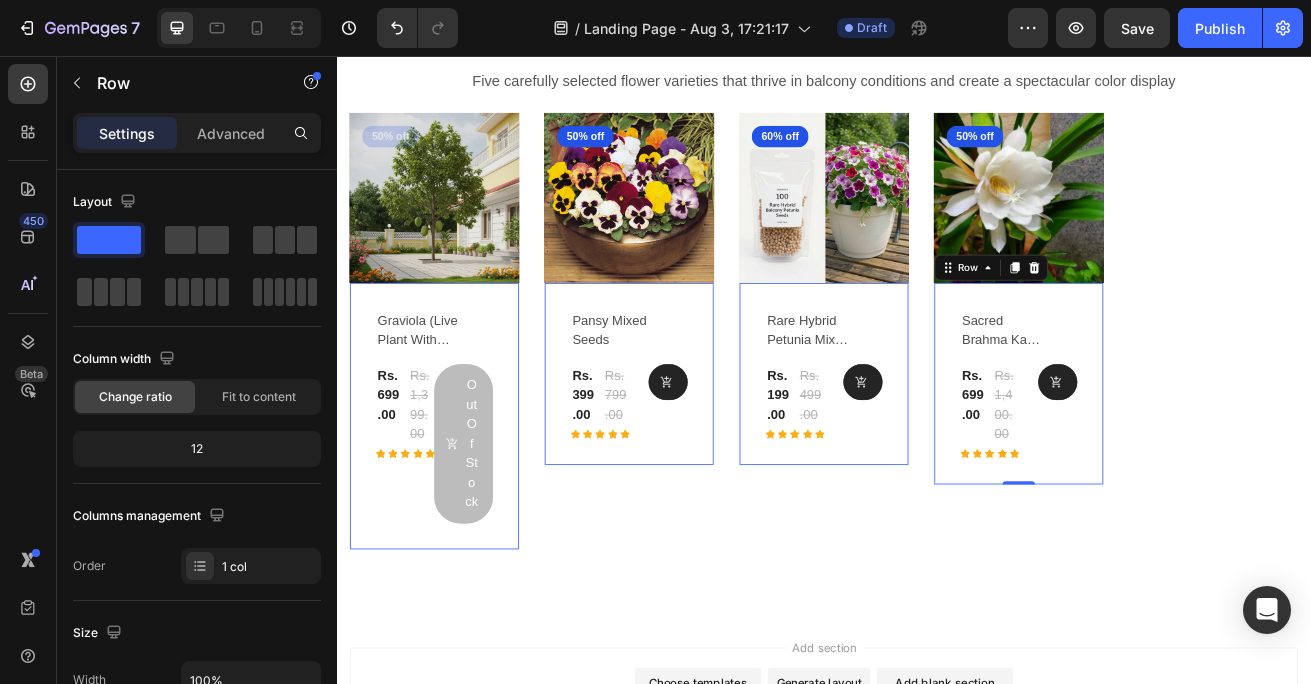 click on "sacred brahma kamal plant kit (live plant + blooming support formulas) (P) Title Rs. 699.00 (P) Price (P) Price Rs. 1,400.00 (P) Price (P) Price Row Icon Icon Icon Icon Icon Row (P) Cart Button Row Row 0" at bounding box center (457, 500) 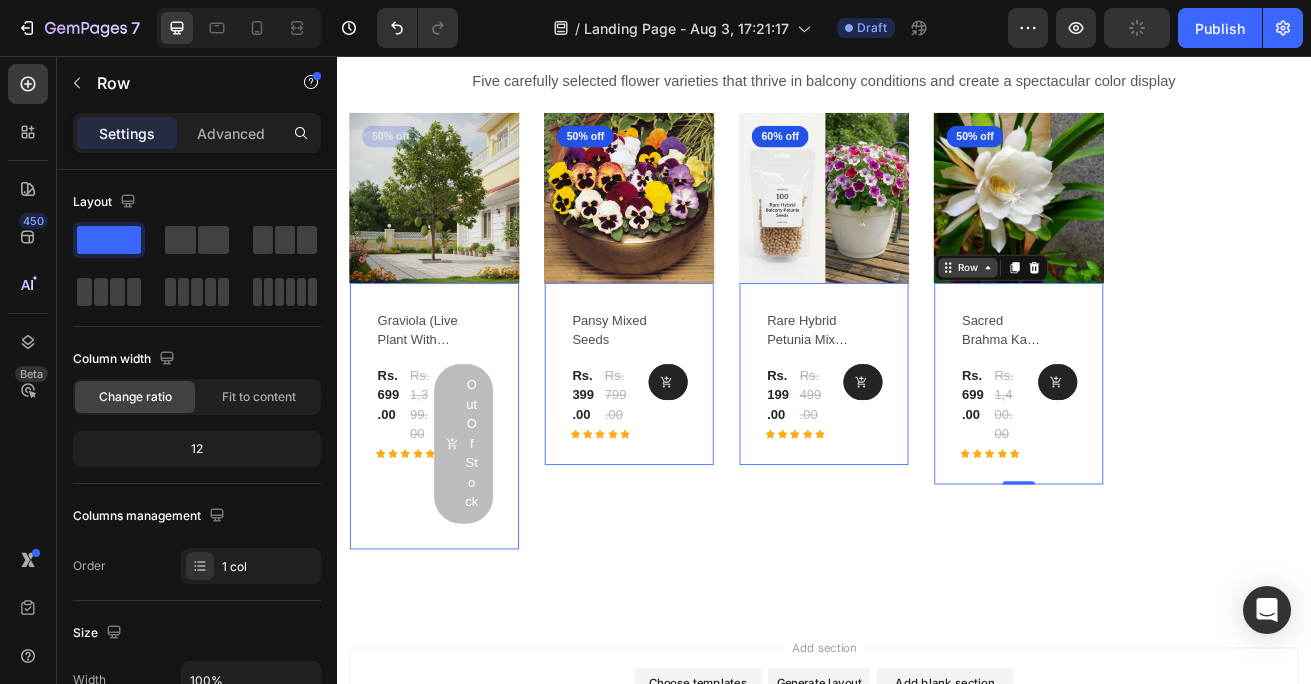 click 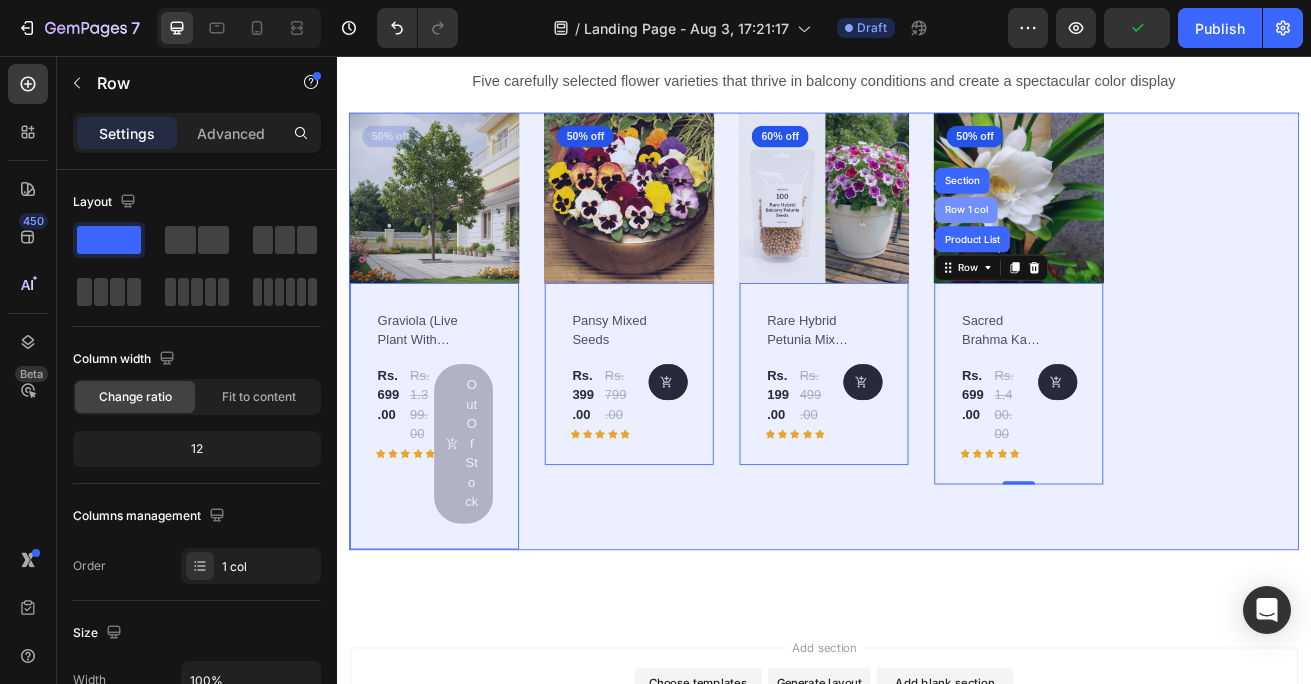 click on "Row 1 col" at bounding box center (1112, 246) 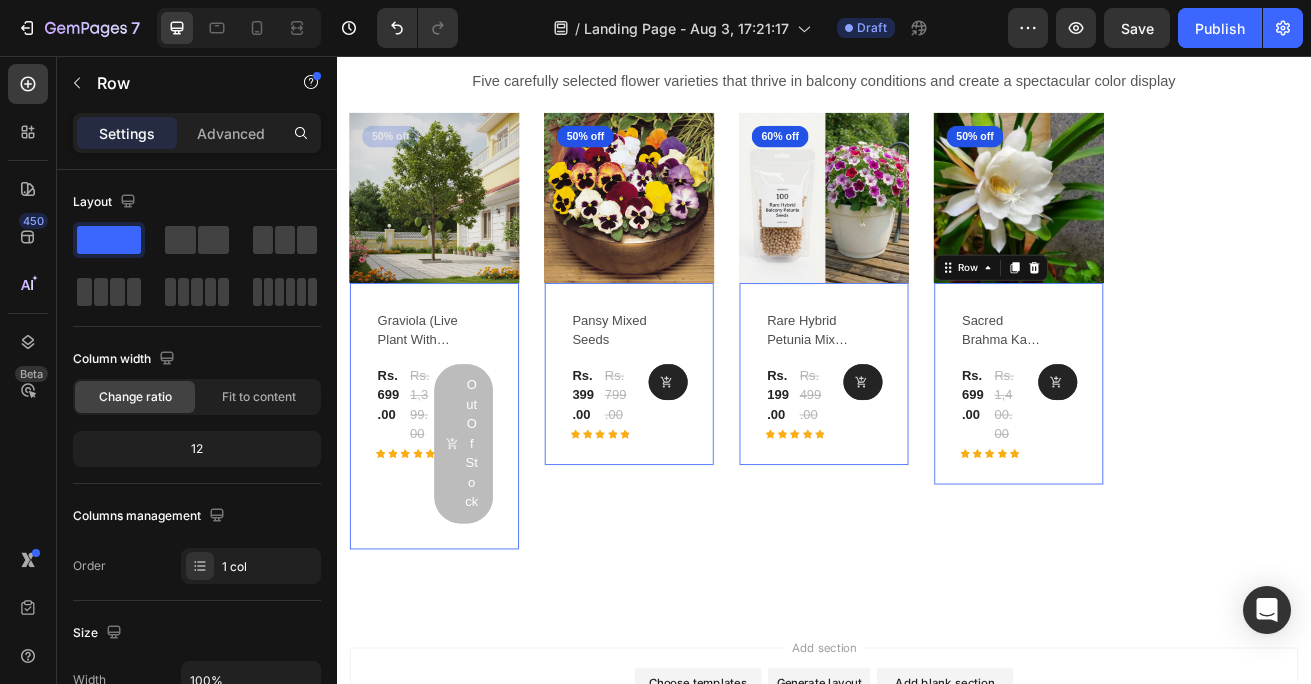 click on "sacred brahma kamal plant kit (live plant + blooming support formulas) (P) Title Rs. 699.00 (P) Price (P) Price Rs. 1,400.00 (P) Price (P) Price Row Icon Icon Icon Icon Icon Row (P) Cart Button Row Row 0" at bounding box center [457, 500] 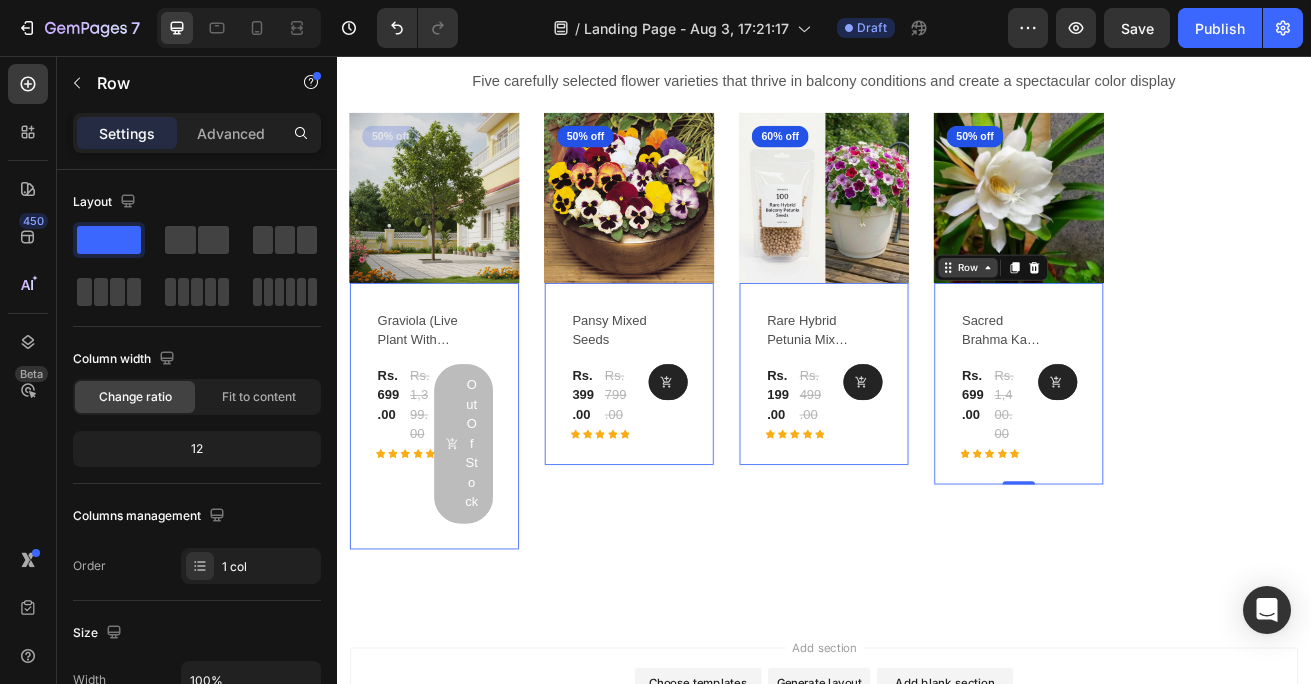 click 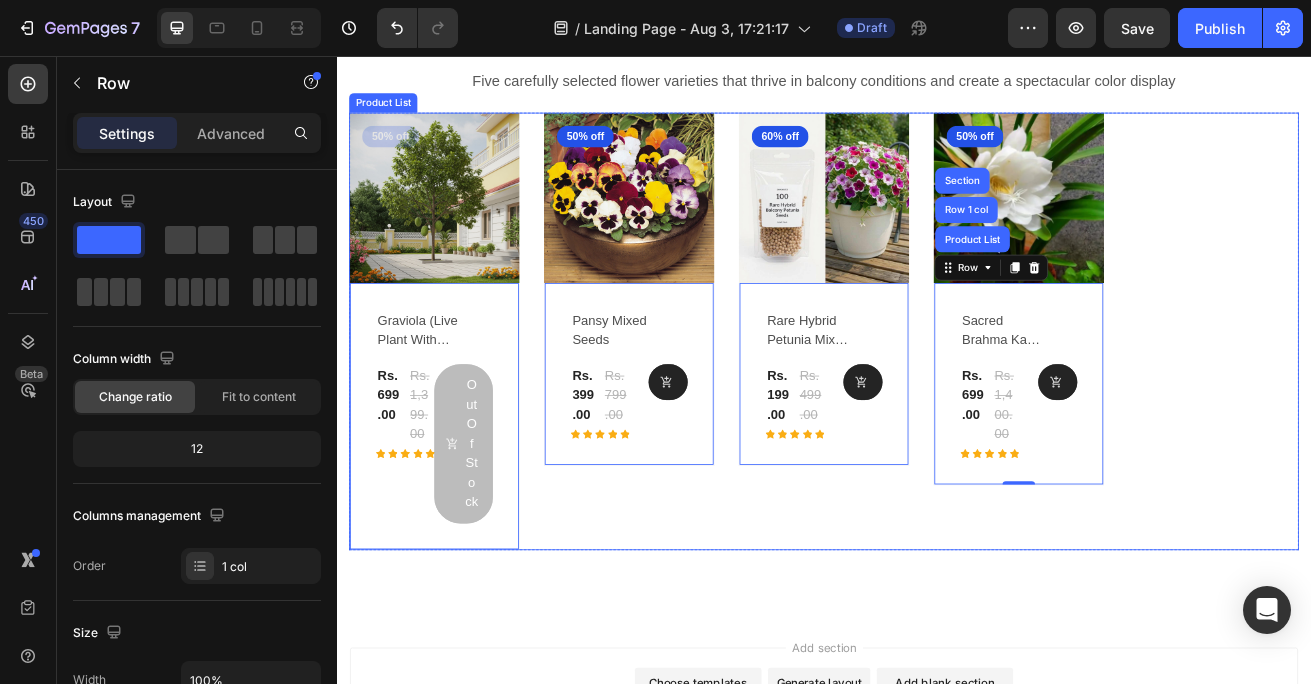 click on "(P) Images 50% off Product Badge Row graviola (live plant with booster) (P) Title Rs. 699.00 (P) Price (P) Price Rs. 1,399.00 (P) Price (P) Price Row Icon Icon Icon Icon Icon Row Out Of Stock (P) Cart Button Row Row 0 Product List (P) Images 50% off Product Badge Row pansy mixed seeds (P) Title Rs. 399.00 (P) Price (P) Price Rs. 799.00 (P) Price (P) Price Row Icon Icon Icon Icon Icon Row (P) Cart Button Row Row 0 Product List (P) Images 60% off Product Badge Row rare hybrid petunia mix seeds | pack of 100 seeds (P) Title Rs. 199.00 (P) Price (P) Price Rs. 499.00 (P) Price (P) Price Row Icon Icon Icon Icon Icon Row (P) Cart Button Row Row 0 Product List (P) Images 50% off Product Badge Row sacred brahma kamal plant kit (live plant + blooming support formulas) (P) Title Rs. 699.00 (P) Price (P) Price Rs. 1,400.00 (P) Price (P) Price Row Icon Icon Icon Icon Icon Row (P) Cart Button Row Row Product List Row 1 col Section 0 Product List" at bounding box center (937, 395) 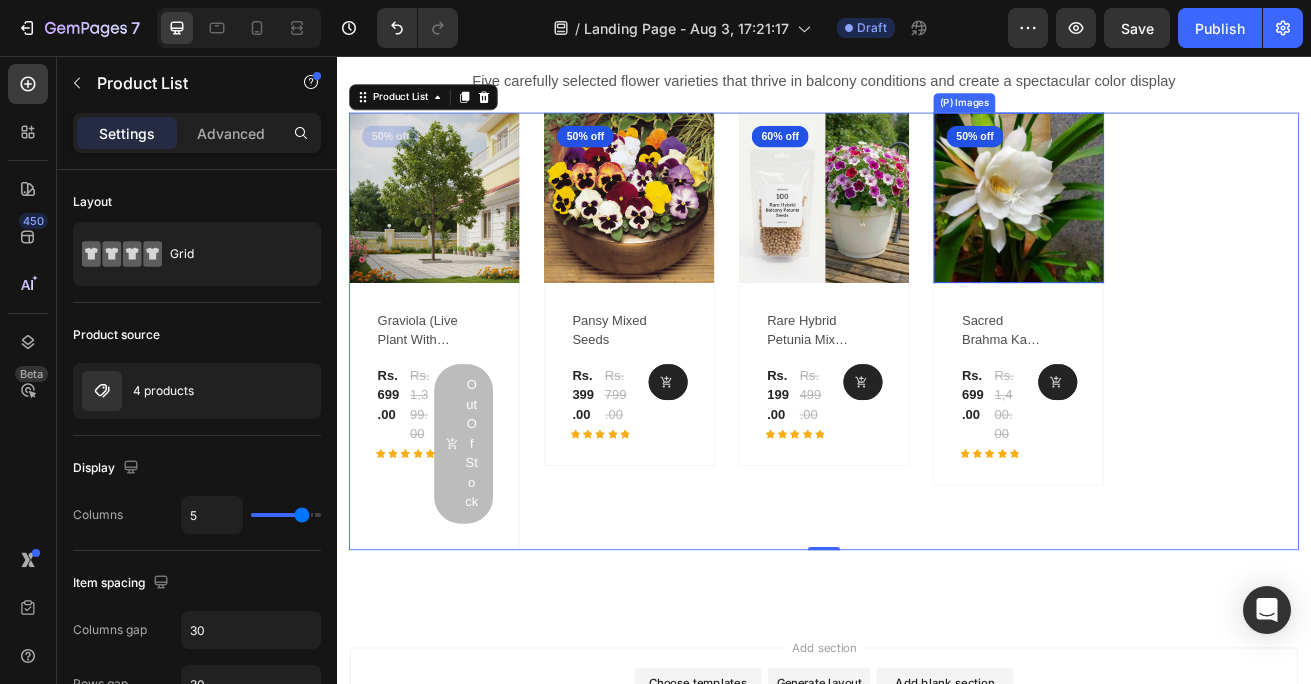 click at bounding box center (1177, 231) 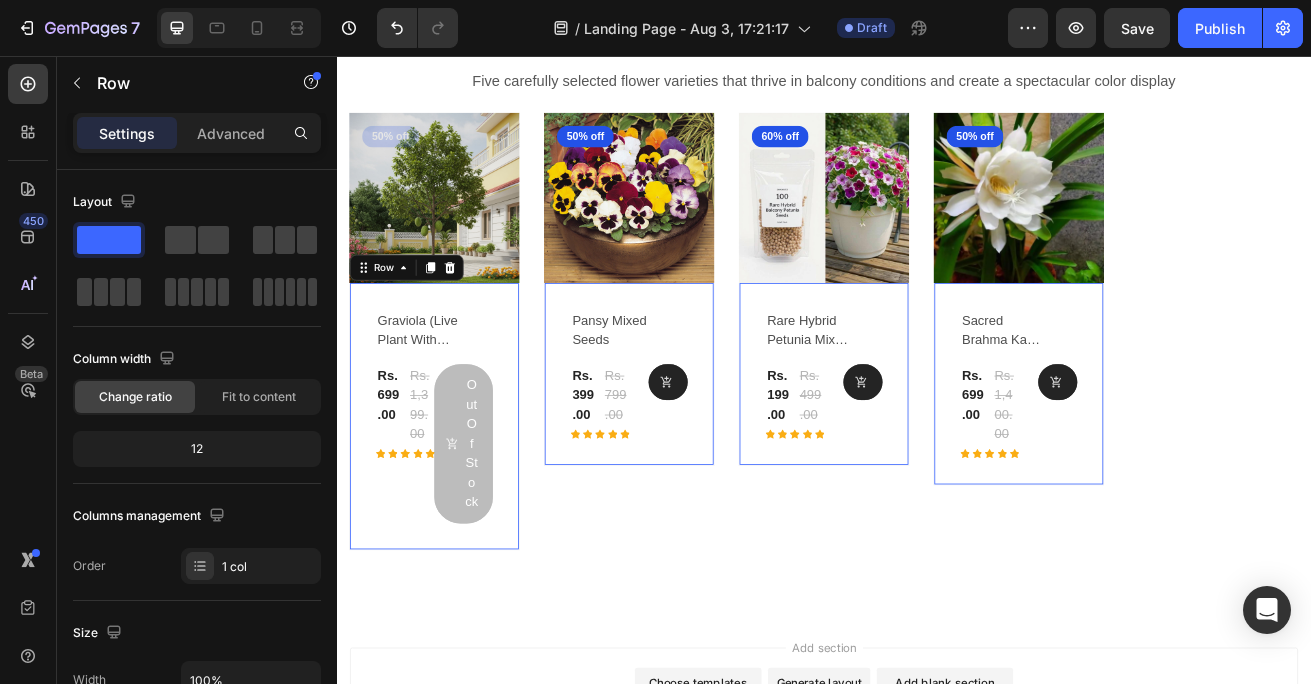 click on "graviola (live plant with booster) (P) Title Rs. 699.00 (P) Price (P) Price Rs. 1,399.00 (P) Price (P) Price Row Icon Icon Icon Icon Icon Row Out Of Stock (P) Cart Button Row Row 0" at bounding box center (457, 500) 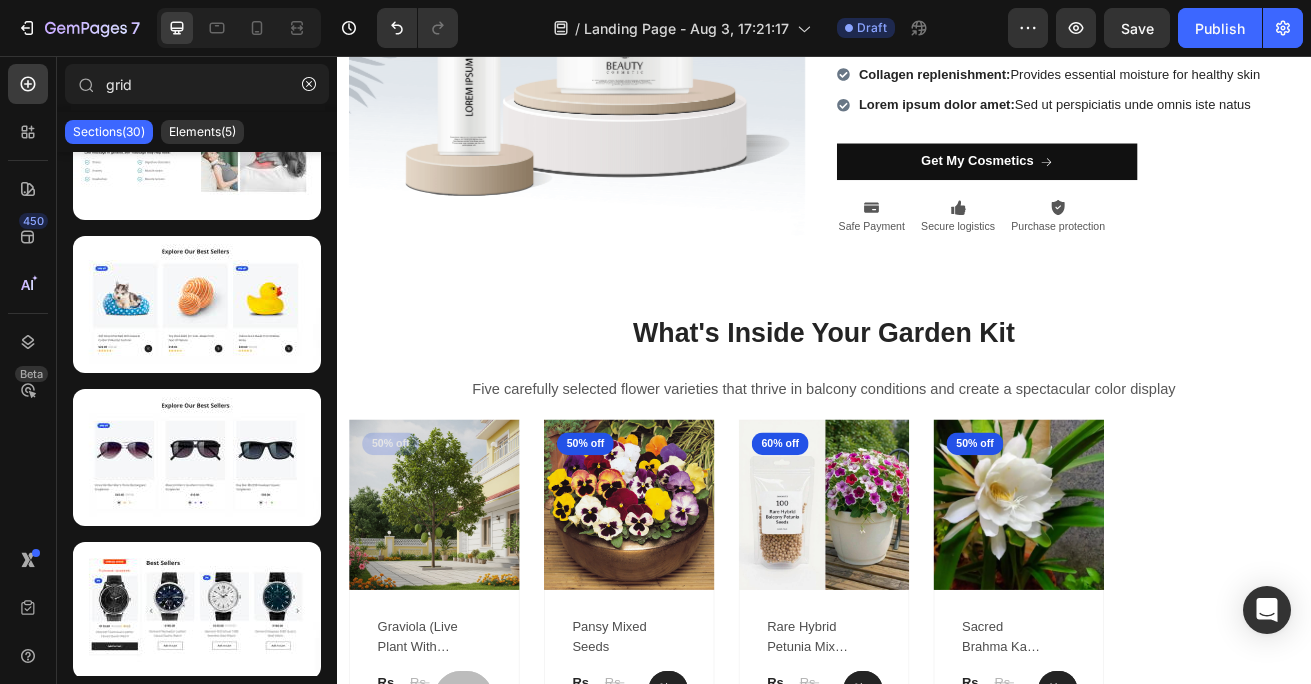 scroll, scrollTop: 435, scrollLeft: 0, axis: vertical 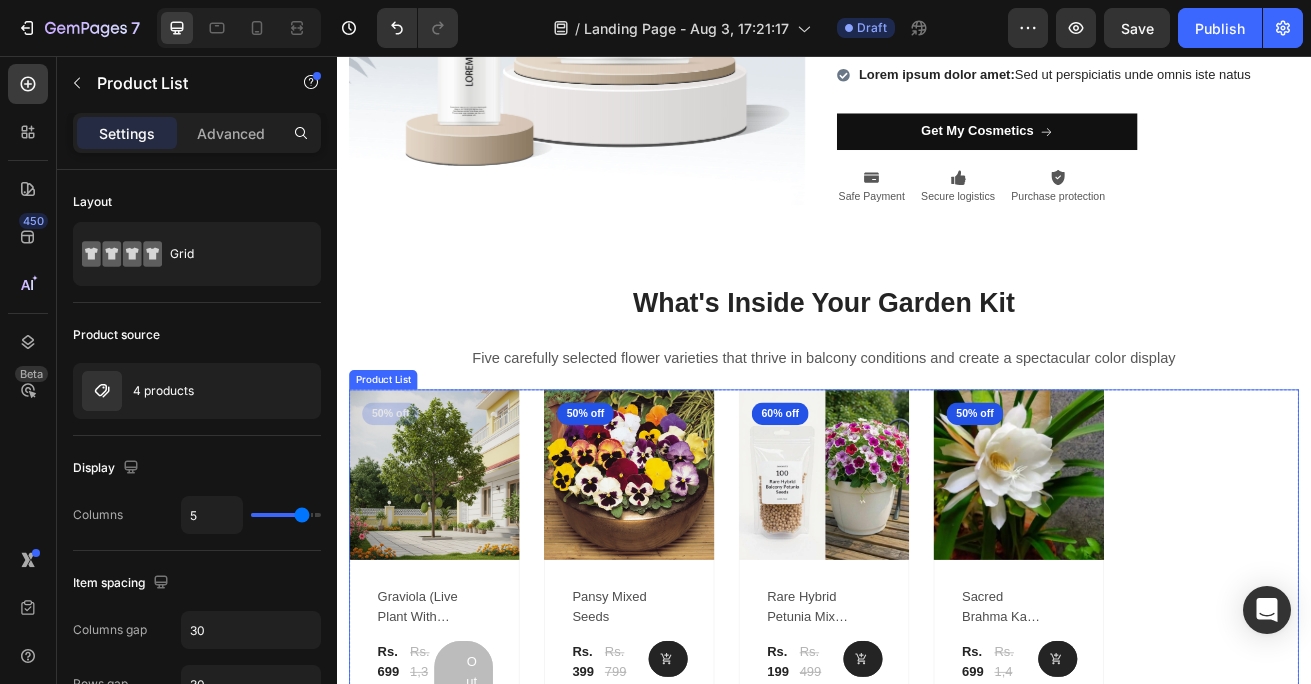 click on "(P) Images 50% off Product Badge Row graviola (live plant with booster) (P) Title Rs. 699.00 (P) Price (P) Price Rs. 1,399.00 (P) Price (P) Price Row Icon Icon Icon Icon Icon Row Out Of Stock (P) Cart Button Row Row 0 Product List (P) Images 50% off Product Badge Row pansy mixed seeds (P) Title Rs. 399.00 (P) Price (P) Price Rs. 799.00 (P) Price (P) Price Row Icon Icon Icon Icon Icon Row (P) Cart Button Row Row 0 Product List (P) Images 60% off Product Badge Row rare hybrid petunia mix seeds | pack of 100 seeds (P) Title Rs. 199.00 (P) Price (P) Price Rs. 499.00 (P) Price (P) Price Row Icon Icon Icon Icon Icon Row (P) Cart Button Row Row 0 Product List (P) Images 50% off Product Badge Row sacred brahma kamal plant kit (live plant + blooming support formulas) (P) Title Rs. 699.00 (P) Price (P) Price Rs. 1,400.00 (P) Price (P) Price Row Icon Icon Icon Icon Icon Row (P) Cart Button Row Row 0 Product List" at bounding box center [937, 736] 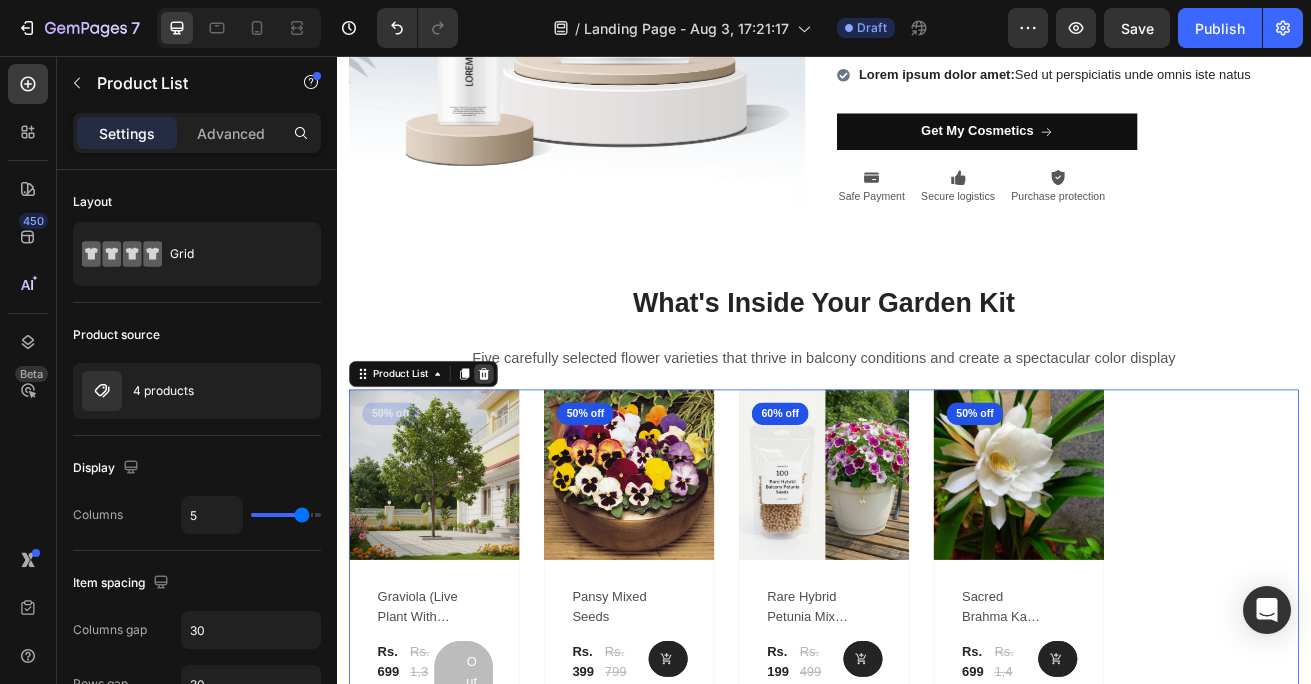 click 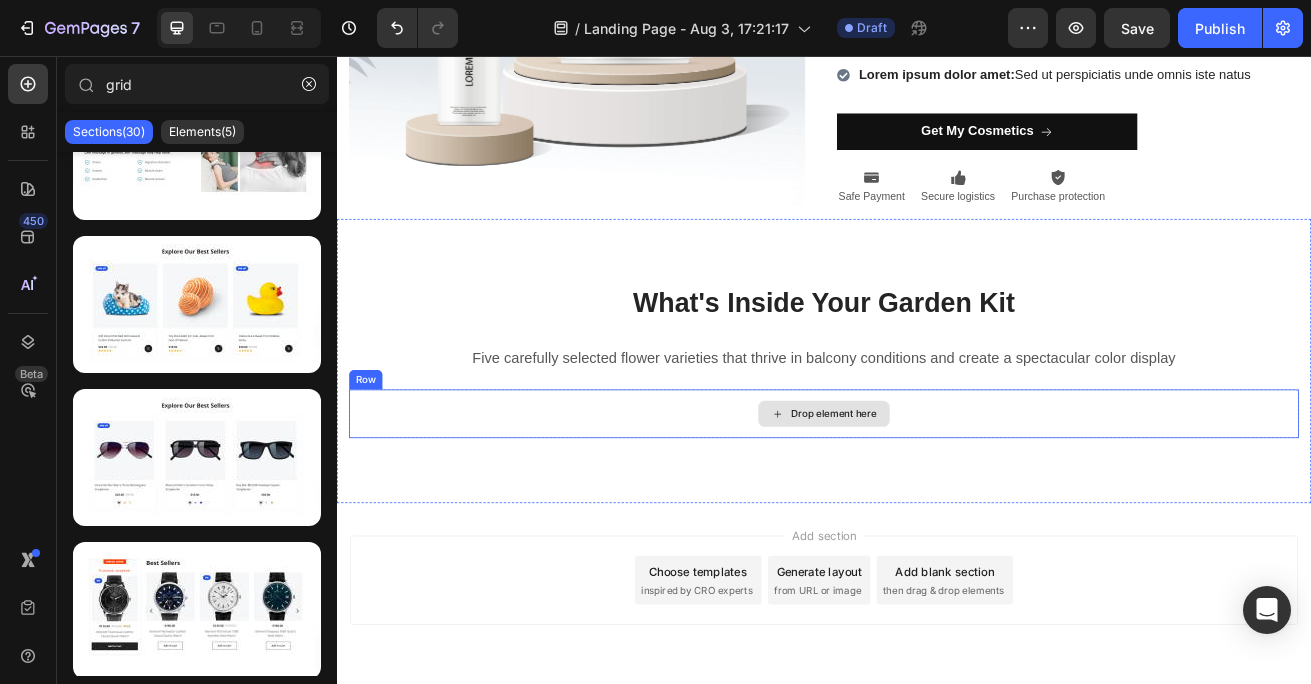 click on "Drop element here" at bounding box center [937, 497] 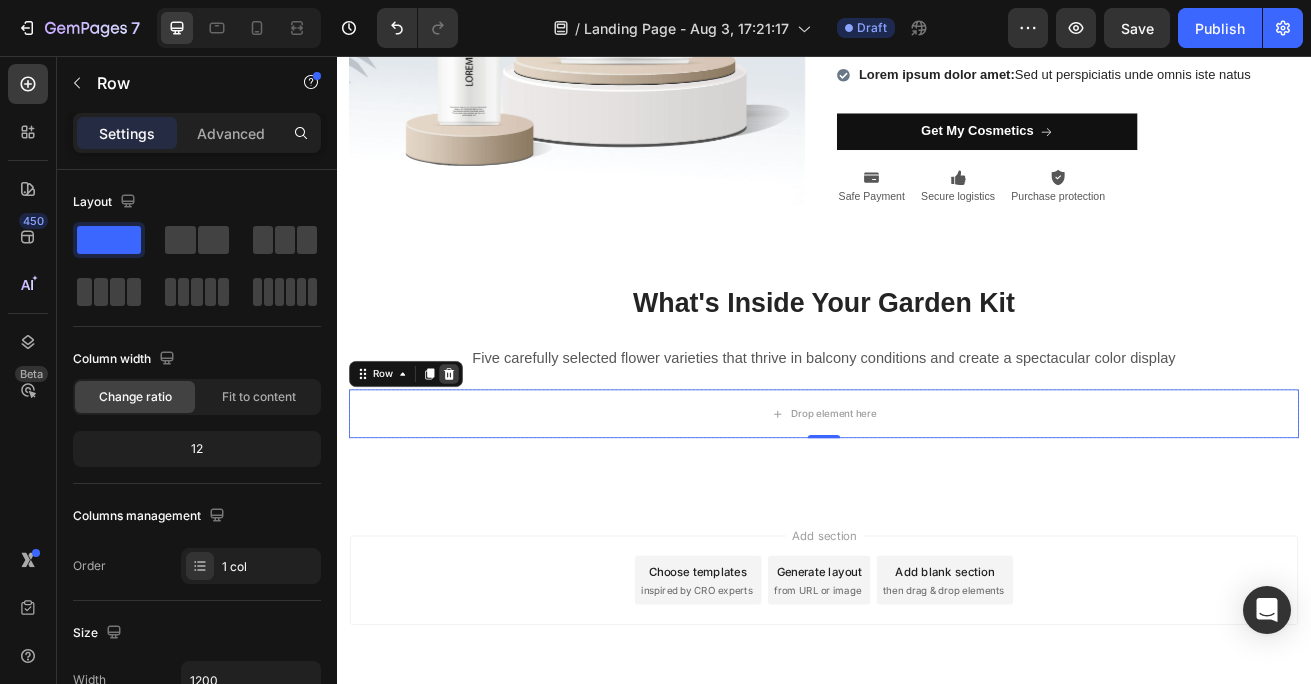 click 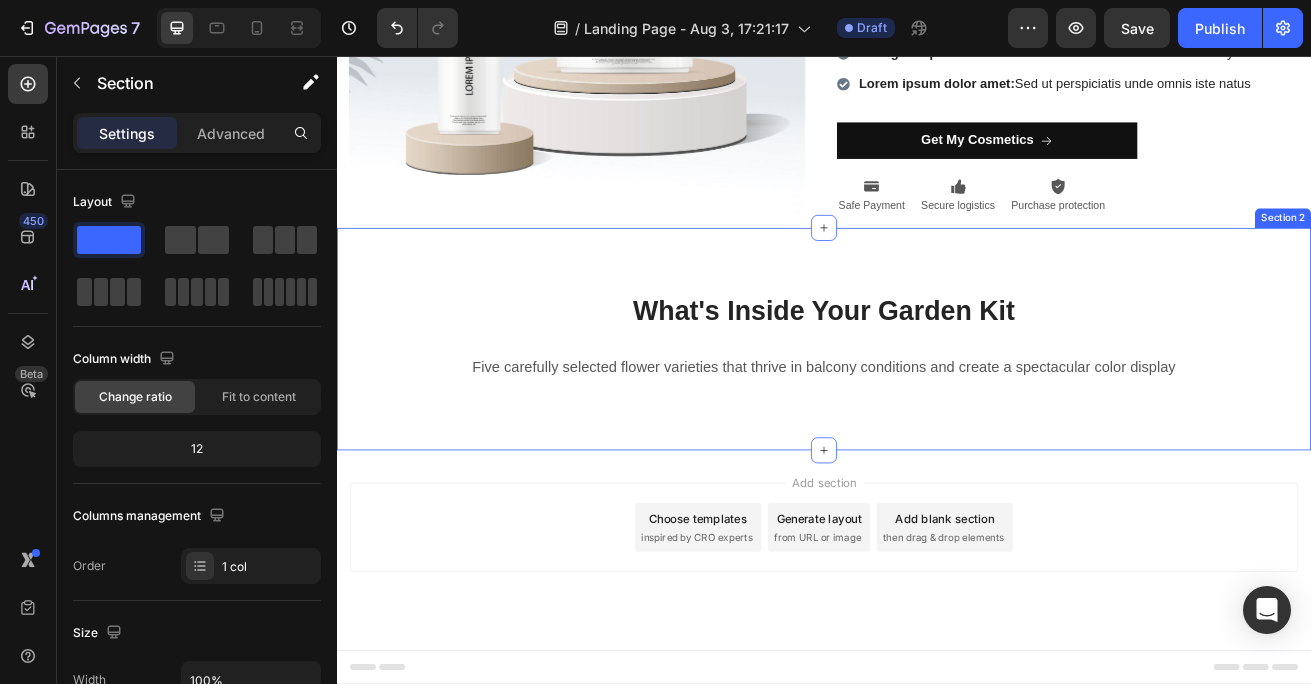 click on "Five carefully selected flower varieties that thrive in balcony conditions and create a spectacular color display Text Block More options for your pet Text block Row Section 2" at bounding box center [937, 405] 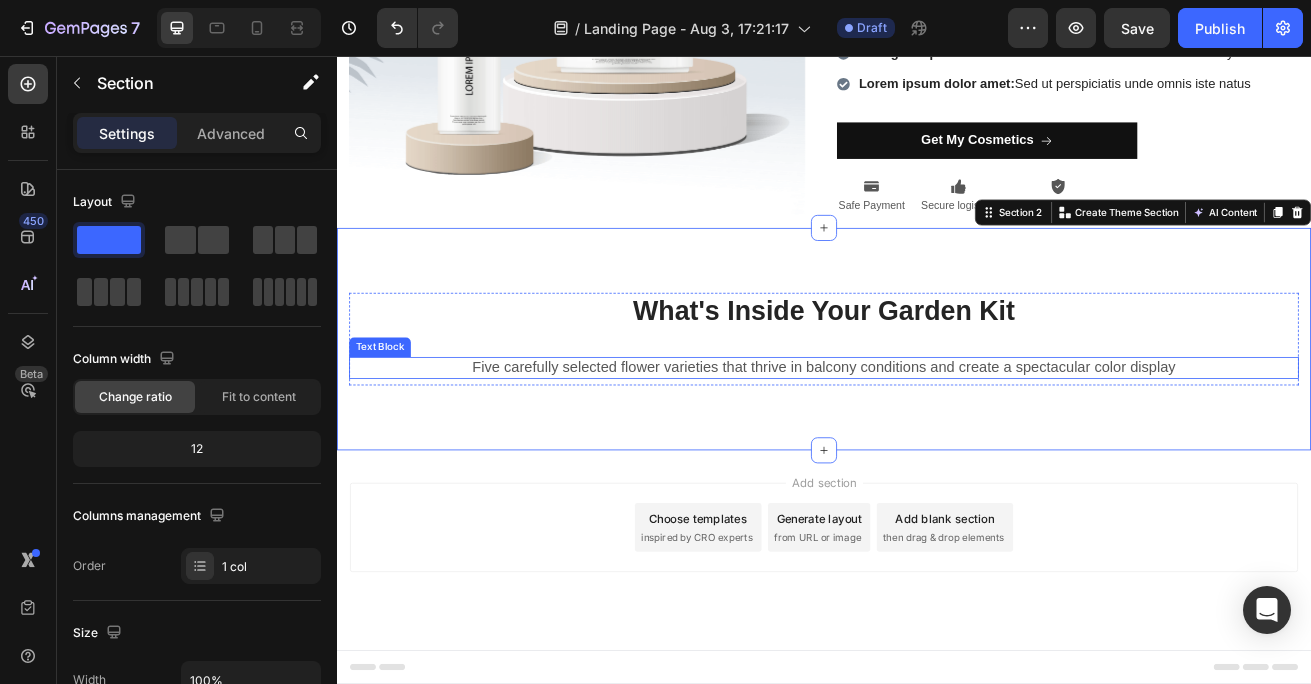 click on "Five carefully selected flower varieties that thrive in balcony conditions and create a spectacular color display" at bounding box center (937, 440) 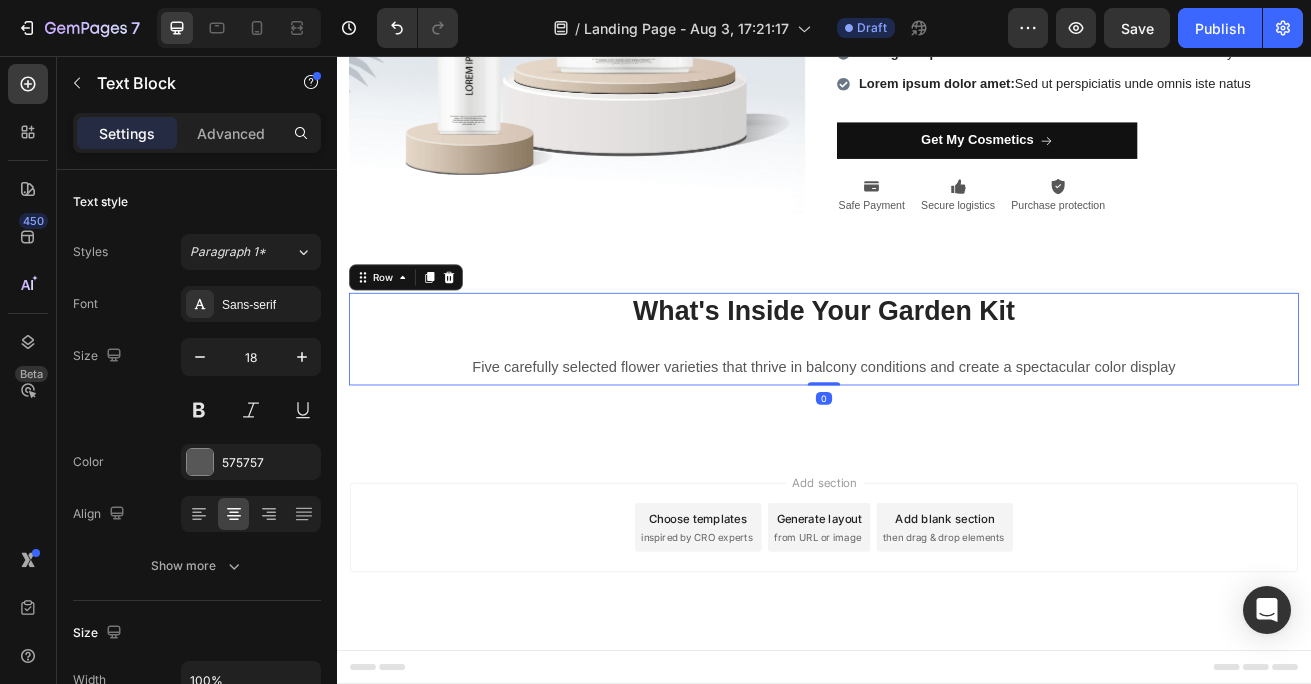 click on "What's Inside Your Garden Kit Heading Five carefully selected flower varieties that thrive in balcony conditions and create a spectacular color display Text Block More options for your pet Text block" at bounding box center [937, 405] 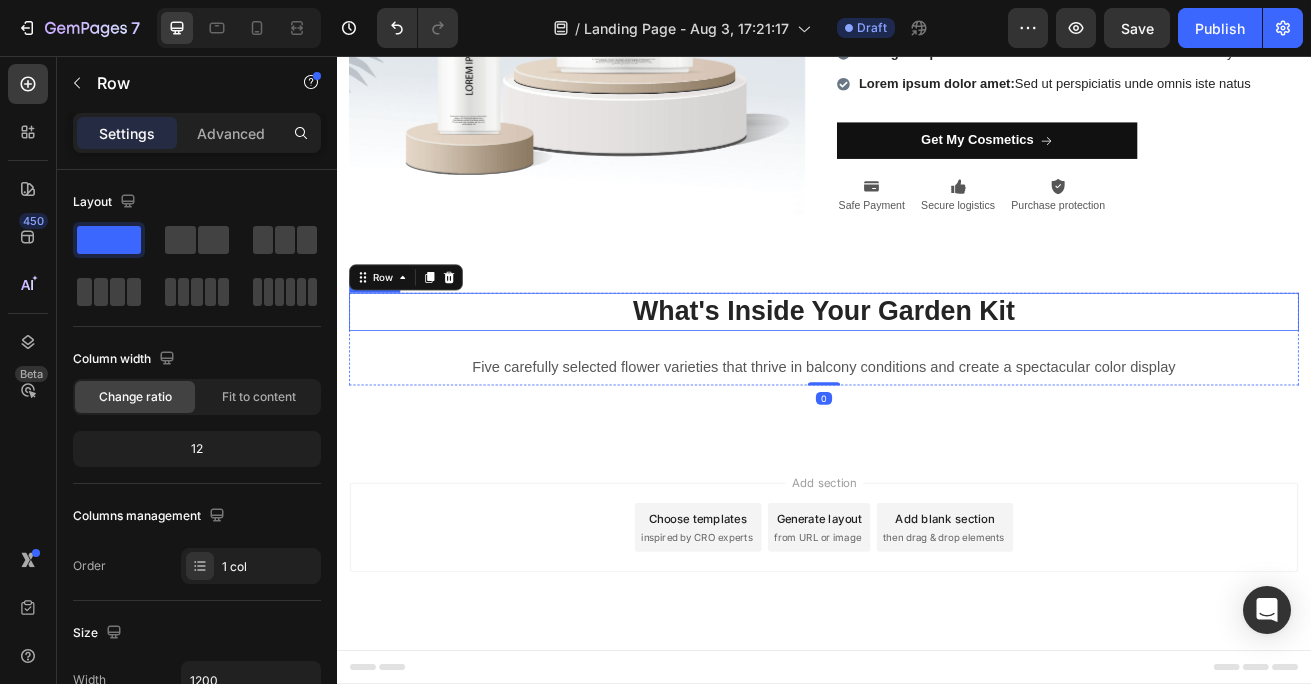 click on "What's Inside Your Garden Kit" at bounding box center [937, 371] 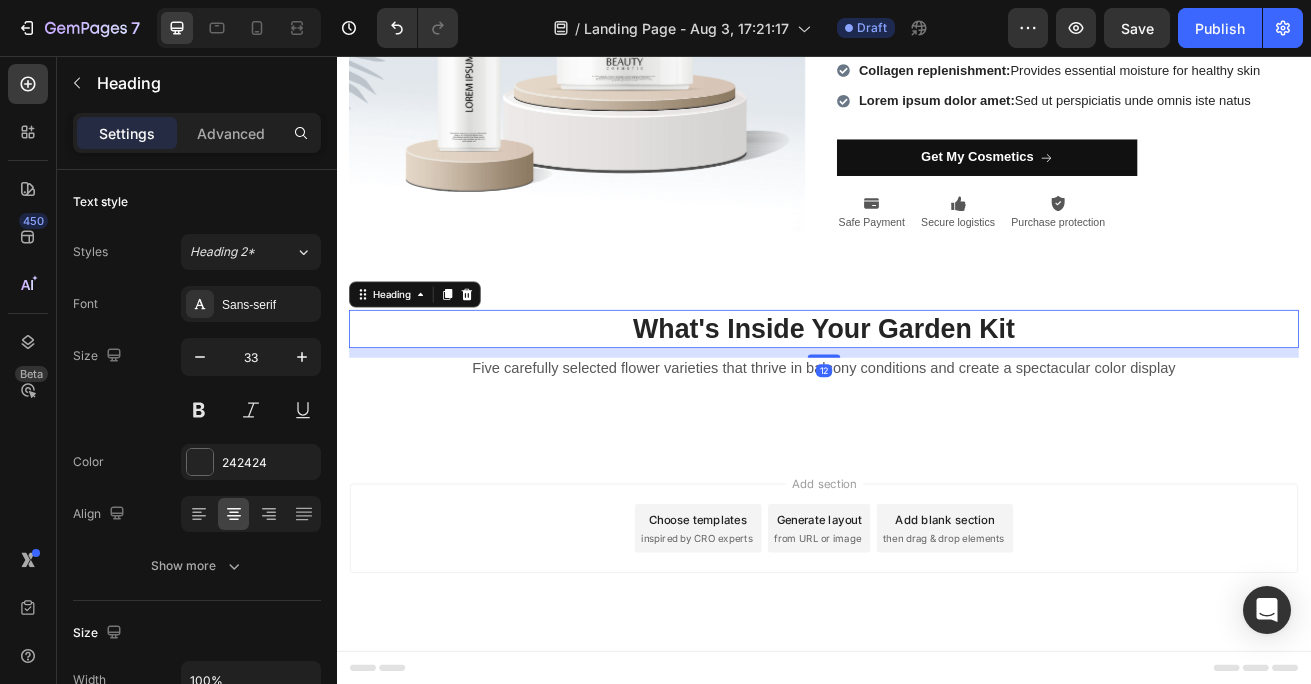 scroll, scrollTop: 404, scrollLeft: 0, axis: vertical 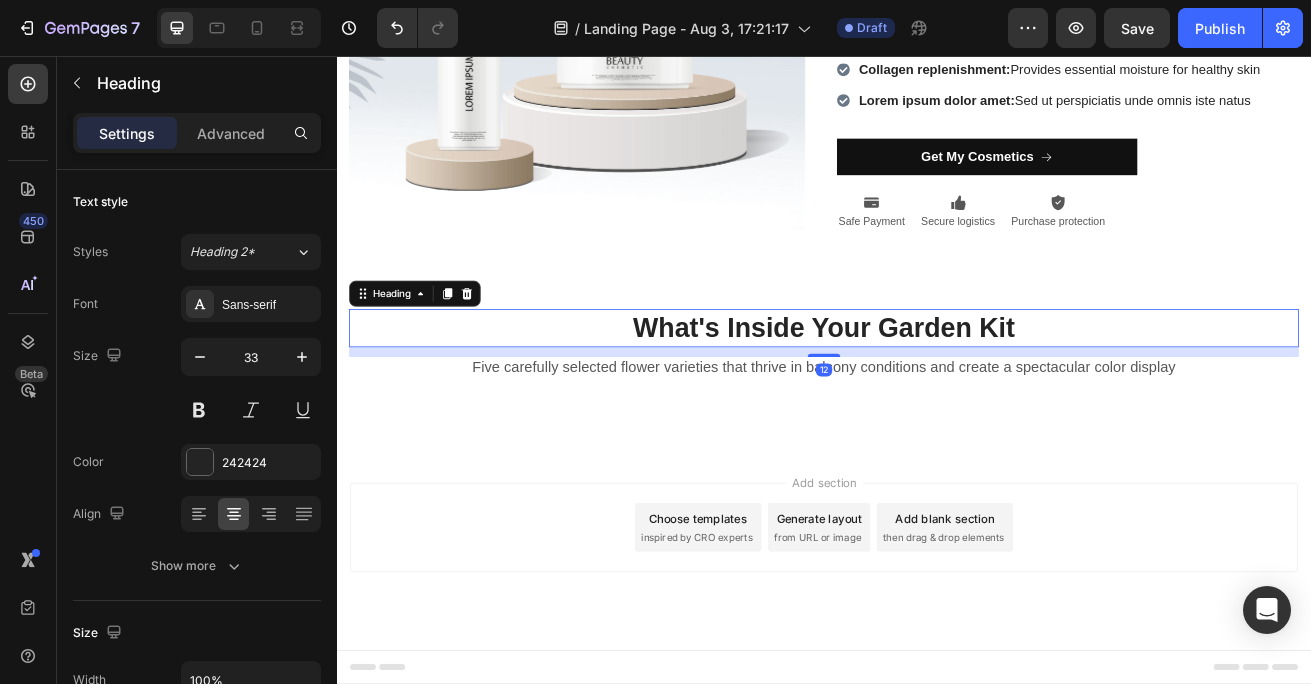 drag, startPoint x: 940, startPoint y: 424, endPoint x: 933, endPoint y: 404, distance: 21.189621 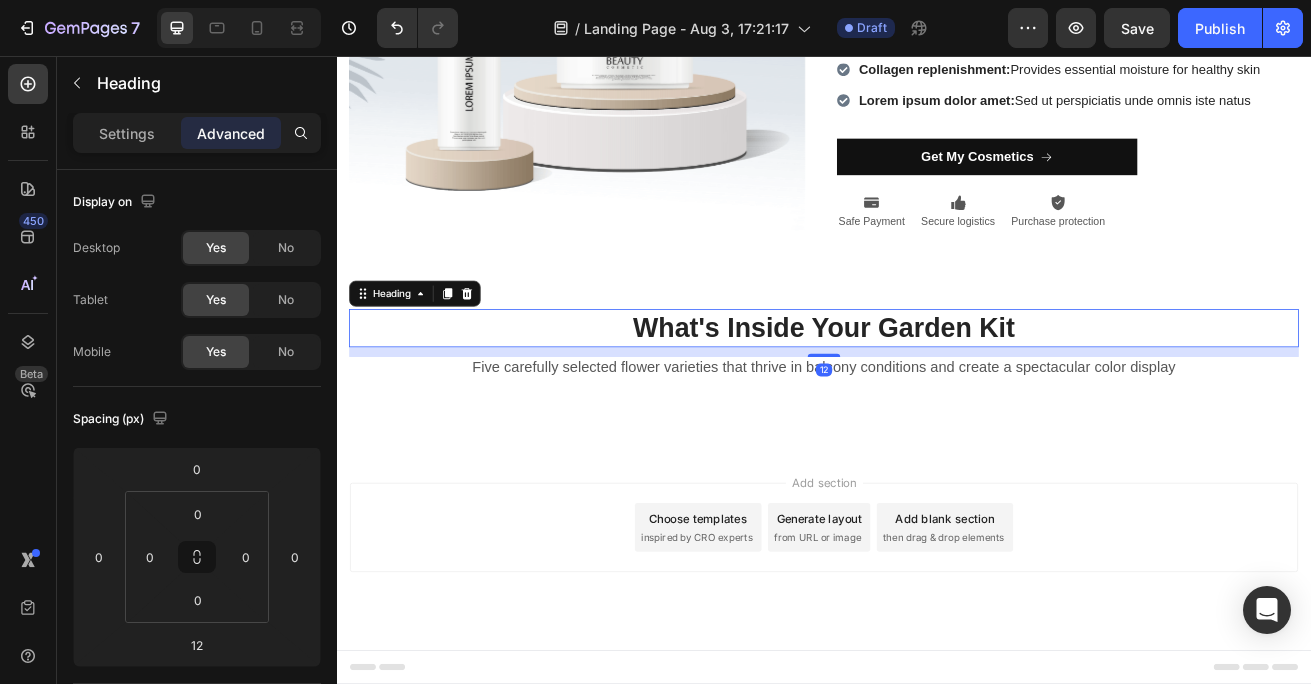 click on "Add section Choose templates inspired by CRO experts Generate layout from URL or image Add blank section then drag & drop elements" at bounding box center (937, 665) 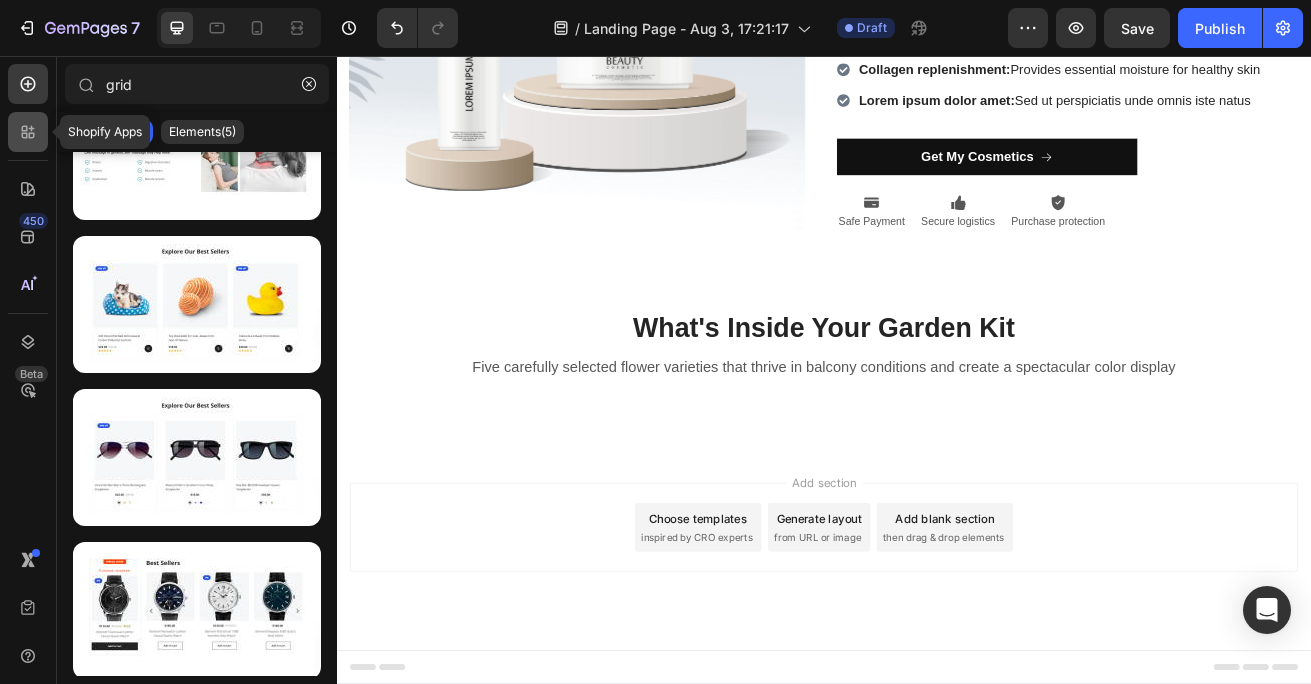 click 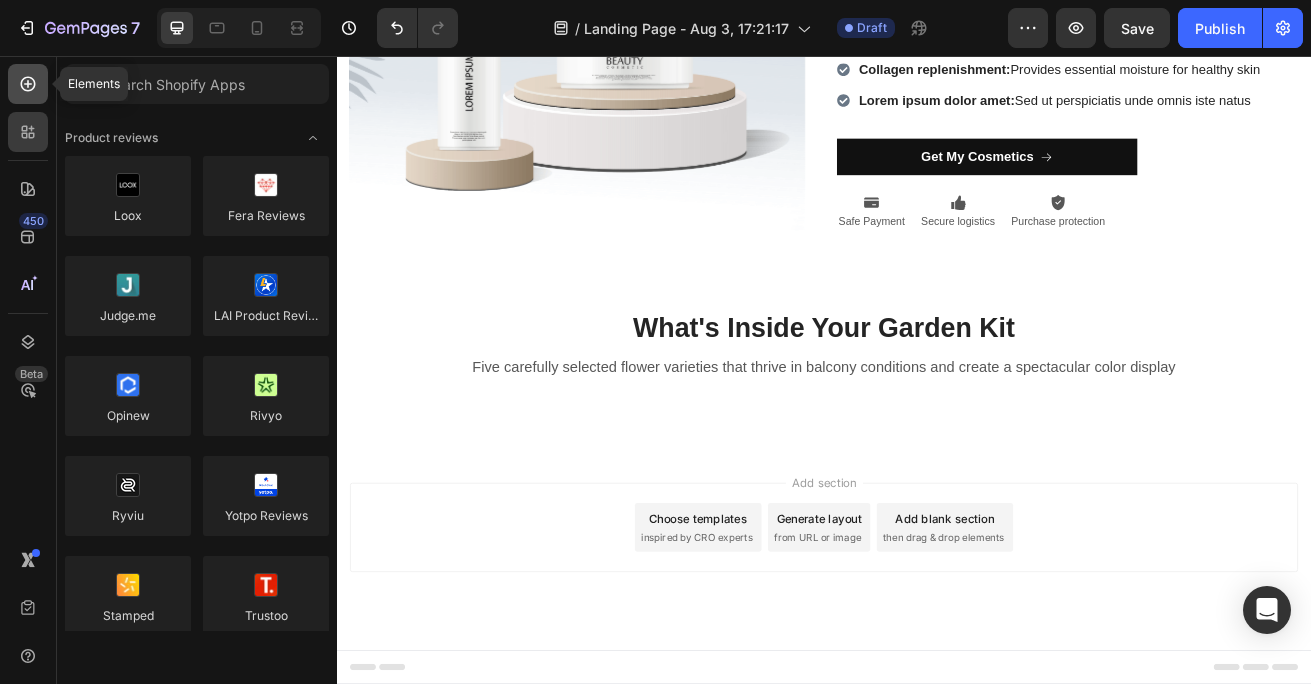 click 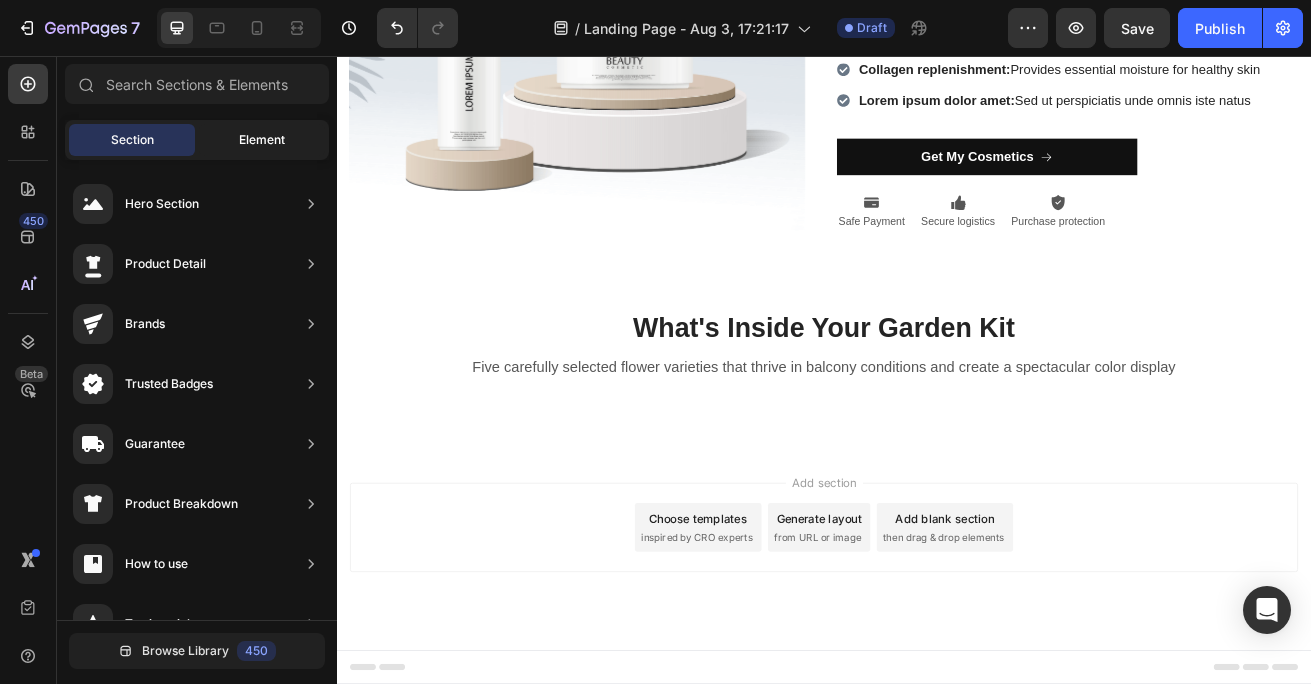click on "Element" at bounding box center (262, 140) 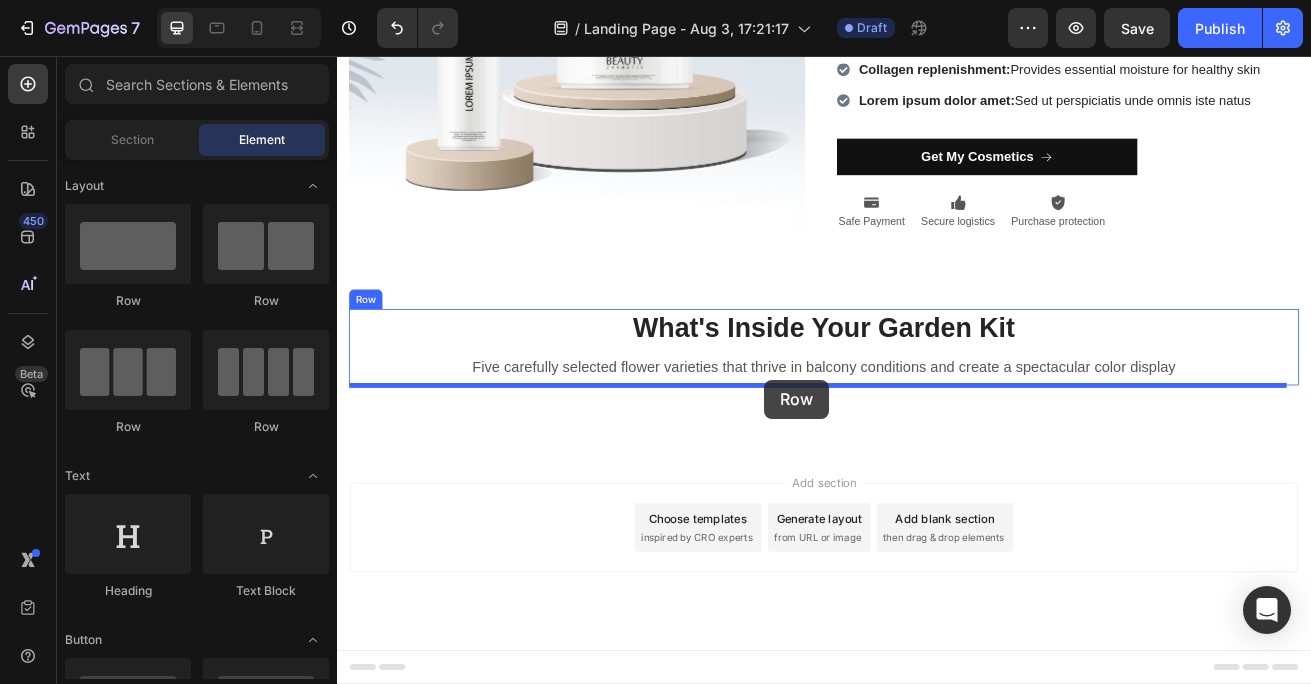 drag, startPoint x: 593, startPoint y: 427, endPoint x: 863, endPoint y: 455, distance: 271.44797 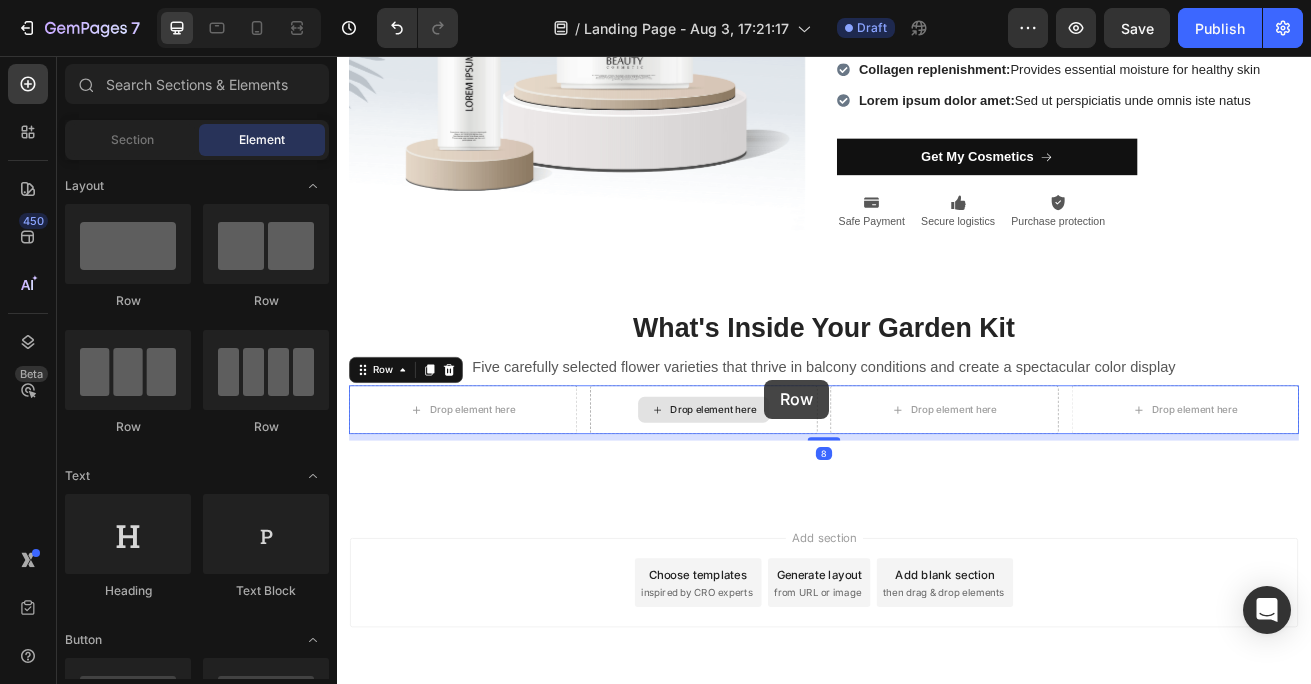 scroll, scrollTop: 435, scrollLeft: 0, axis: vertical 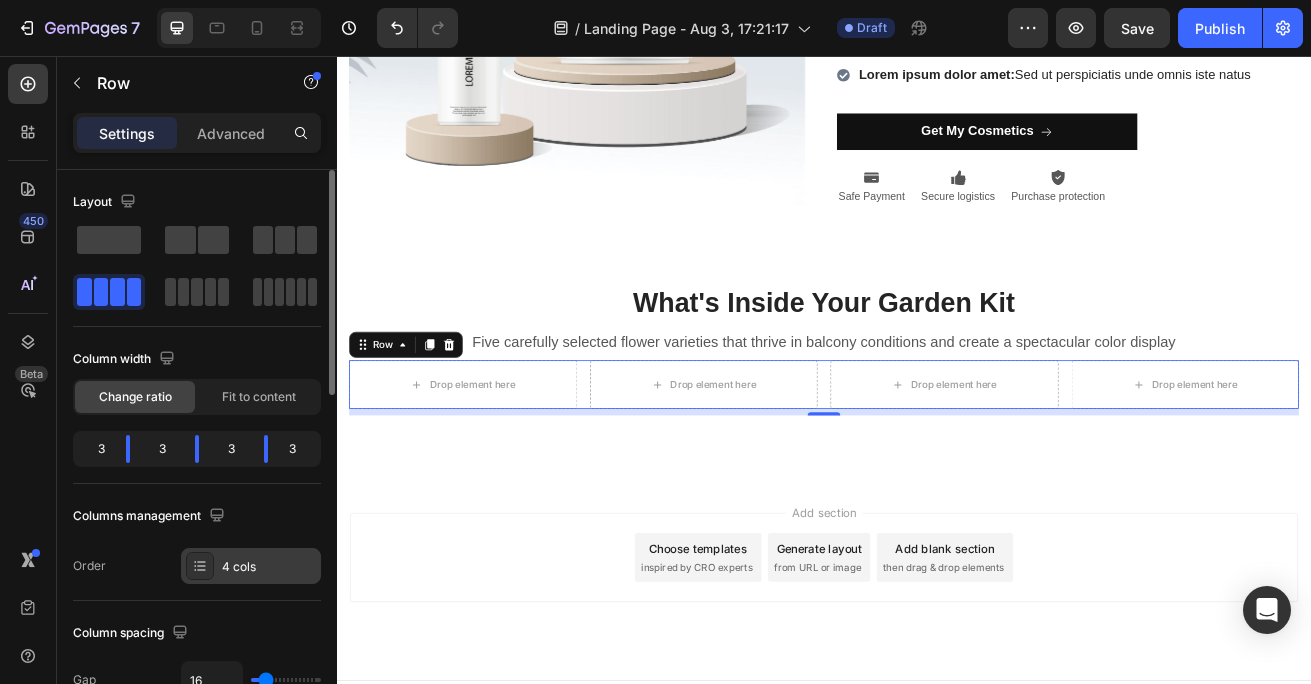 click on "4 cols" at bounding box center (269, 567) 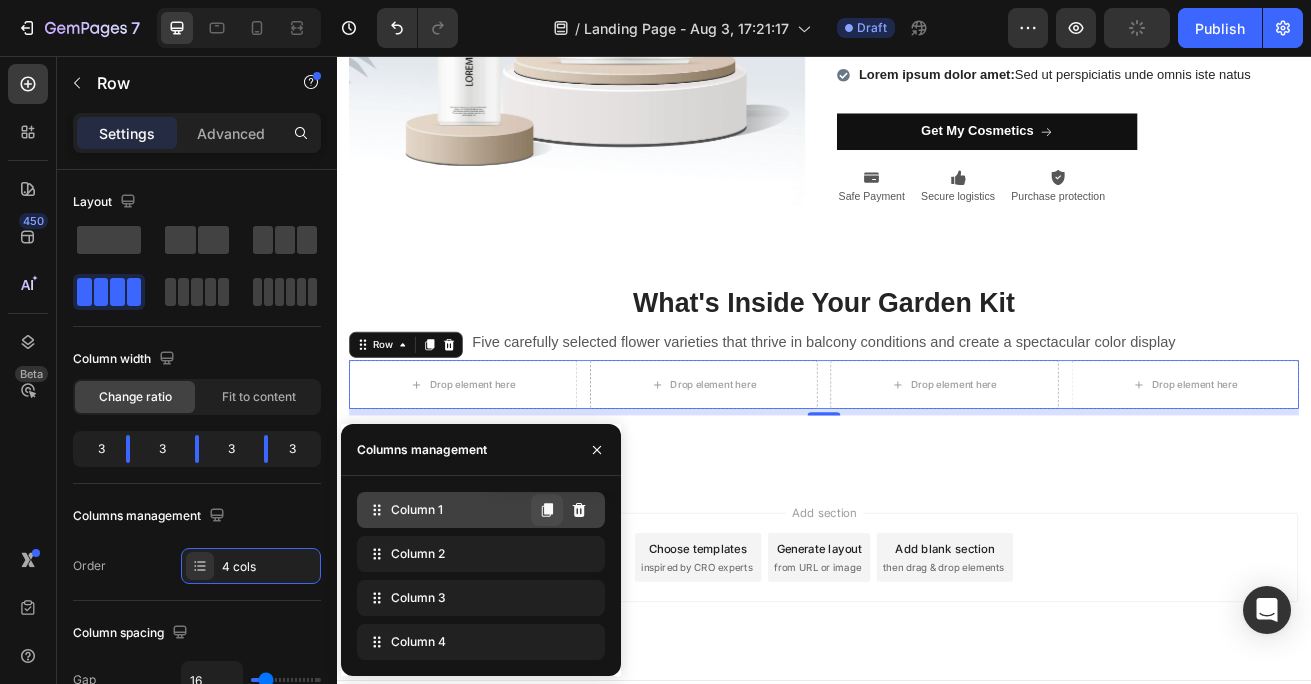 click 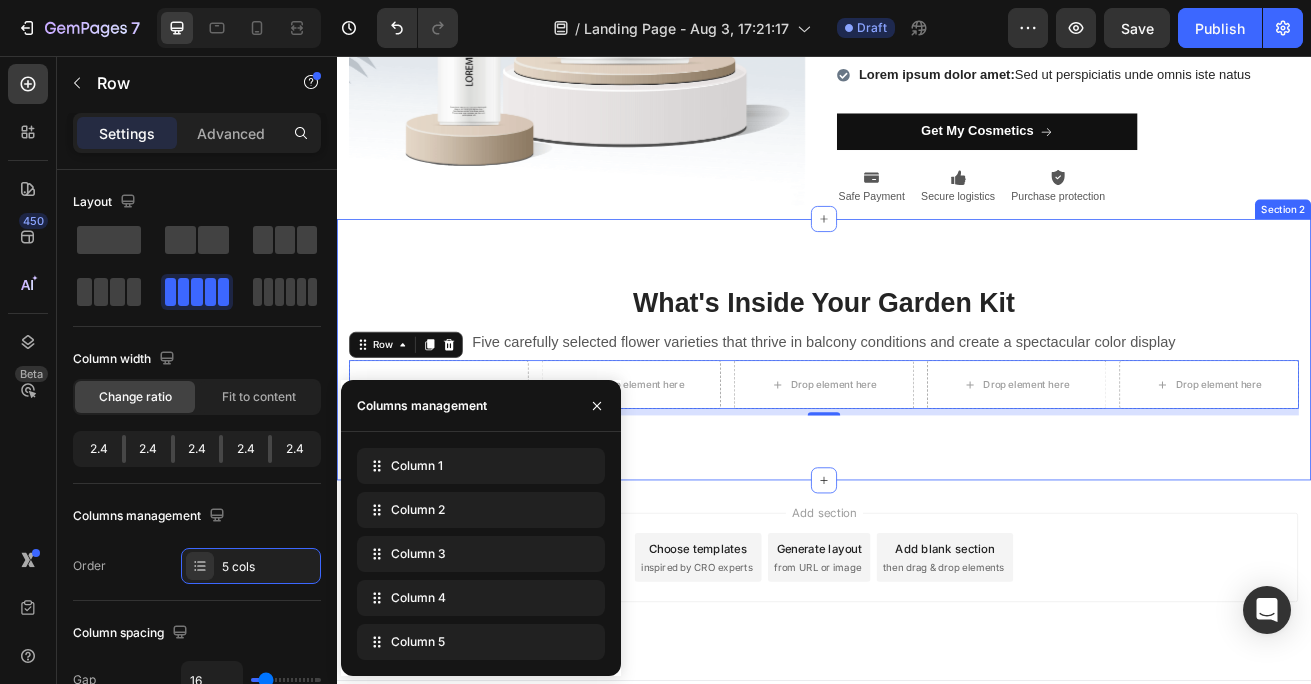 click on "What's Inside Your Garden Kit Heading Five carefully selected flower varieties that thrive in balcony conditions and create a spectacular color display Text Block
Drop element here
Drop element here
Drop element here
Drop element here
Drop element here Row   8 More options for your pet Text block Row Section 2" at bounding box center [937, 418] 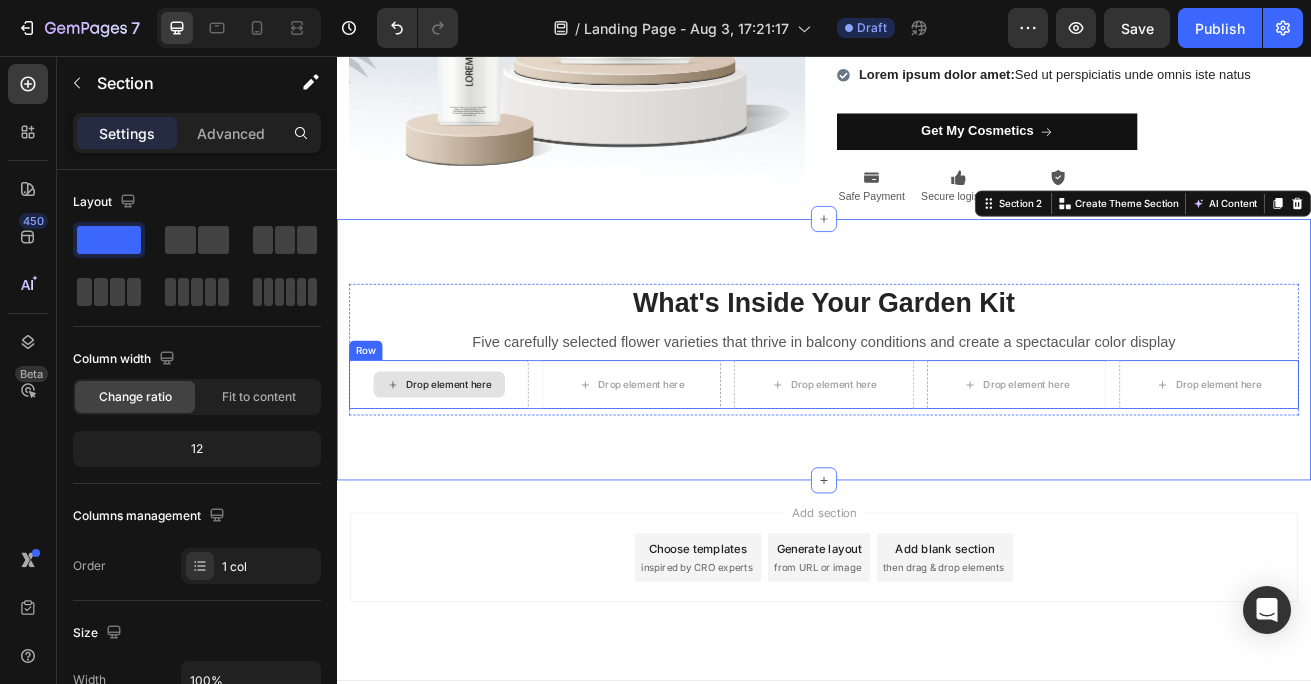 click on "Drop element here" at bounding box center (475, 461) 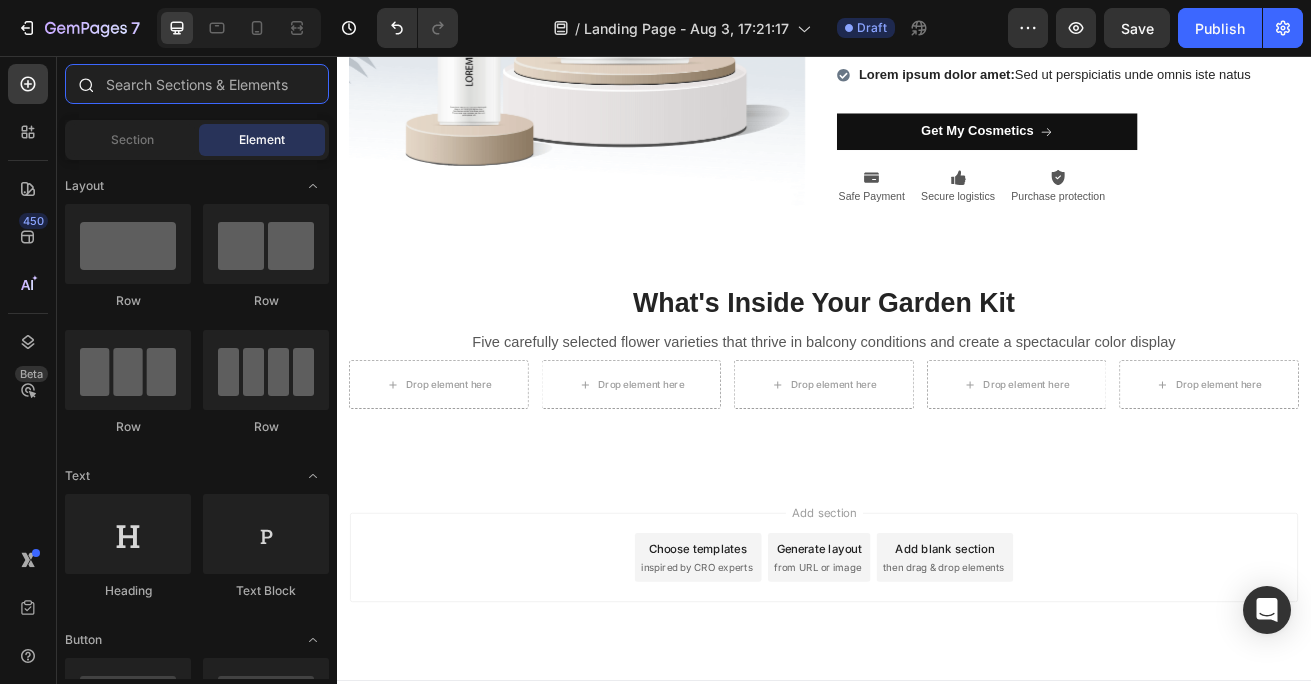 click at bounding box center (197, 84) 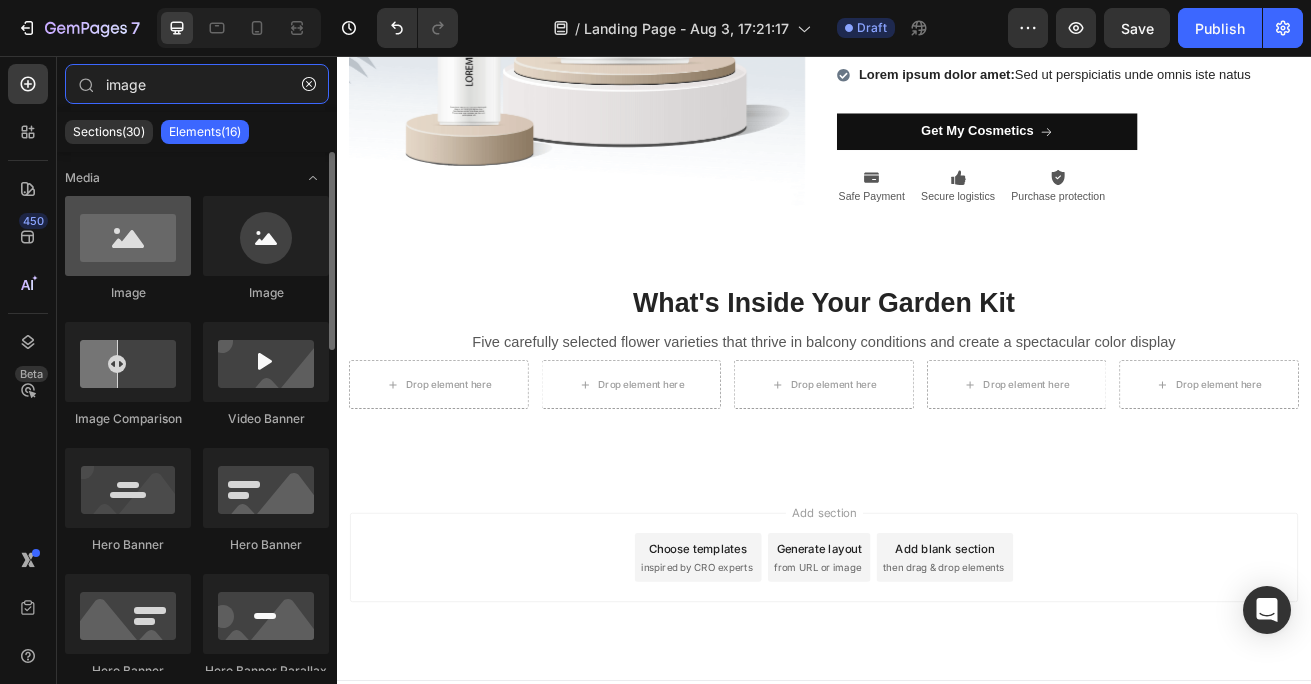 type on "image" 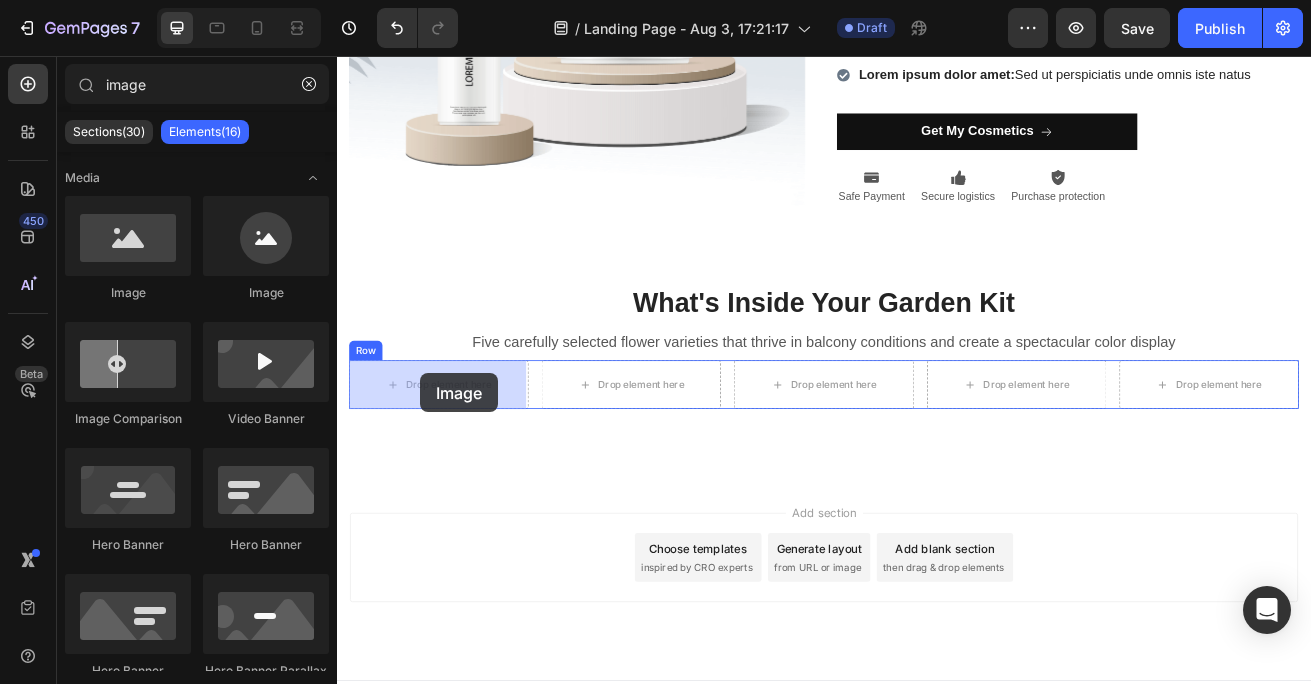 drag, startPoint x: 473, startPoint y: 294, endPoint x: 439, endPoint y: 447, distance: 156.73225 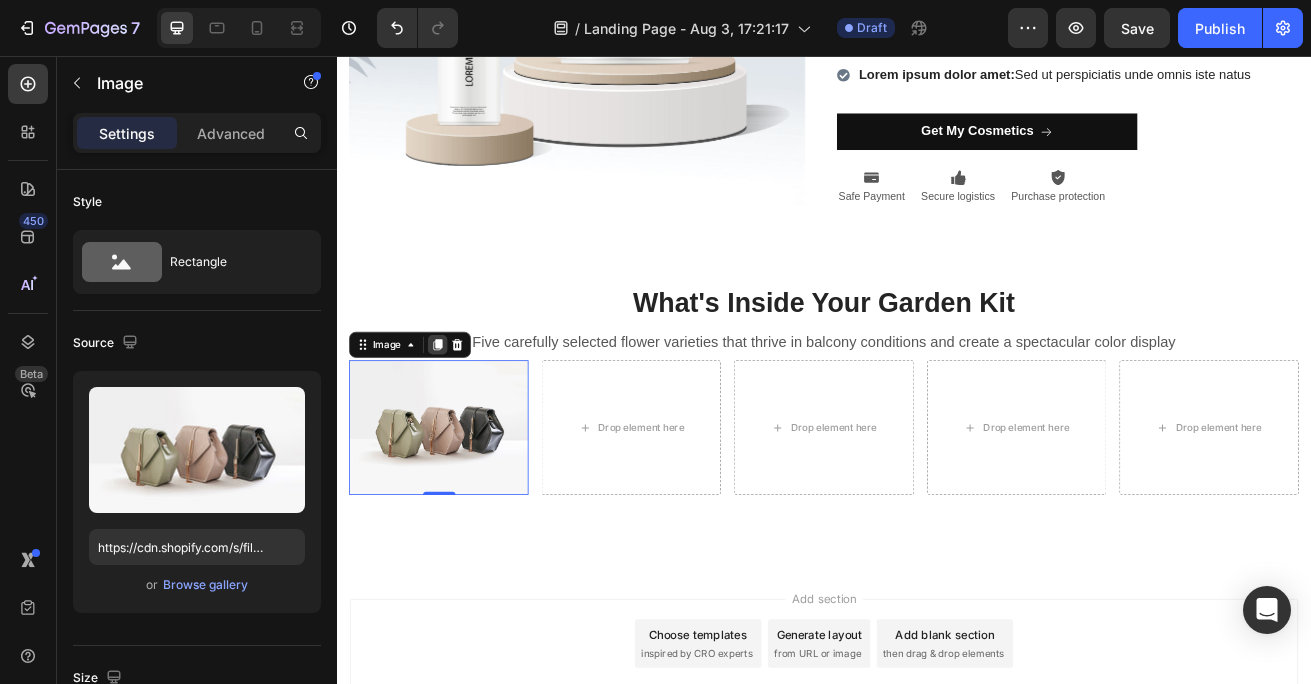 click 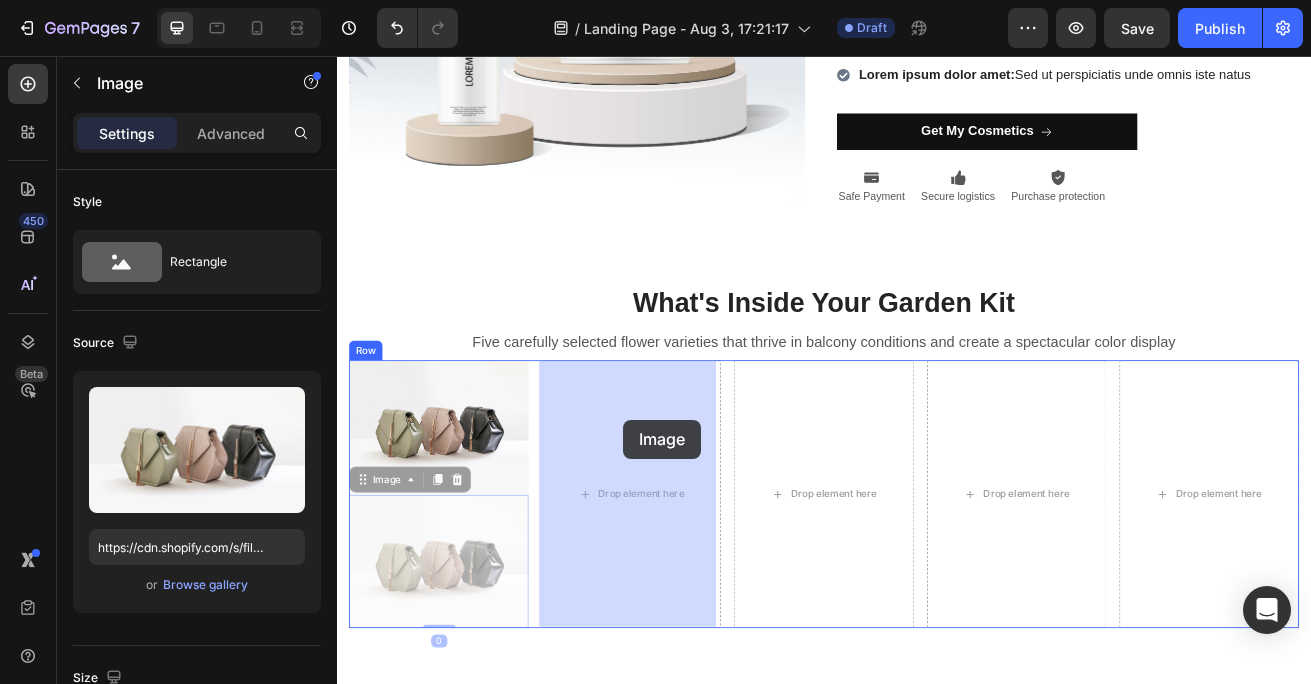 drag, startPoint x: 381, startPoint y: 581, endPoint x: 689, endPoint y: 504, distance: 317.47913 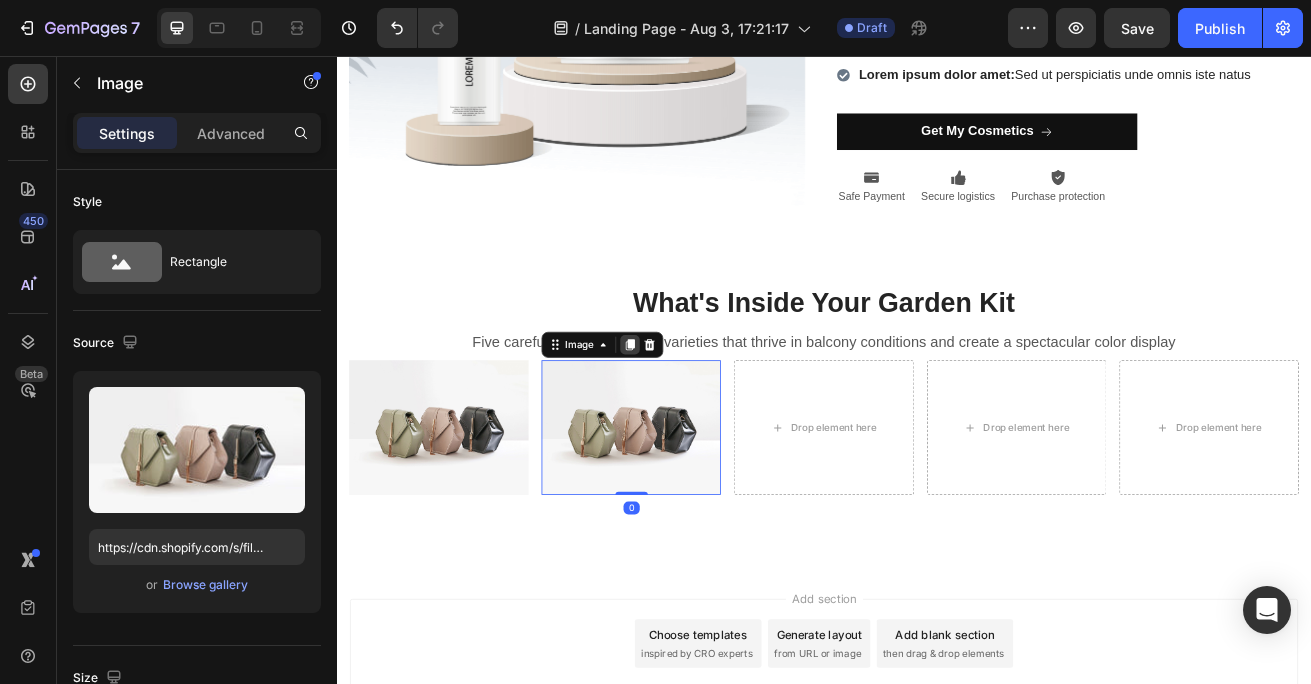 click 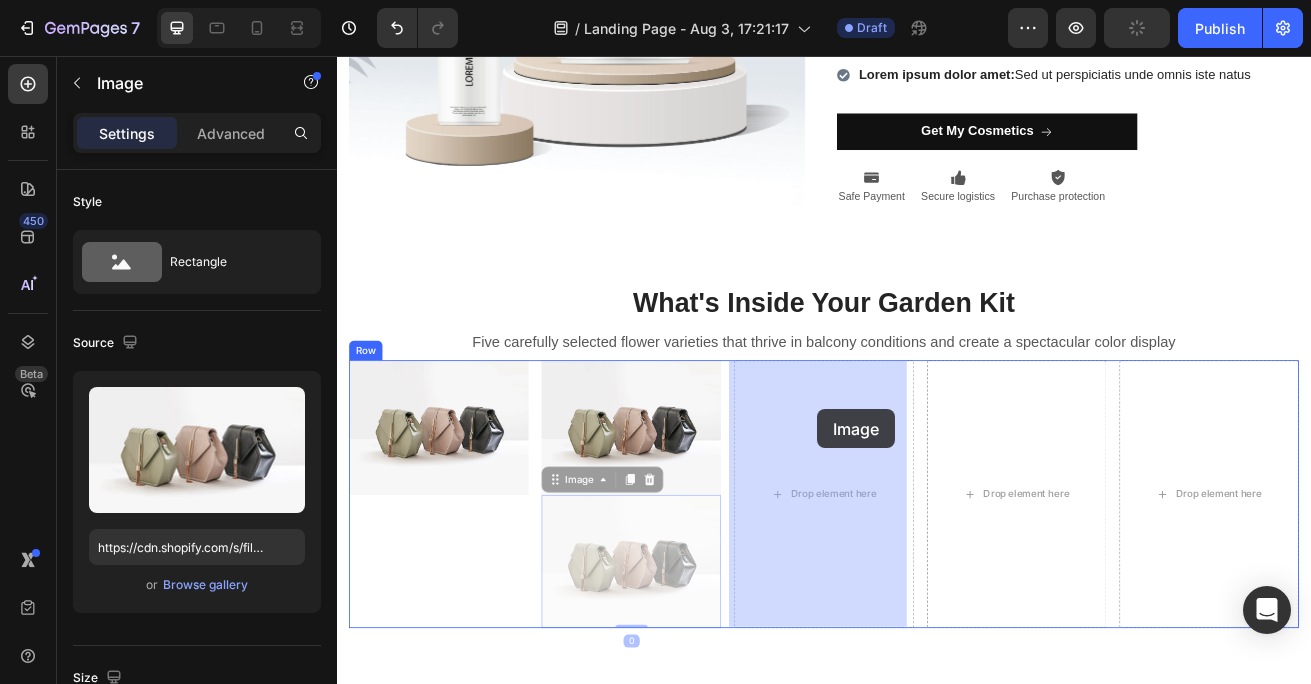 drag, startPoint x: 637, startPoint y: 579, endPoint x: 928, endPoint y: 491, distance: 304.0148 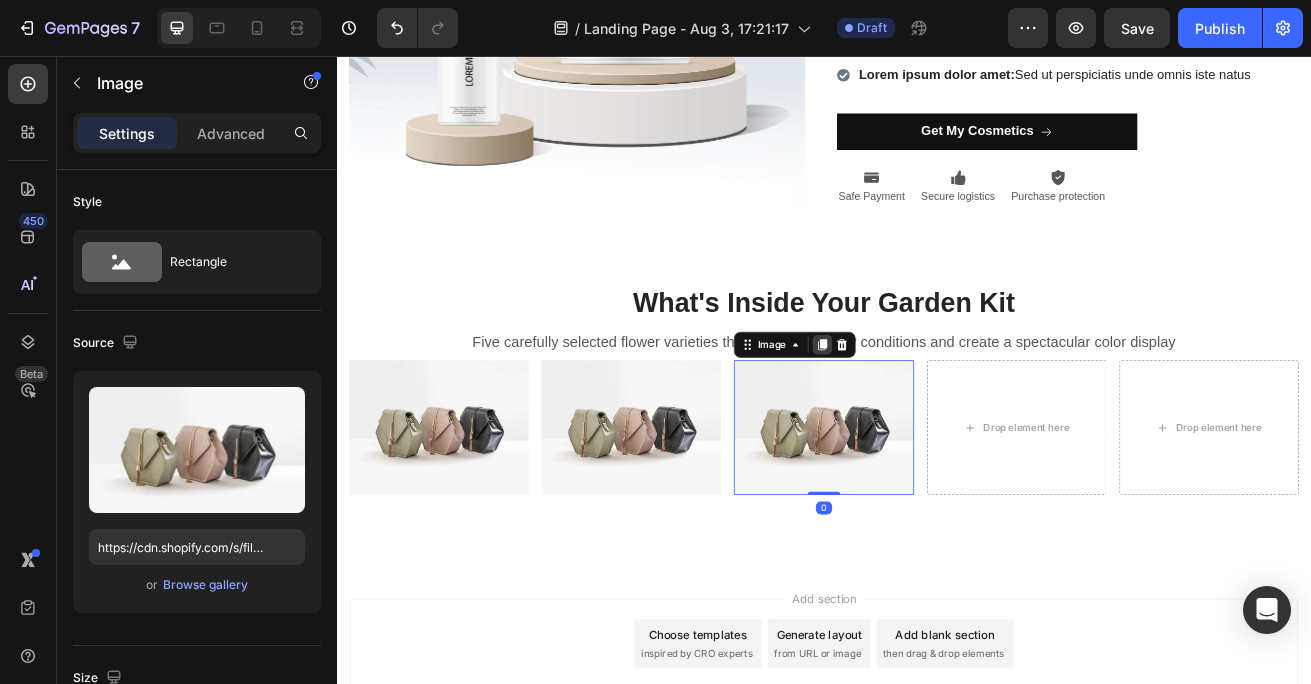 click 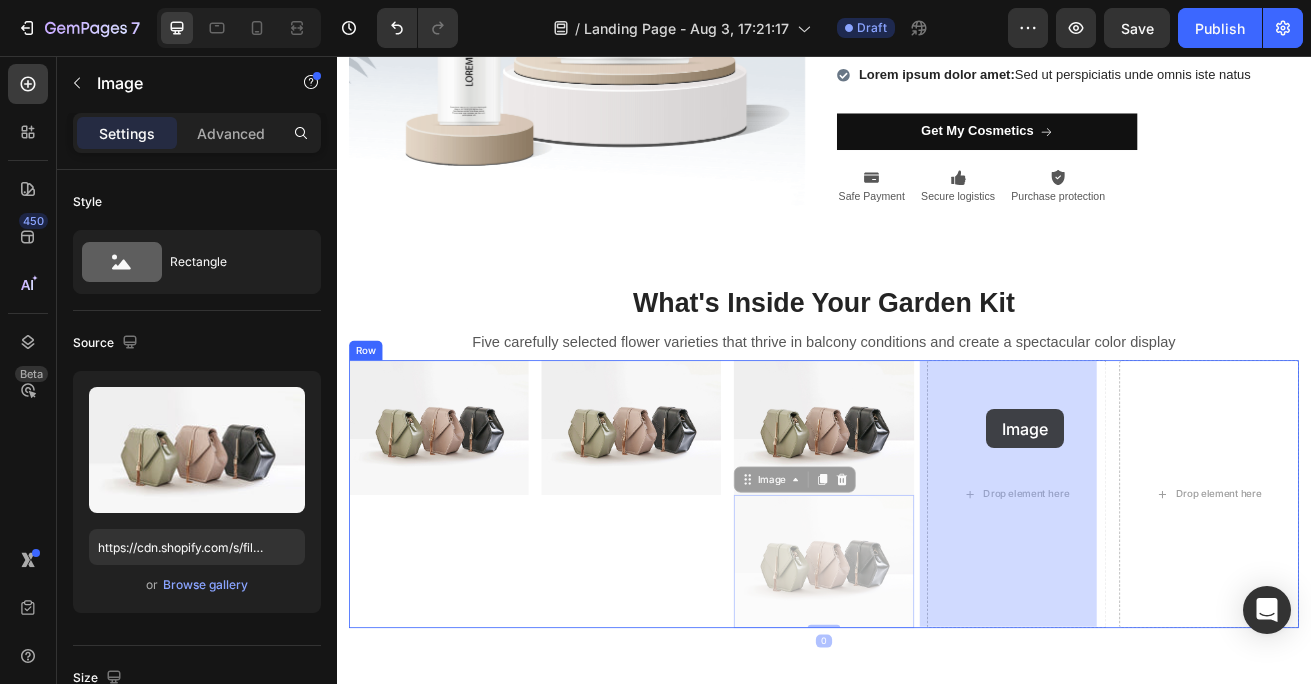 drag, startPoint x: 847, startPoint y: 578, endPoint x: 1136, endPoint y: 491, distance: 301.8112 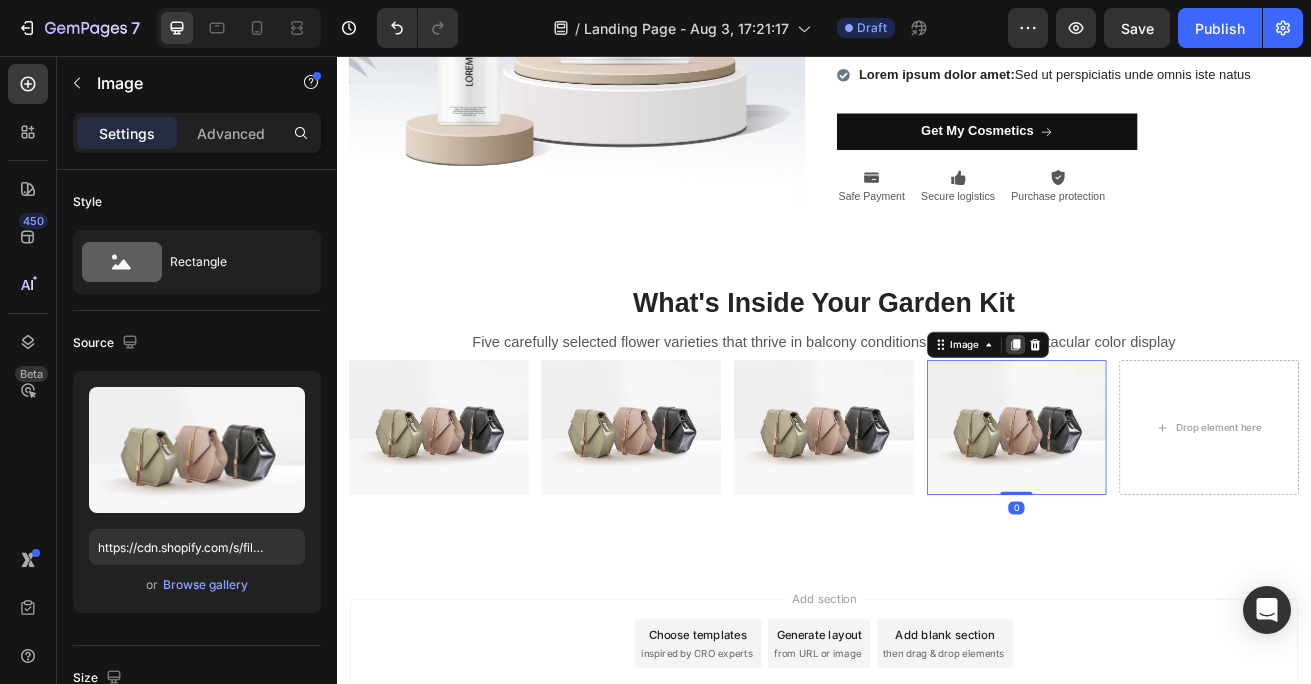 click 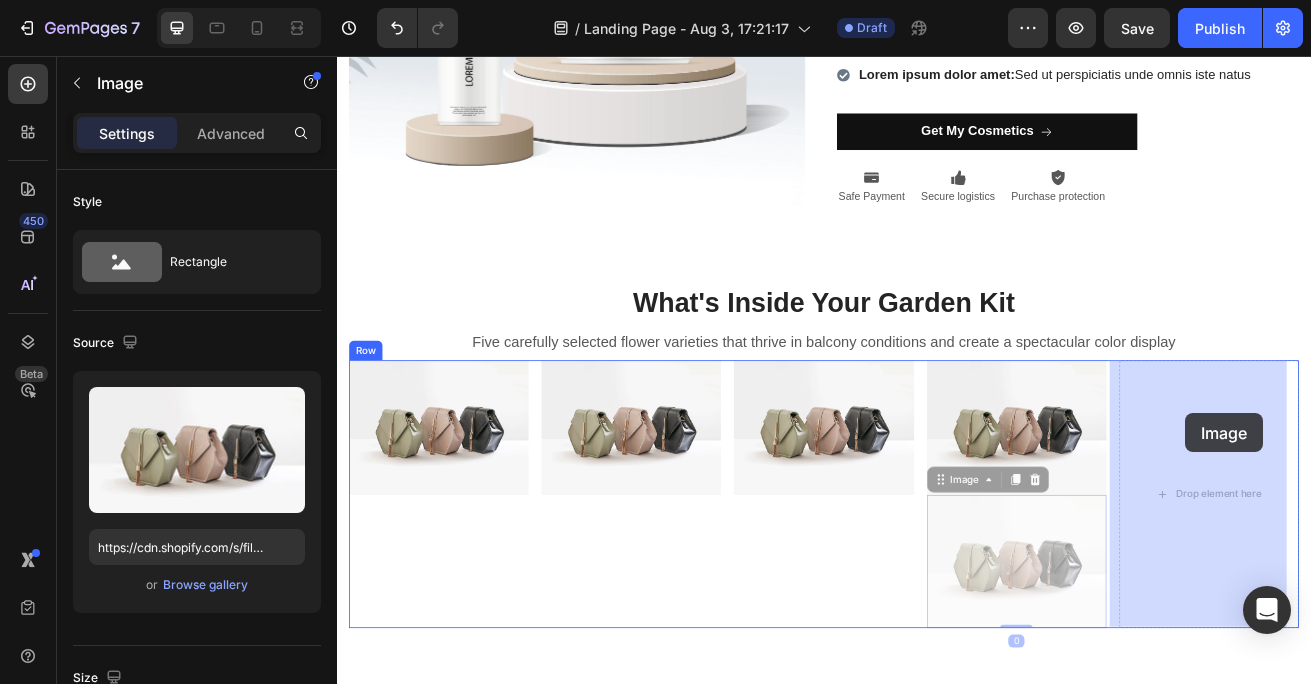 drag, startPoint x: 1085, startPoint y: 582, endPoint x: 1304, endPoint y: 525, distance: 226.29626 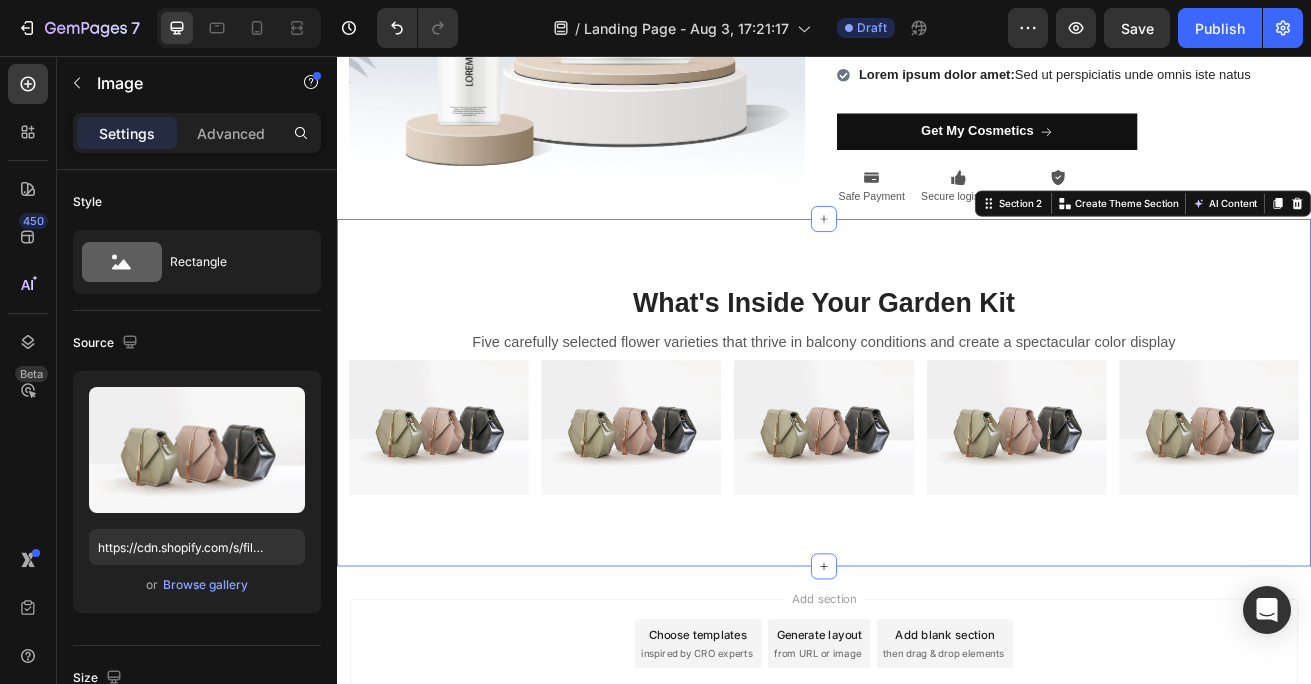 click on "Image Image Image Image Image Row More options for your pet Text block Row Section 2 You can create reusable sections Create Theme Section AI Content Write with GemAI What would you like to describe here? Tone and Voice Persuasive Product Graviola (Live Plant with Booster) Show more Generate" at bounding box center [937, 471] 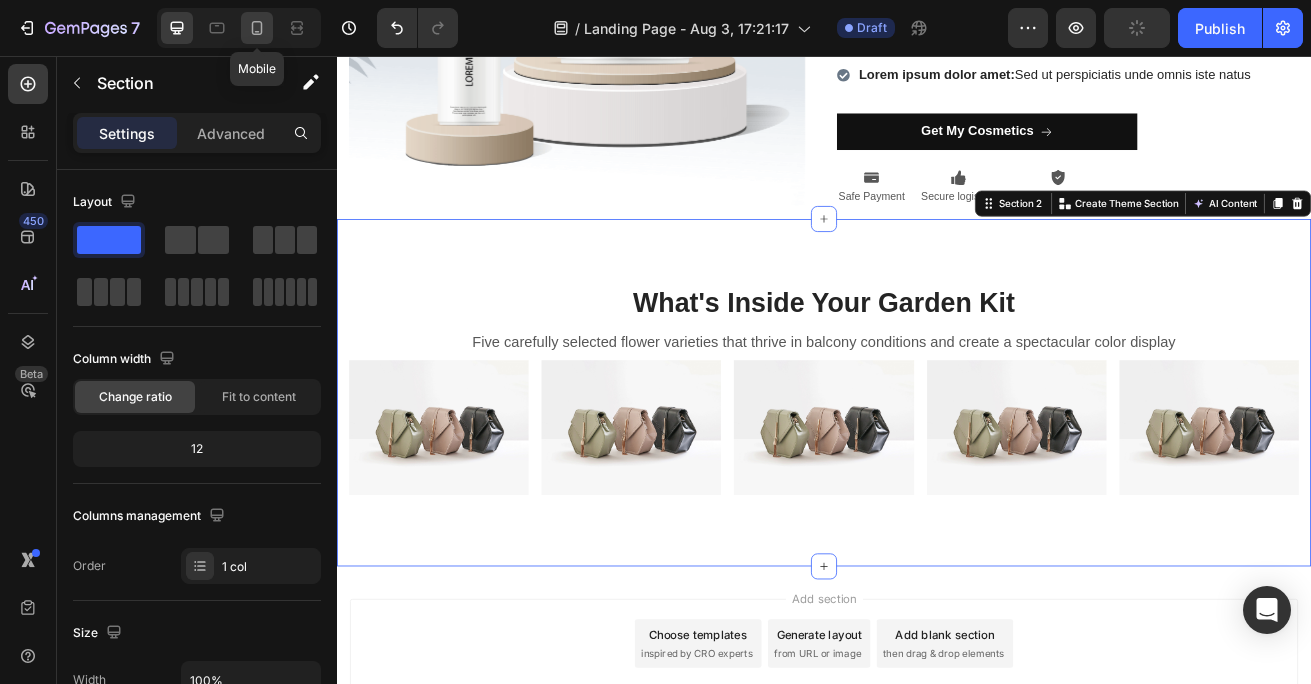 click 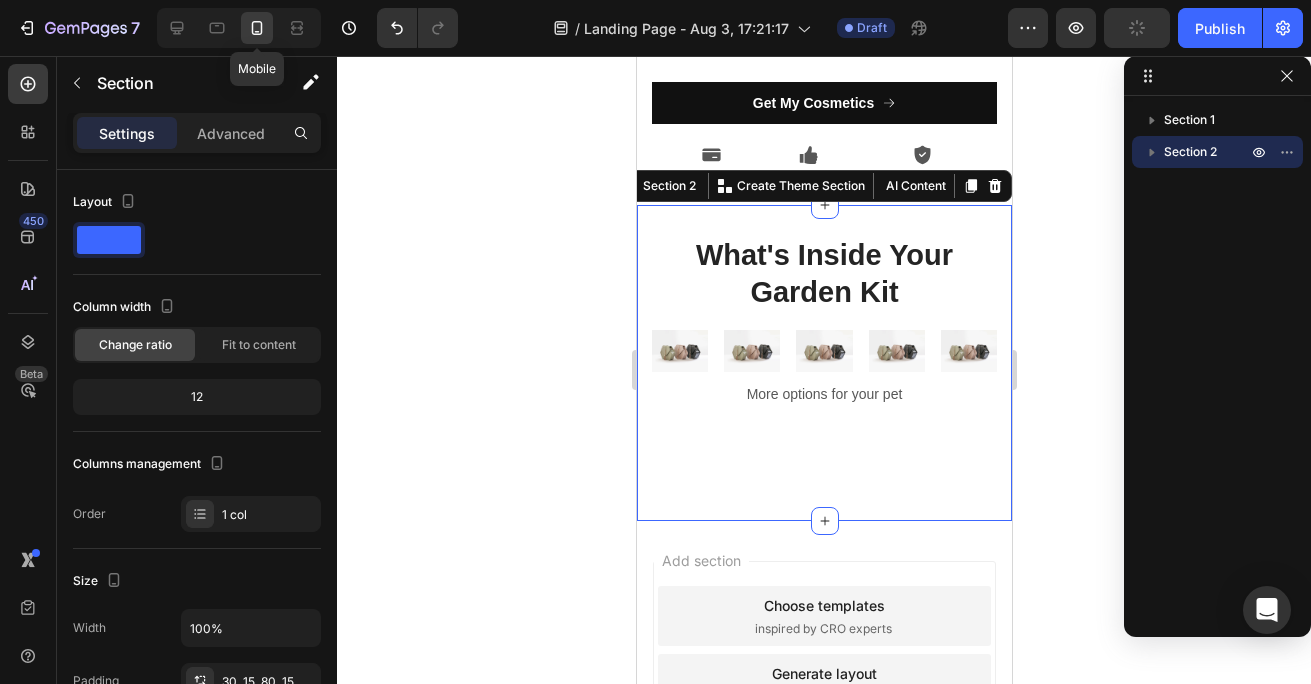 scroll, scrollTop: 844, scrollLeft: 0, axis: vertical 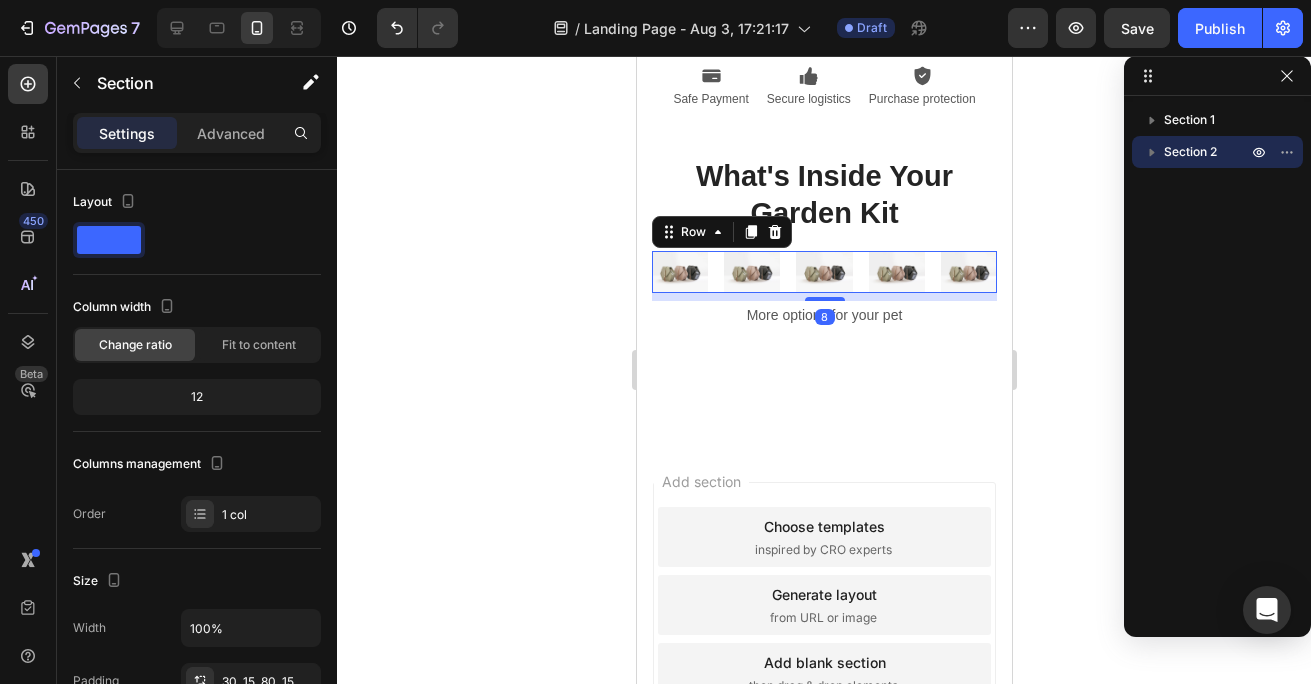click on "Image Image Image Image Image Row   8" at bounding box center (823, 272) 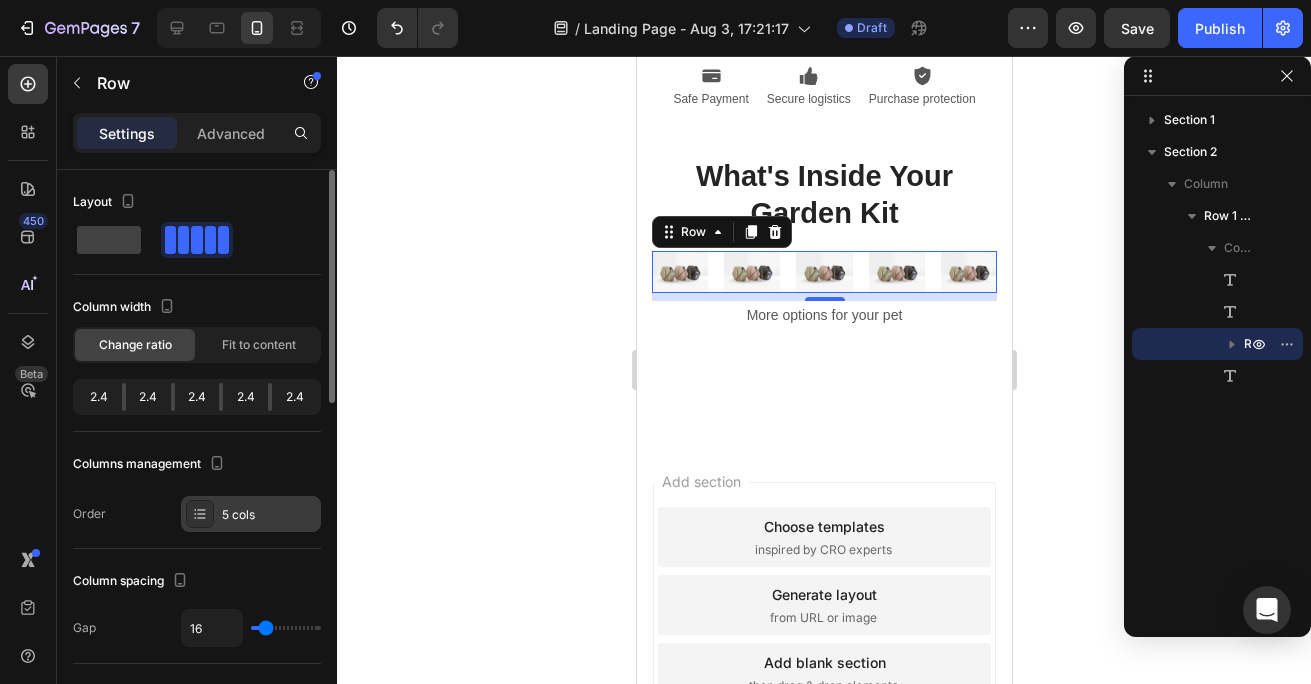 click on "5 cols" at bounding box center [269, 515] 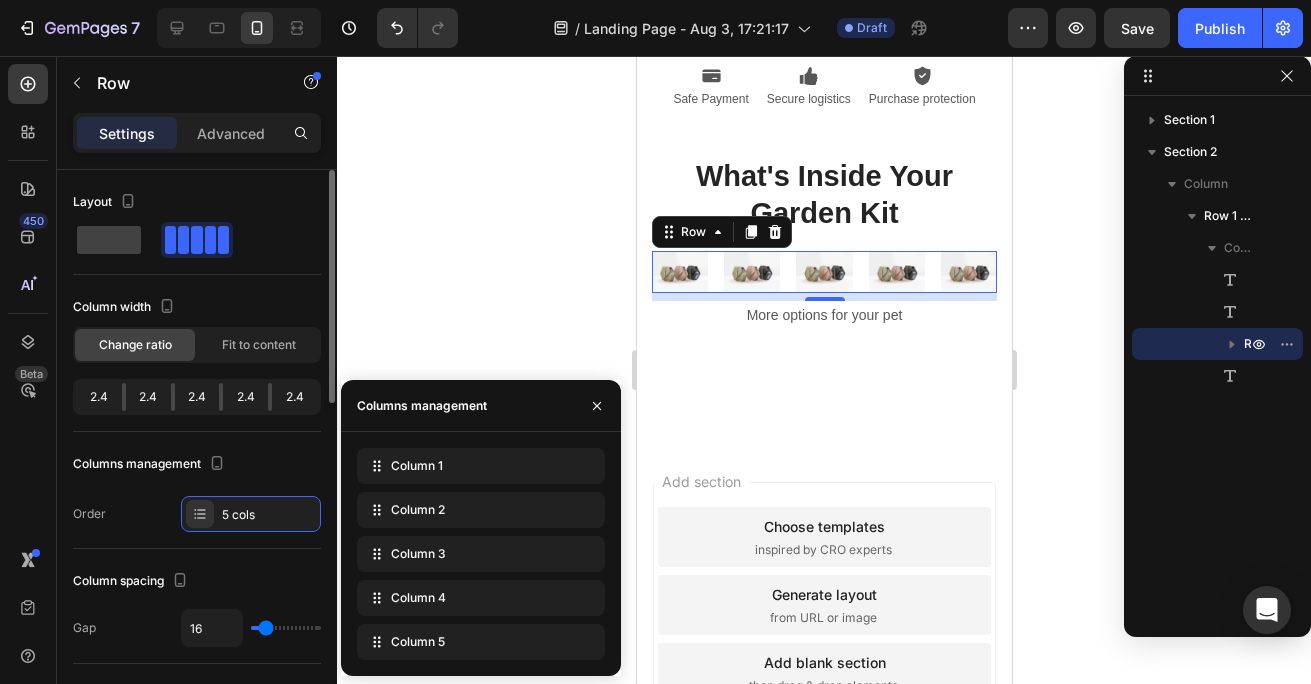 click on "Order 5 cols" at bounding box center (197, 514) 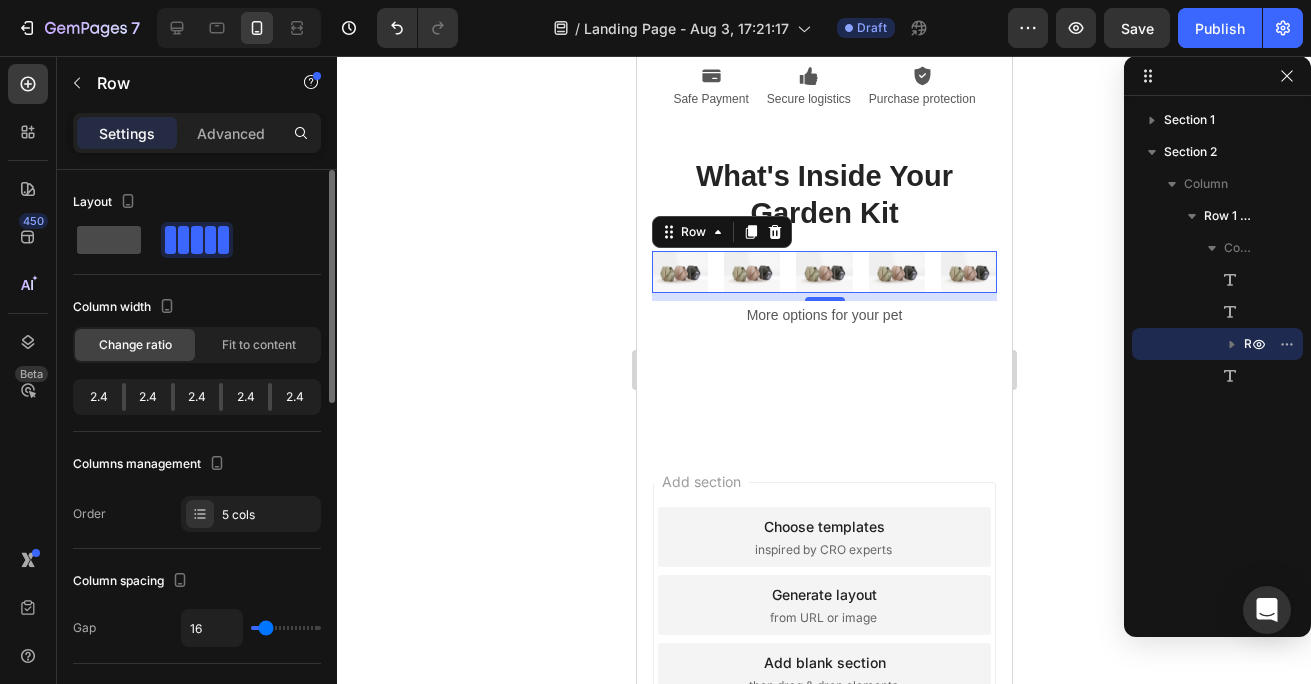click 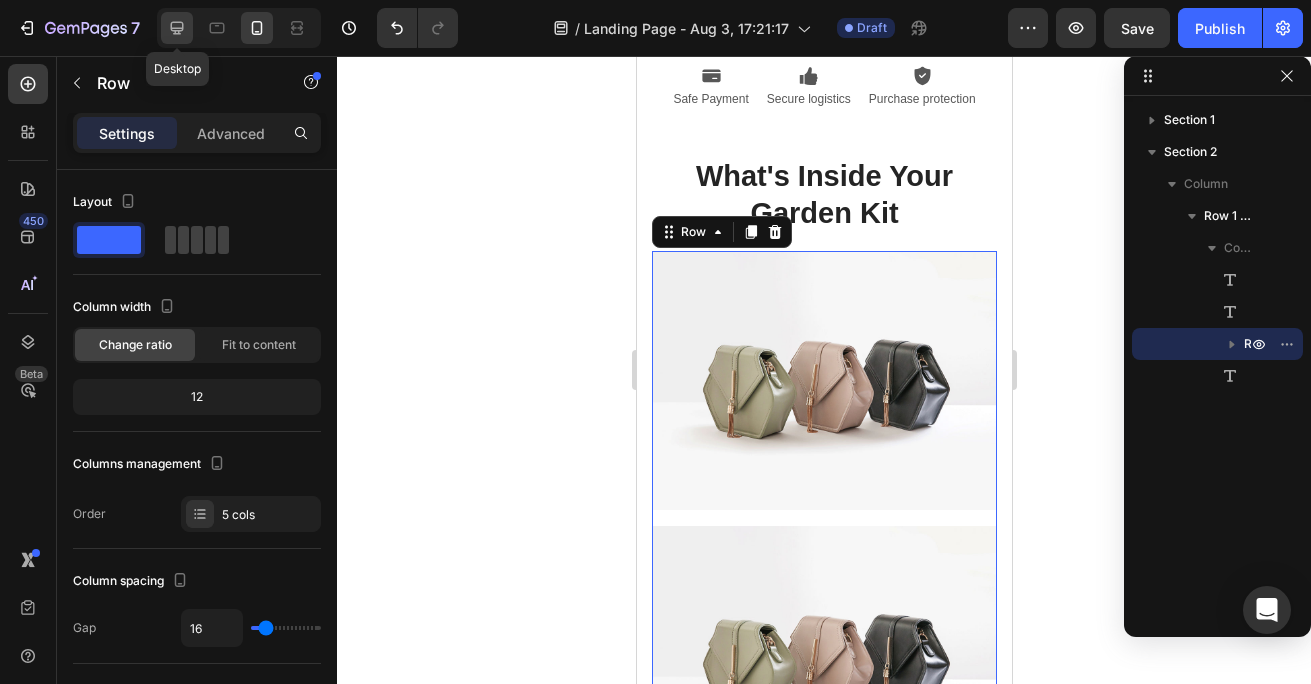 click 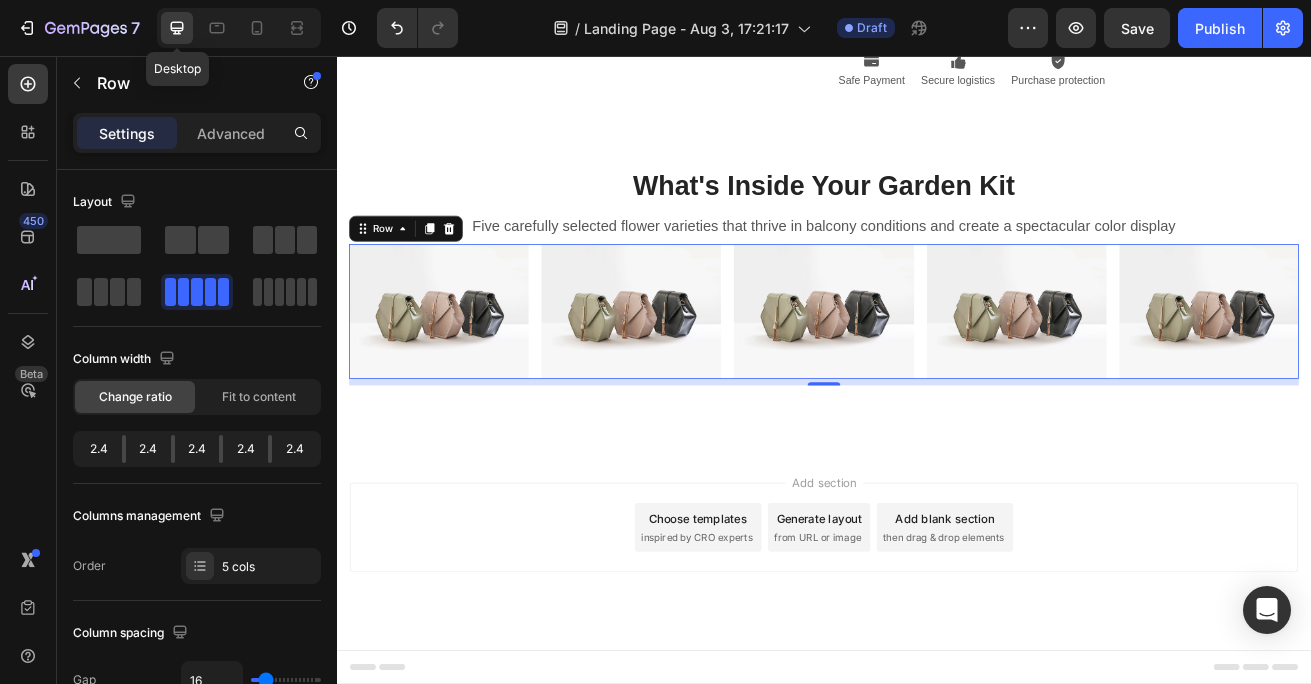 scroll, scrollTop: 576, scrollLeft: 0, axis: vertical 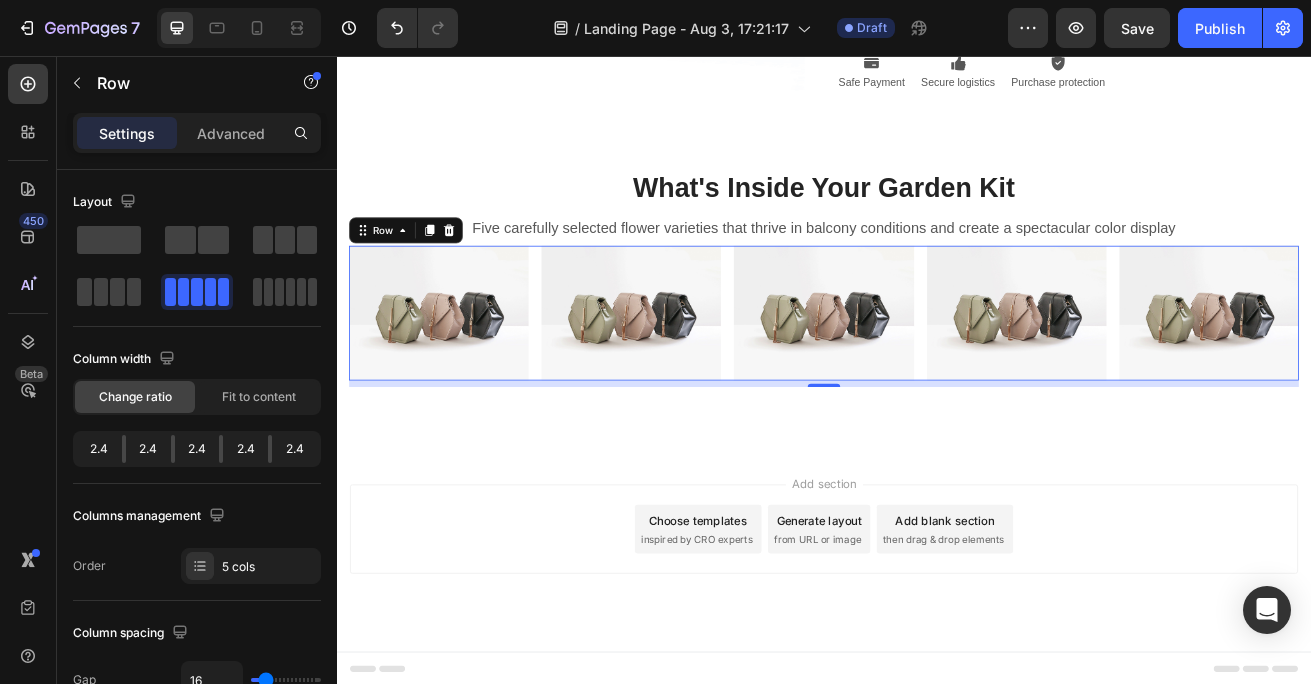 click on "Add section Choose templates inspired by CRO experts Generate layout from URL or image Add blank section then drag & drop elements" at bounding box center (937, 639) 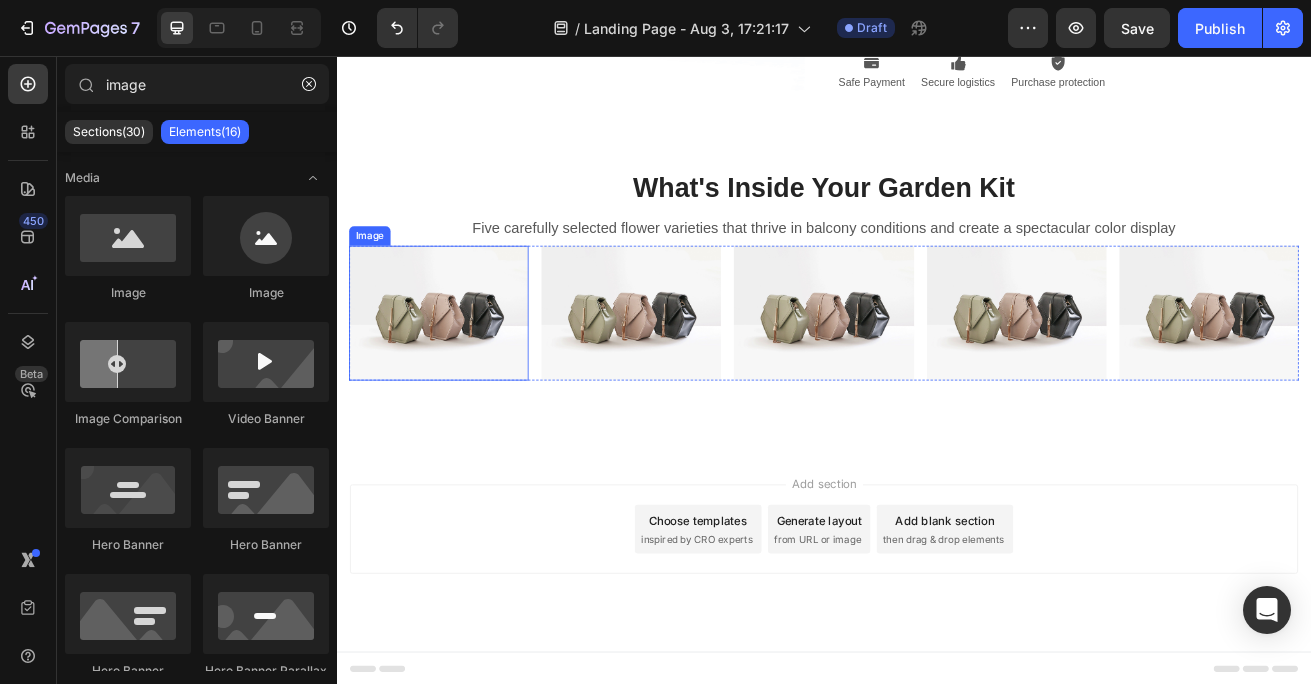 click at bounding box center (462, 373) 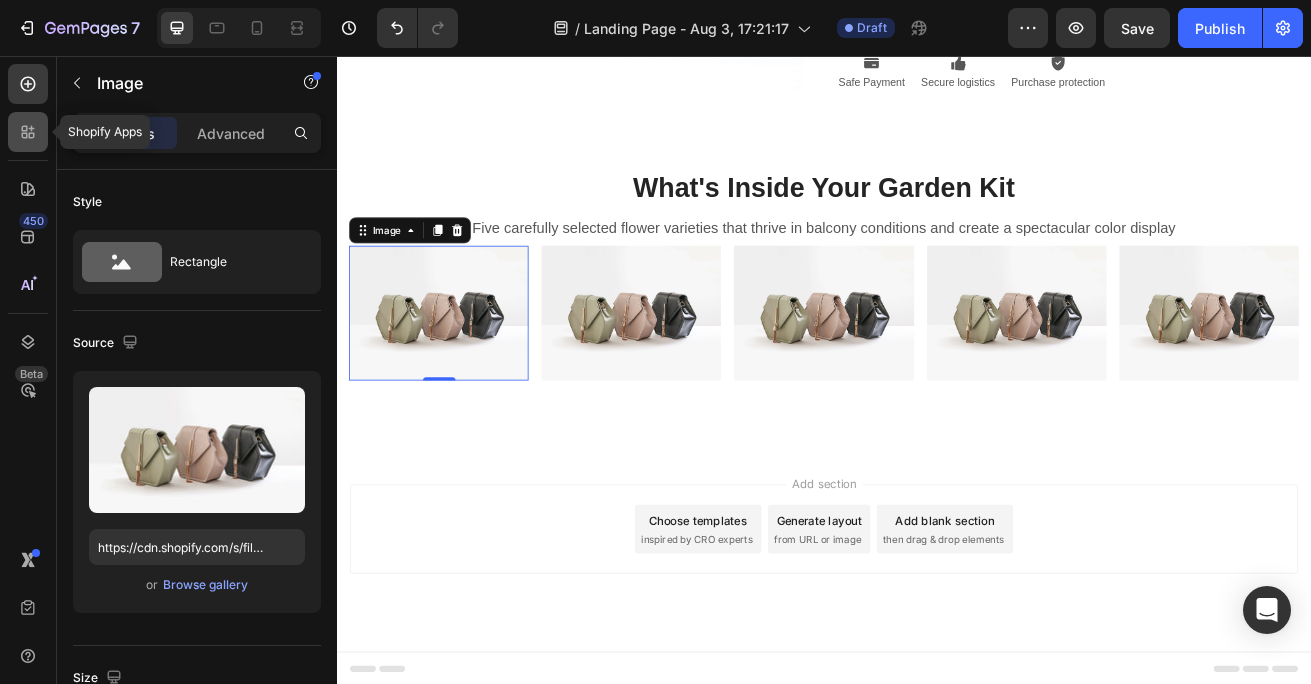 click 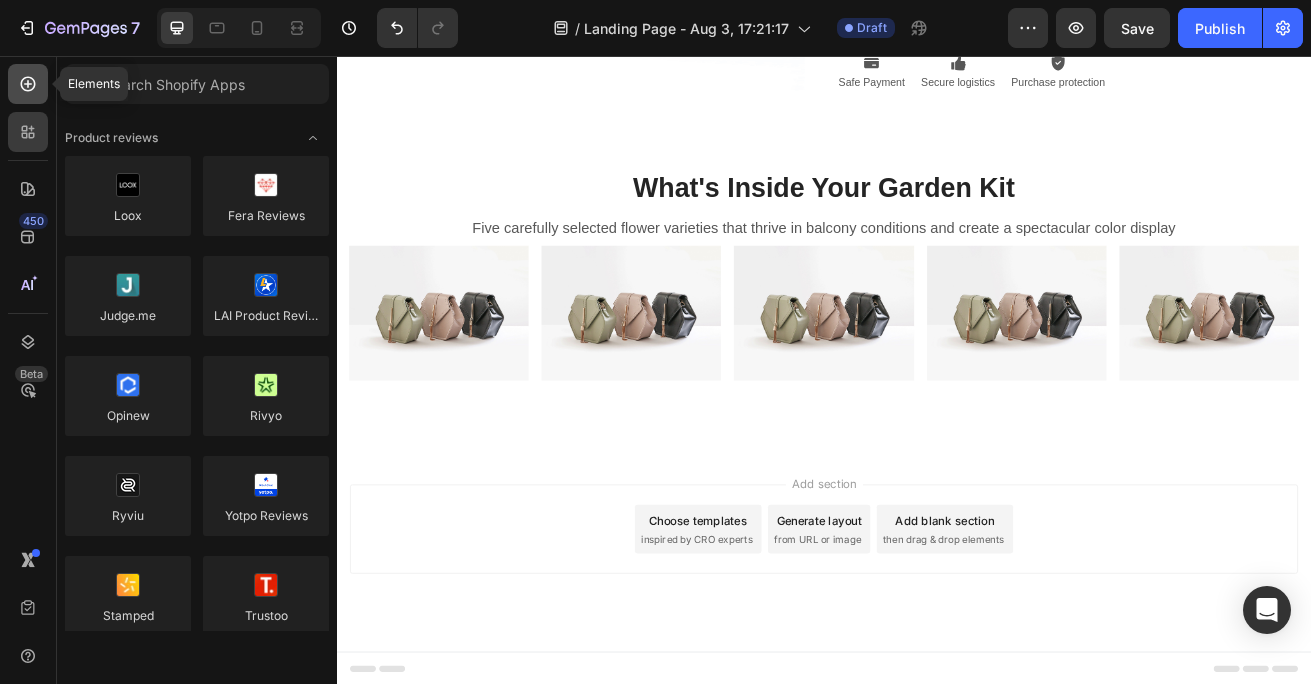 click 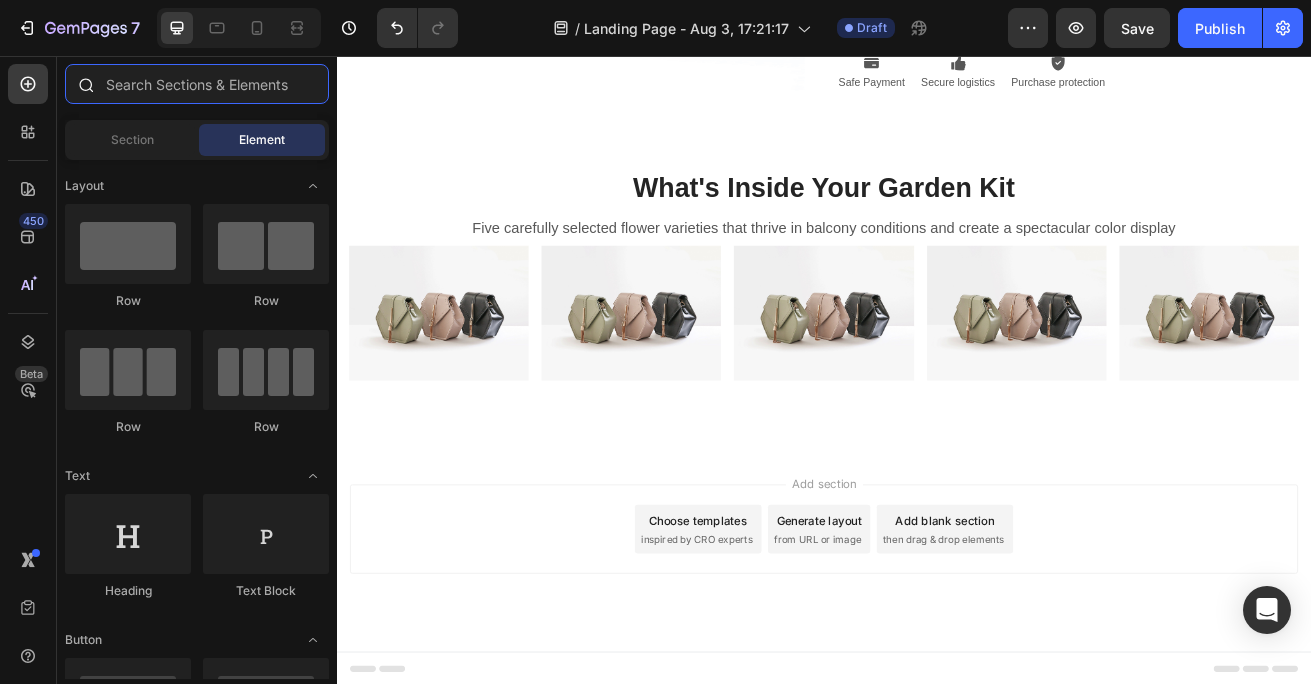 click at bounding box center [197, 84] 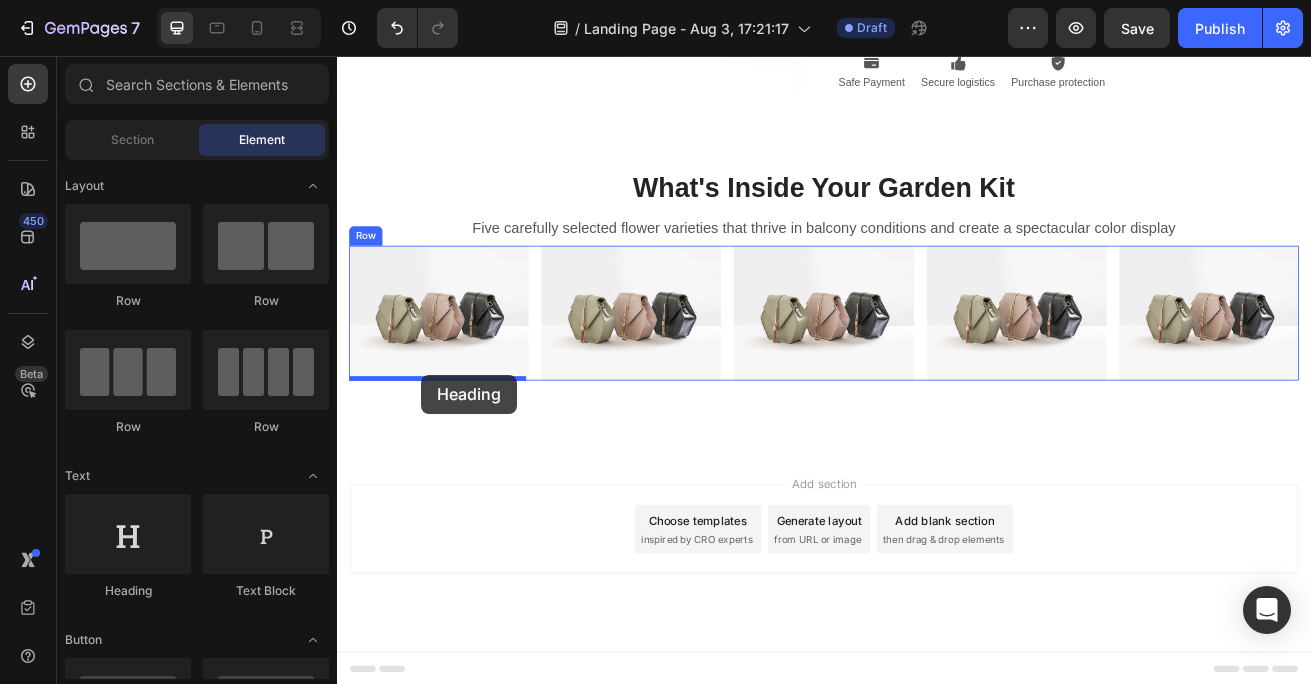 drag, startPoint x: 491, startPoint y: 605, endPoint x: 441, endPoint y: 449, distance: 163.81697 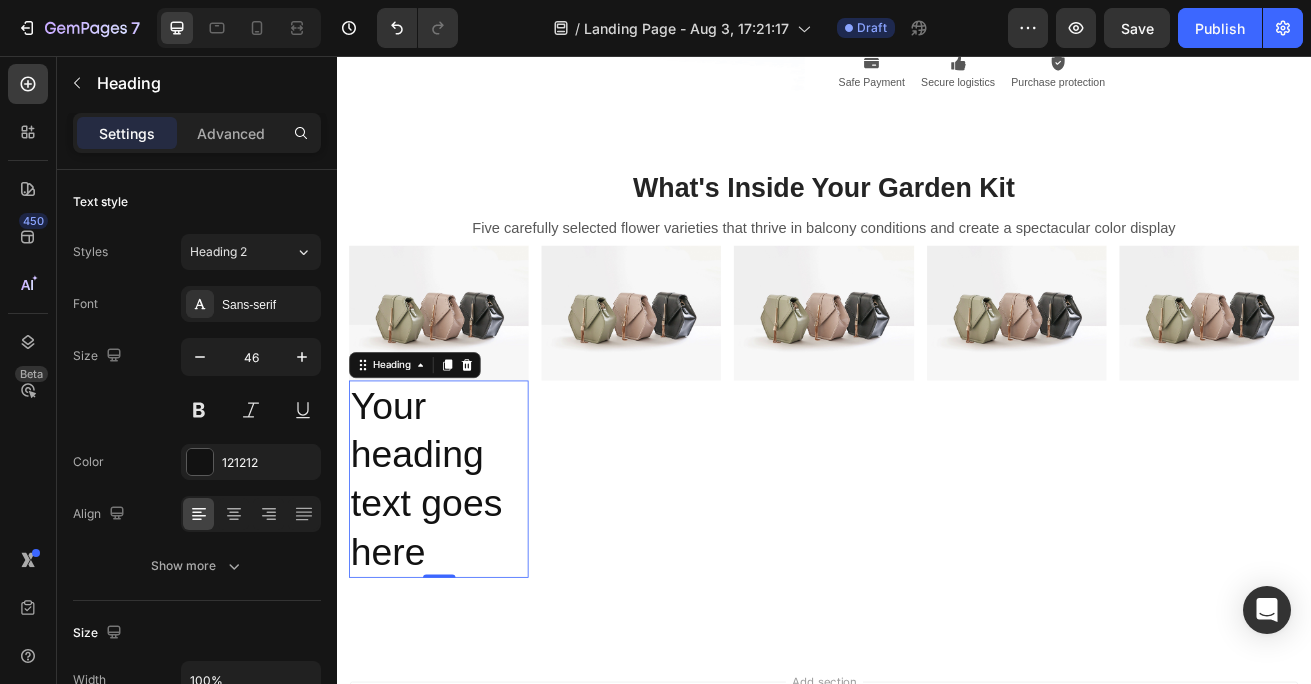 scroll, scrollTop: 600, scrollLeft: 0, axis: vertical 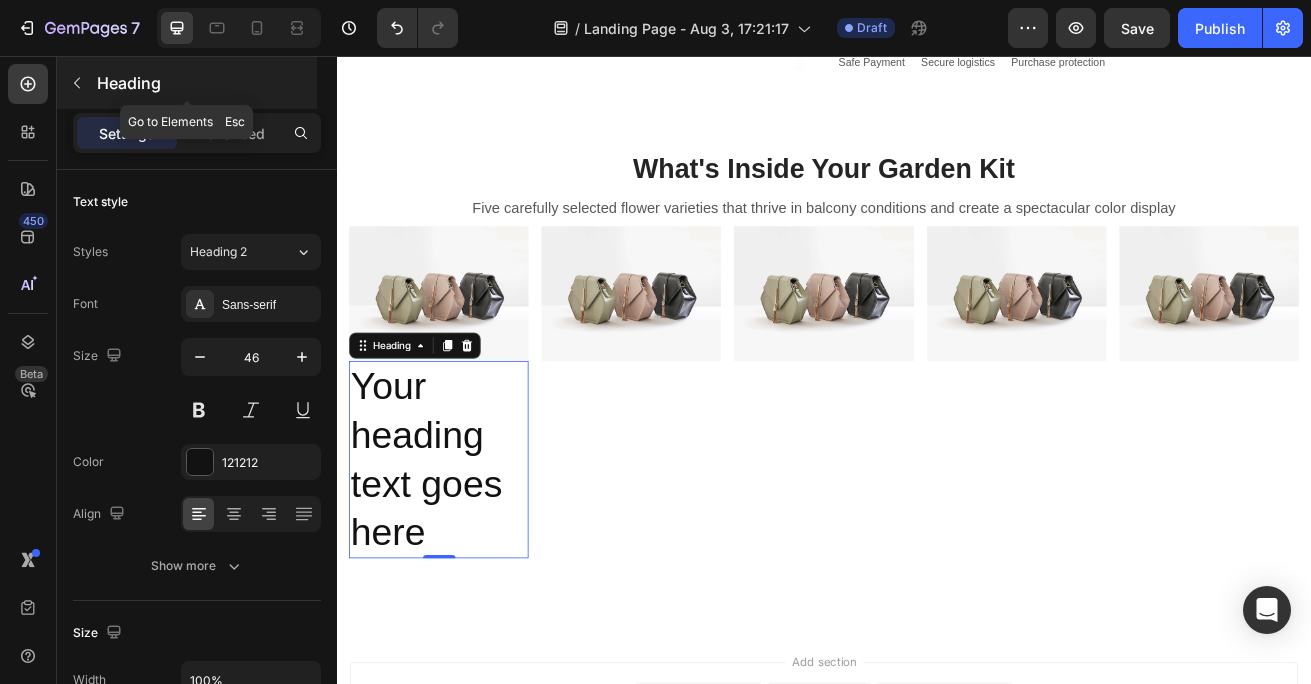 click 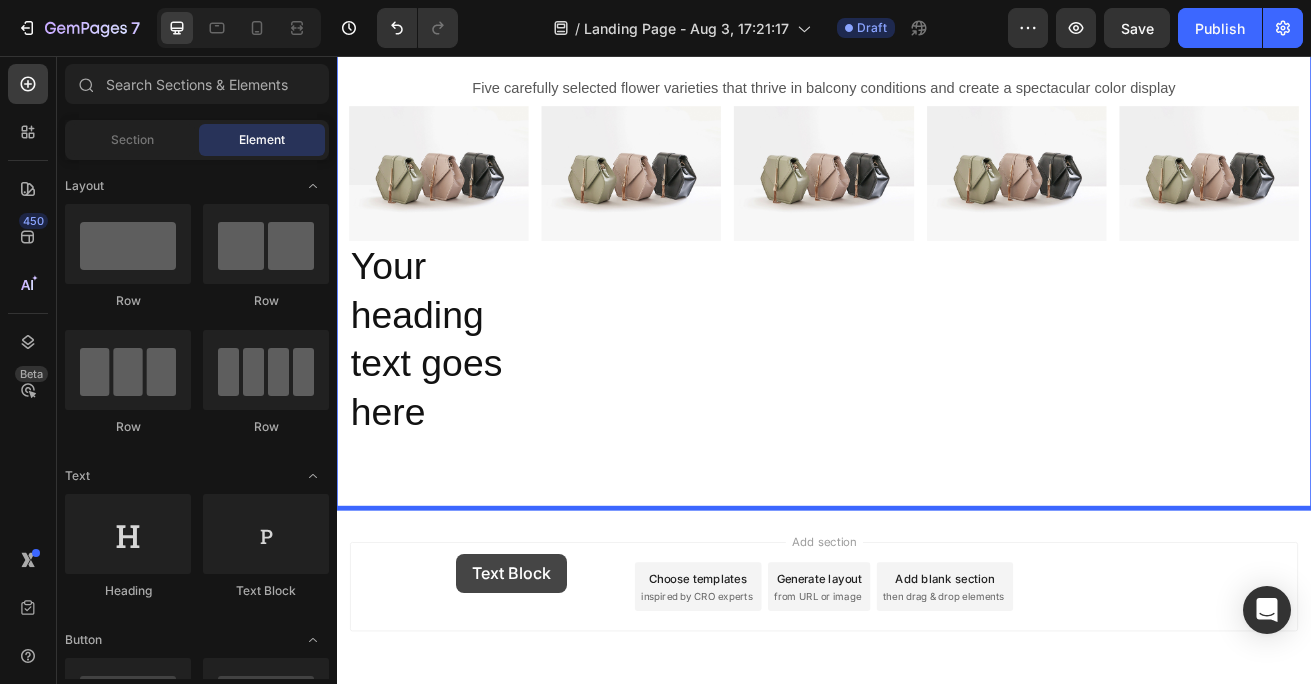 scroll, scrollTop: 819, scrollLeft: 0, axis: vertical 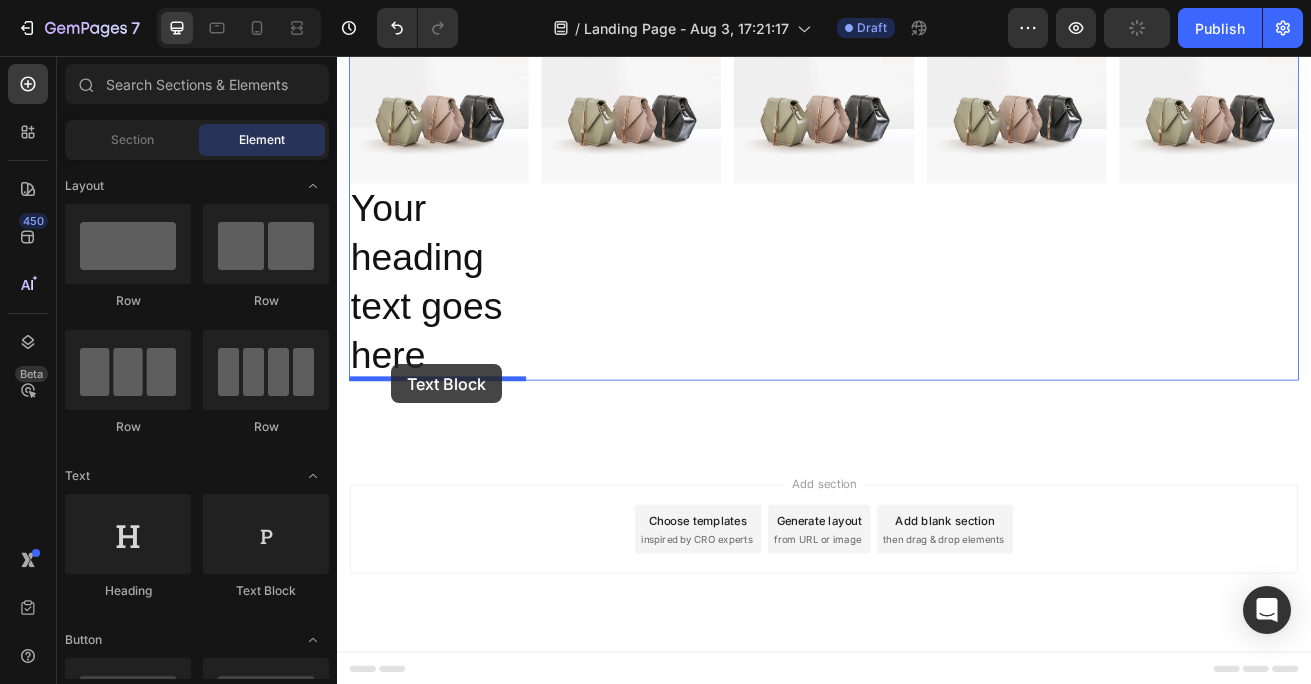 drag, startPoint x: 401, startPoint y: 657, endPoint x: 404, endPoint y: 436, distance: 221.02036 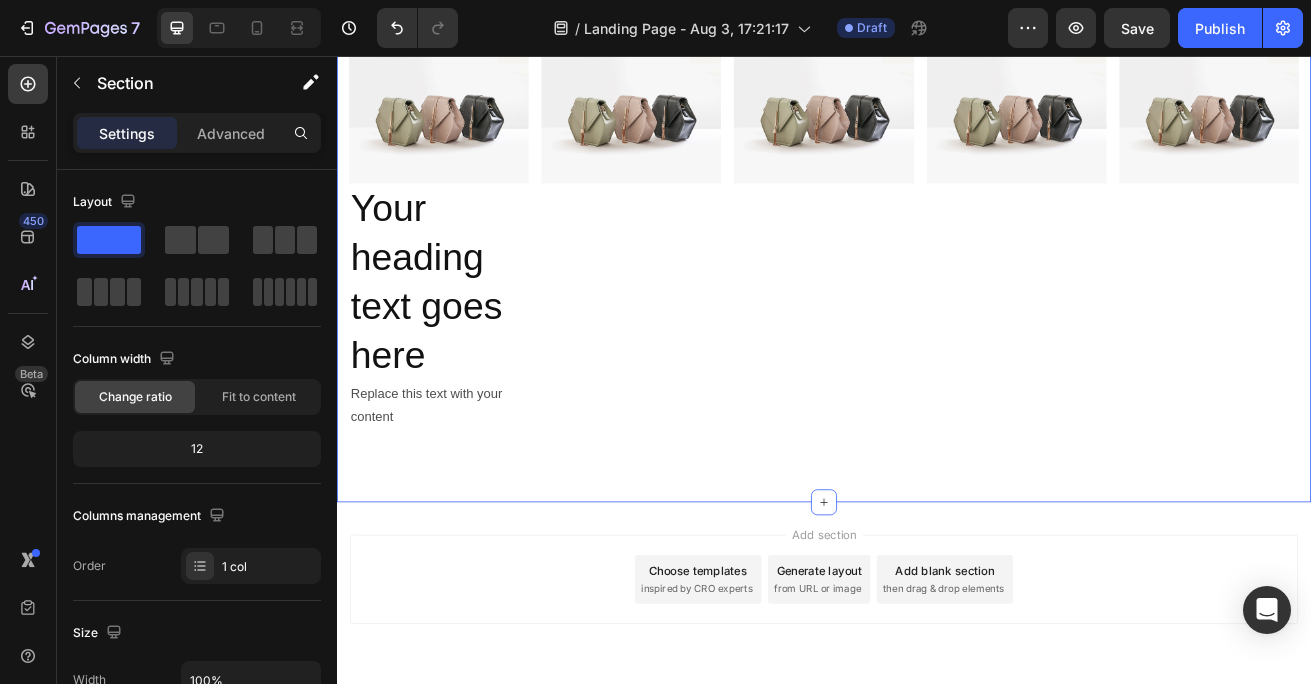 click on "What's Inside Your Garden Kit Heading Five carefully selected flower varieties that thrive in balcony conditions and create a spectacular color display Text Block Image Your heading text goes here Heading Replace this text with your content Text Block Image Image Image Image Row More options for your pet Text block Row Section 2   You can create reusable sections Create Theme Section AI Content Write with GemAI What would you like to describe here? Tone and Voice Persuasive Product Show more Generate" at bounding box center (937, 239) 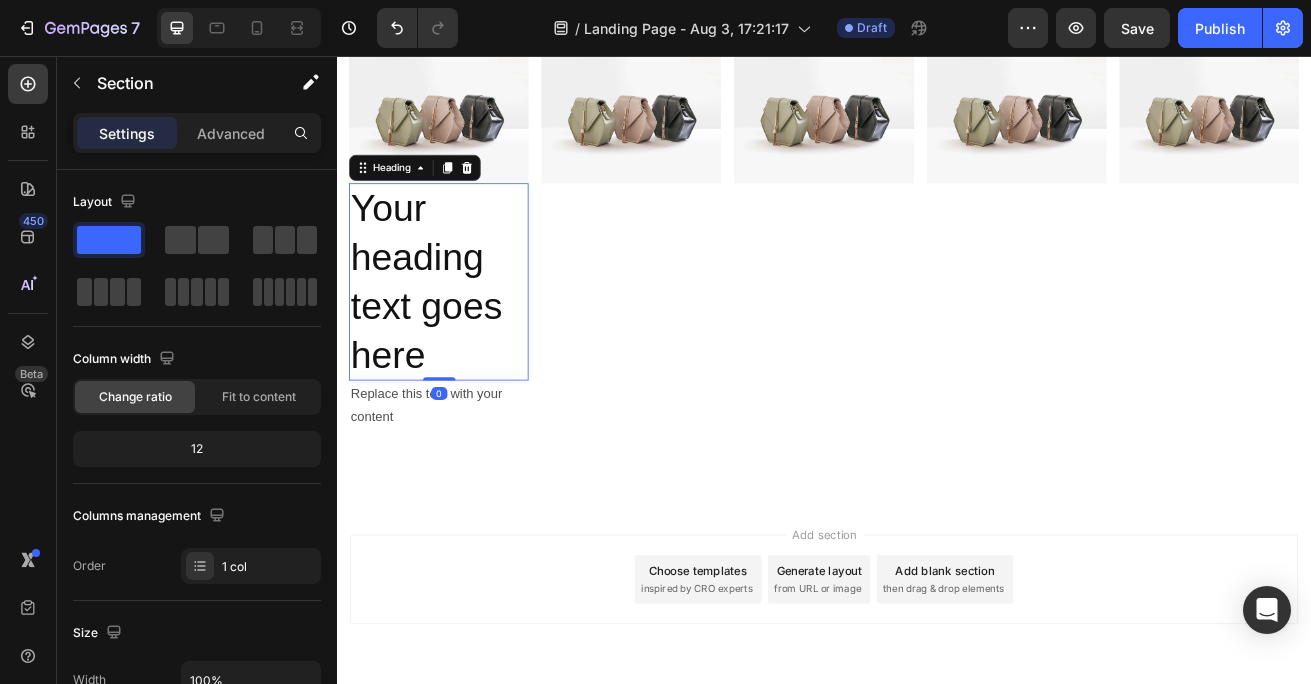 click on "Your heading text goes here" at bounding box center (462, 334) 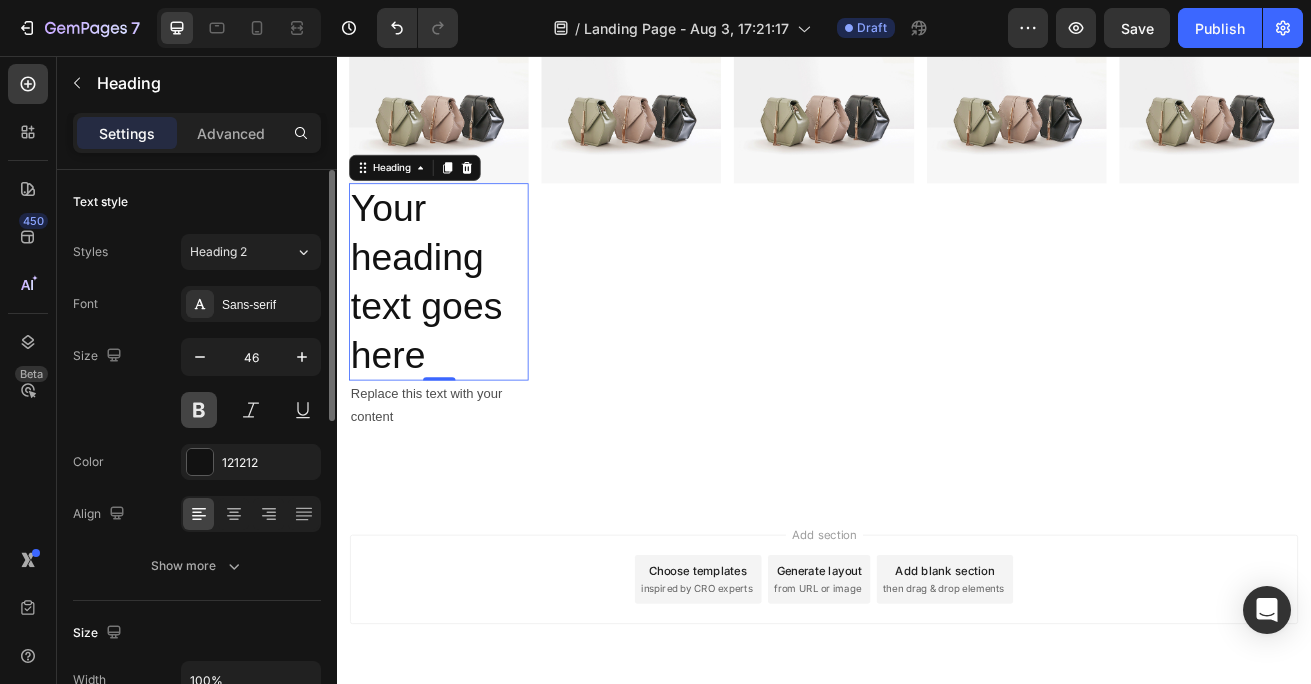 click at bounding box center [199, 410] 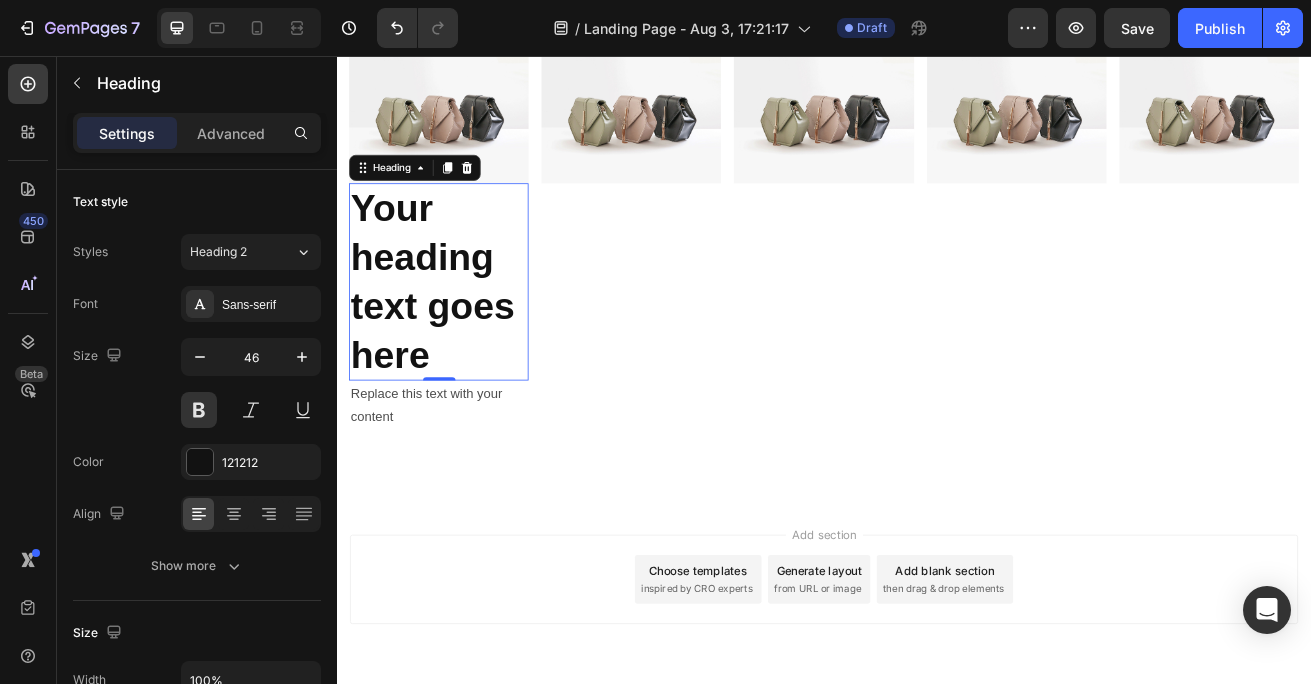 click on "Your heading text goes here" at bounding box center (462, 334) 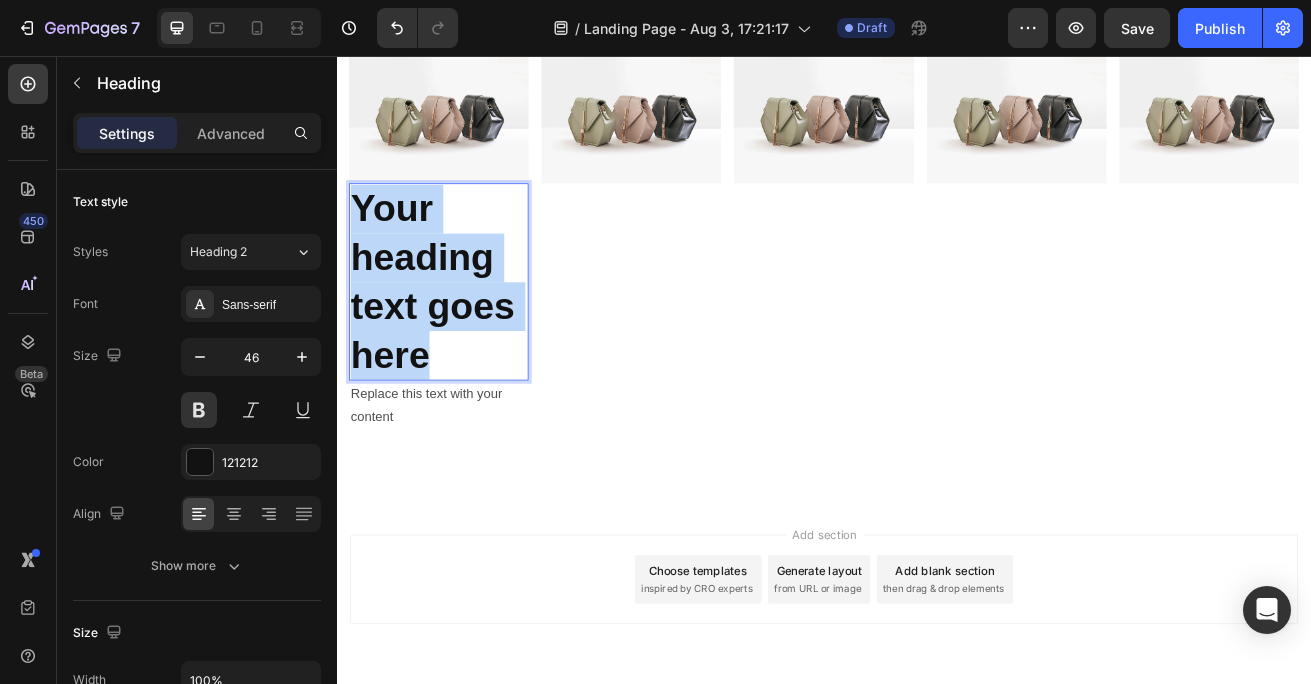 click on "Your heading text goes here" at bounding box center (462, 334) 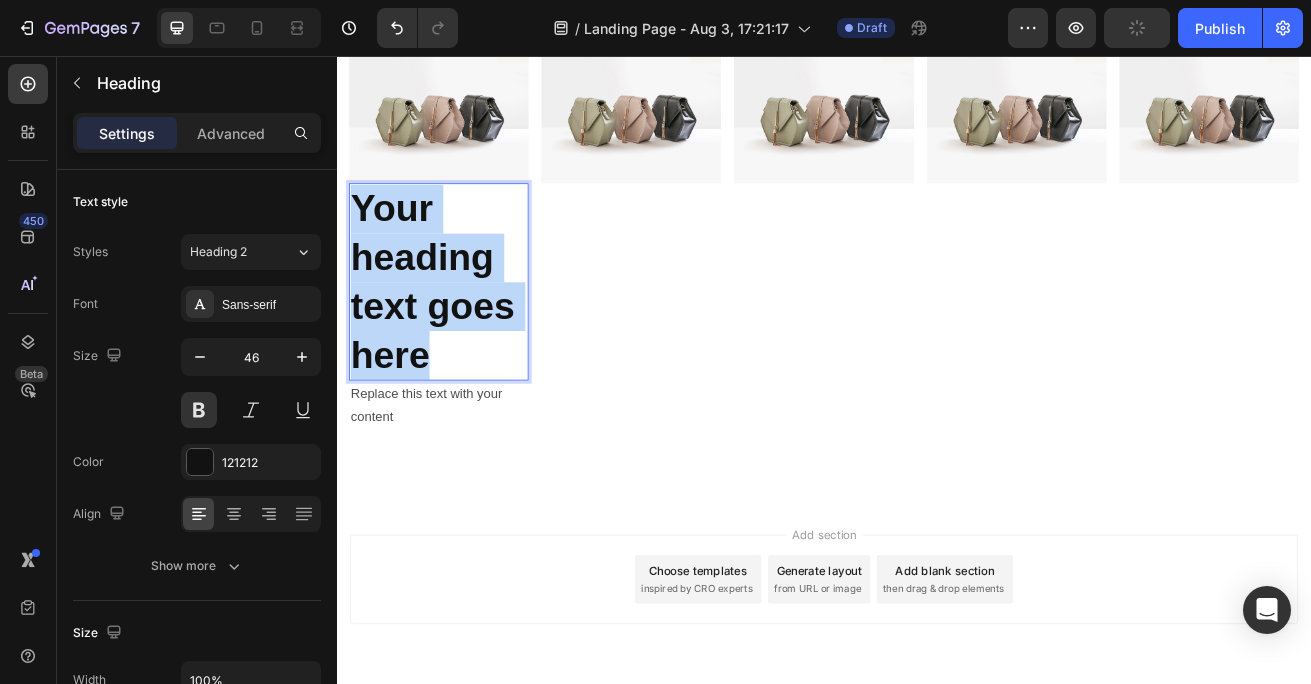 scroll, scrollTop: 701, scrollLeft: 0, axis: vertical 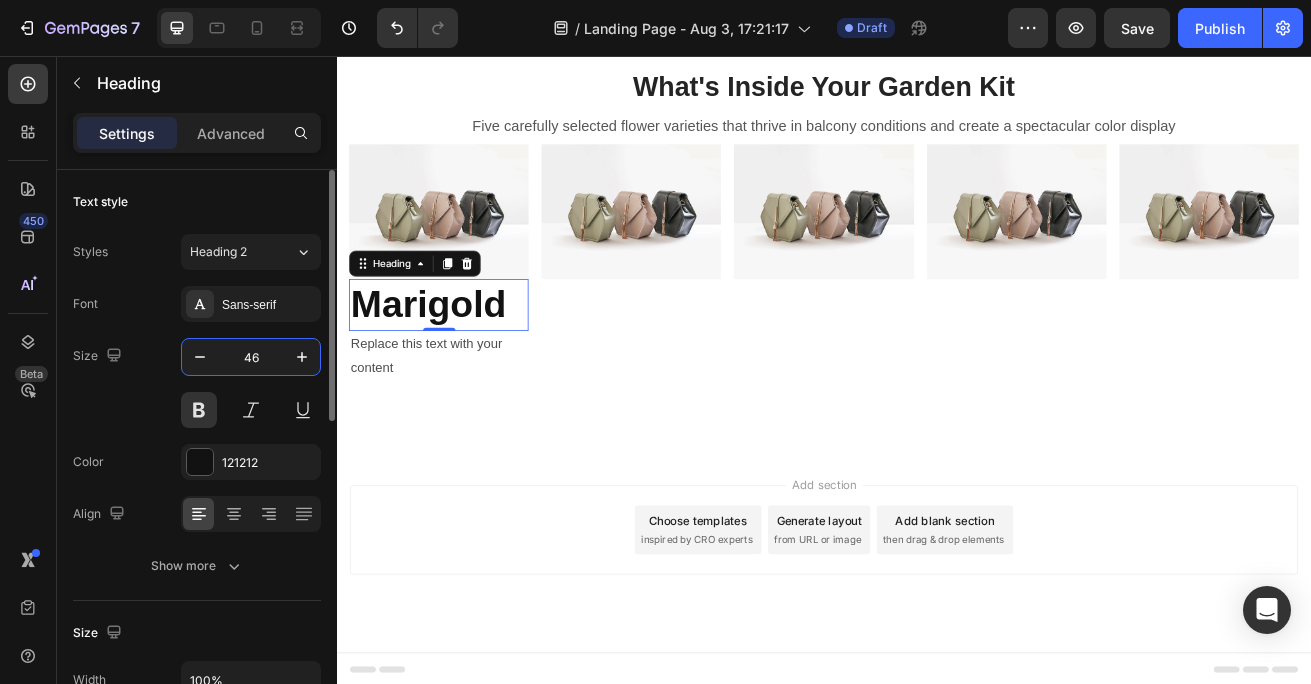 click on "46" at bounding box center (251, 357) 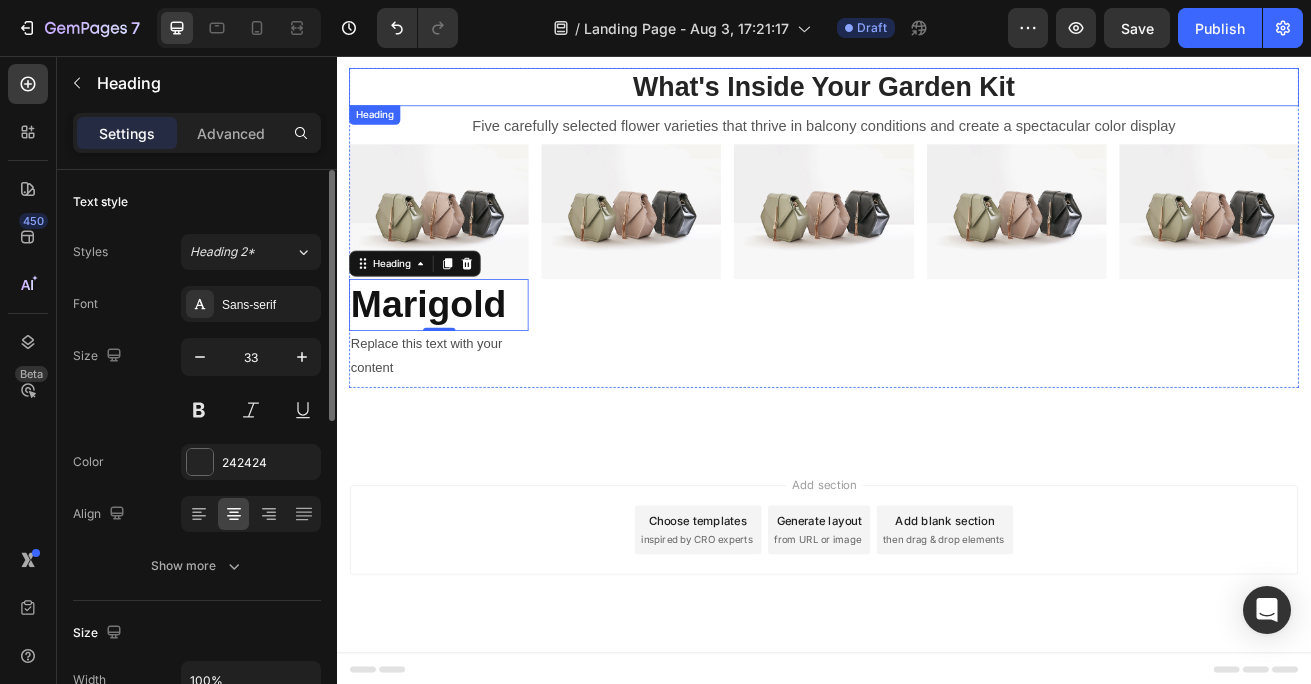 click on "What's Inside Your Garden Kit" at bounding box center (937, 94) 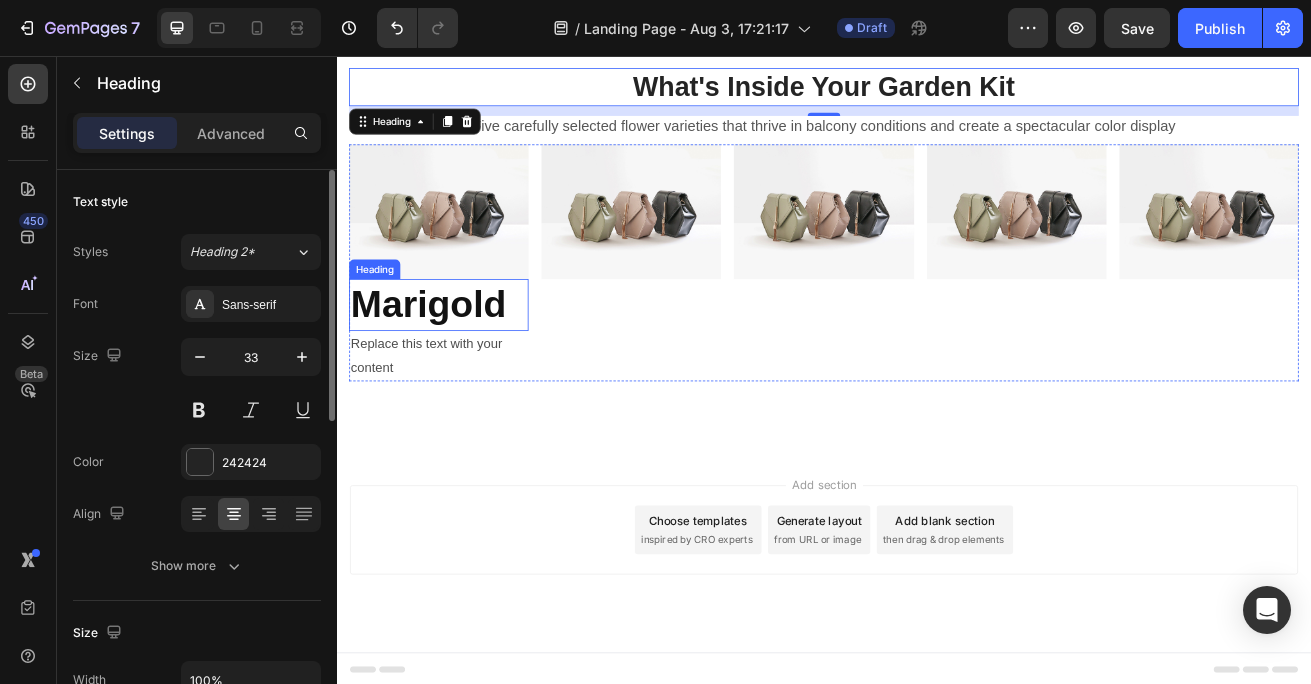 click on "Marigold" at bounding box center [462, 363] 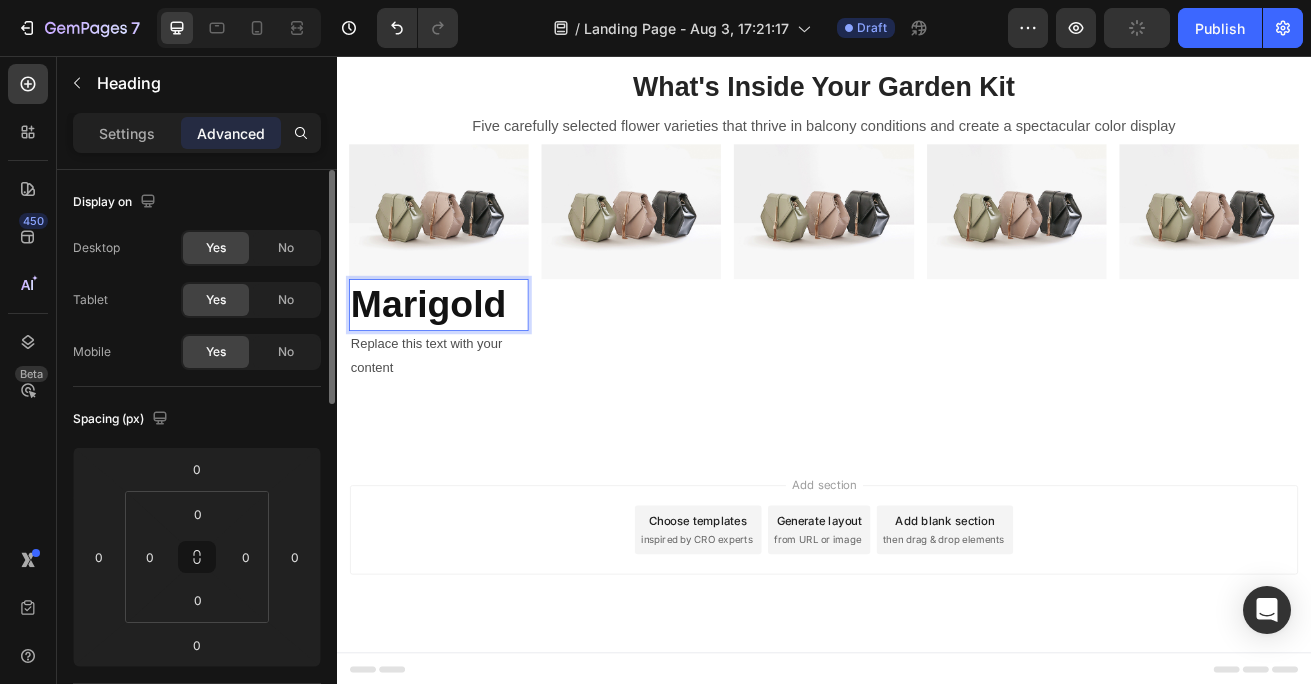 click on "Marigold" at bounding box center (462, 363) 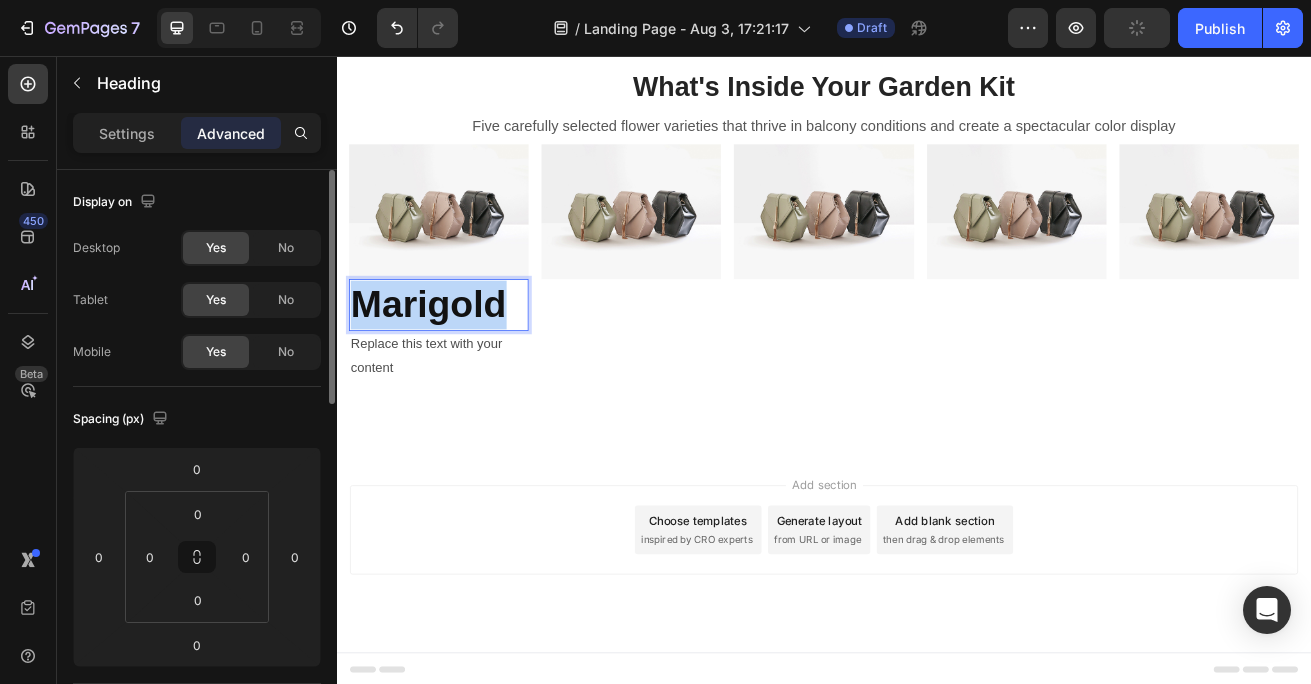 click on "Marigold" at bounding box center (462, 363) 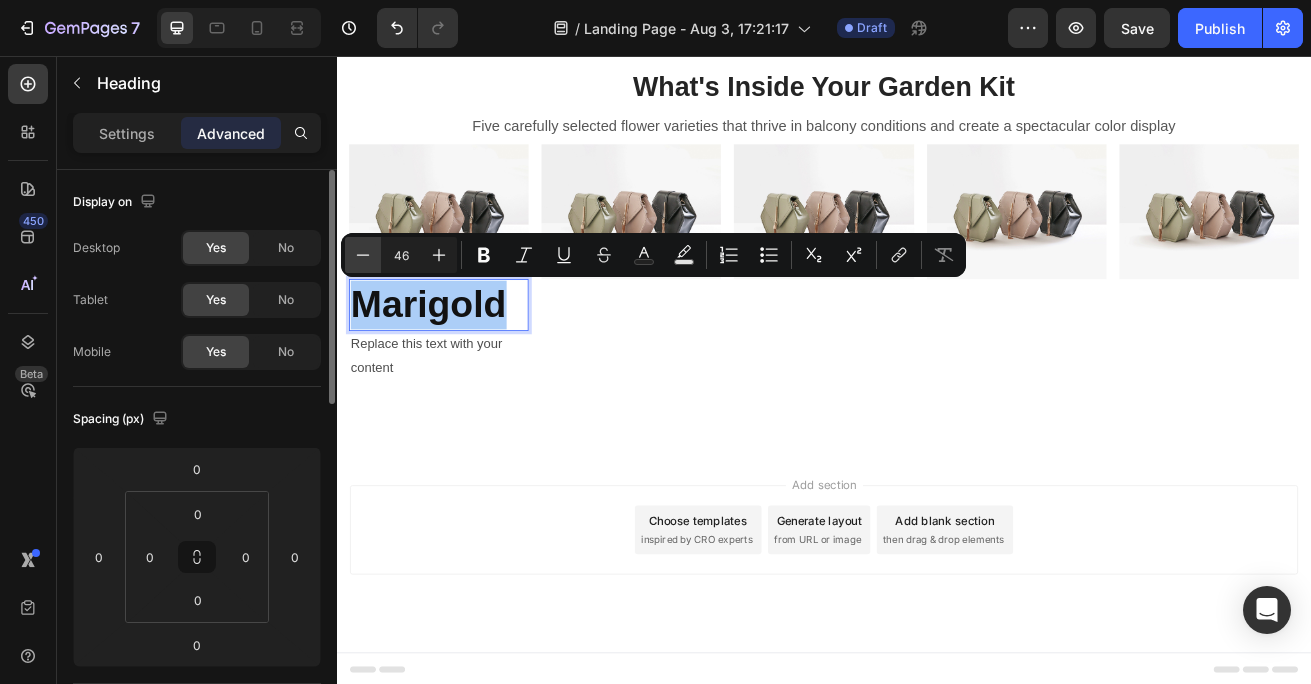 click 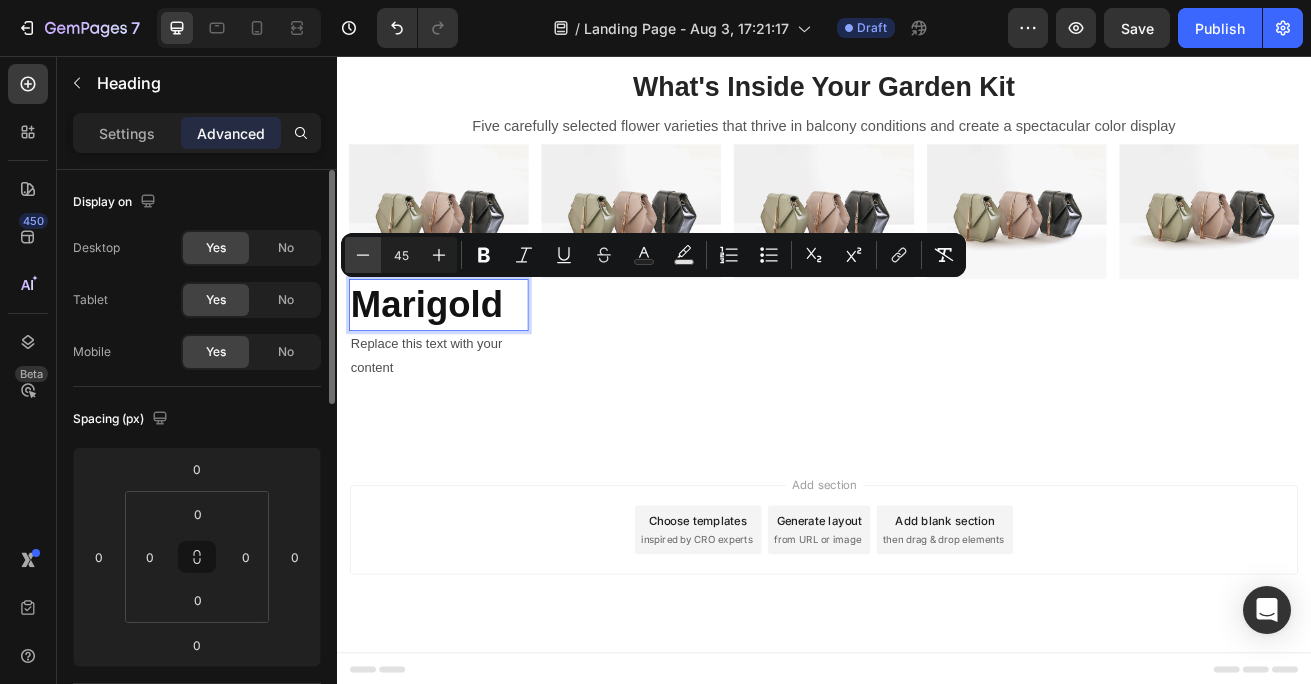 click 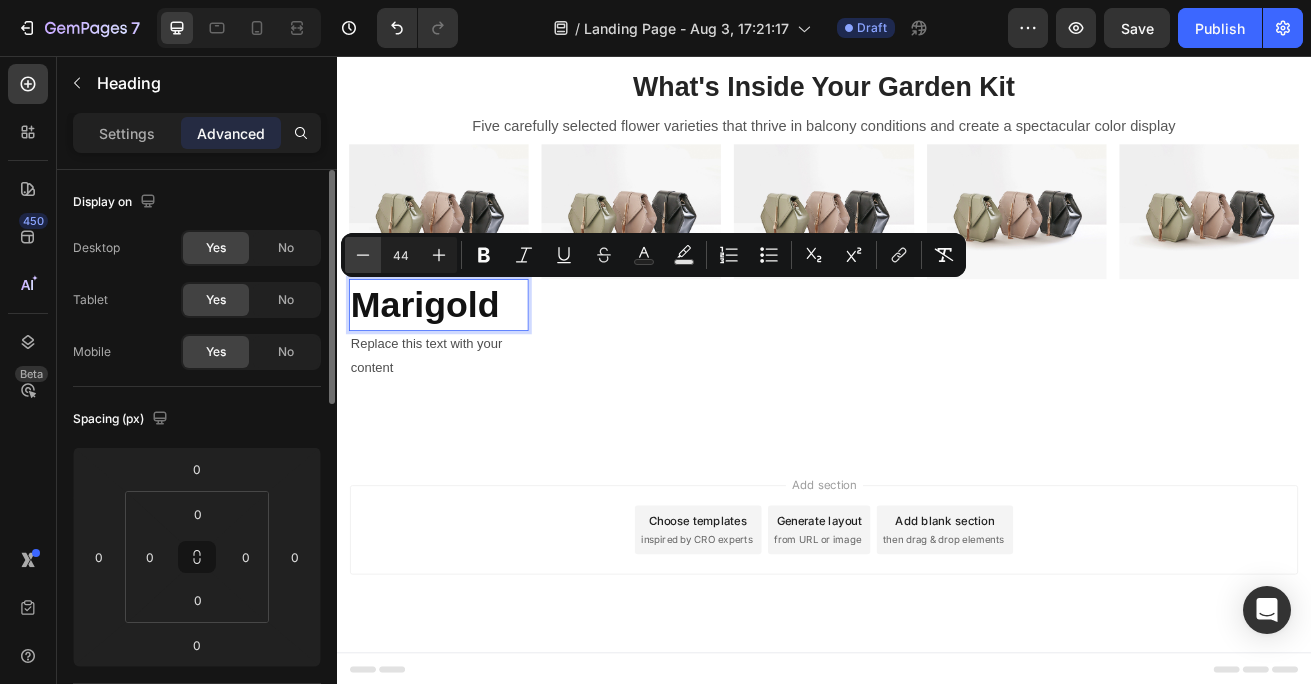 click 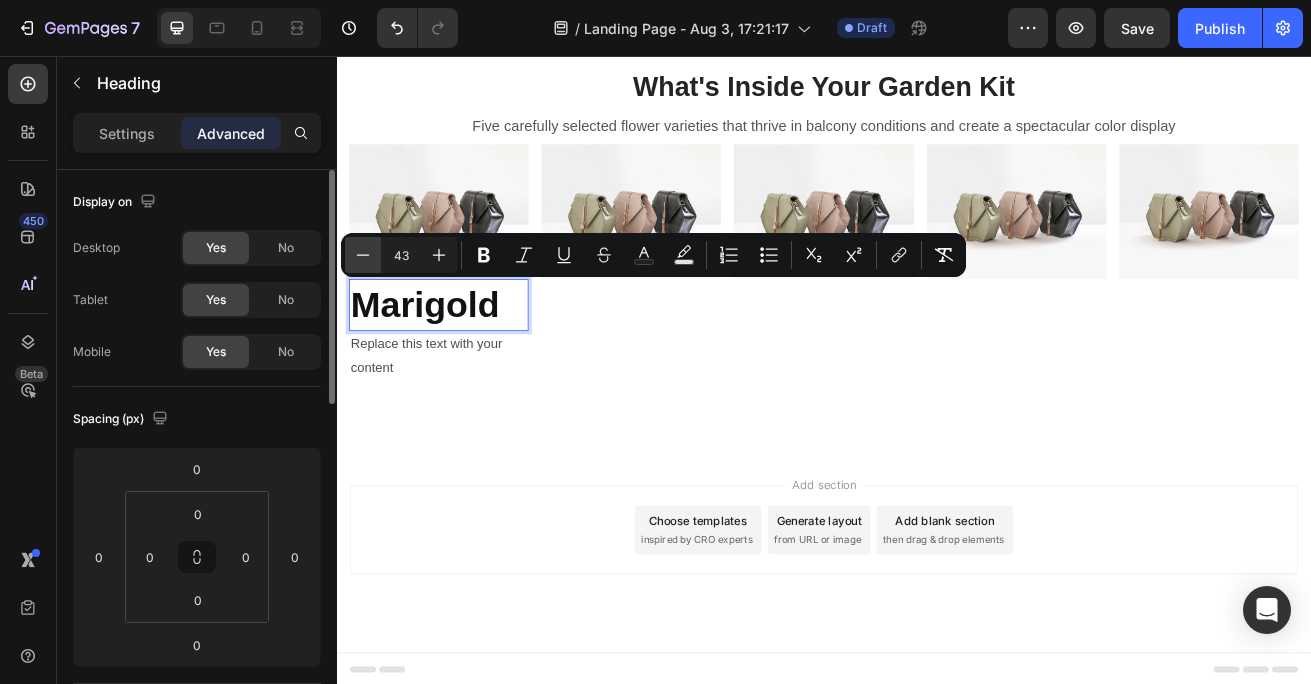 click 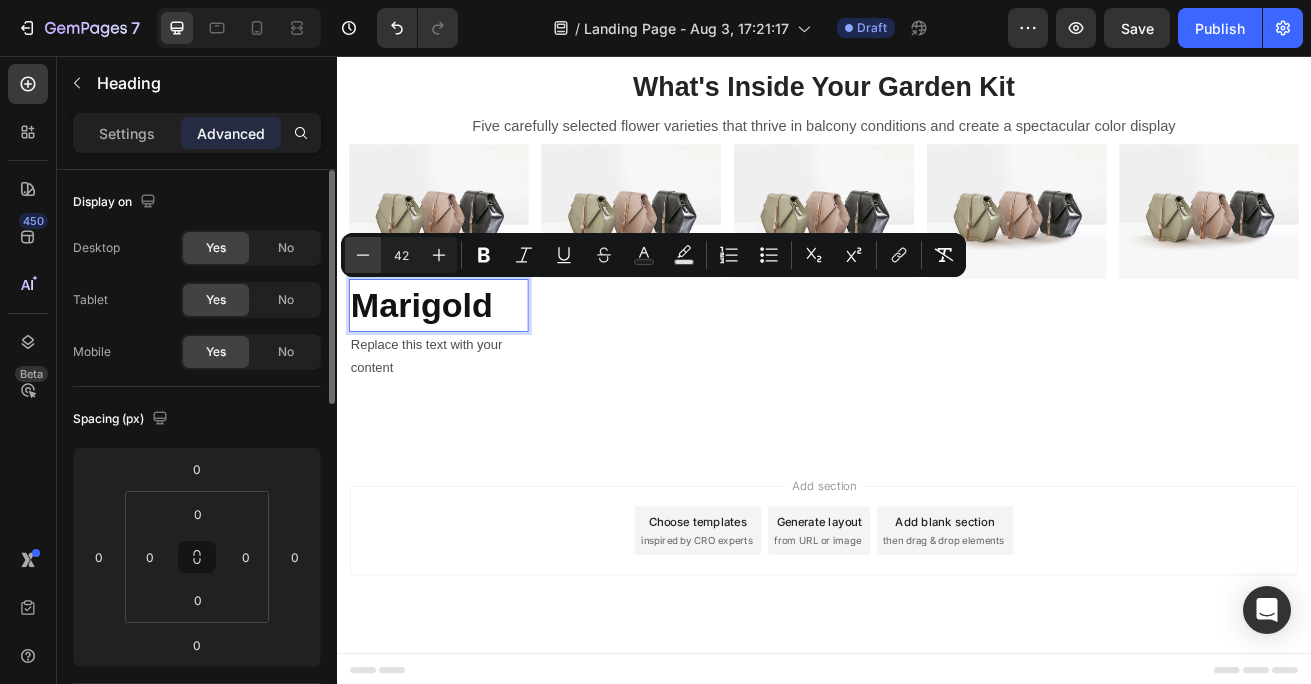 click 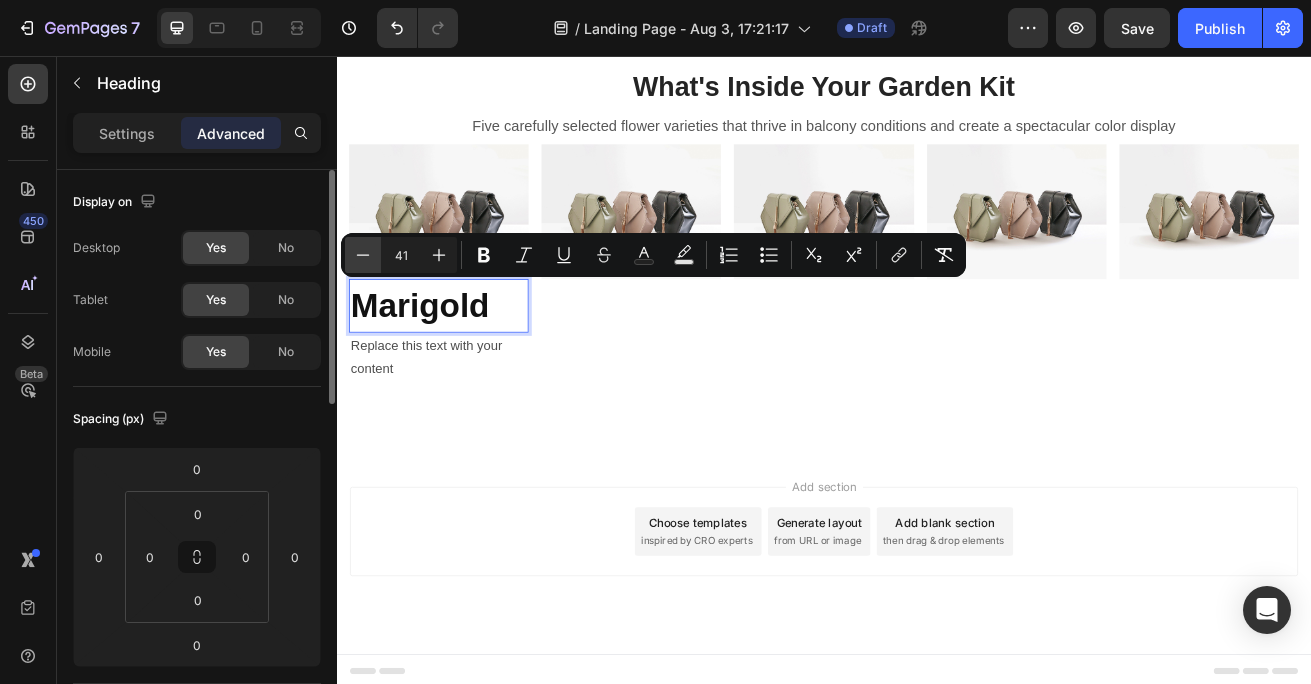 click 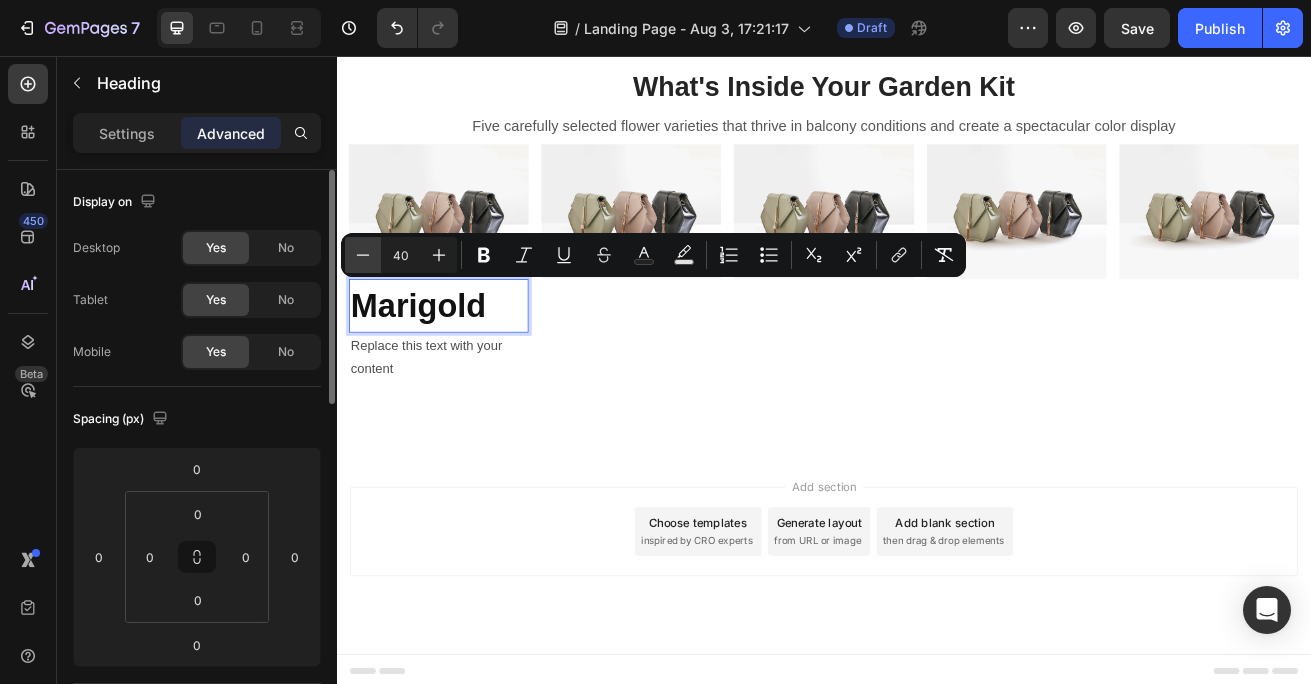 click 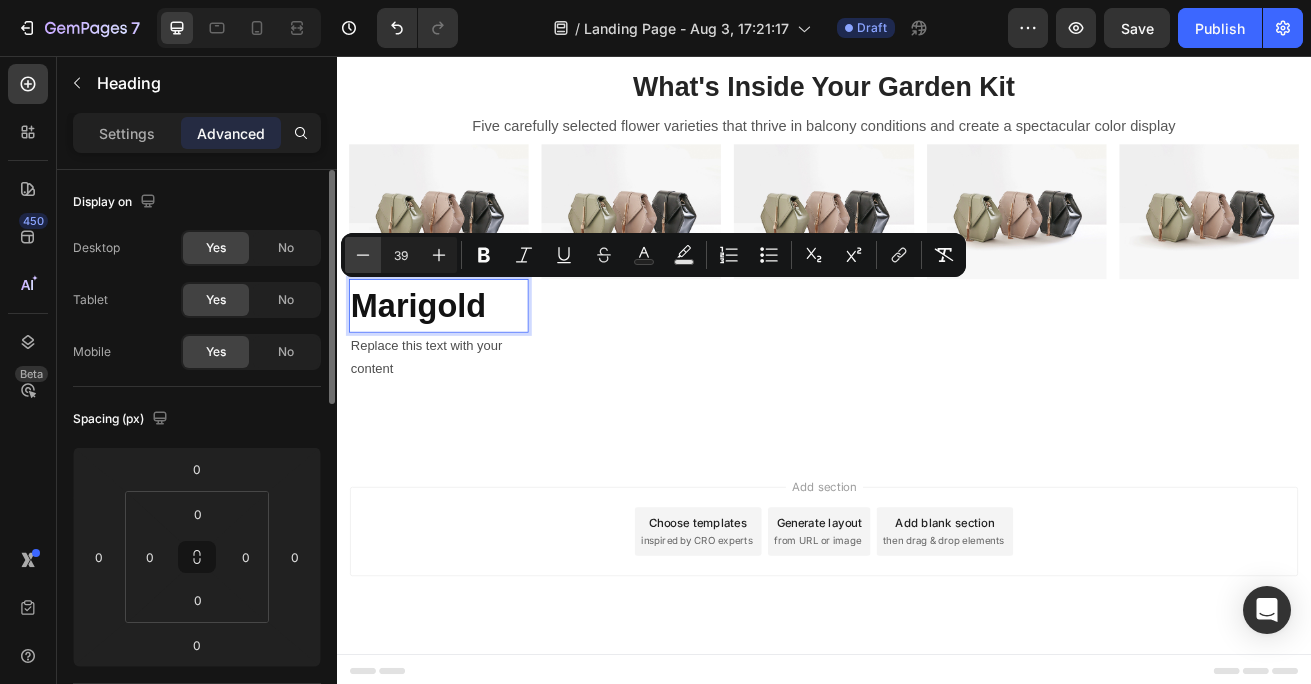 click 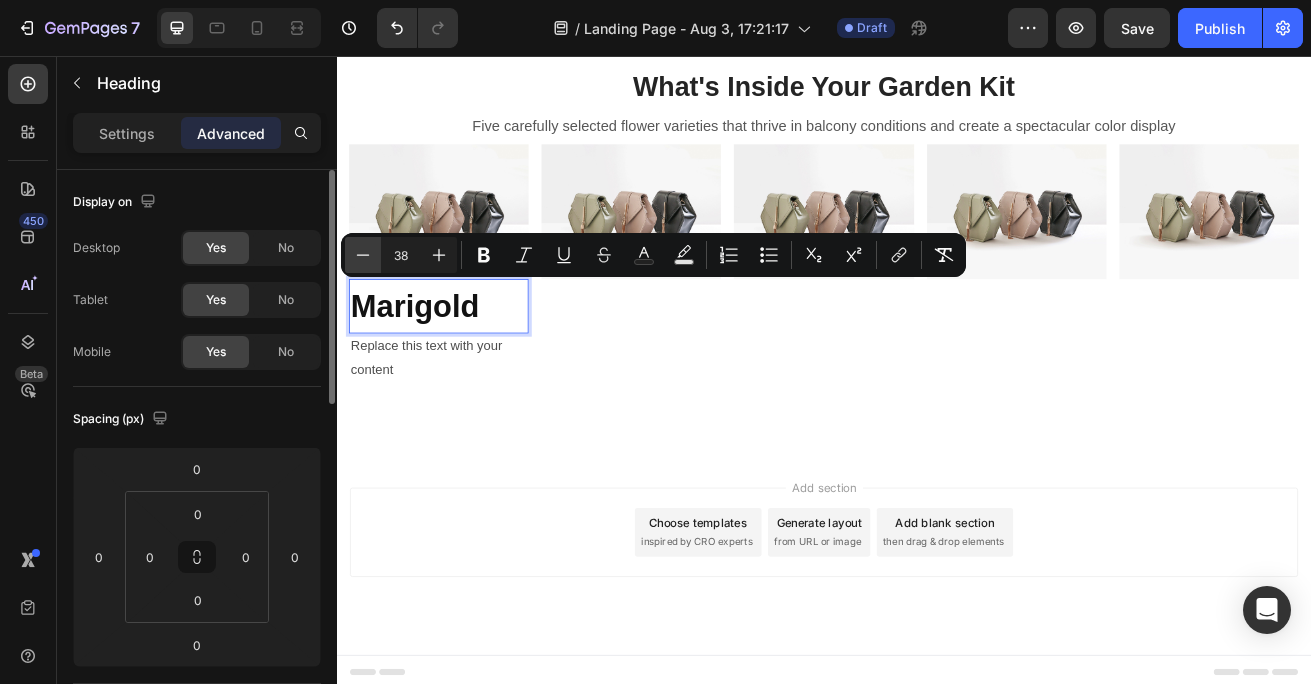 click 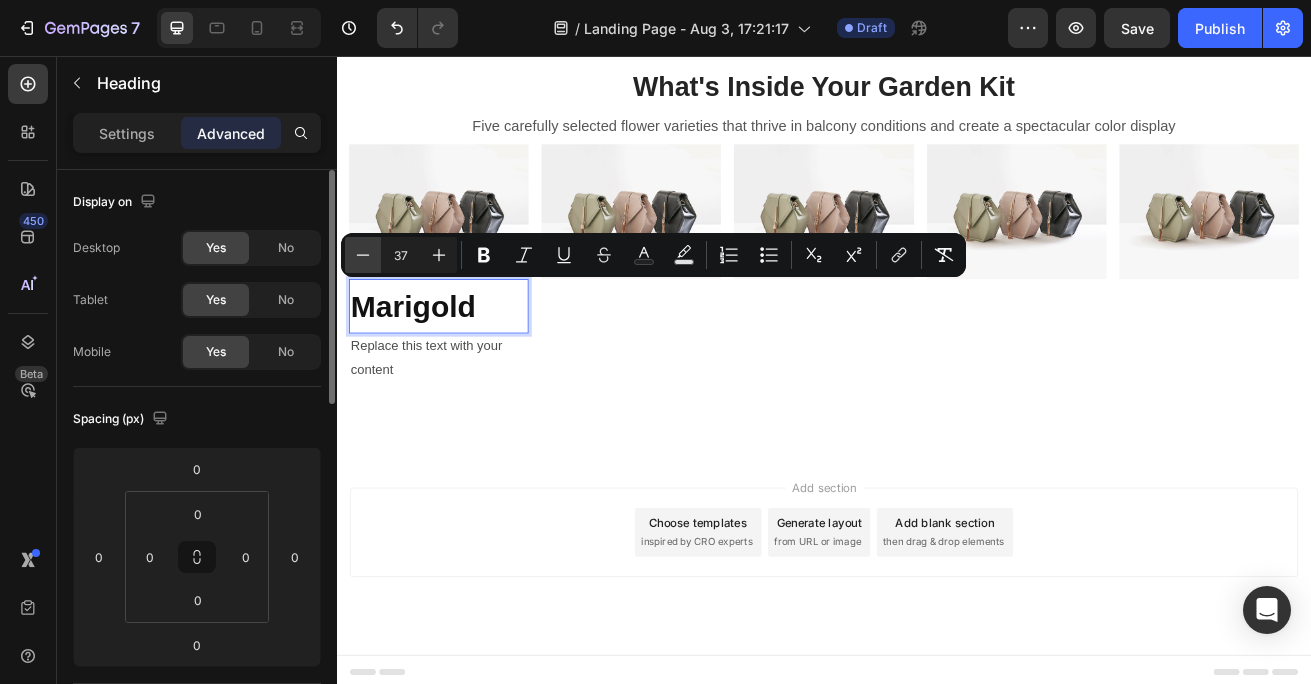 click 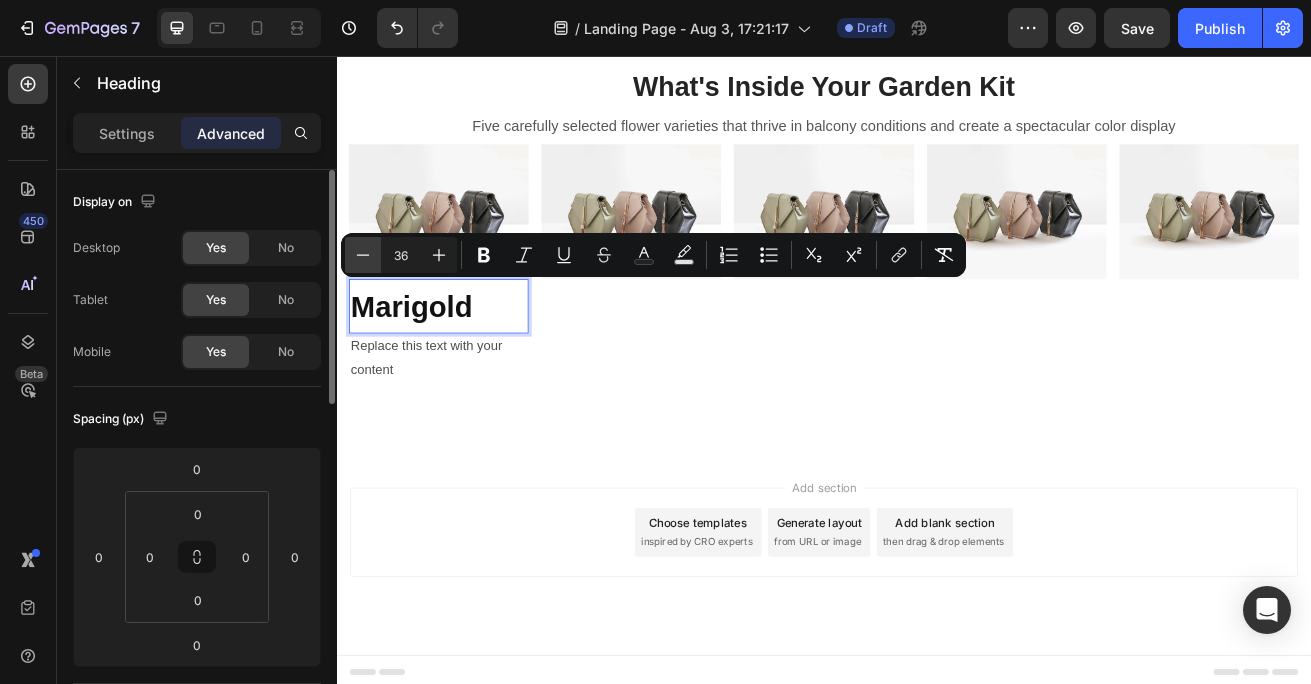 click 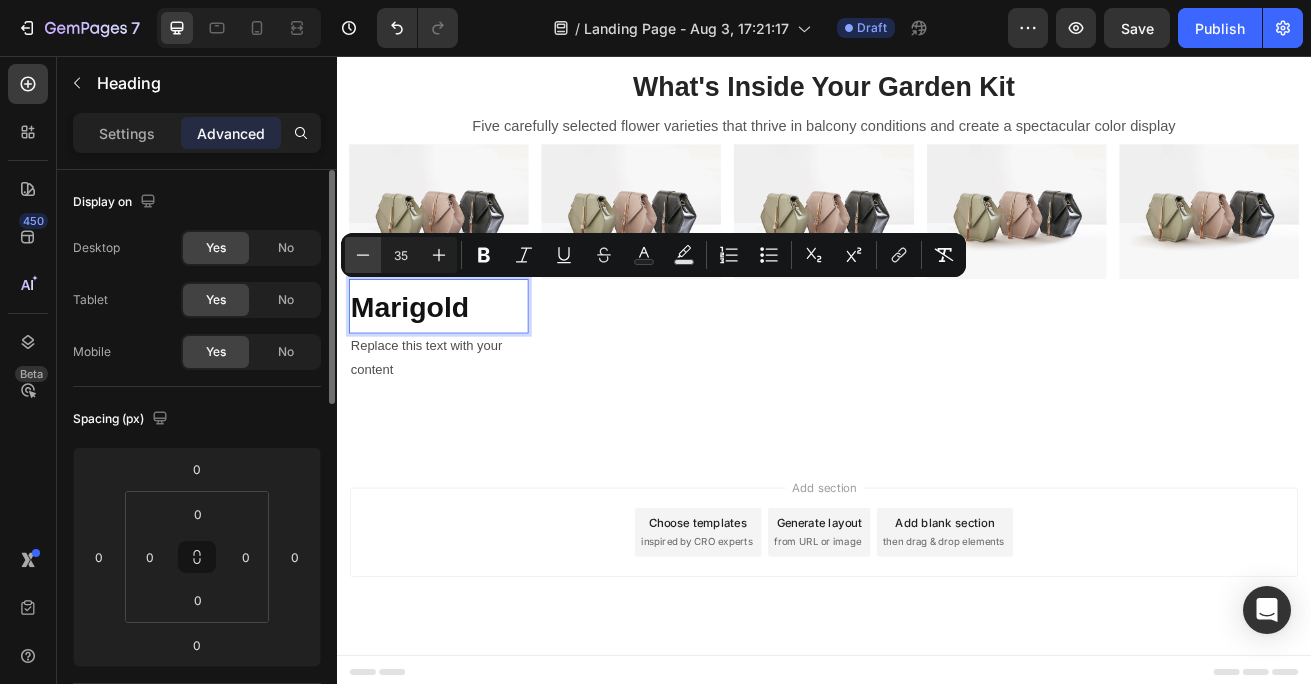 click 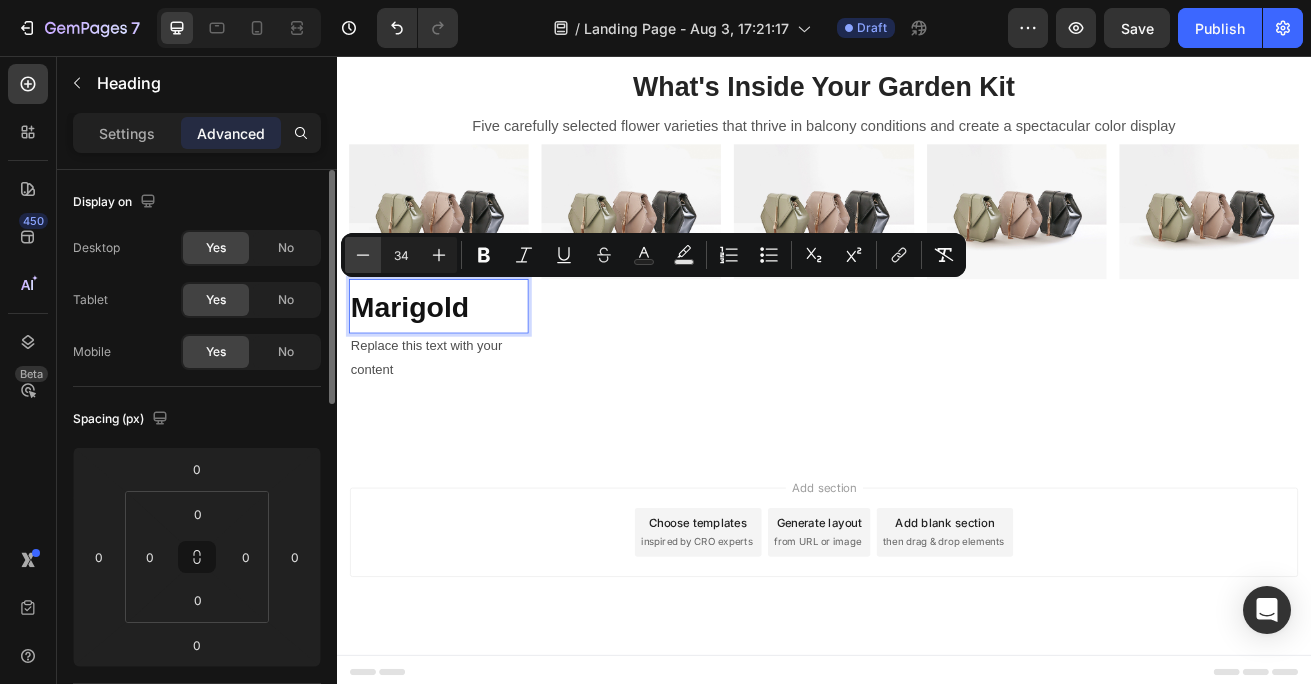 click 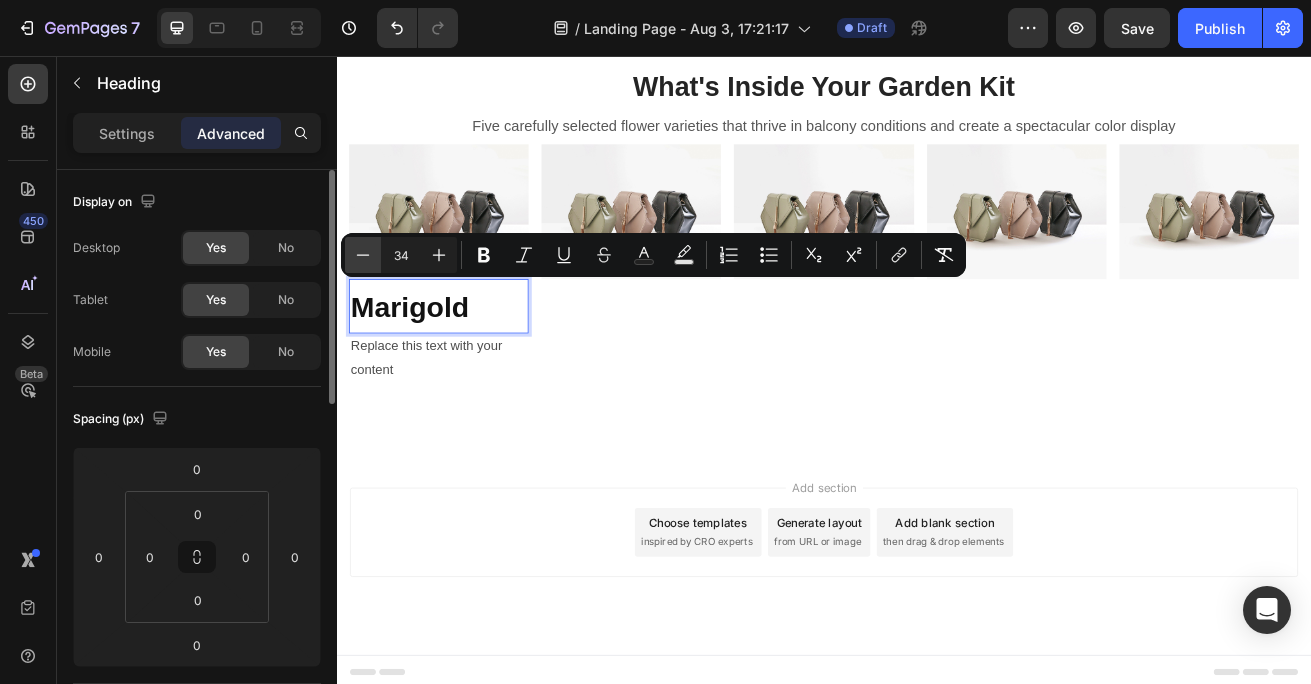 type on "33" 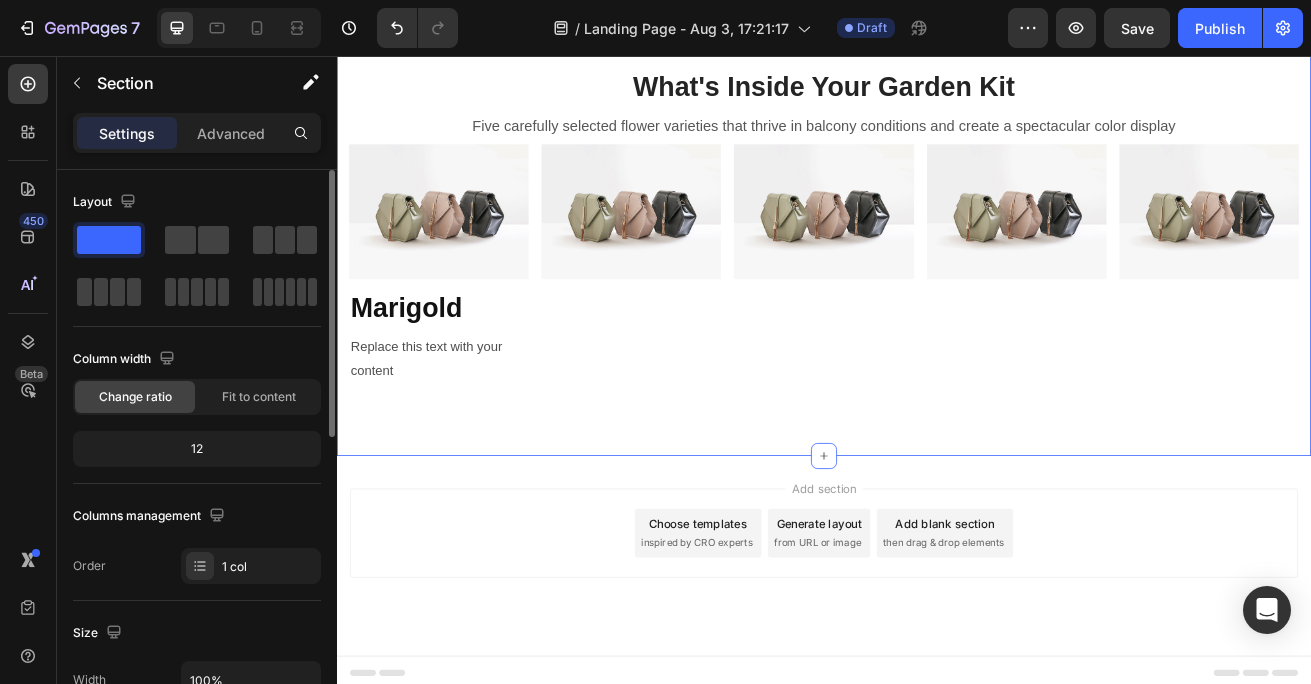 click on "What's Inside Your Garden Kit Heading Five carefully selected flower varieties that thrive in balcony conditions and create a spectacular color display Text Block Image ⁠⁠⁠⁠⁠⁠⁠ Marigold Heading Replace this text with your content Text Block Image Image Image Image Row More options for your pet Text block Row Section 2   You can create reusable sections Create Theme Section AI Content Write with GemAI What would you like to describe here? Tone and Voice Persuasive Product Show more Generate" at bounding box center [937, 270] 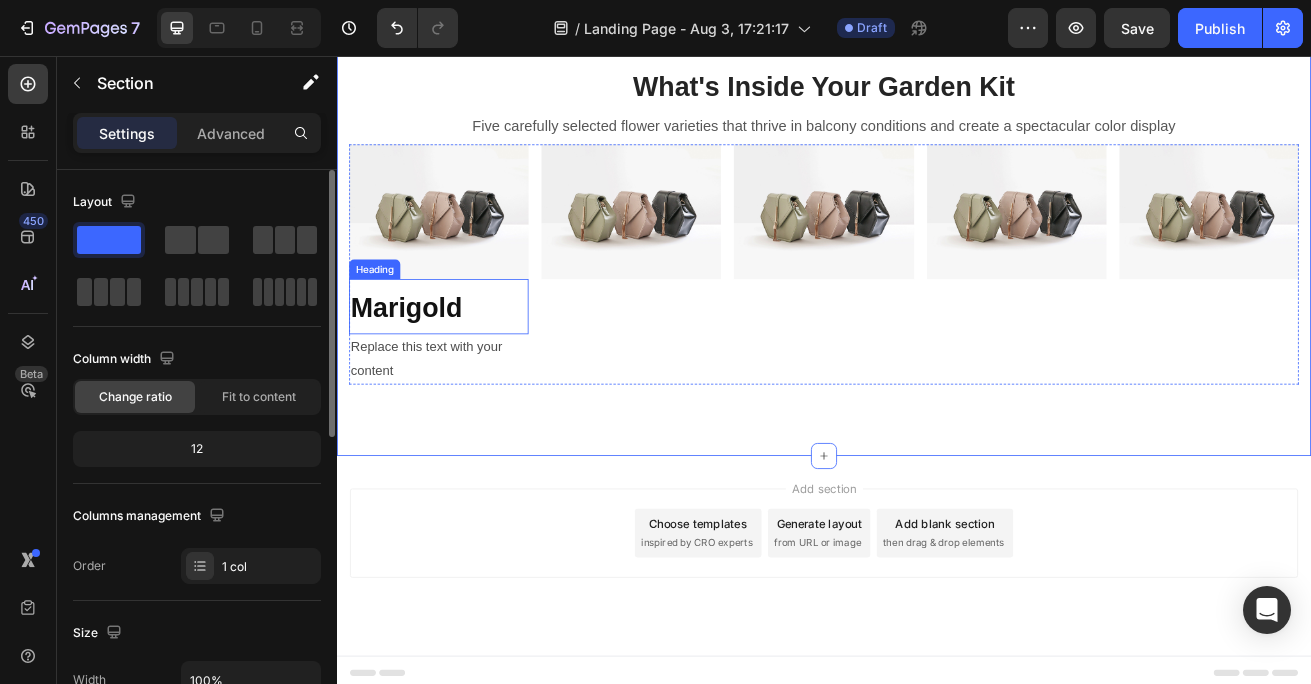 click on "Marigold" at bounding box center [423, 366] 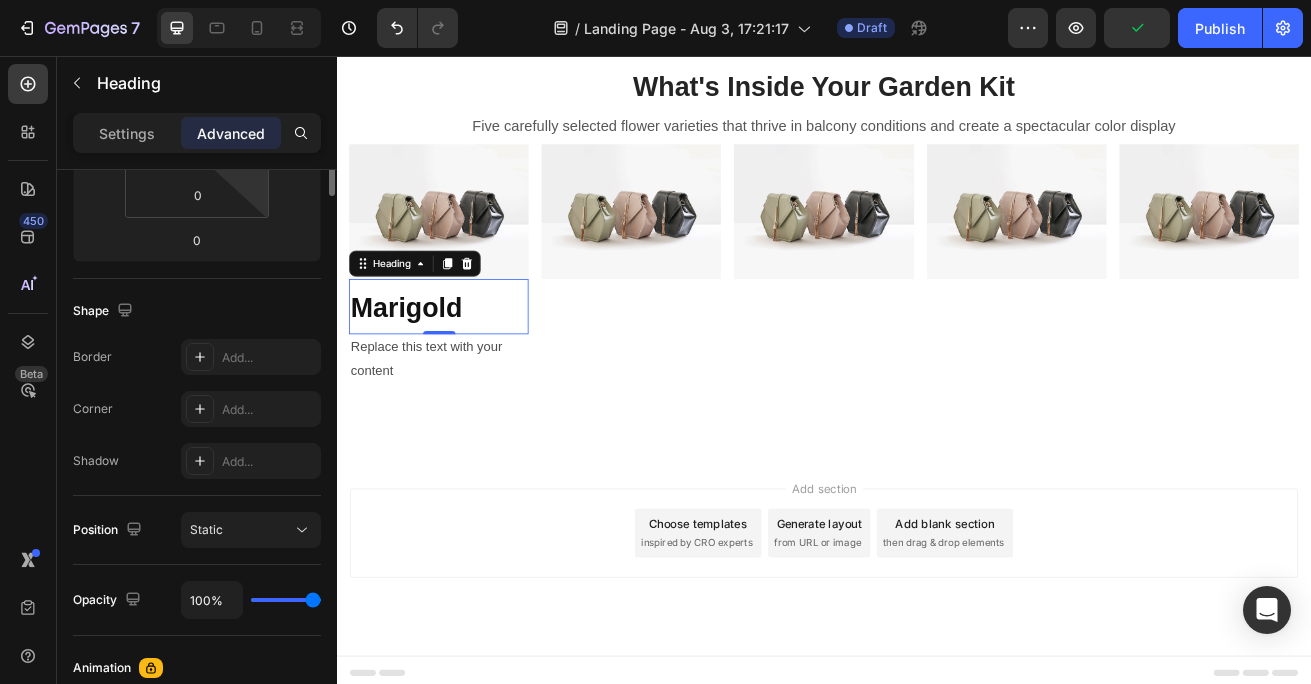 scroll, scrollTop: 0, scrollLeft: 0, axis: both 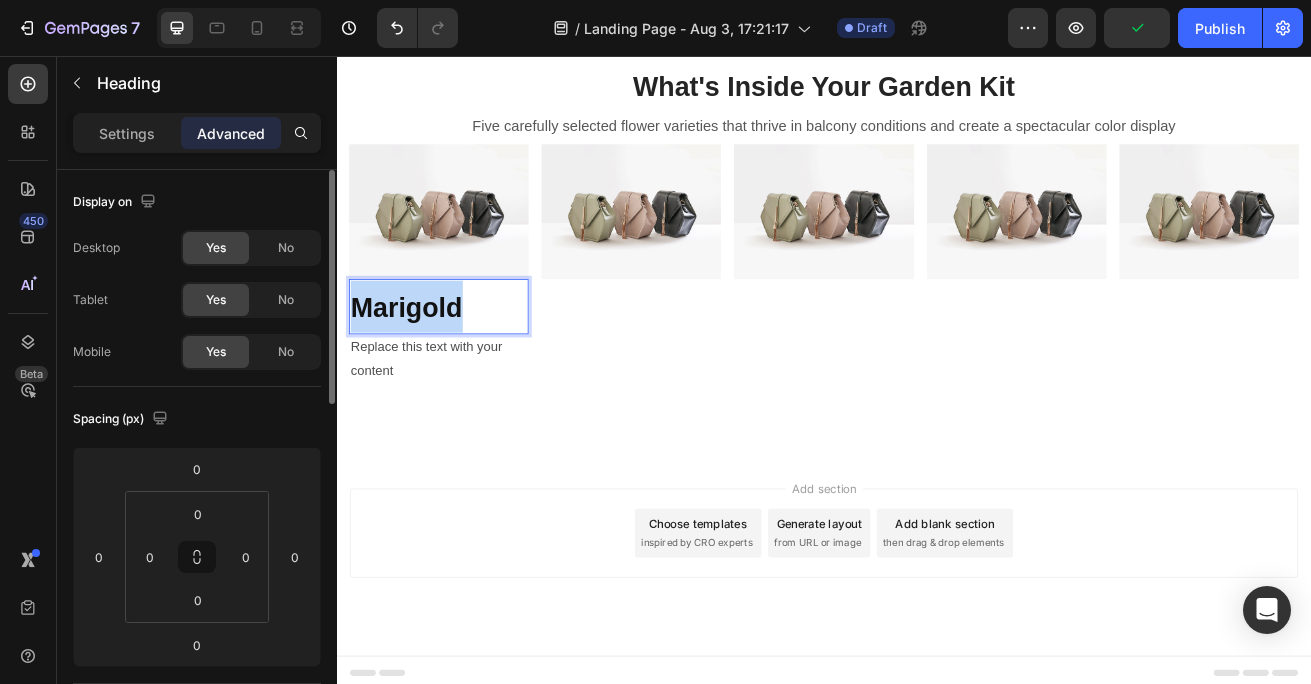 click on "Marigold" at bounding box center (423, 366) 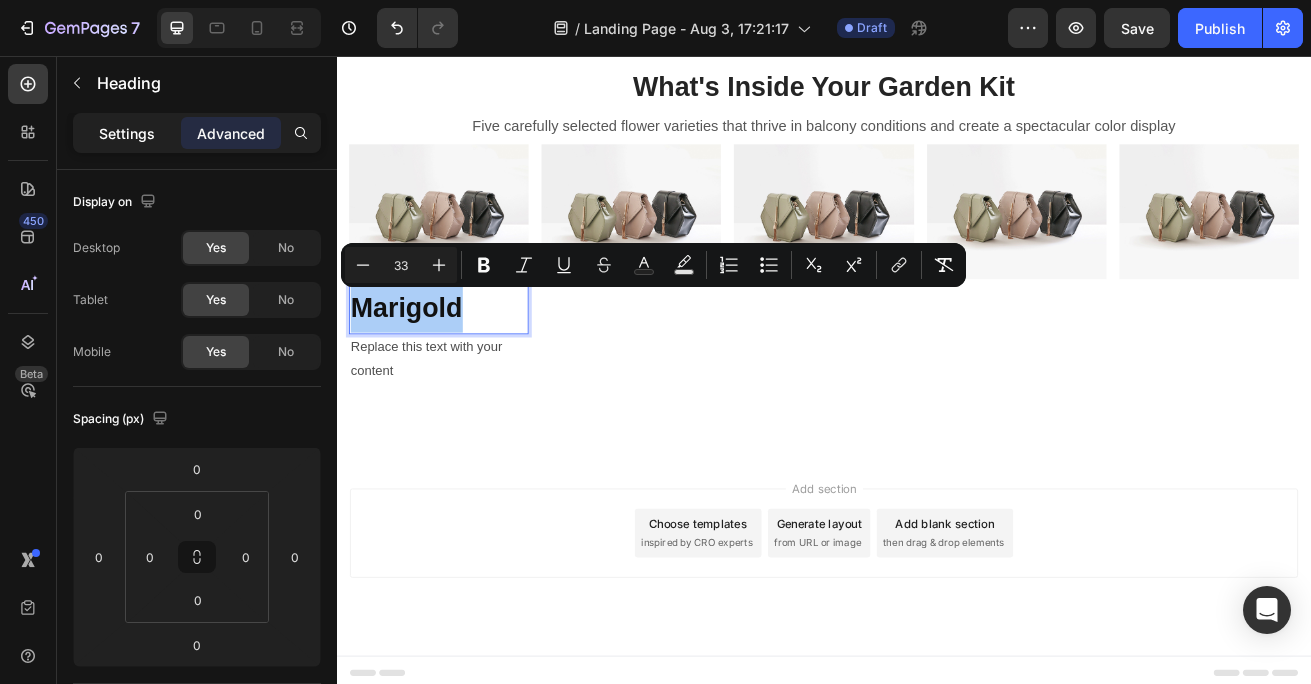 click on "Settings" at bounding box center (127, 133) 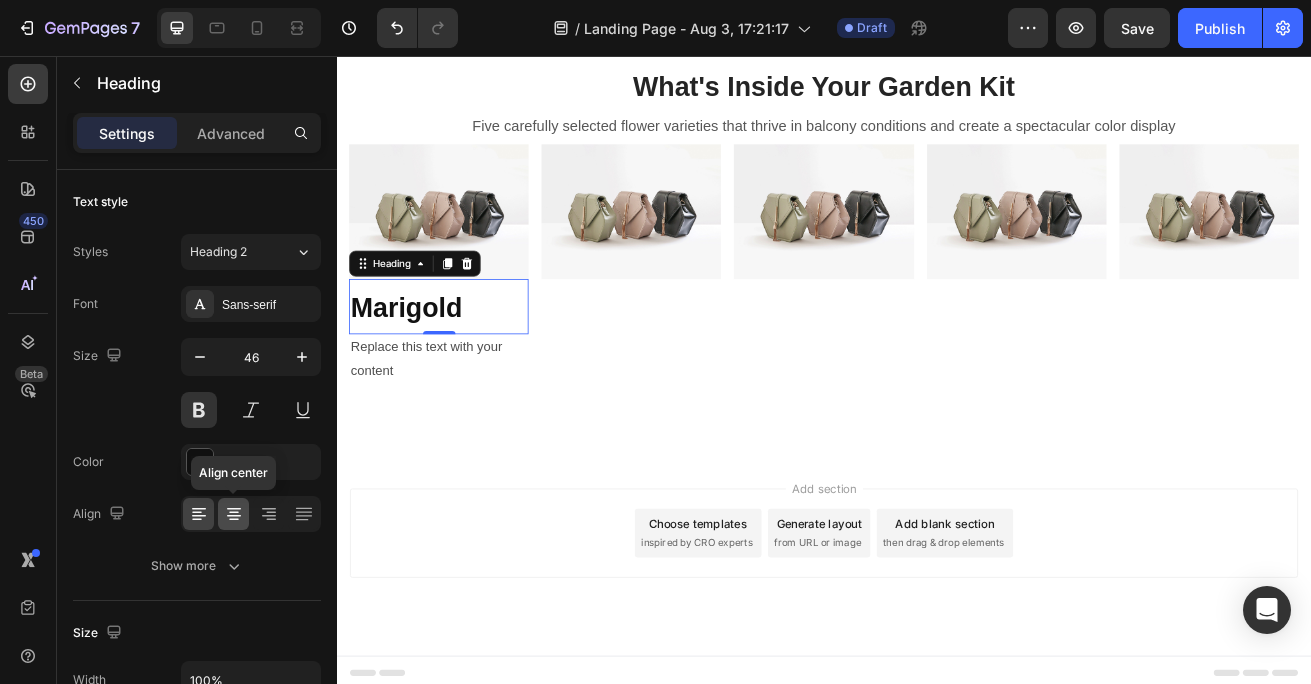 click 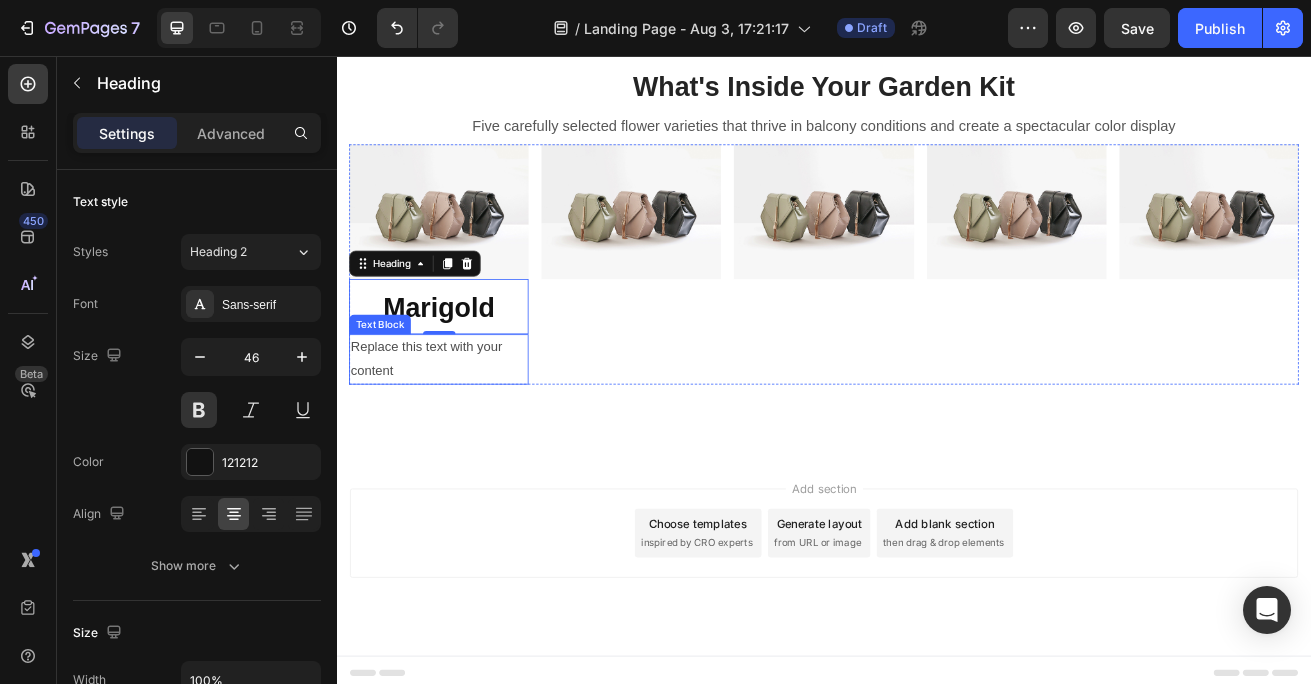 click on "Replace this text with your content" at bounding box center (462, 430) 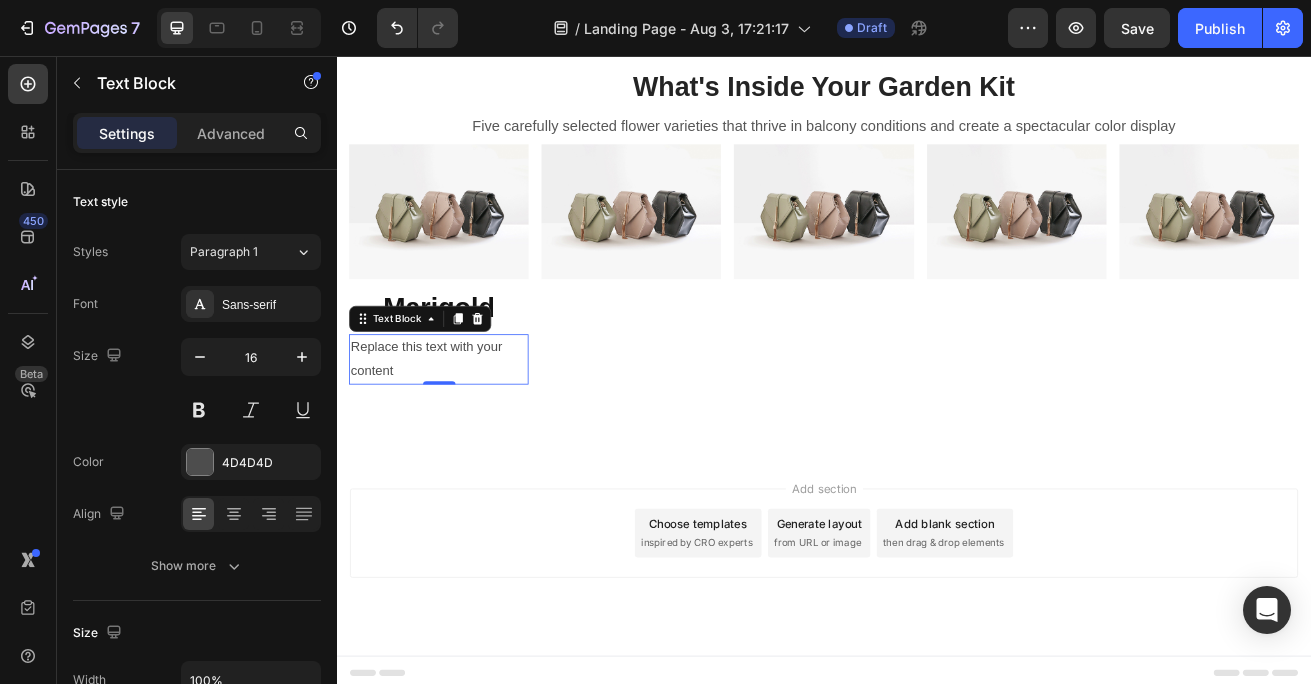 click on "Replace this text with your content" at bounding box center [462, 430] 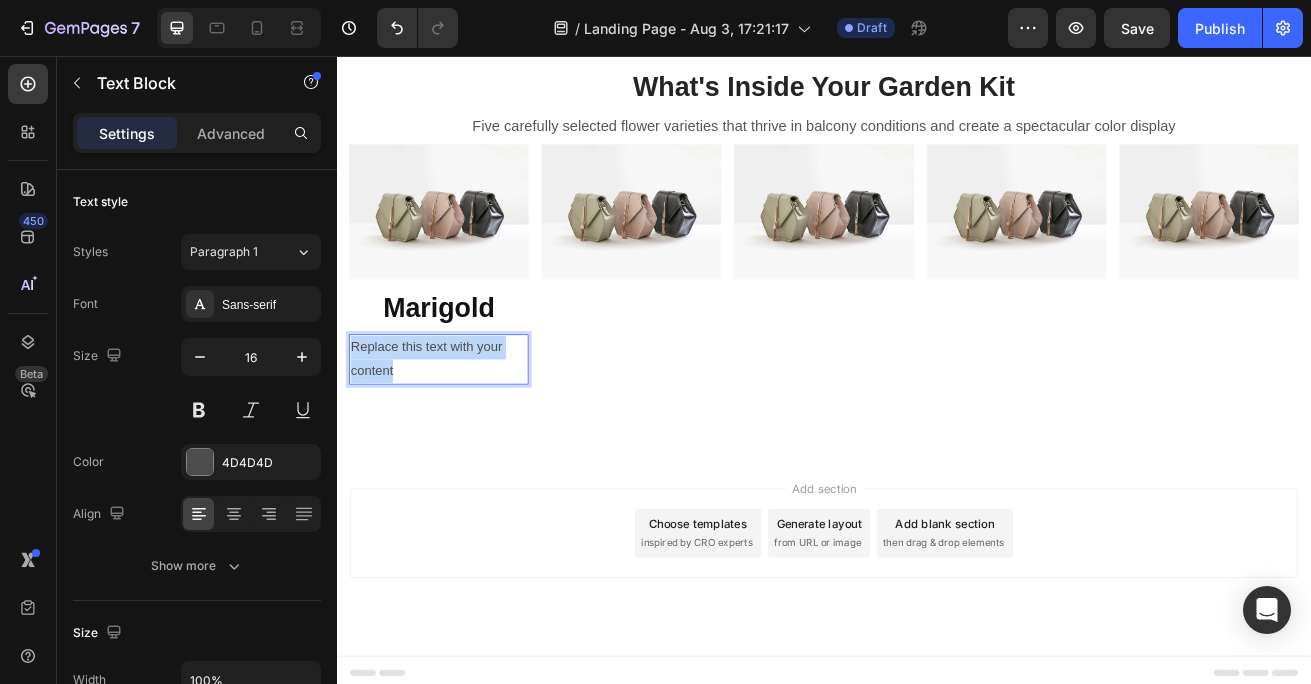click on "Replace this text with your content" at bounding box center (462, 430) 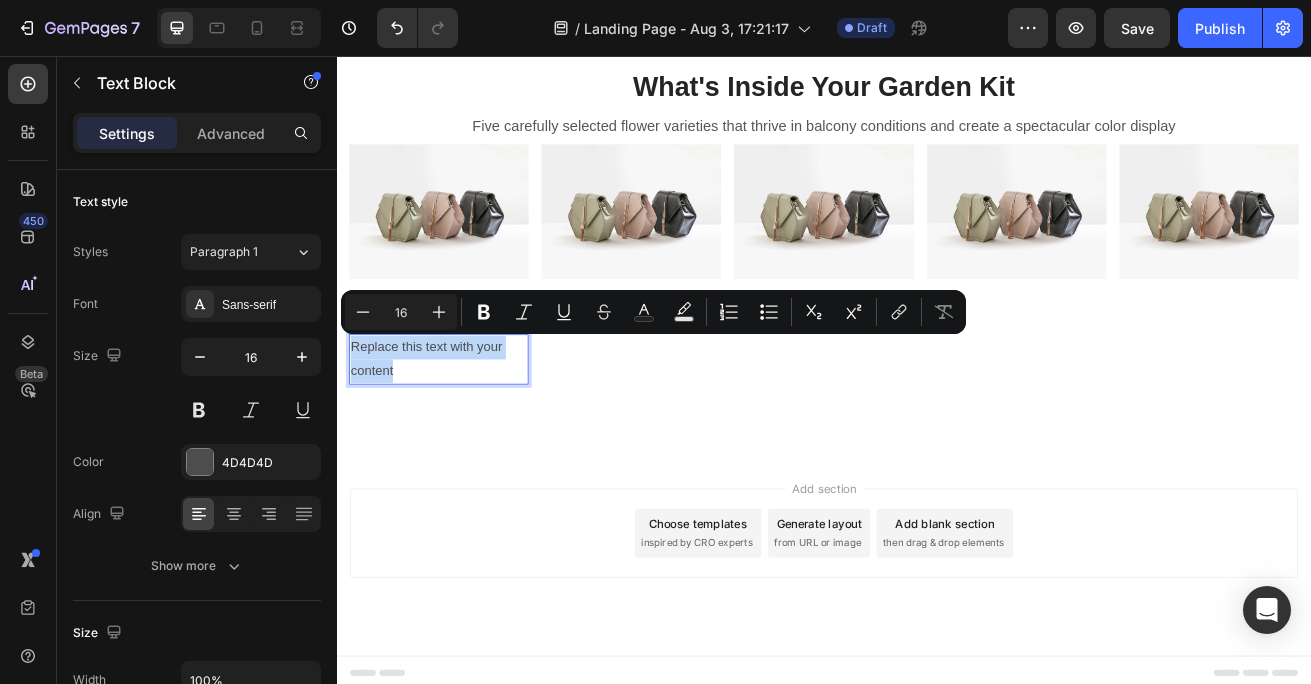 click on "Replace this text with your content" at bounding box center (462, 430) 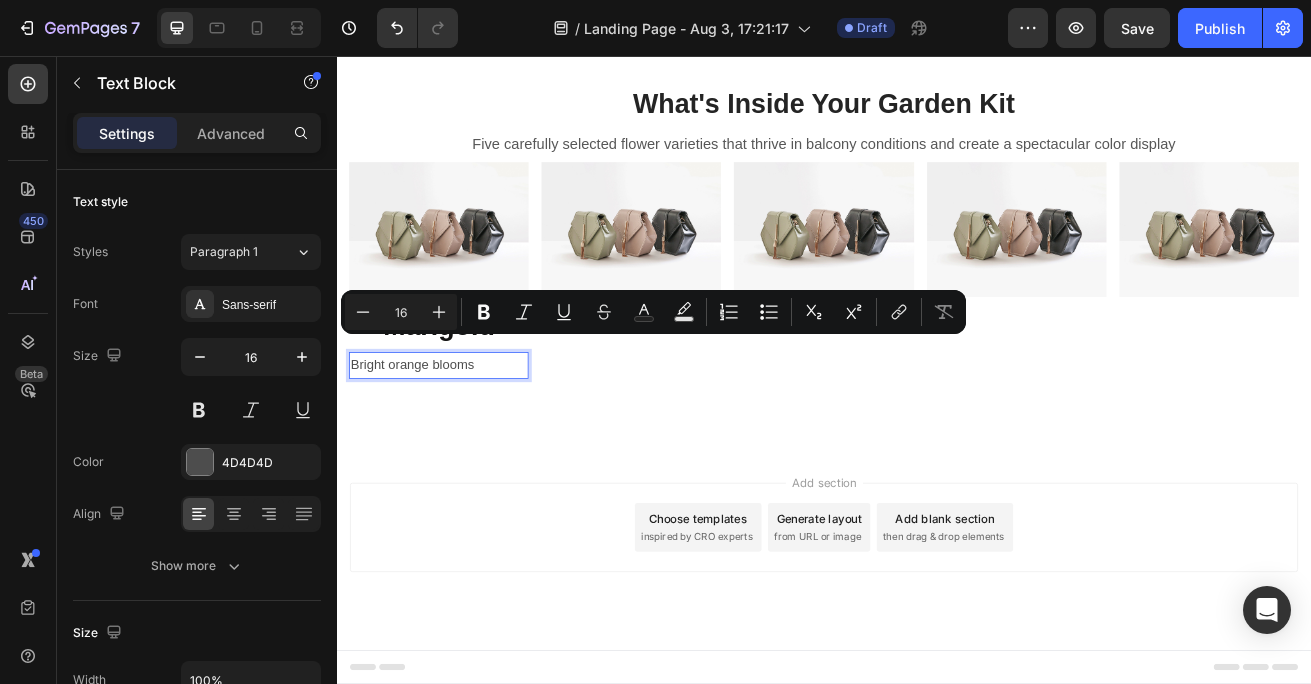 scroll, scrollTop: 677, scrollLeft: 0, axis: vertical 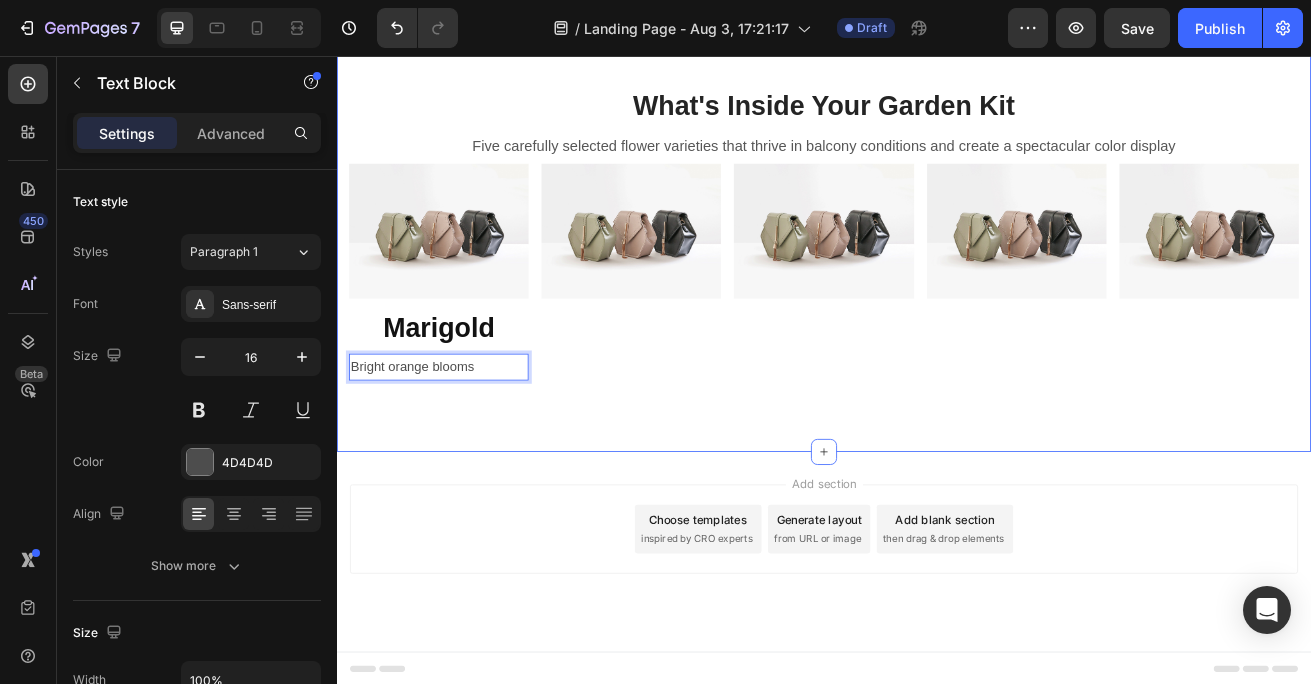click on "Five carefully selected flower varieties that thrive in balcony conditions and create a spectacular color display Text Block Image ⁠⁠⁠⁠⁠⁠⁠ Marigold Heading Bright orange blooms Text Block 0 Image Image Image Image Row More options for your pet Text block Row Section 2" at bounding box center [937, 279] 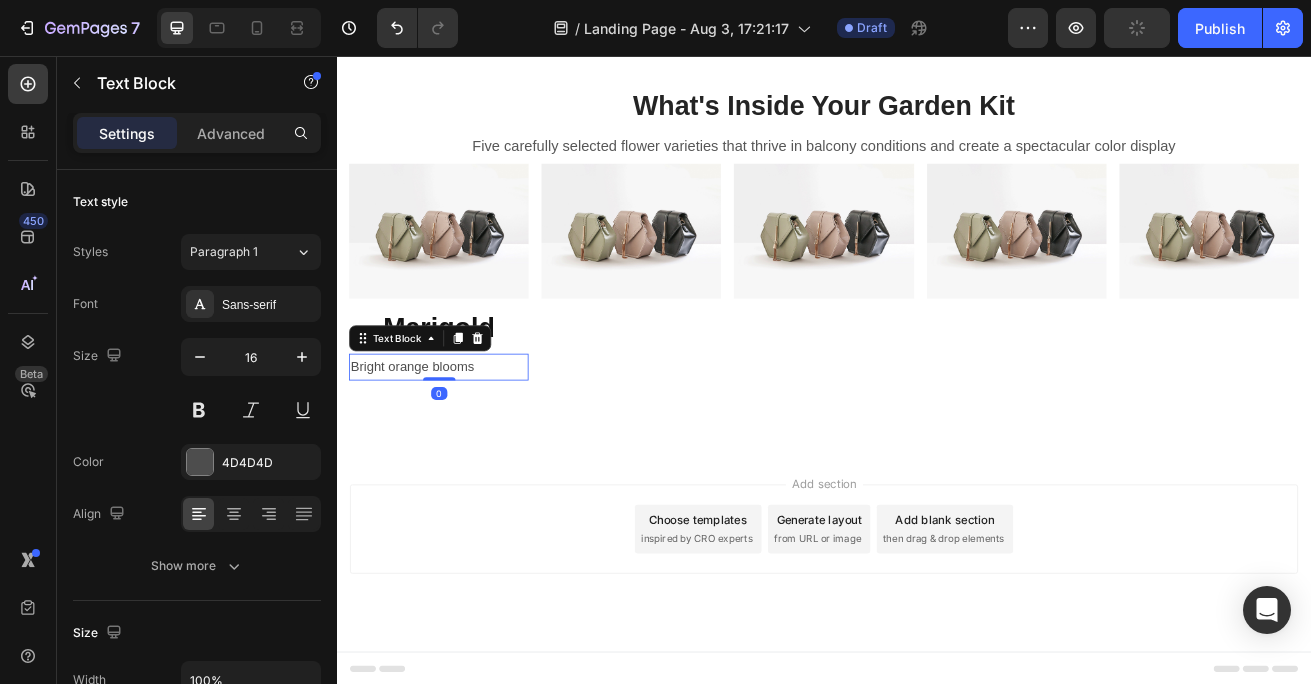 click on "Bright orange blooms" at bounding box center (462, 439) 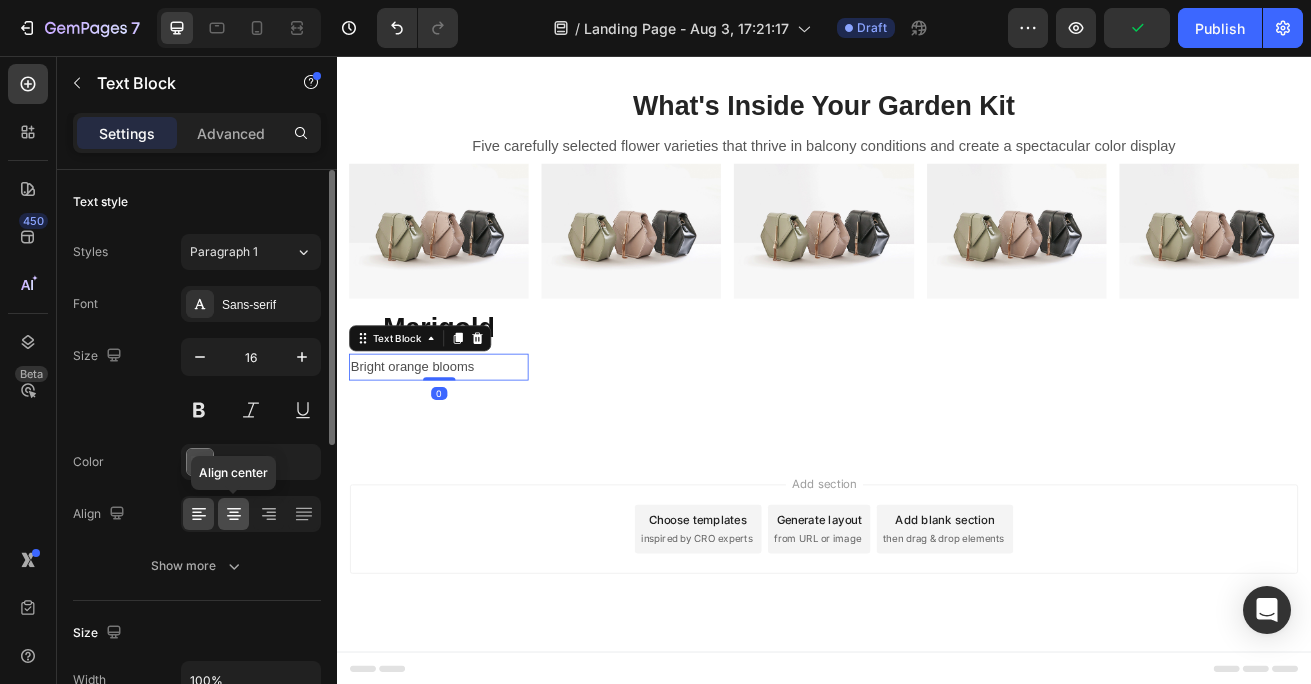 click 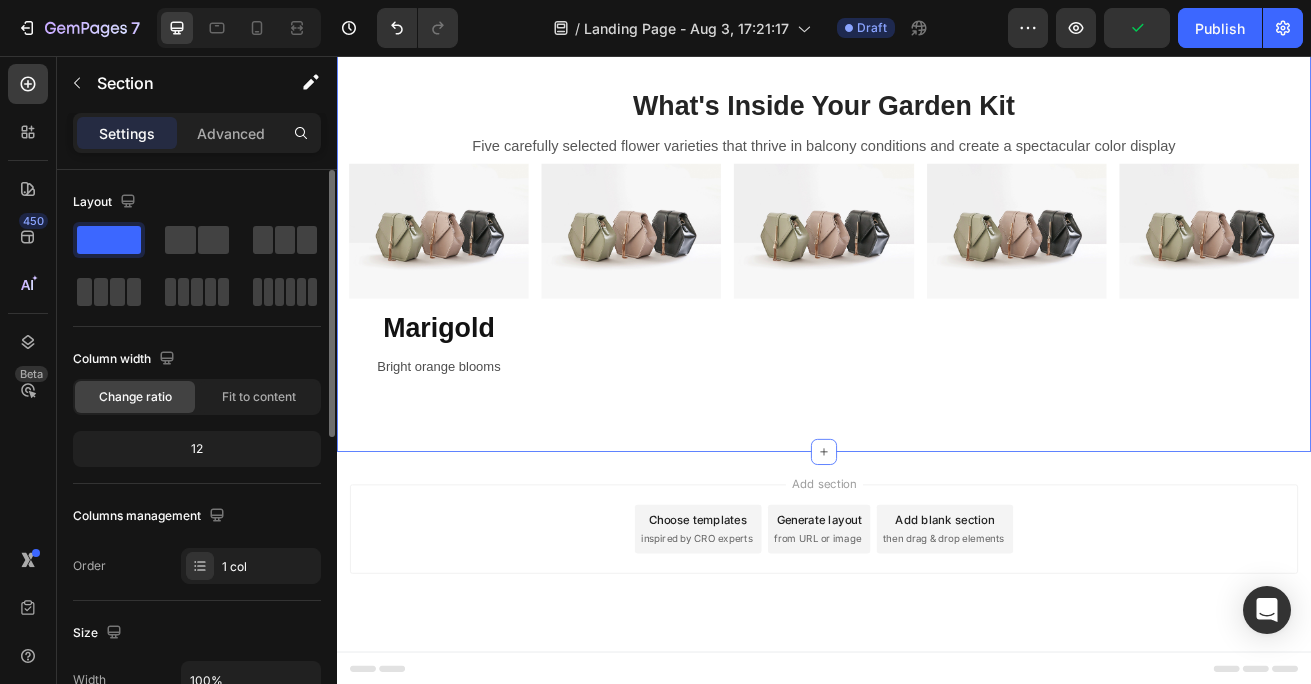 click on "Image ⁠⁠⁠⁠⁠⁠⁠ Marigold Heading Bright orange blooms Text Block Image Image Image Image Row More options for your pet Text block Row Section 2 You can create reusable sections Create Theme Section AI Content Write with GemAI What would you like to describe here? Tone and Voice Persuasive Product Graviola (Live Plant with Booster) Show more Generate" at bounding box center (937, 279) 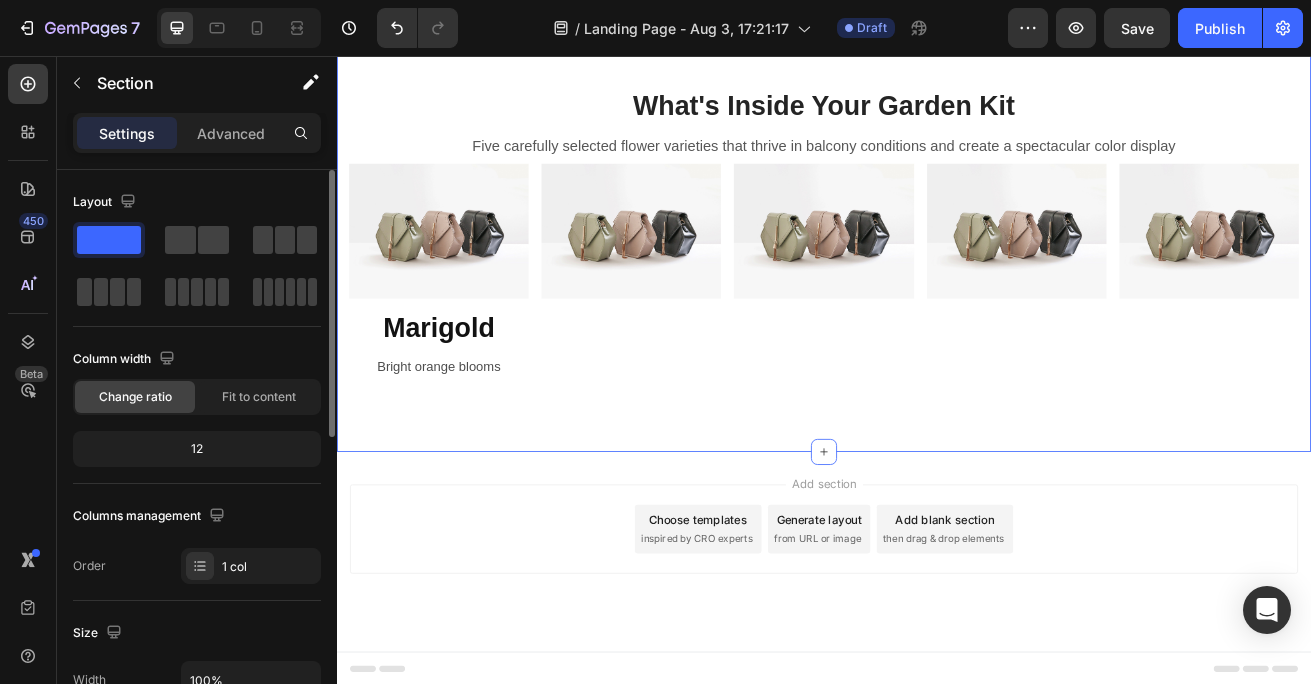 click on "Image ⁠⁠⁠⁠⁠⁠⁠ Marigold Heading Bright orange blooms Text Block Image Image Image Image Row More options for your pet Text block Row Section 2 You can create reusable sections Create Theme Section AI Content Write with GemAI What would you like to describe here? Tone and Voice Persuasive Product Graviola (Live Plant with Booster) Show more Generate" at bounding box center [937, 279] 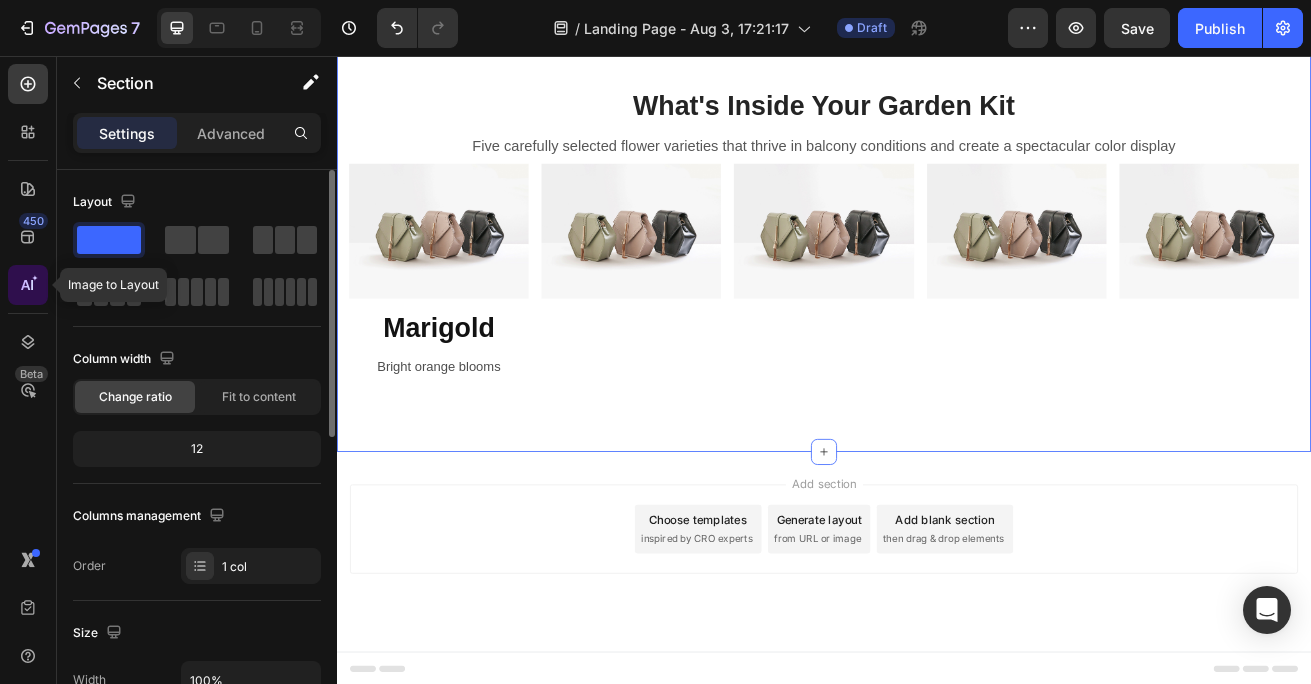 click 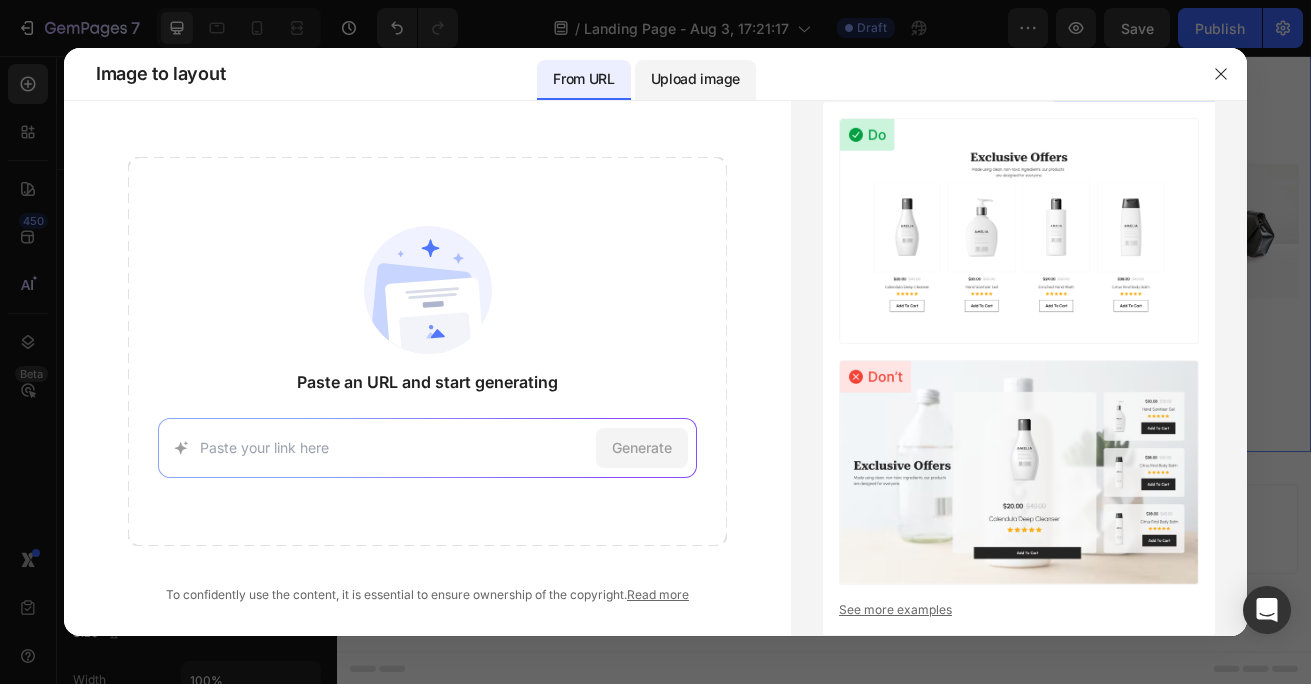 click on "Upload image" at bounding box center (695, 79) 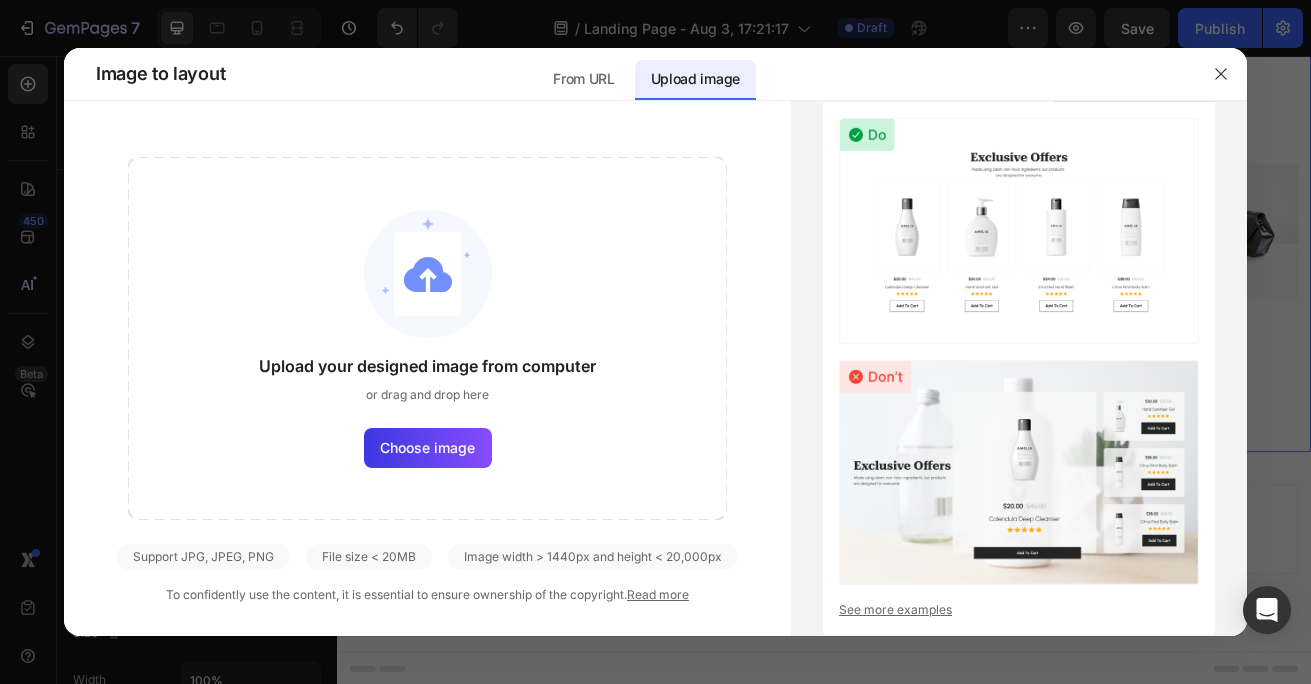 click on "Upload your designed image from computer or drag and drop here Choose image Support JPG, JPEG, PNG File size < 20MB Image width > 1440px and height < 20,000px  To confidently use the content, it is essential to ensure ownership of the copyright.  Read more" at bounding box center (427, 380) 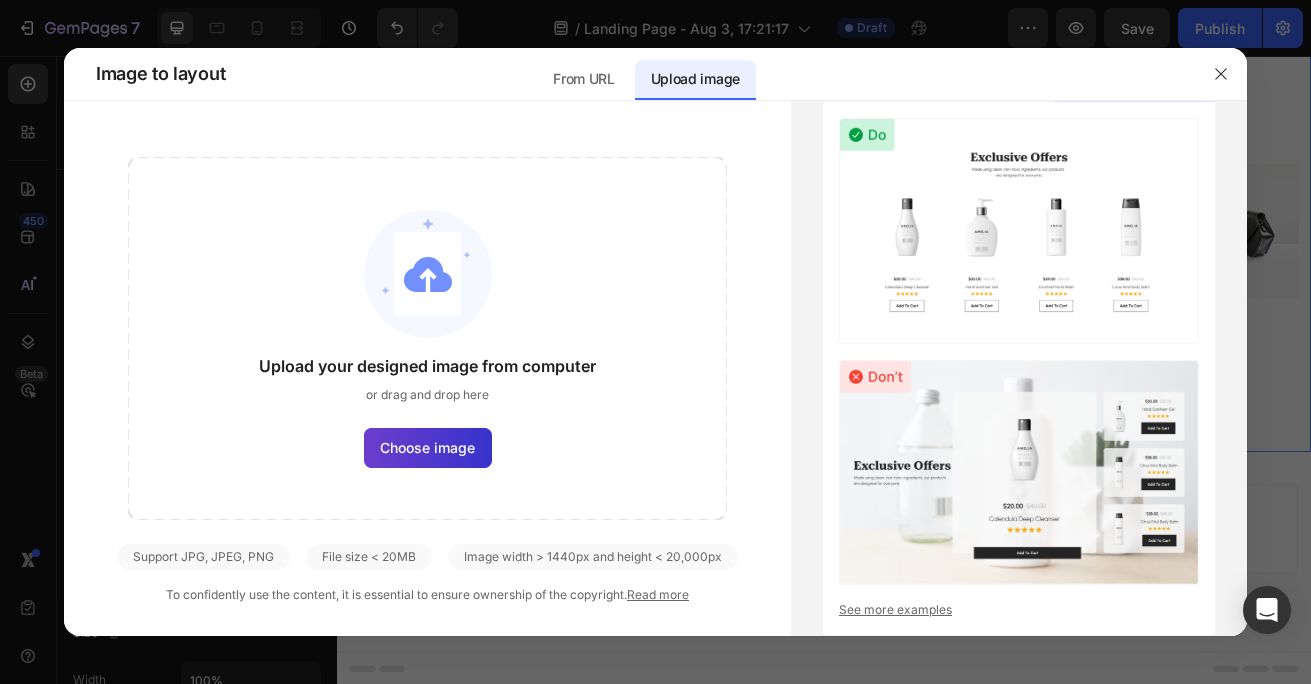click on "Choose image" 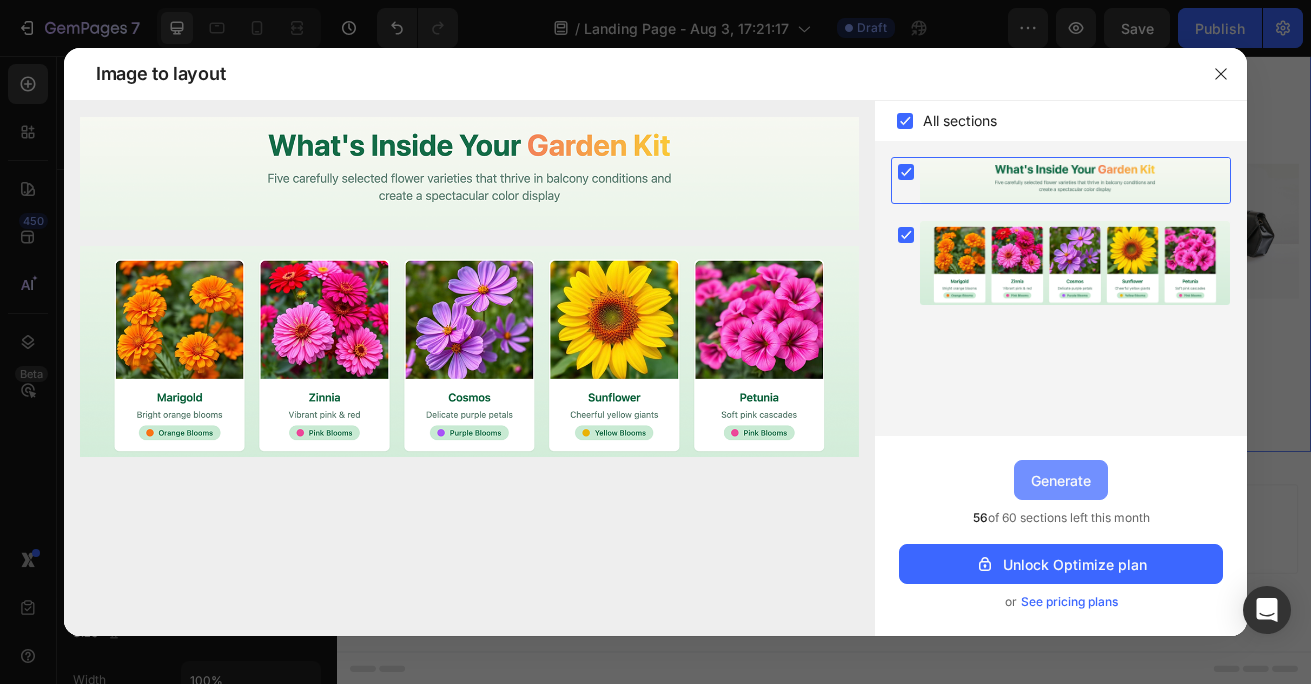 click on "Generate" at bounding box center (1061, 480) 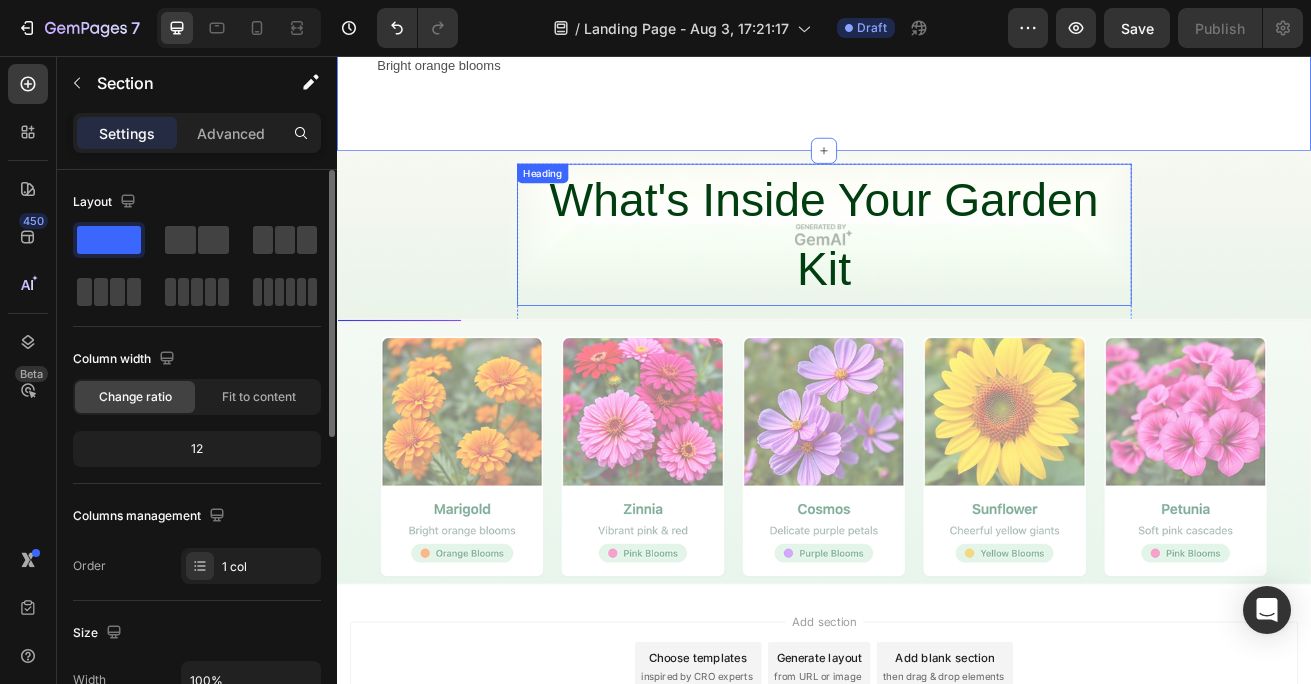 scroll, scrollTop: 1054, scrollLeft: 0, axis: vertical 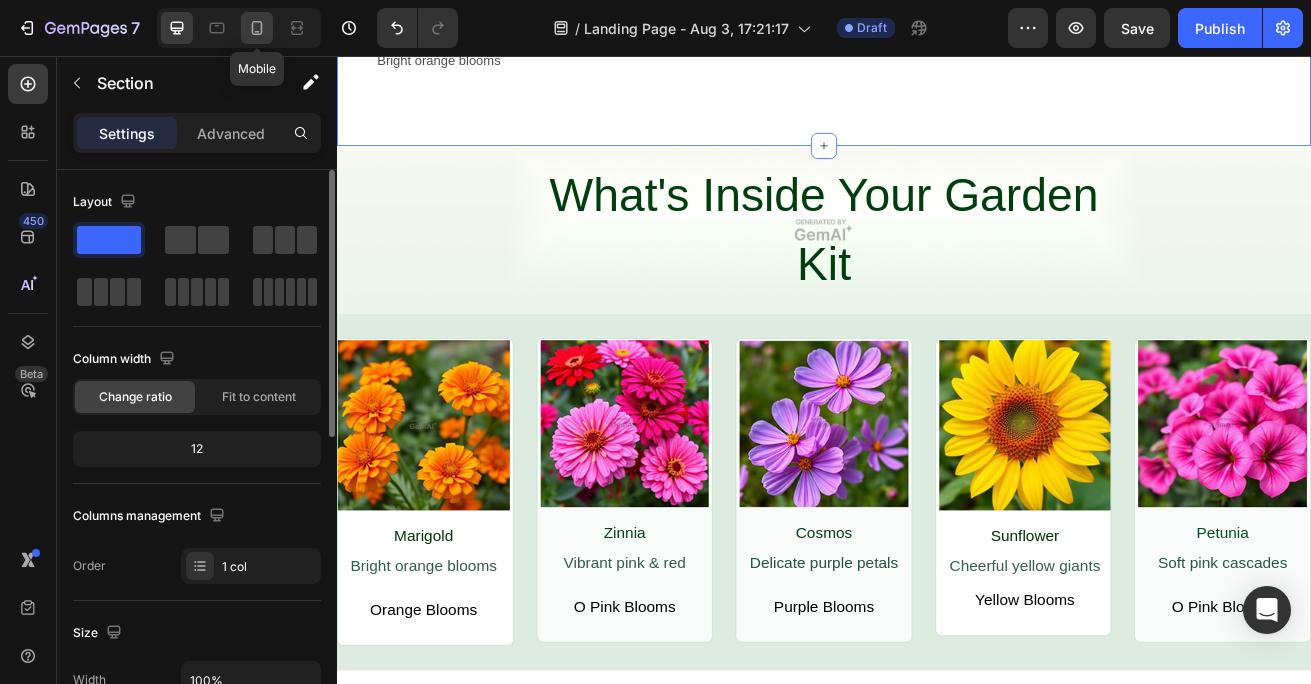 click 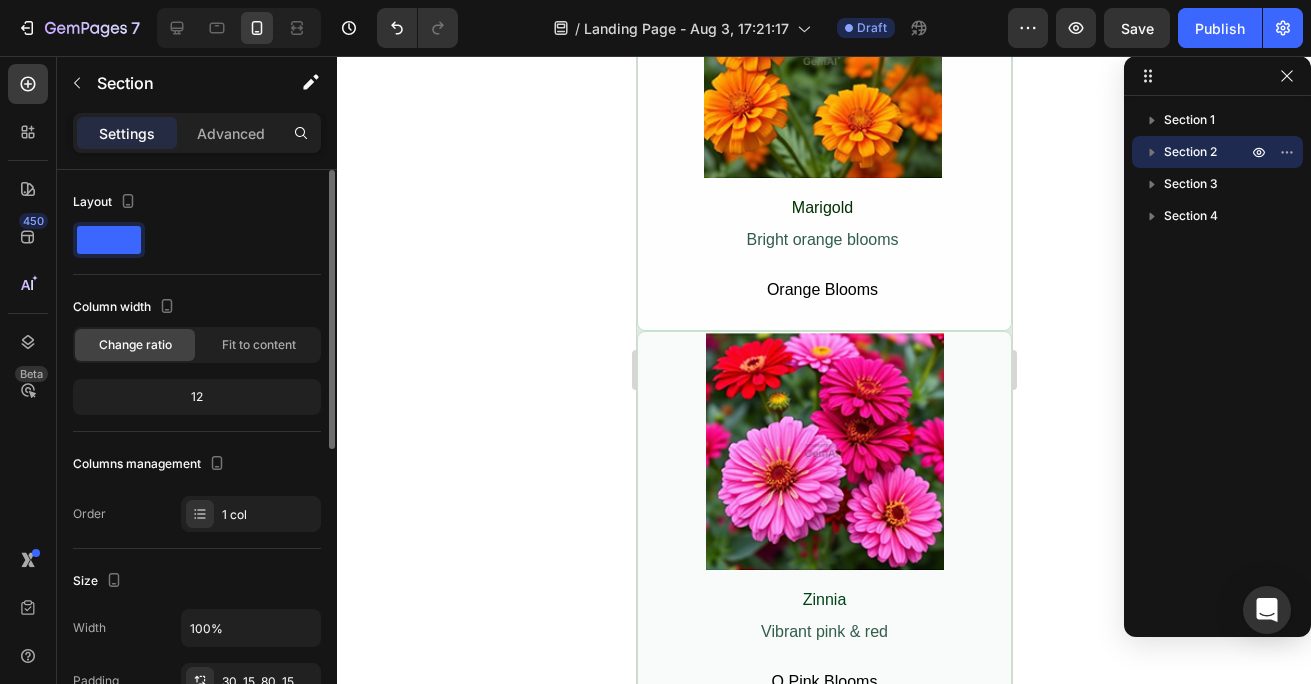 scroll, scrollTop: 3232, scrollLeft: 0, axis: vertical 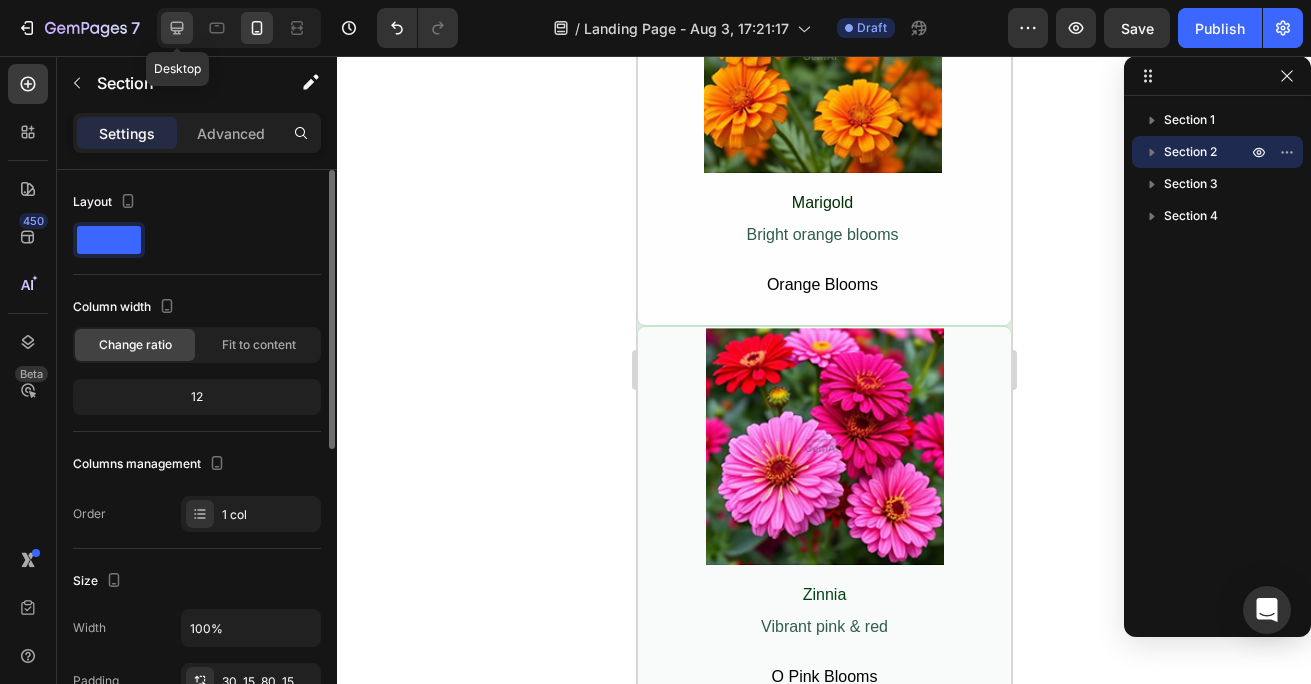 click 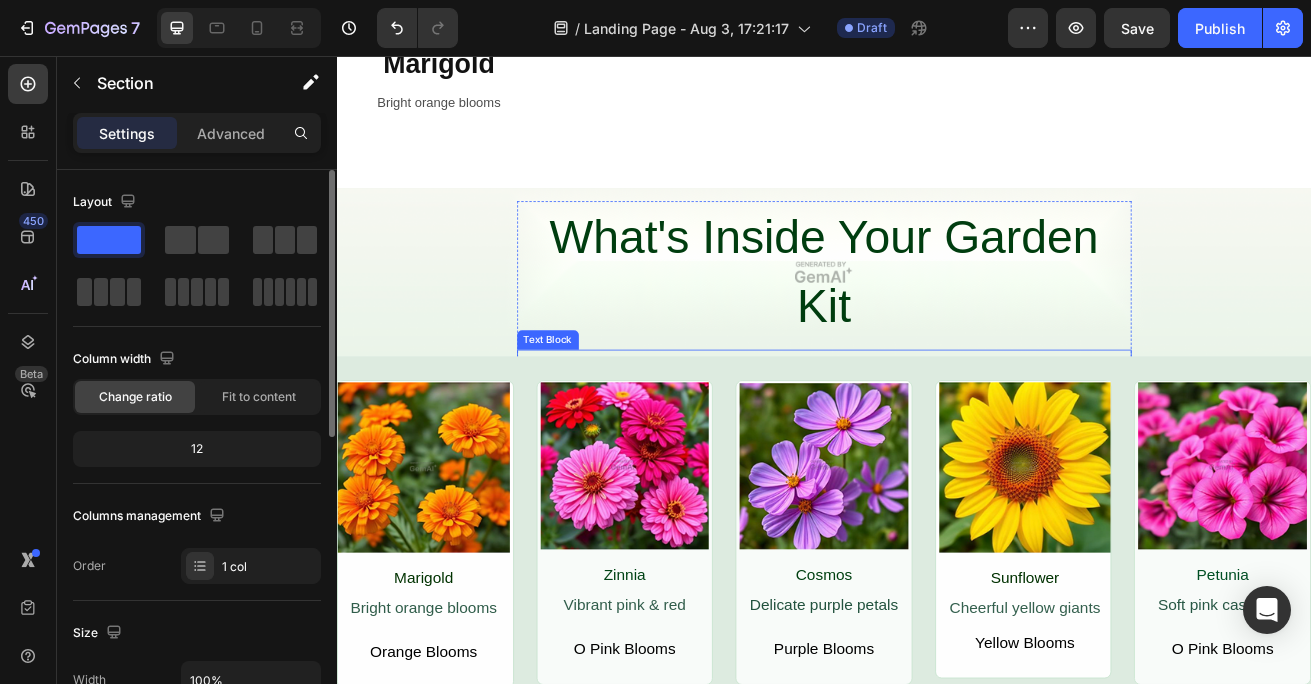 scroll, scrollTop: 1019, scrollLeft: 0, axis: vertical 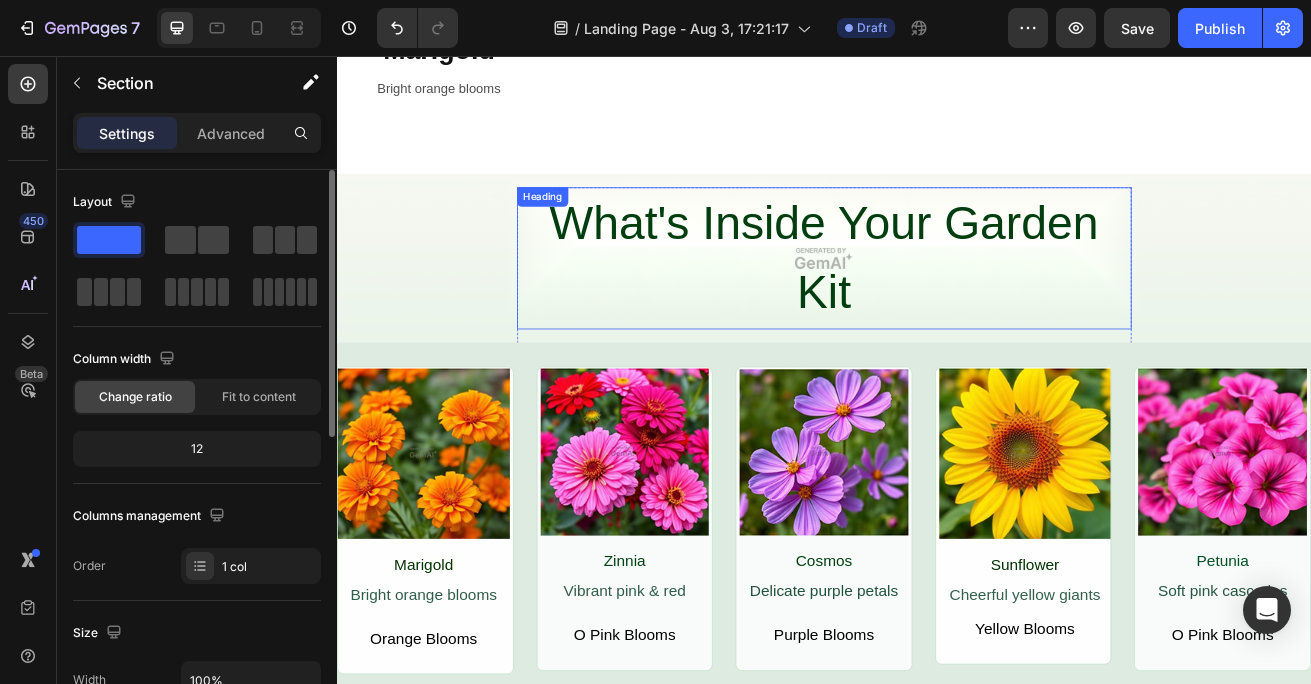 click on "What's Inside Your Garden Kit" at bounding box center (937, 305) 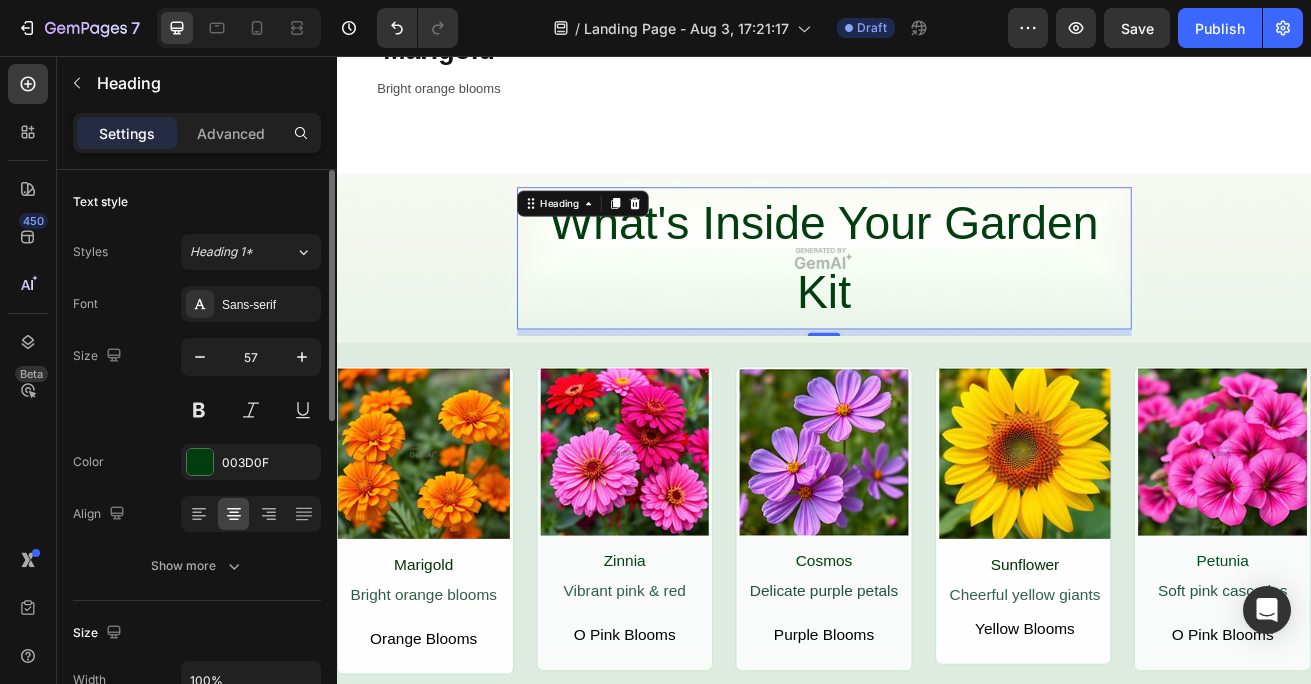 click on "What's Inside Your Garden Kit" at bounding box center (937, 305) 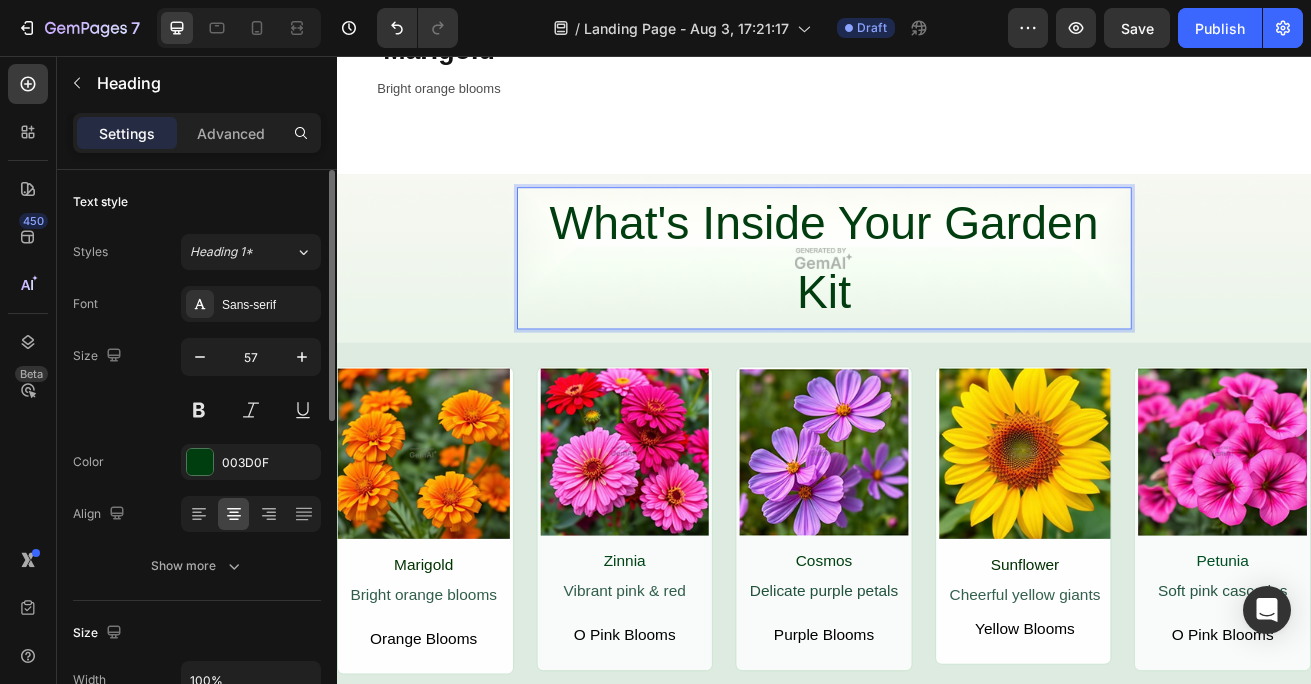 click on "What's Inside Your Garden Kit" at bounding box center [937, 305] 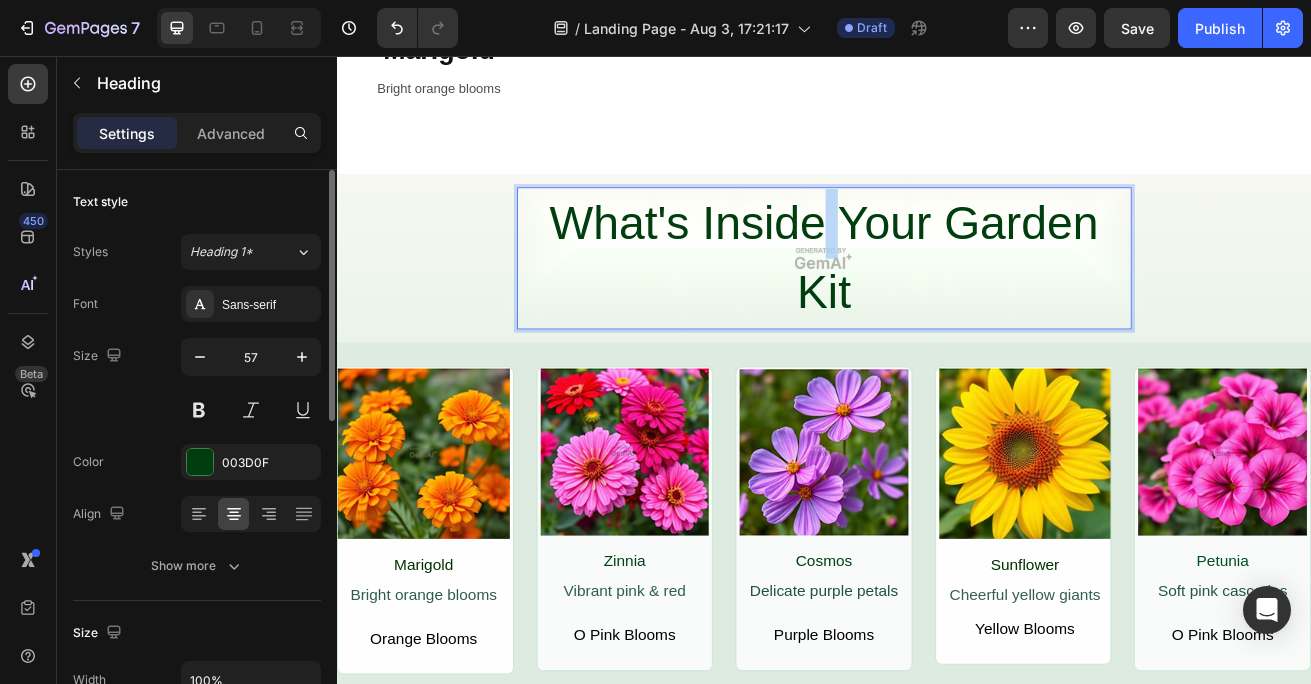 click on "What's Inside Your Garden Kit" at bounding box center (937, 305) 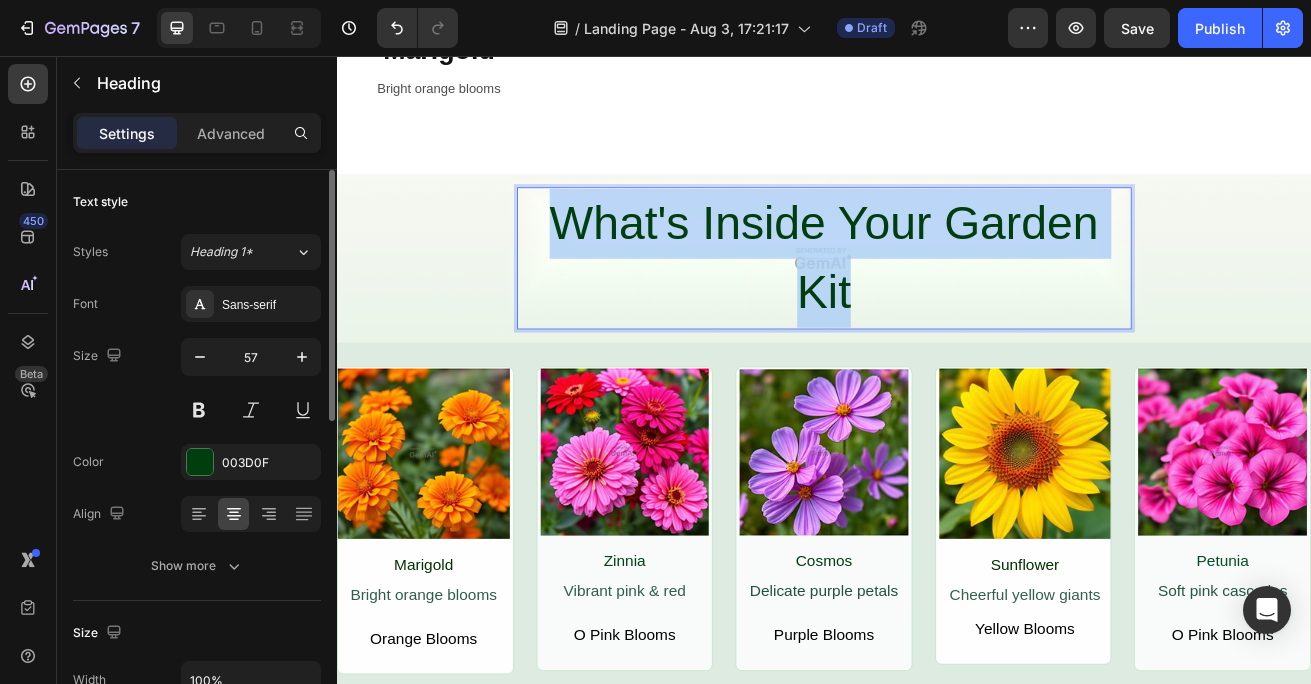 click on "What's Inside Your Garden Kit" at bounding box center (937, 305) 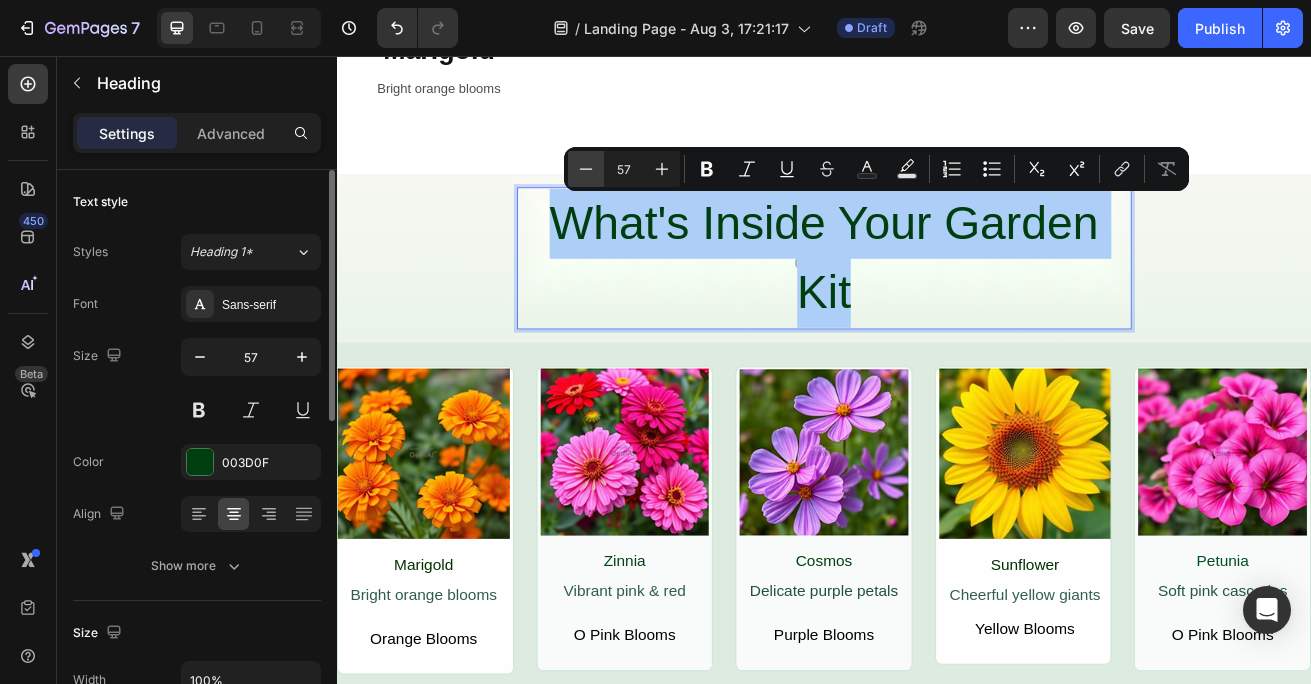 click 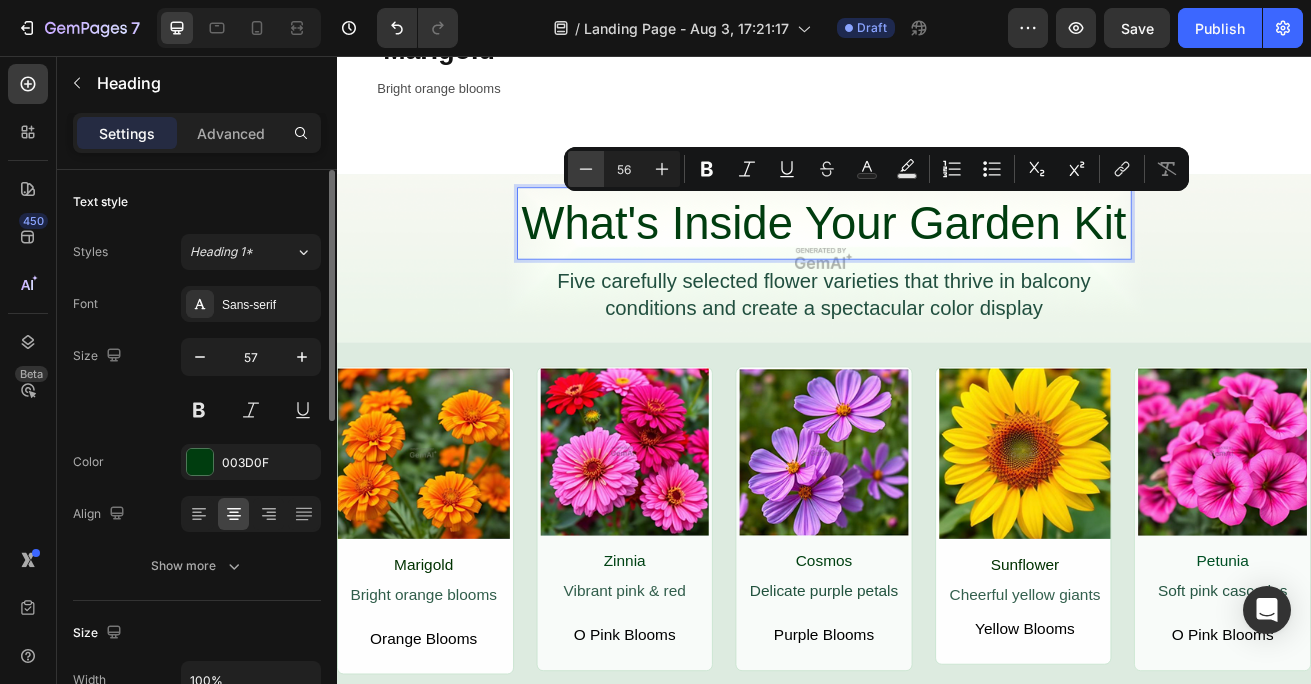 click 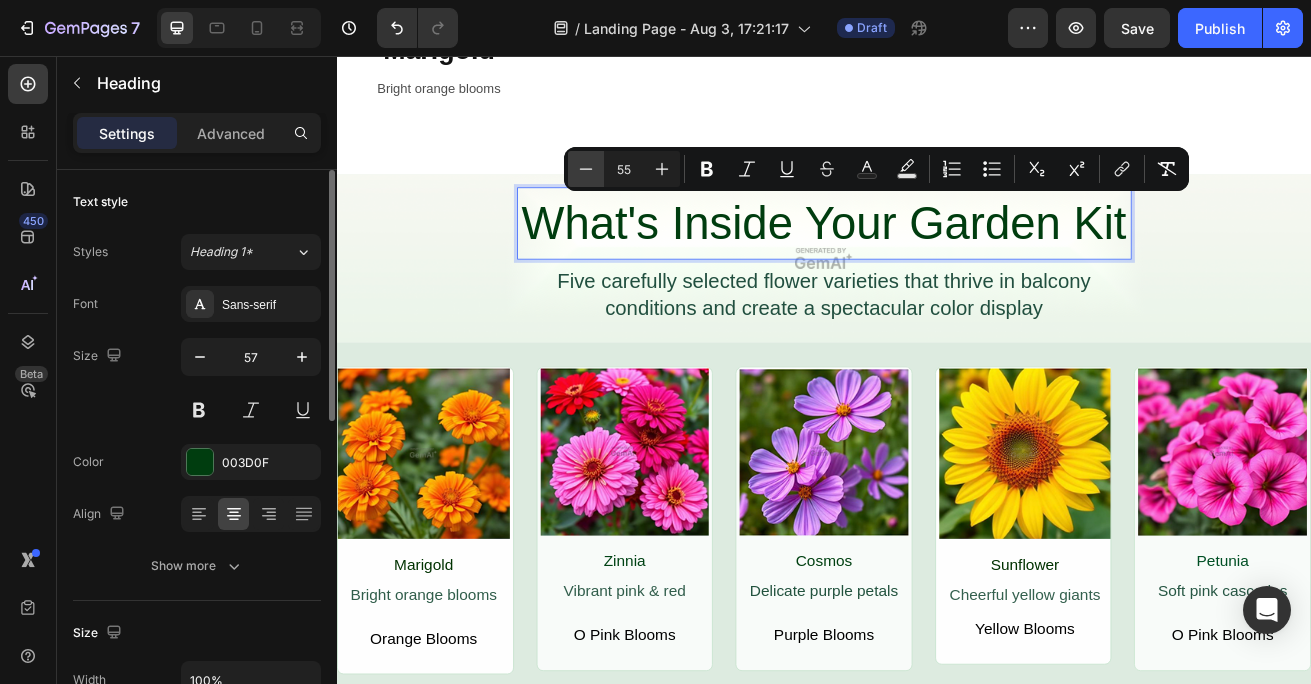 click 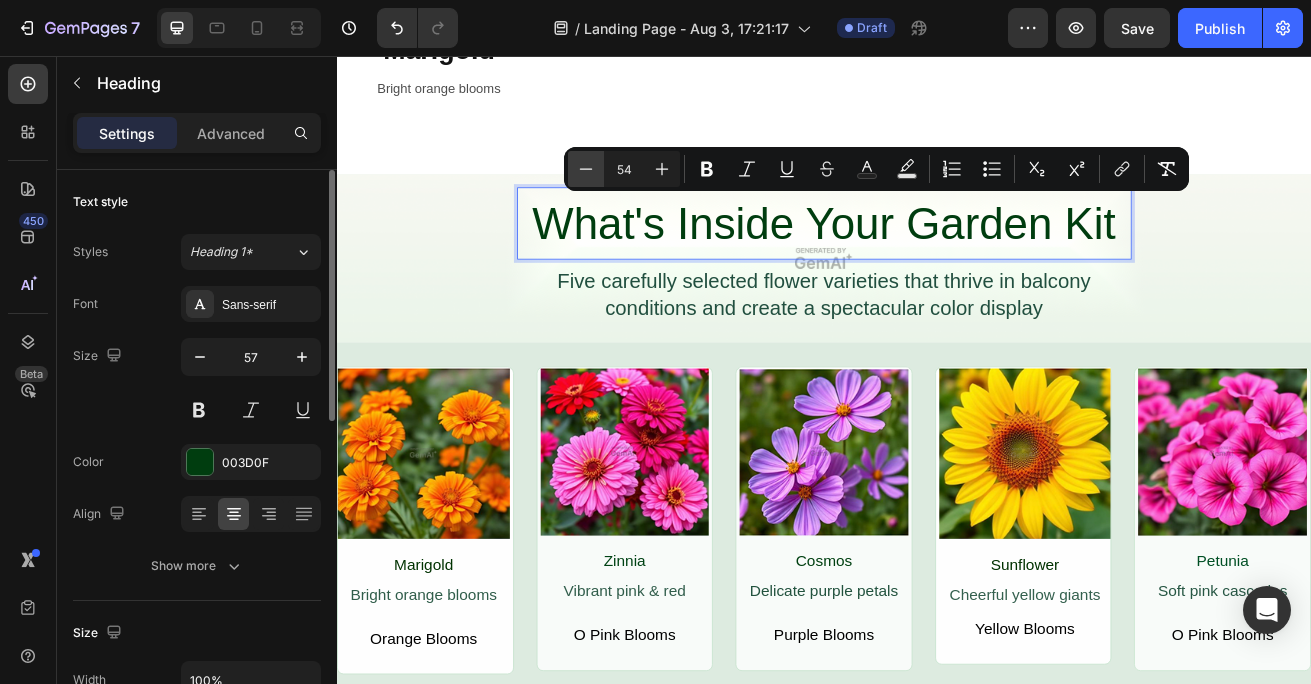 click 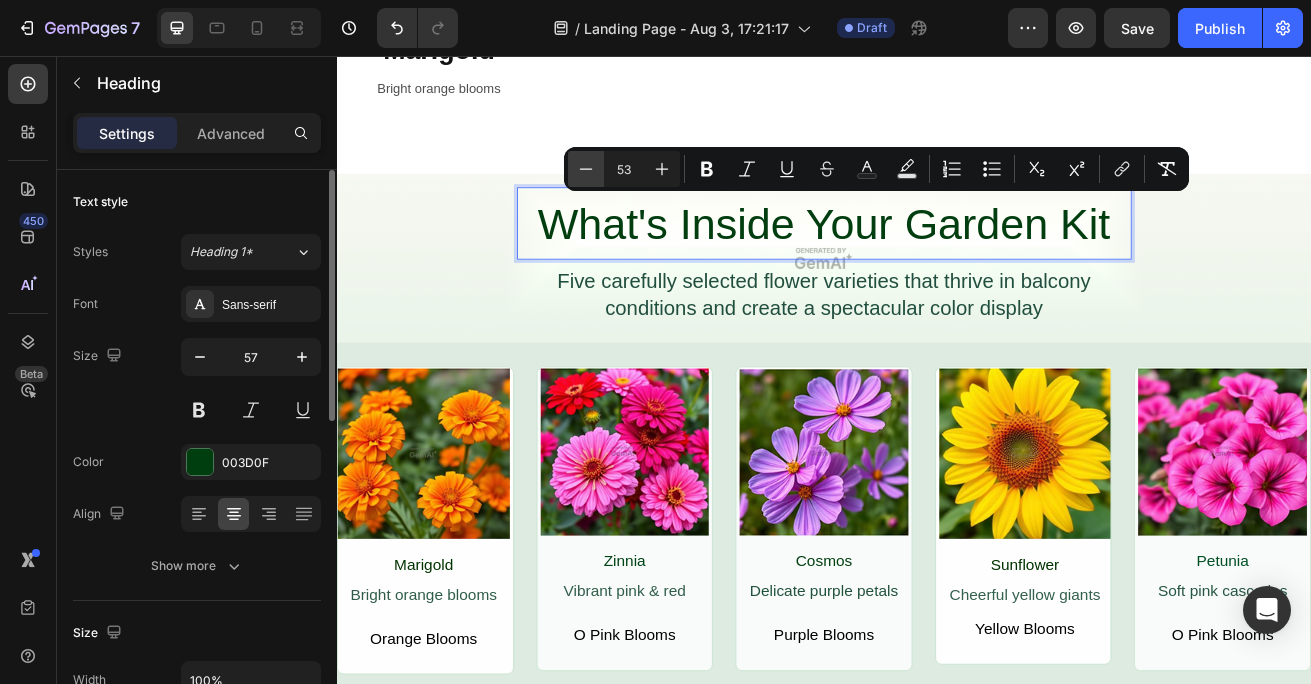 click 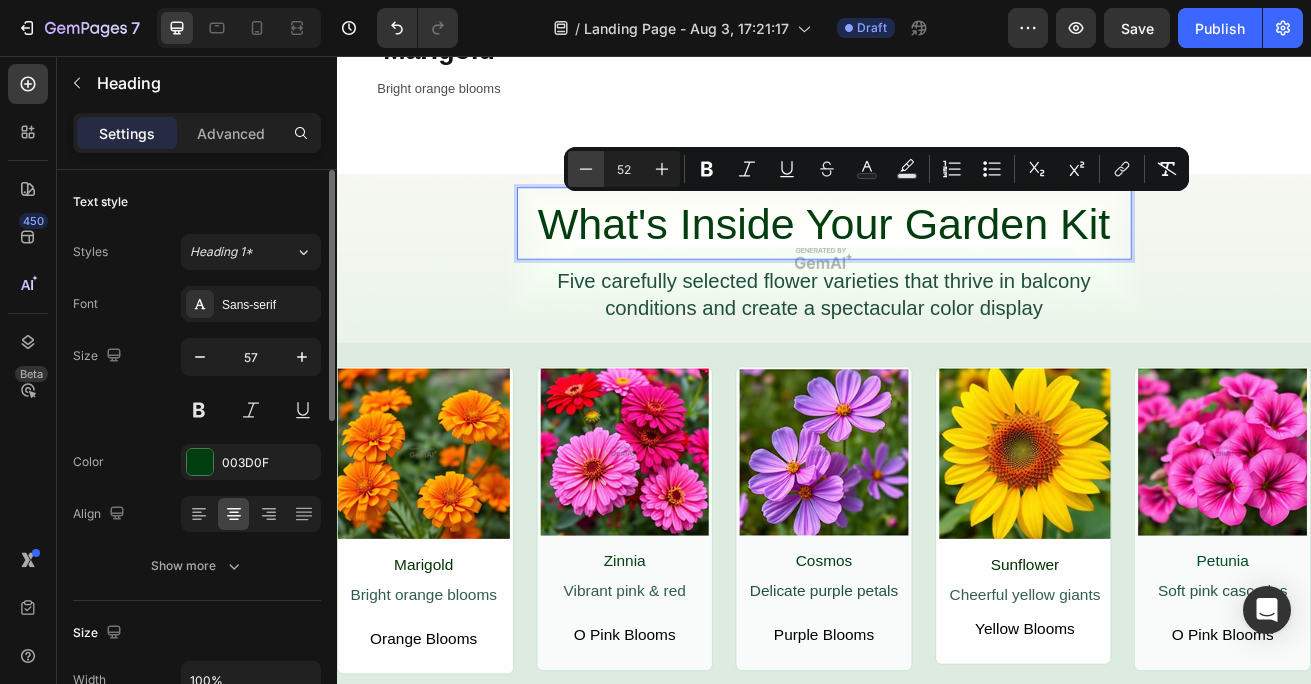 click 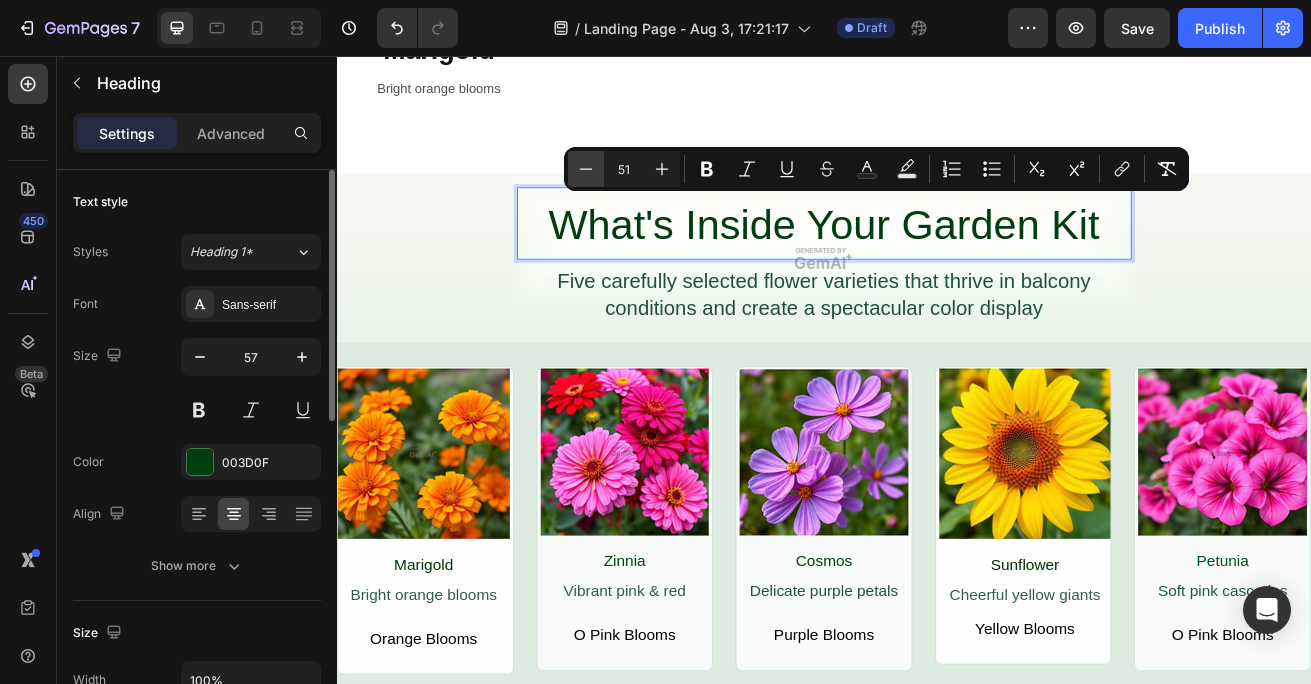 click 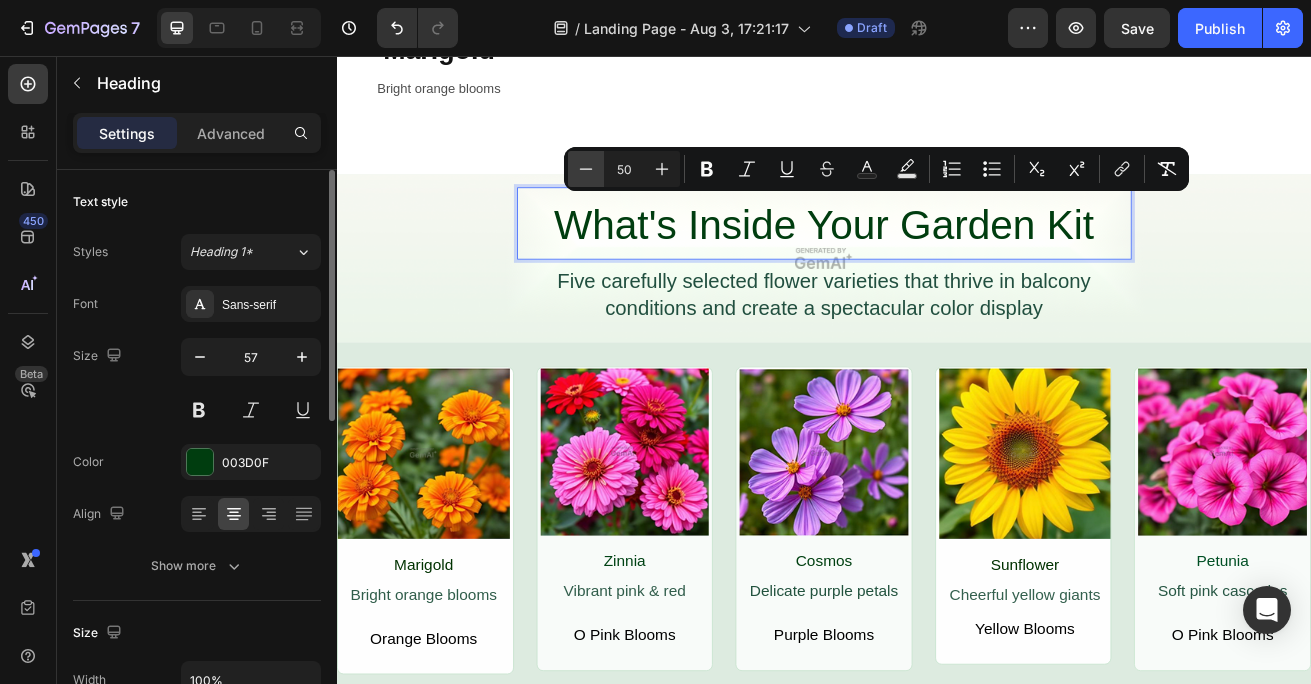 click 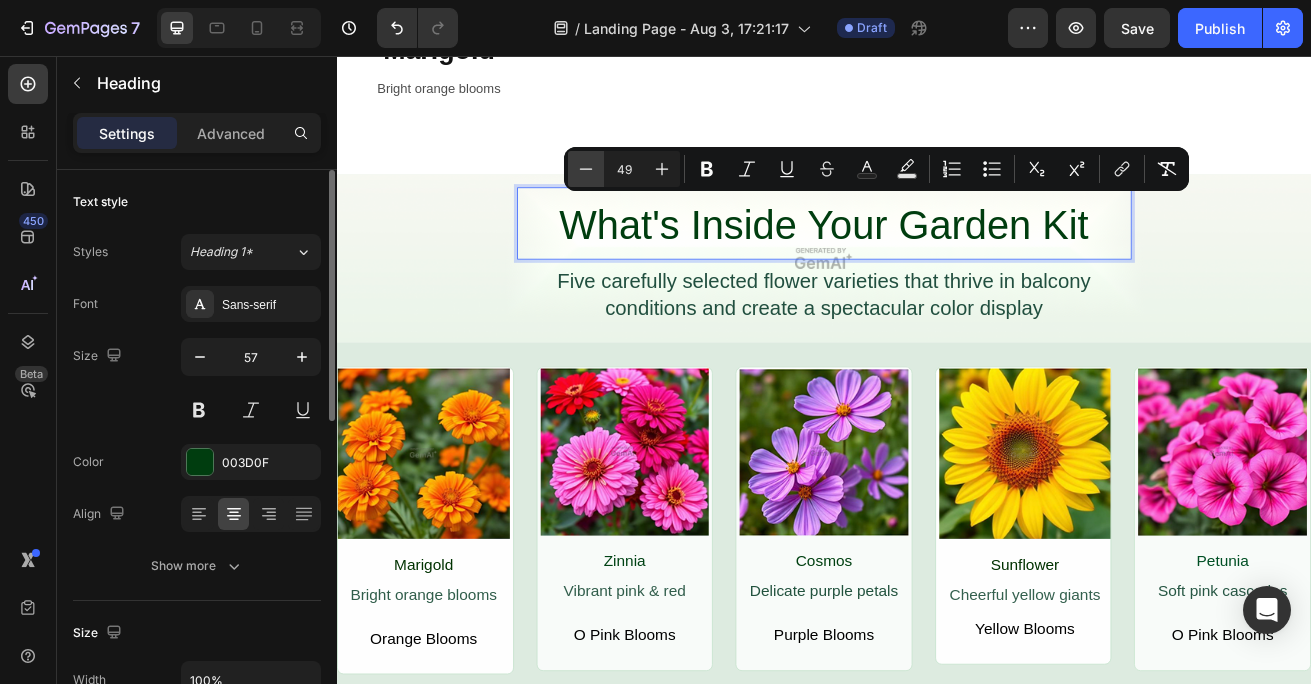 click 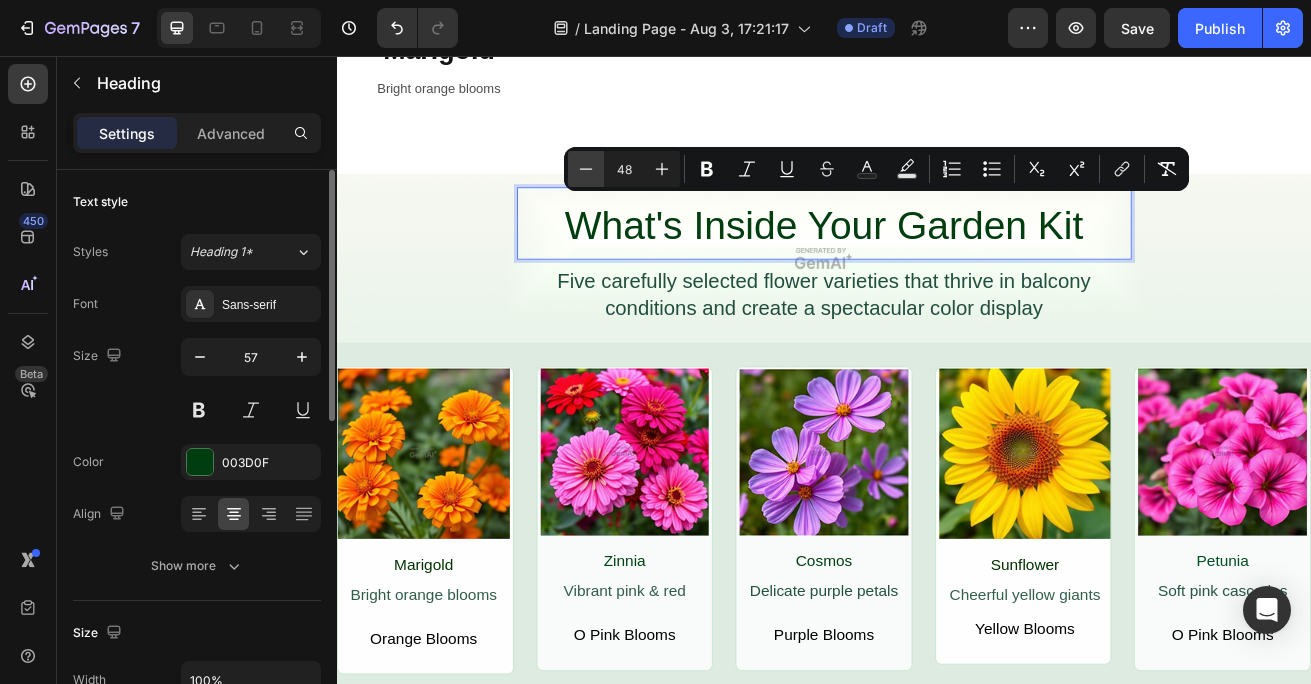 click 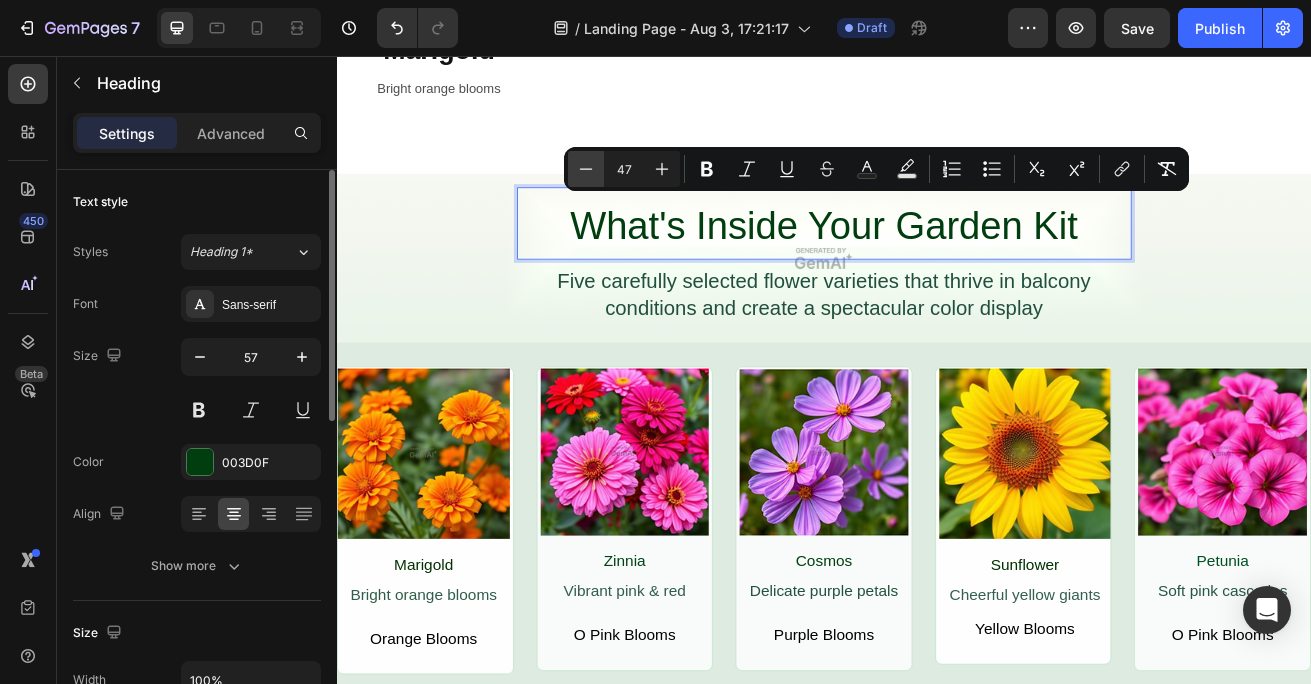 click 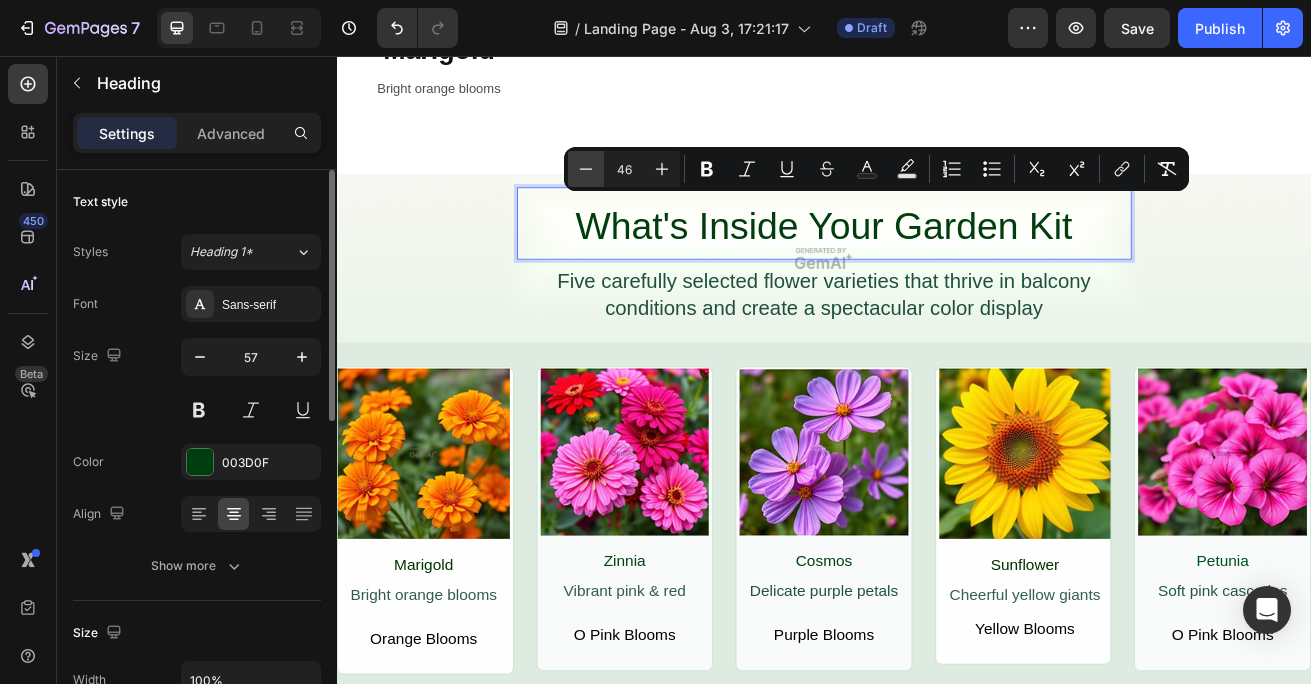 click 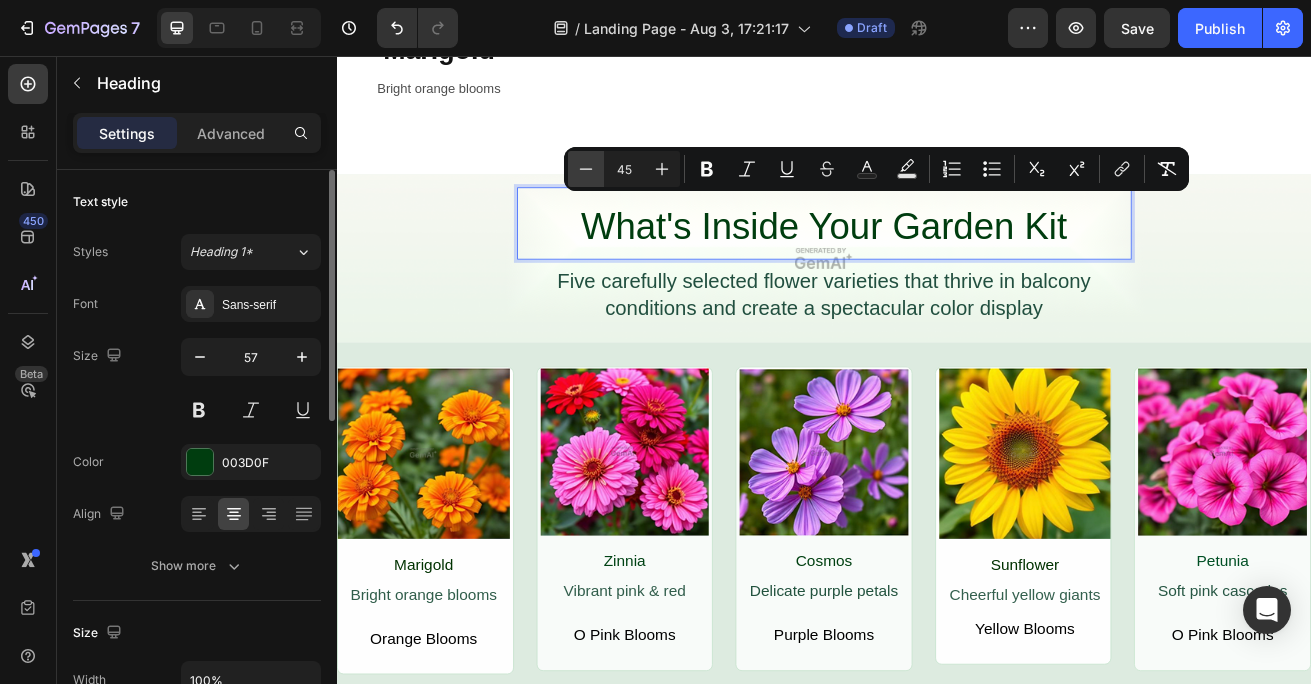 click 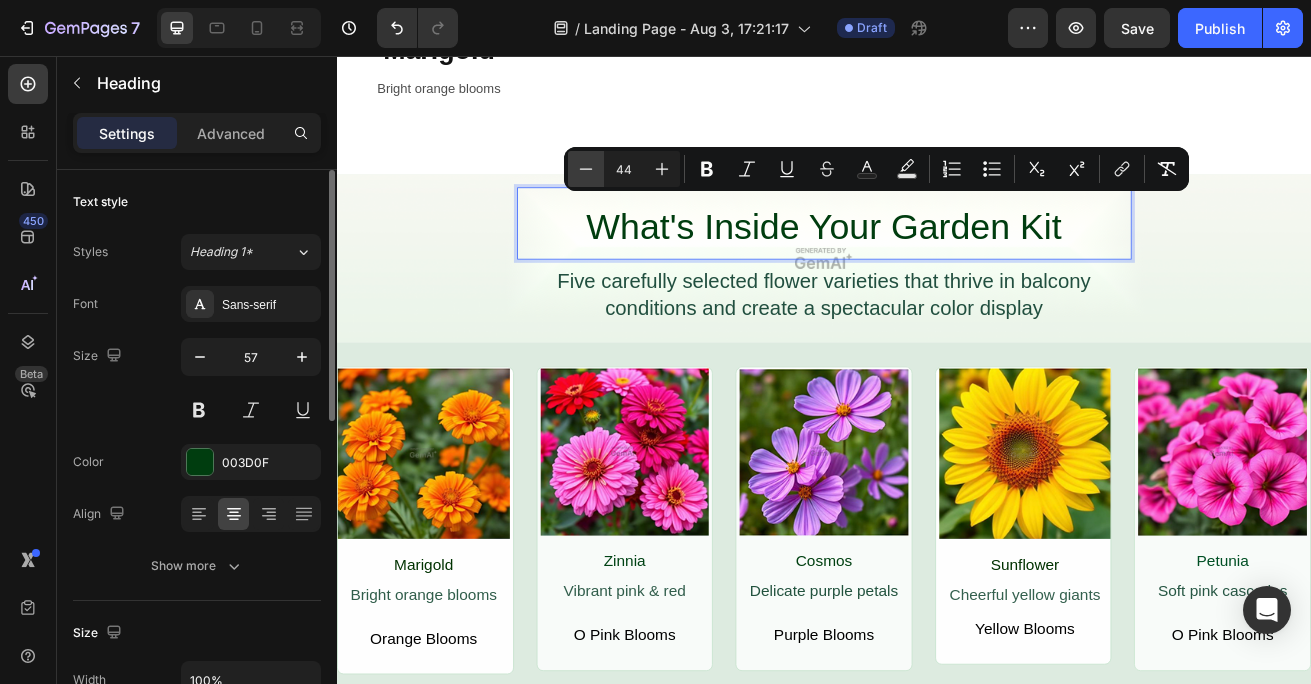 click 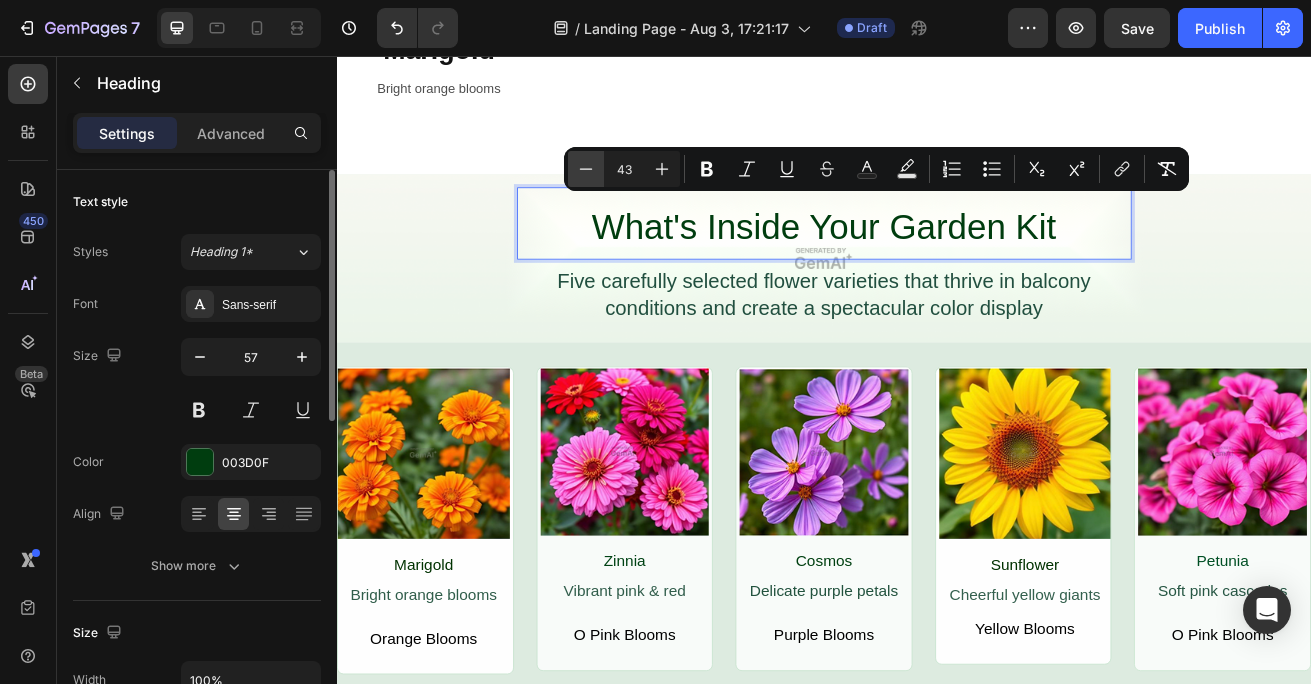 click 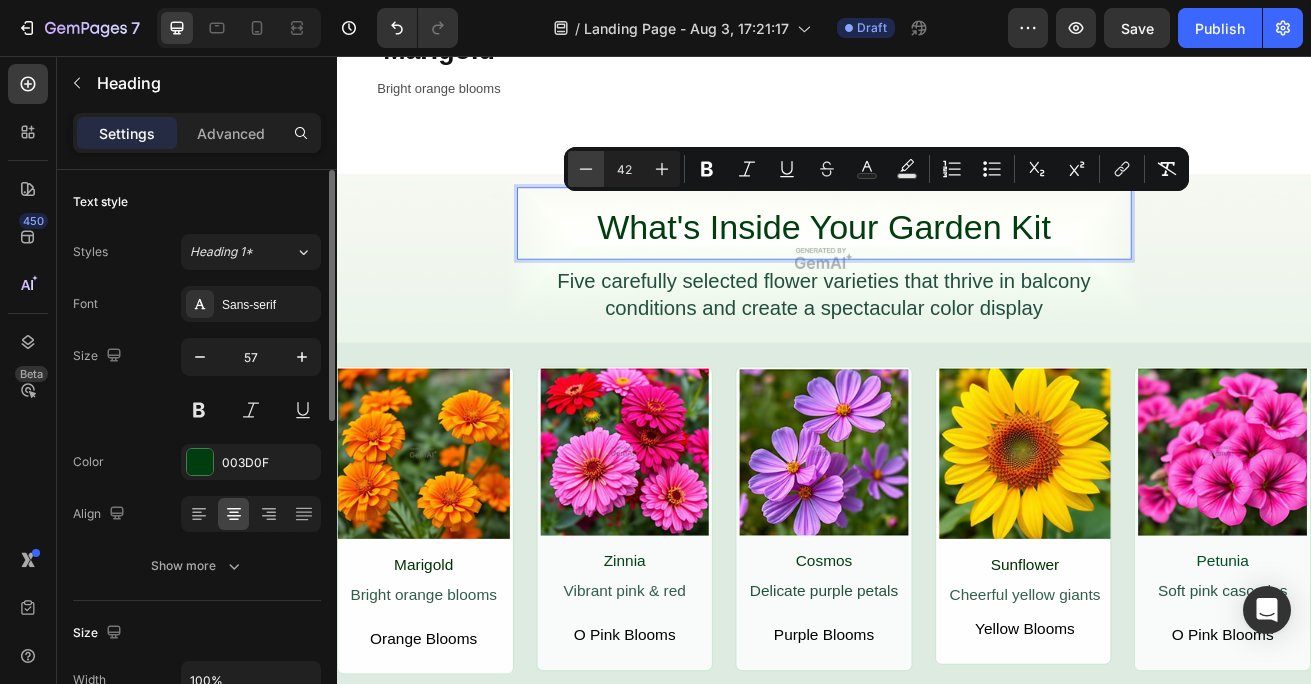 click 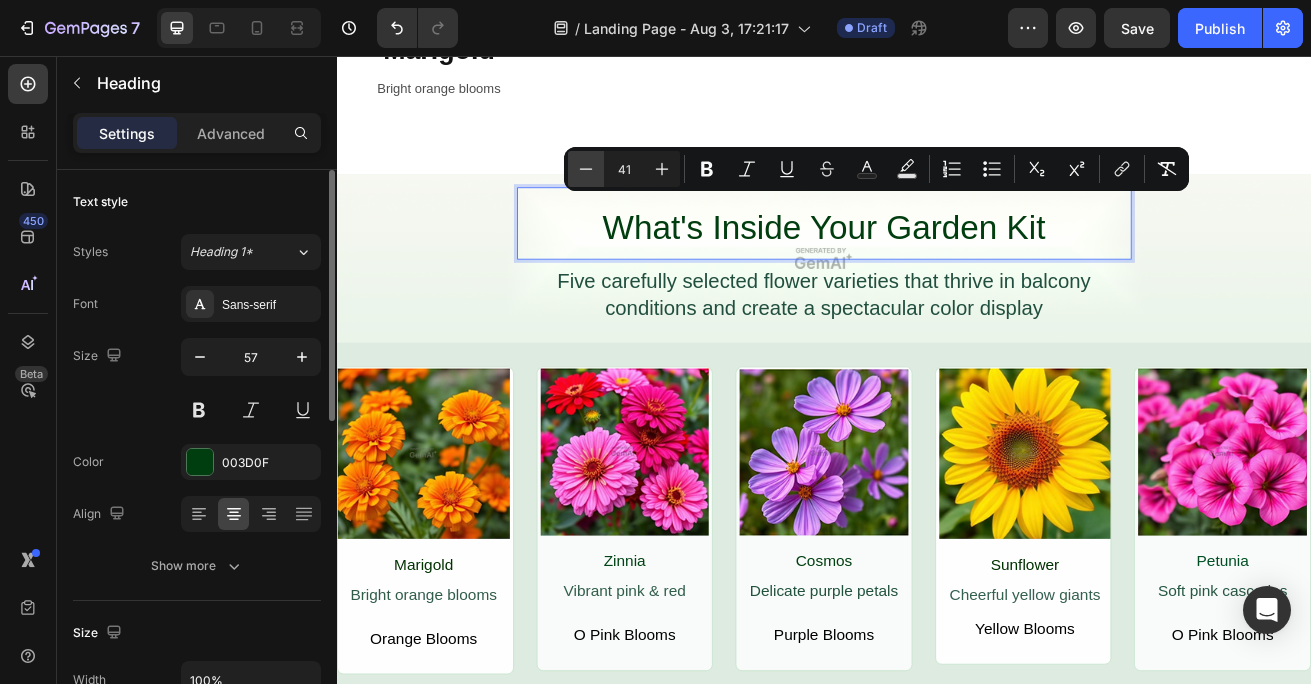click 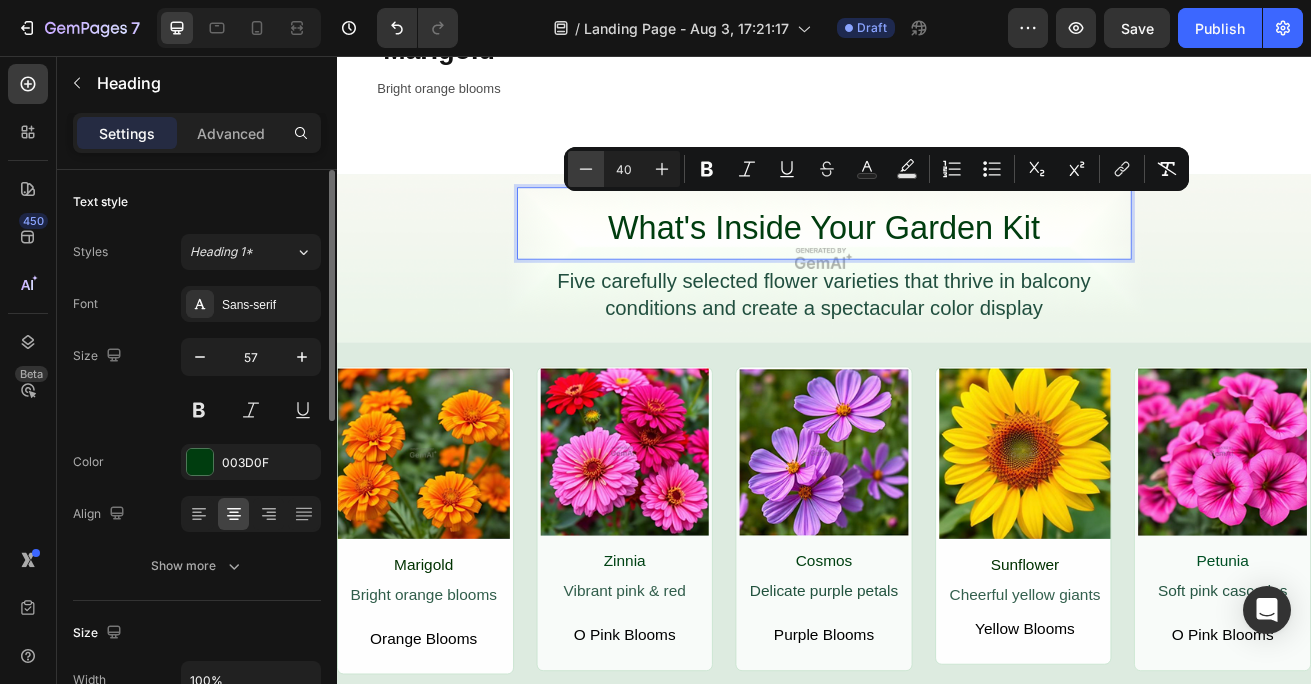 click 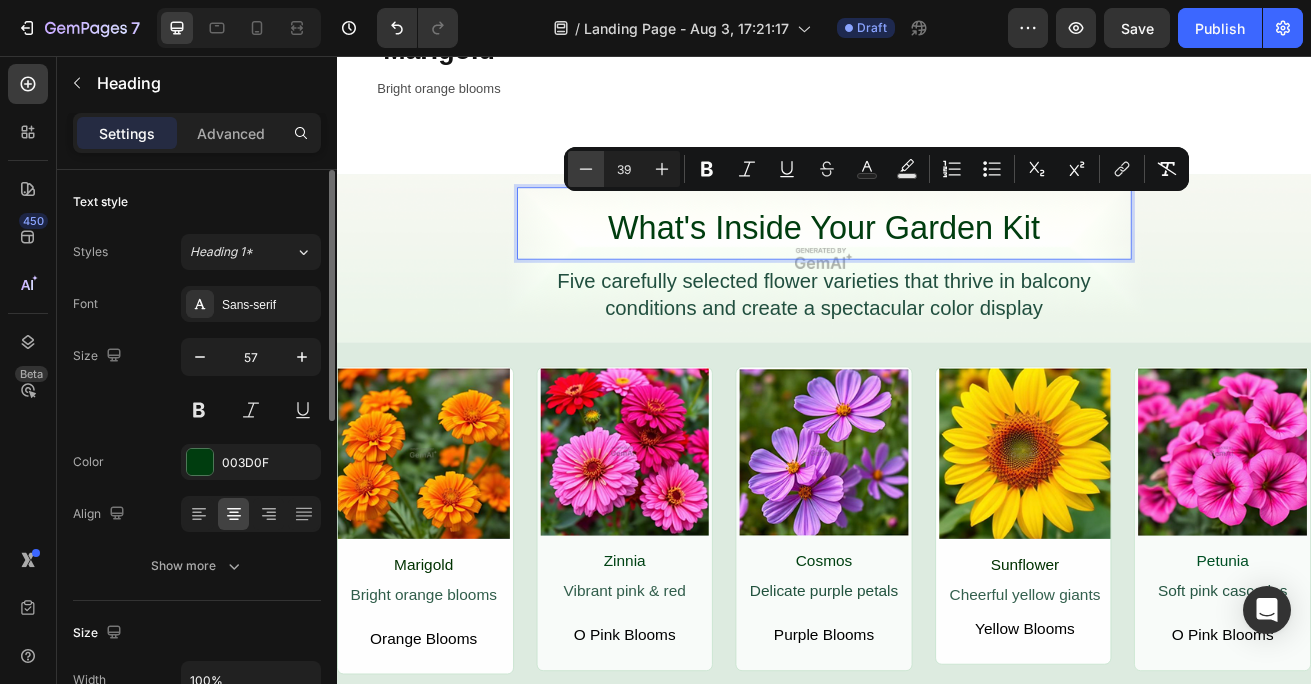 click 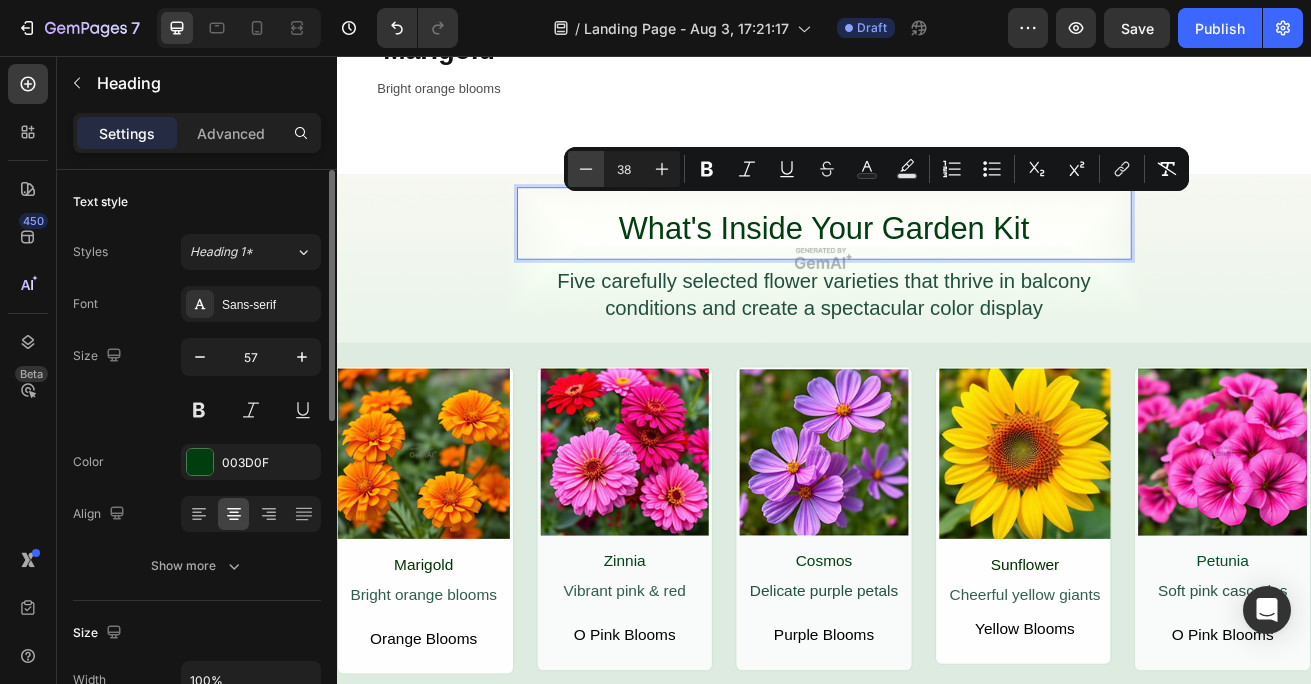 click 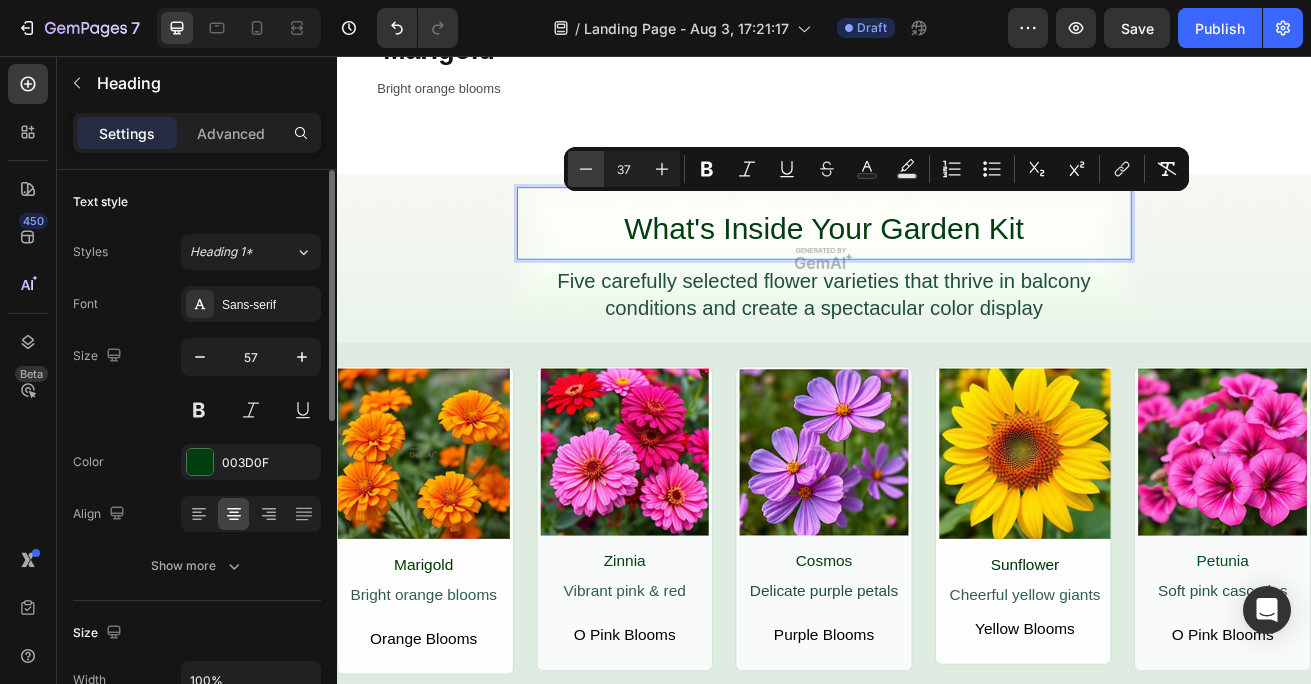 click 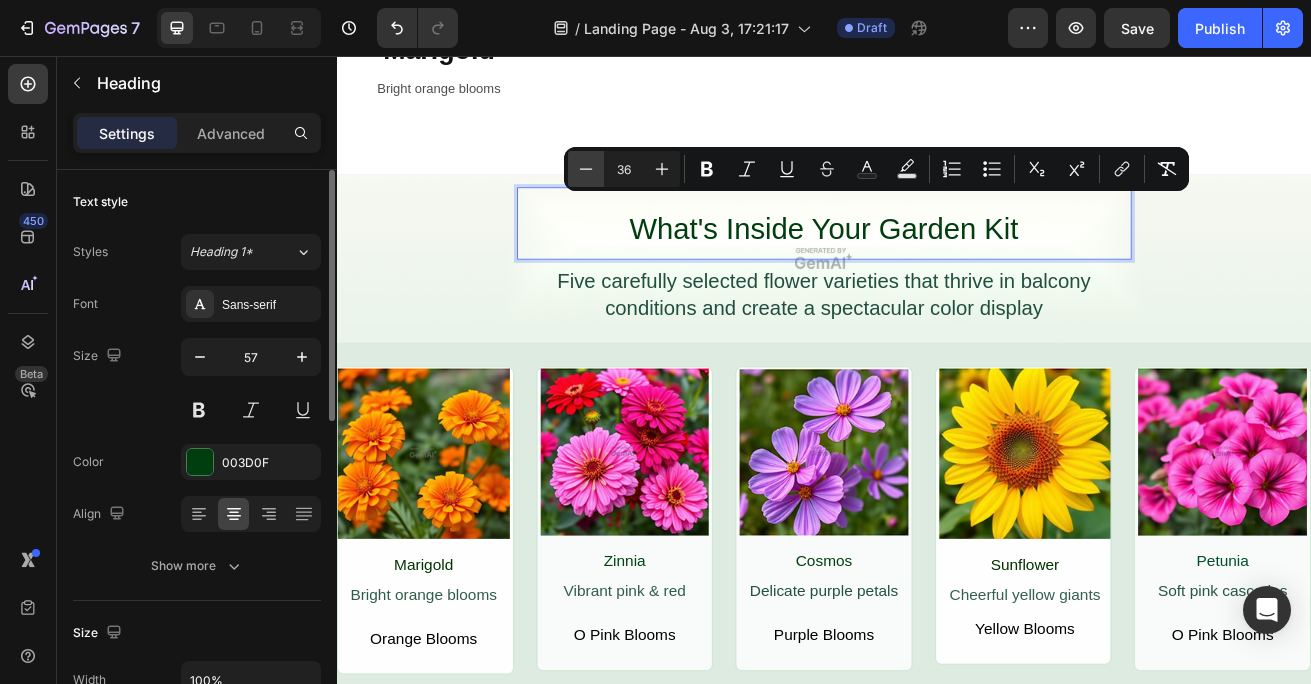 click 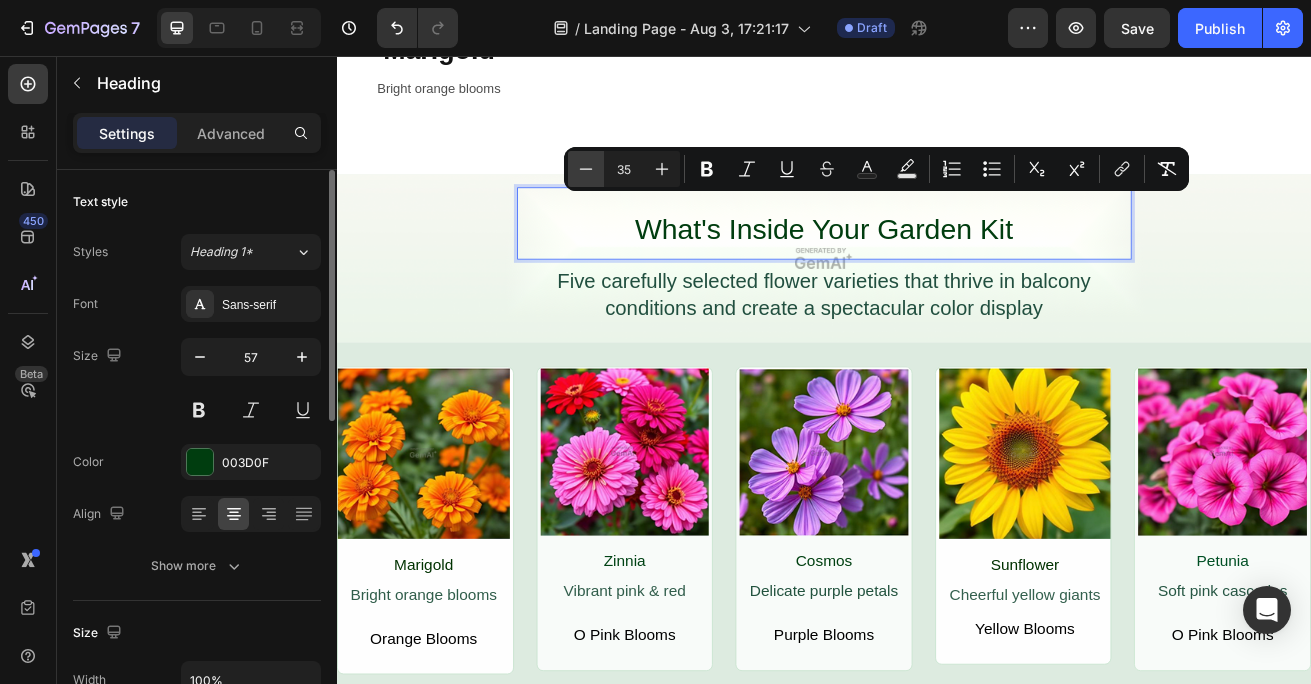 click 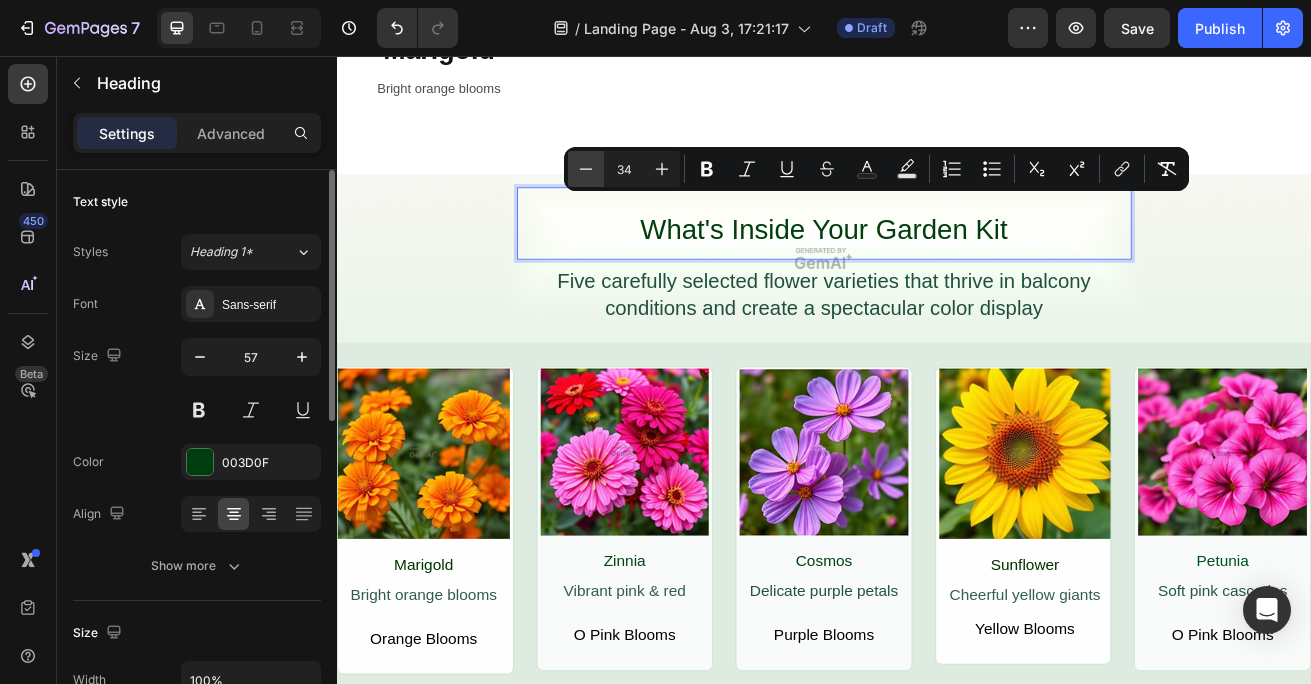 click 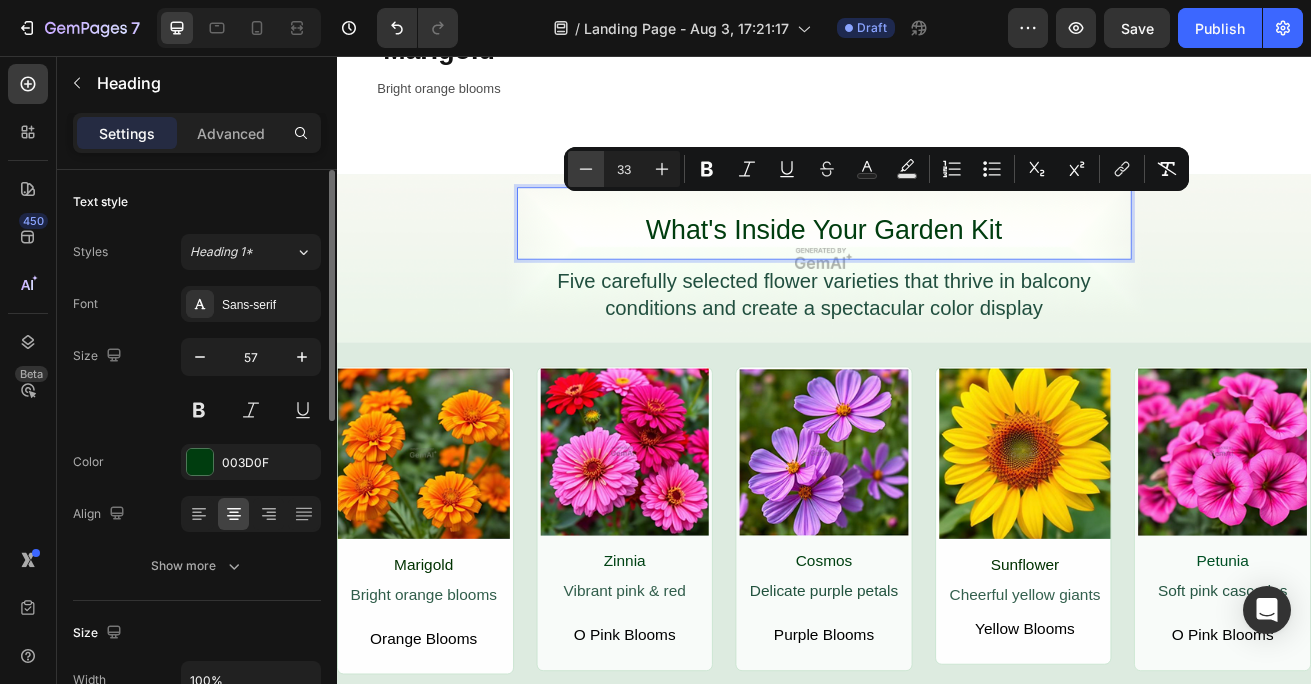 click 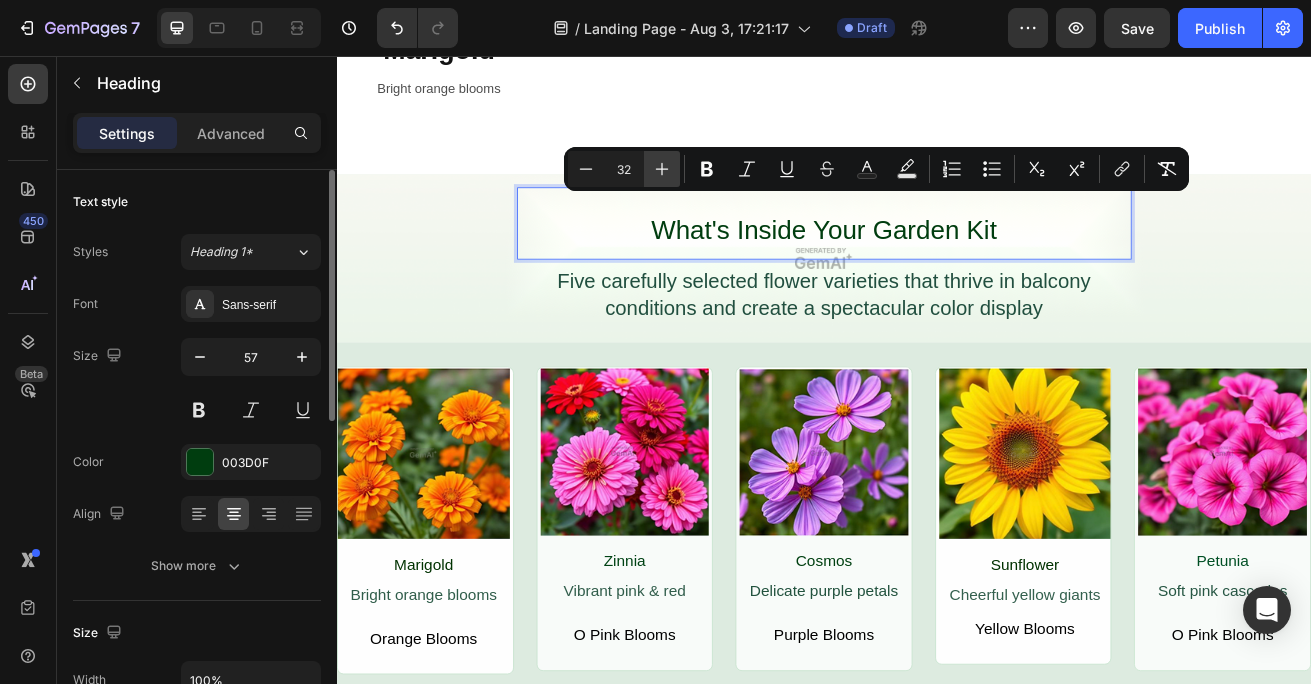 click 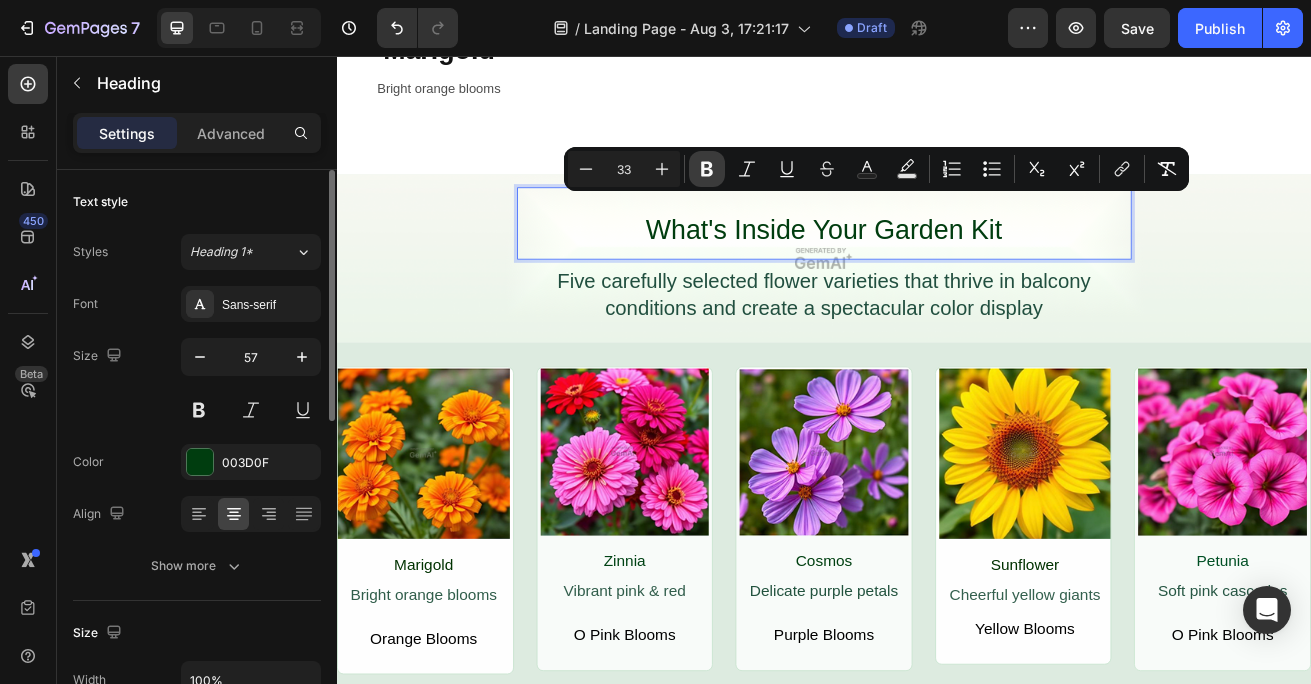 click 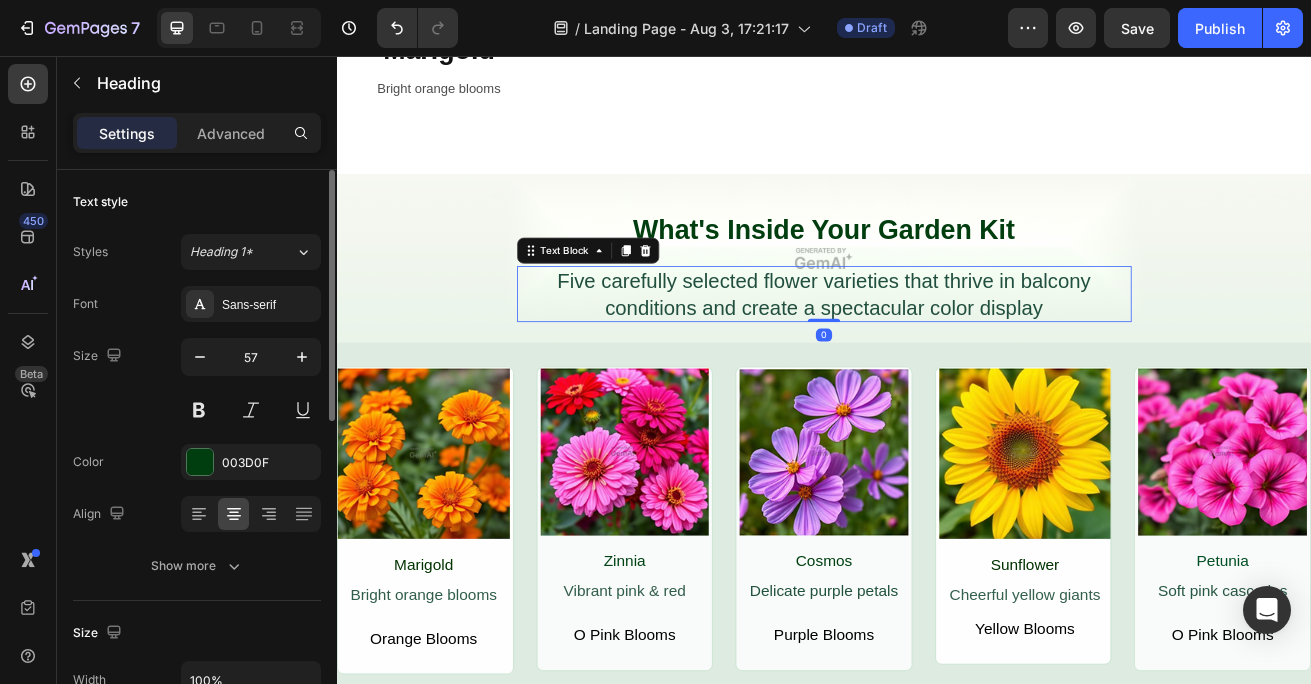 click on "Five carefully selected flower varieties that thrive in balcony conditions and create a spectacular color display" at bounding box center [937, 349] 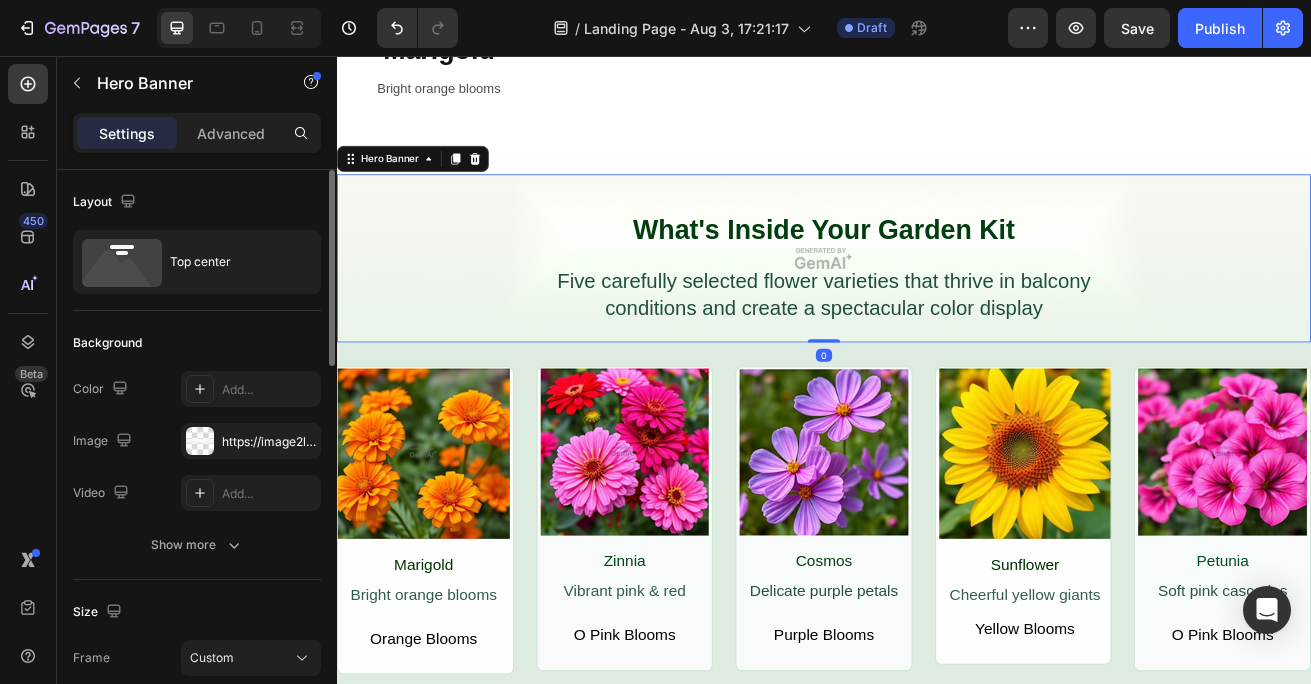 click on "⁠⁠⁠⁠⁠⁠⁠ What's Inside Your Garden Kit Heading Five carefully selected flower varieties that thrive in balcony conditions and create a spectacular color display Text Block Row" at bounding box center (937, 293) 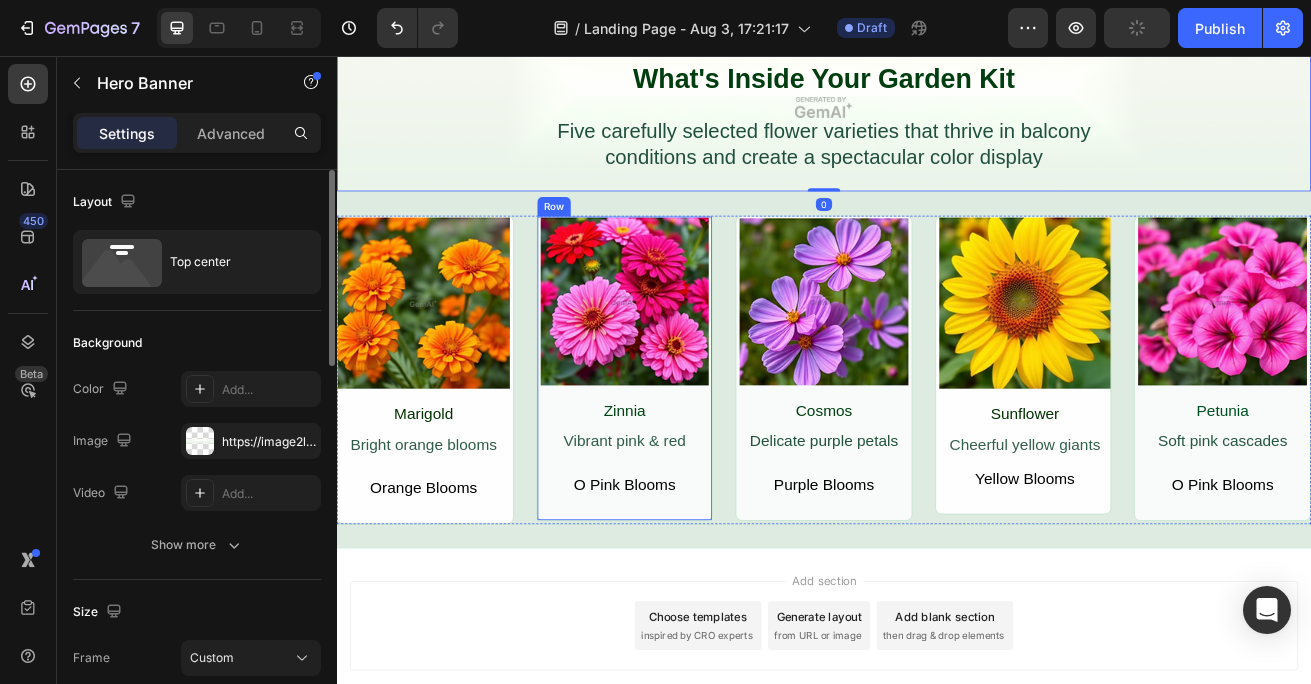 scroll, scrollTop: 1204, scrollLeft: 0, axis: vertical 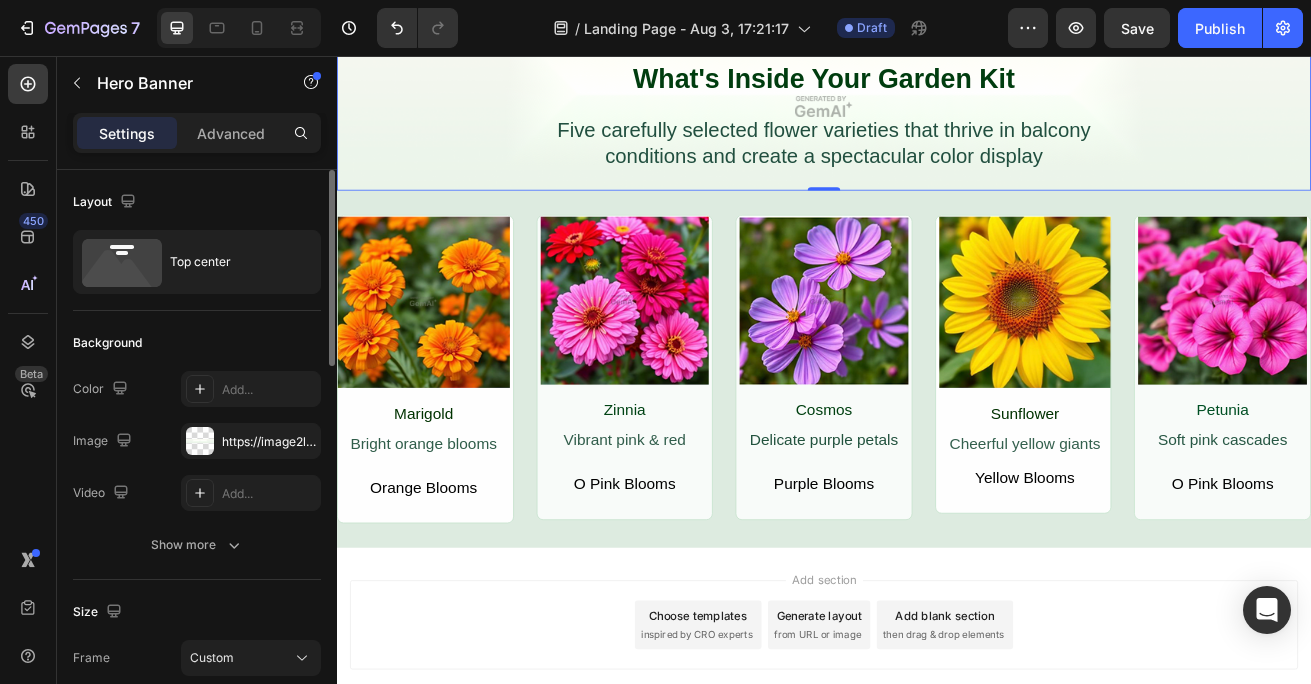 click on "⁠⁠⁠⁠⁠⁠⁠ What's Inside Your Garden Kit Heading Five carefully selected flower varieties that thrive in balcony conditions and create a spectacular color display Text Block Row" at bounding box center (937, 106) 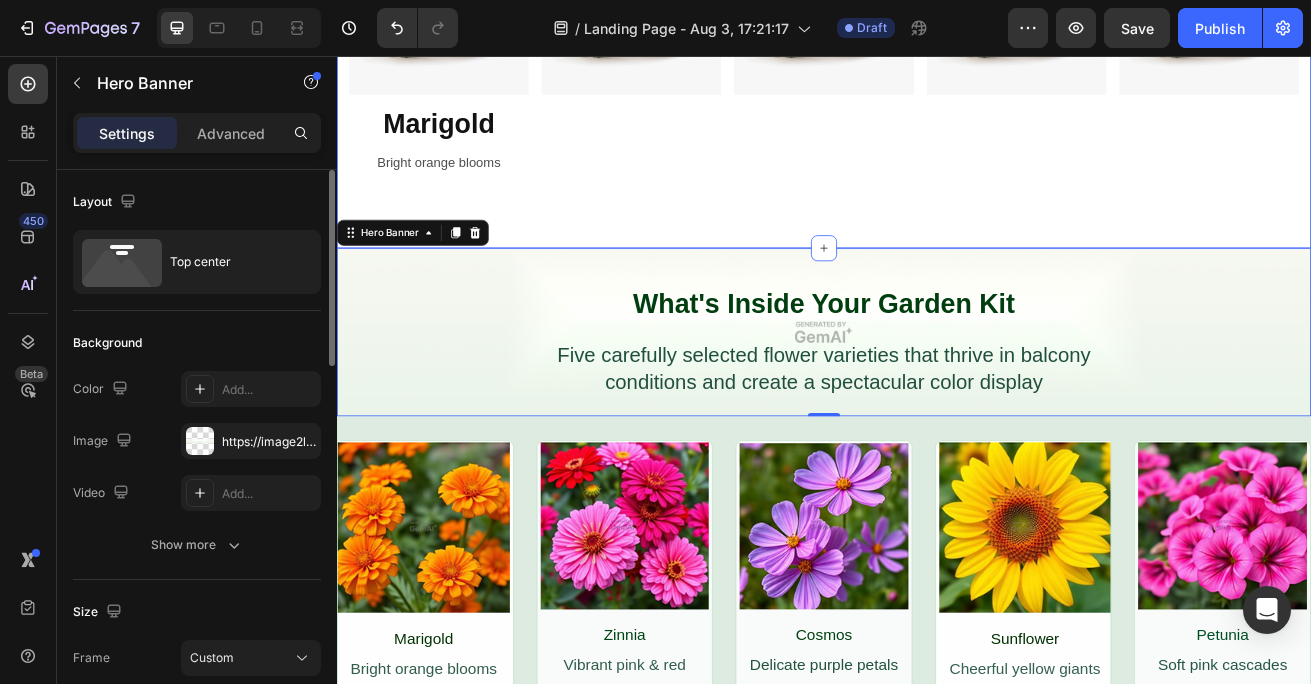 scroll, scrollTop: 933, scrollLeft: 0, axis: vertical 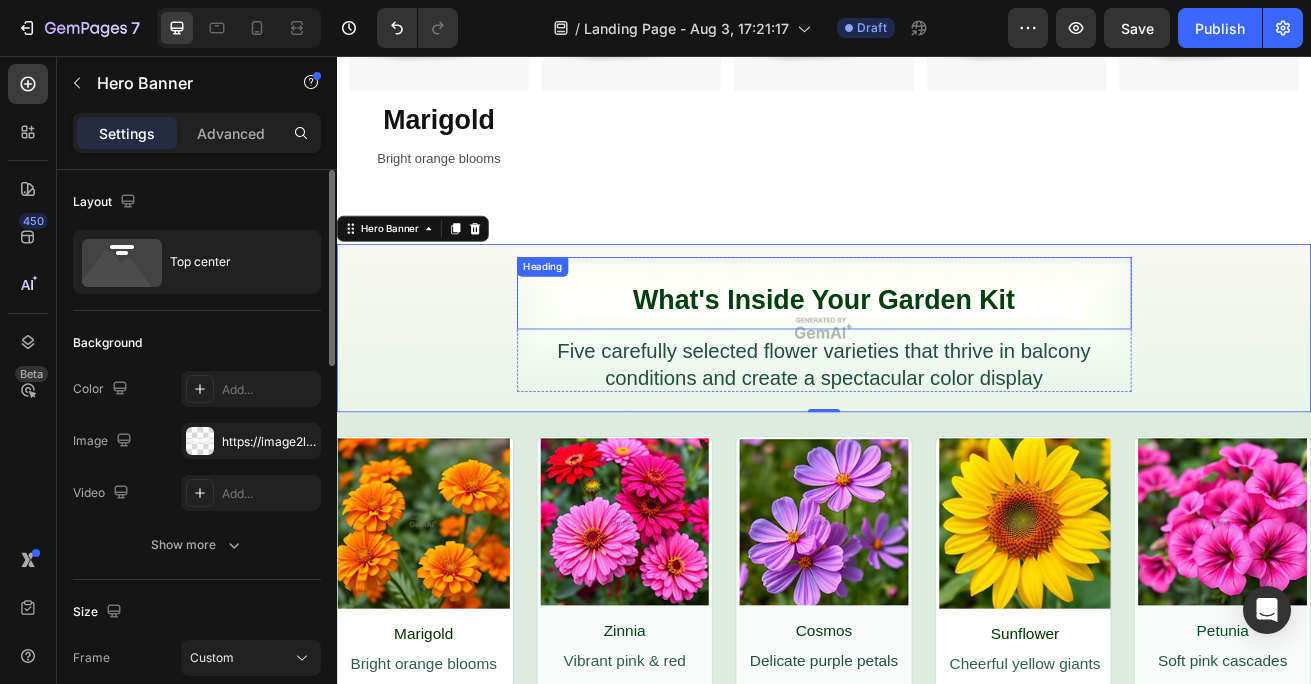 click on "What's Inside Your Garden Kit" at bounding box center [937, 356] 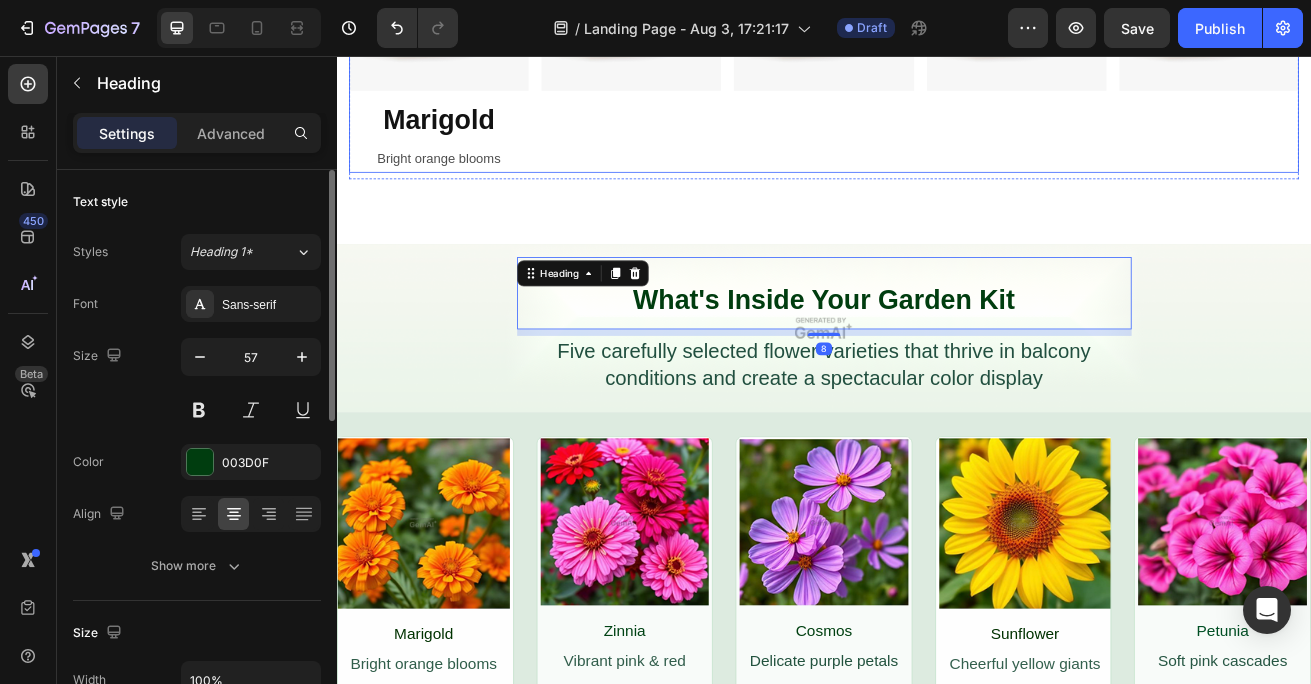 click on "Image" at bounding box center (1411, 66) 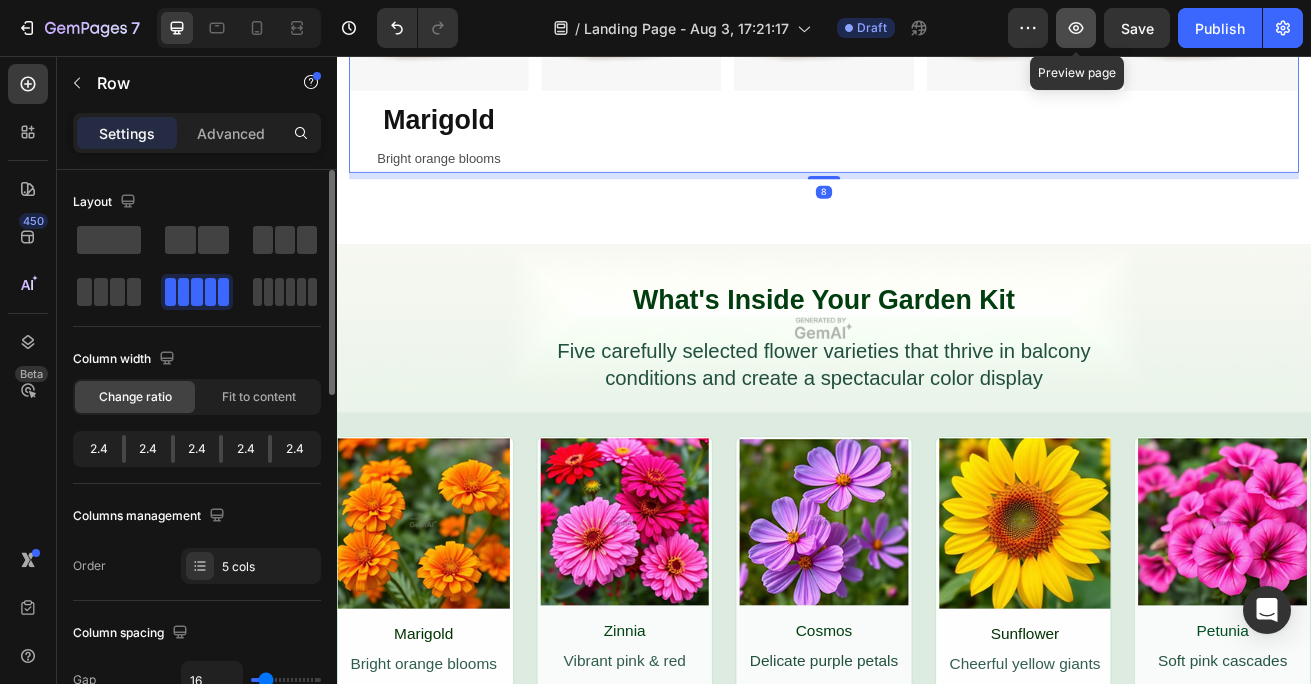 click 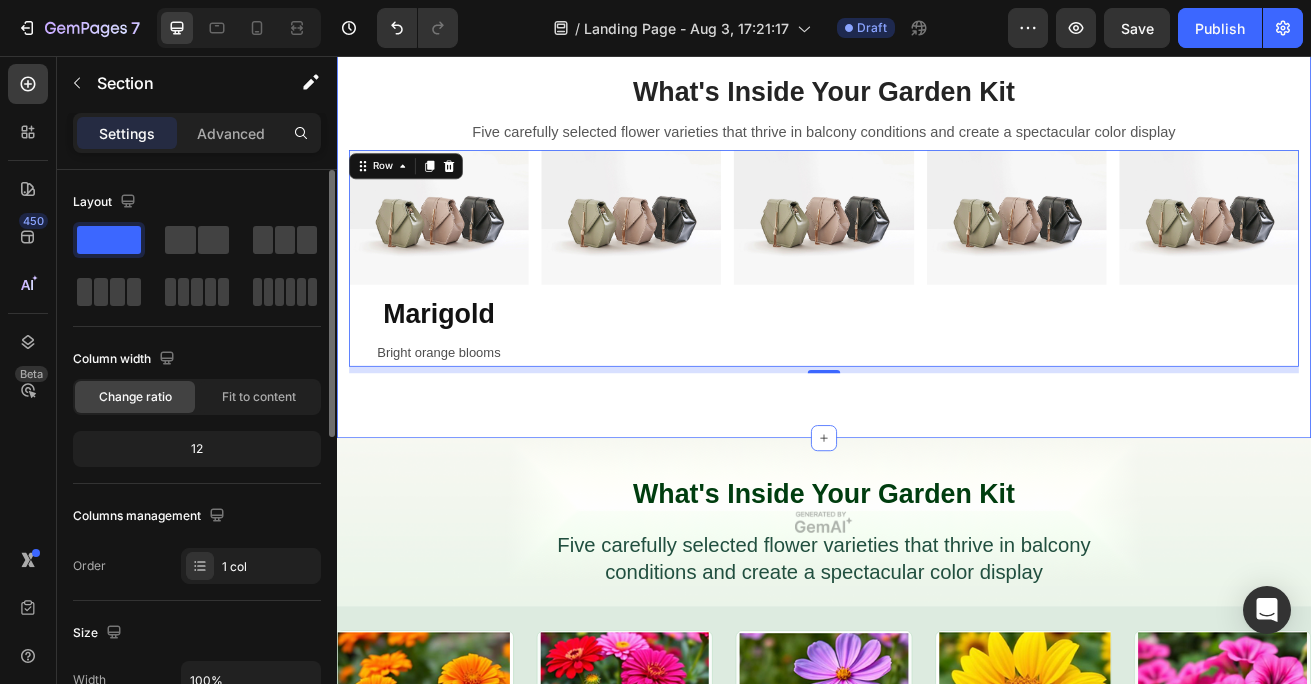 click on "Image Marigold Heading Bright orange blooms Text Block Image Image Image Image Row   8 More options for your pet Text block Row Section 2" at bounding box center (937, 262) 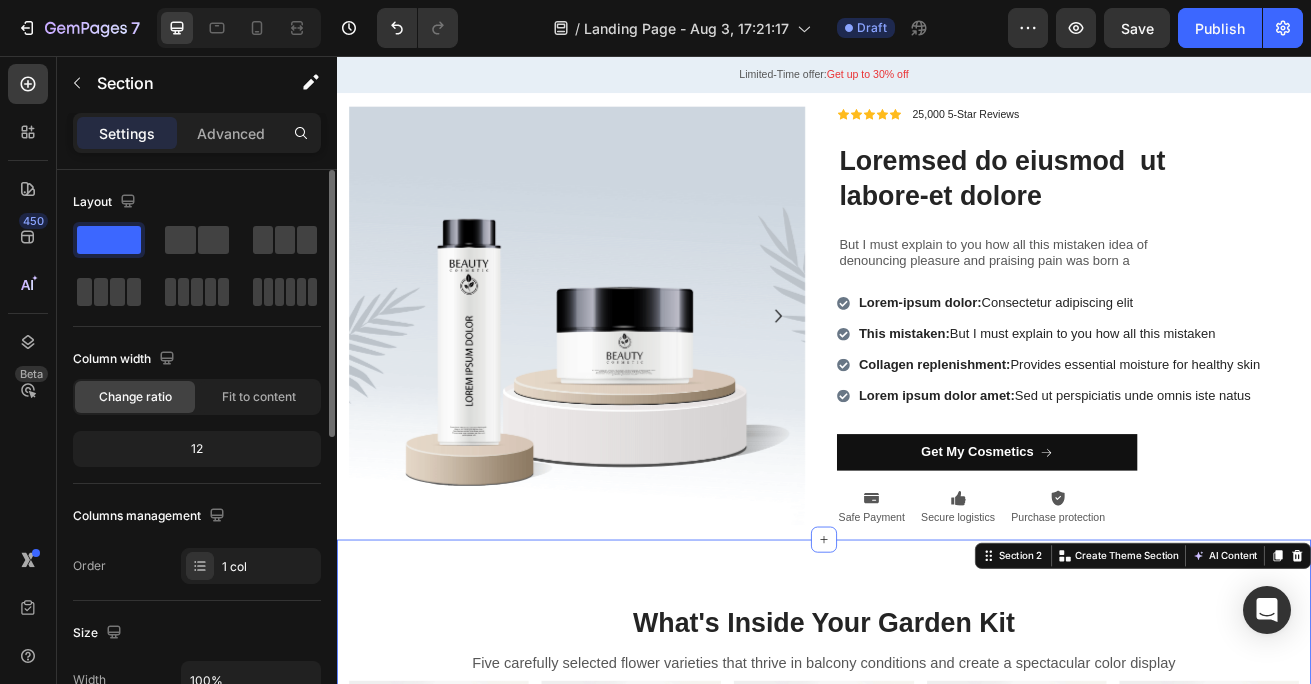scroll, scrollTop: 42, scrollLeft: 0, axis: vertical 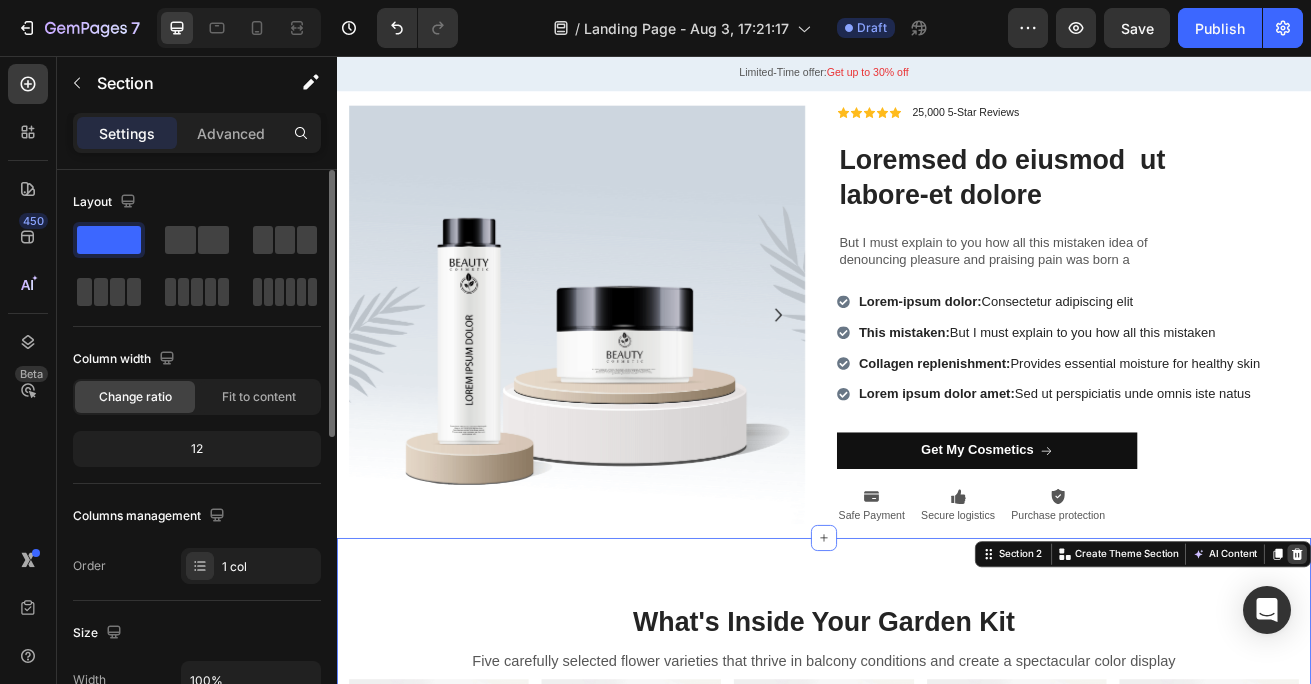 click at bounding box center (1520, 670) 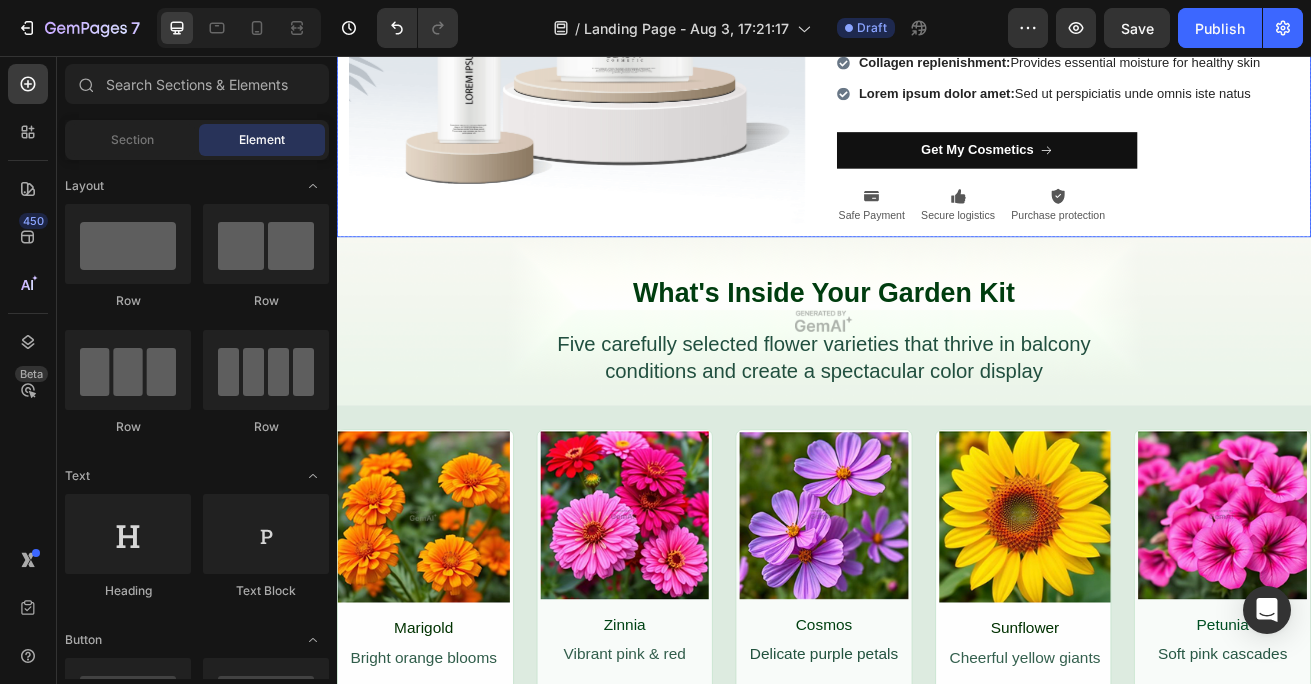 scroll, scrollTop: 419, scrollLeft: 0, axis: vertical 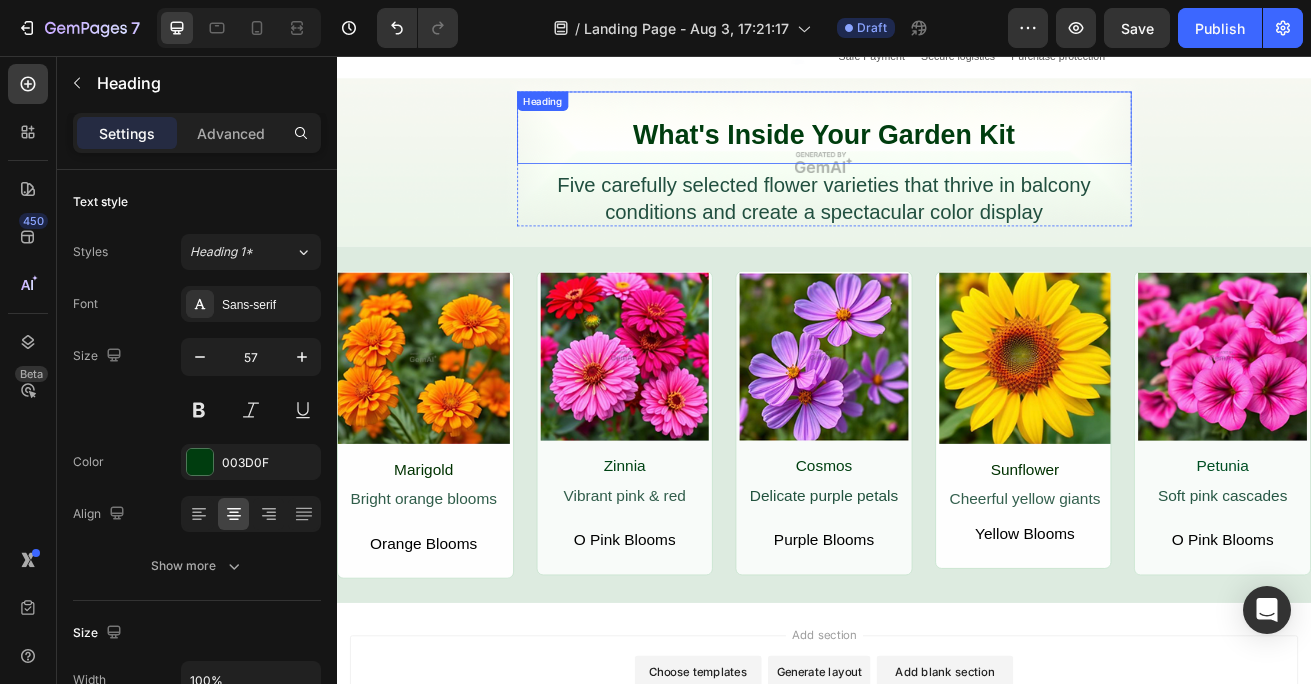 click on "What's Inside Your Garden Kit" at bounding box center (937, 145) 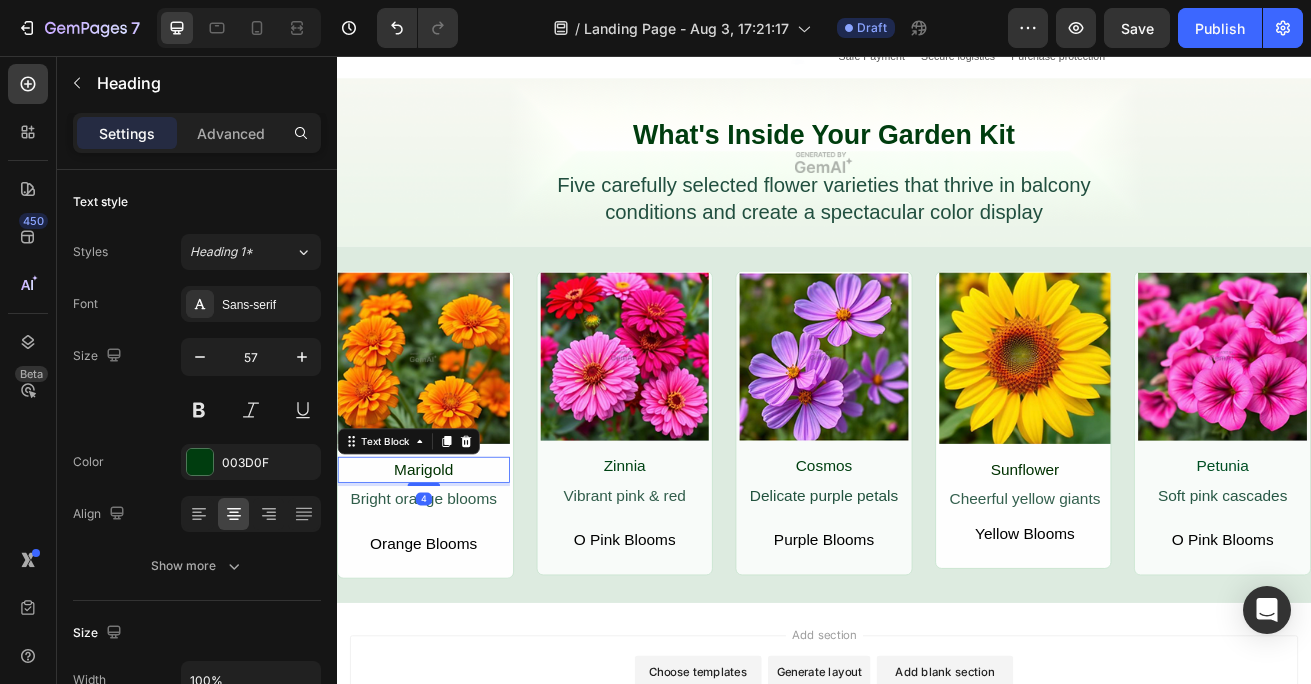 click on "Marigold" at bounding box center [444, 566] 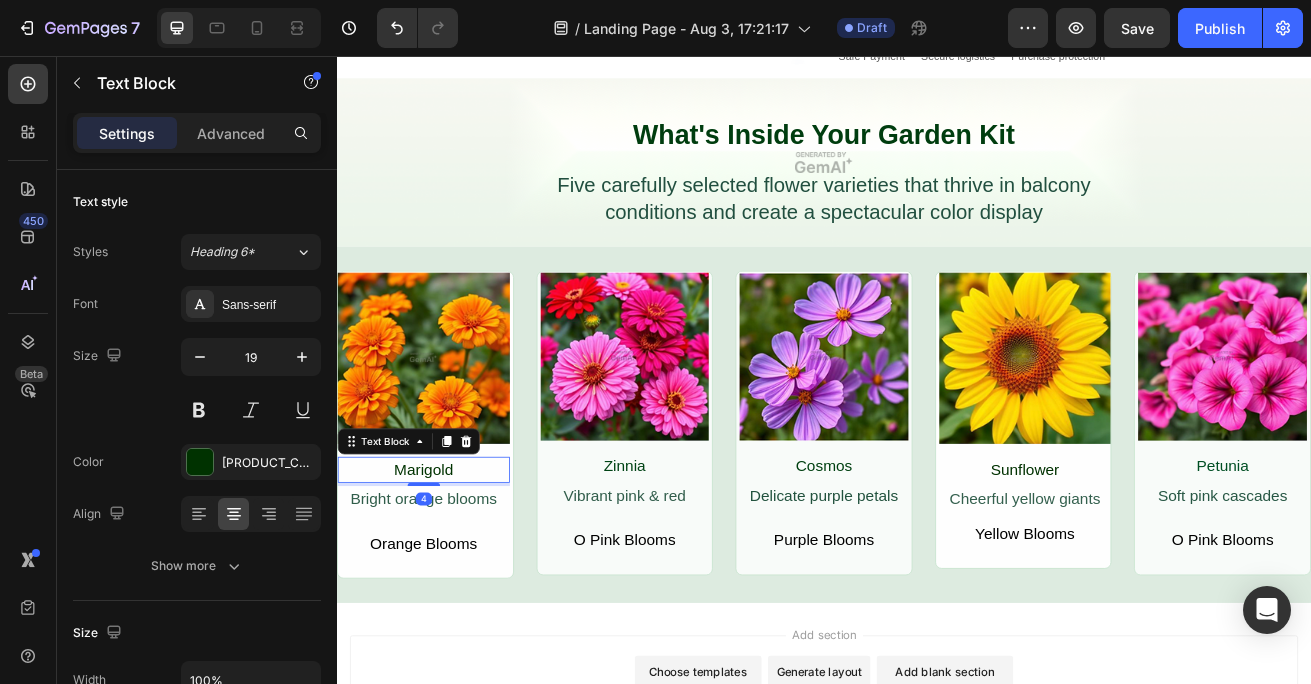 click on "Marigold" at bounding box center (444, 566) 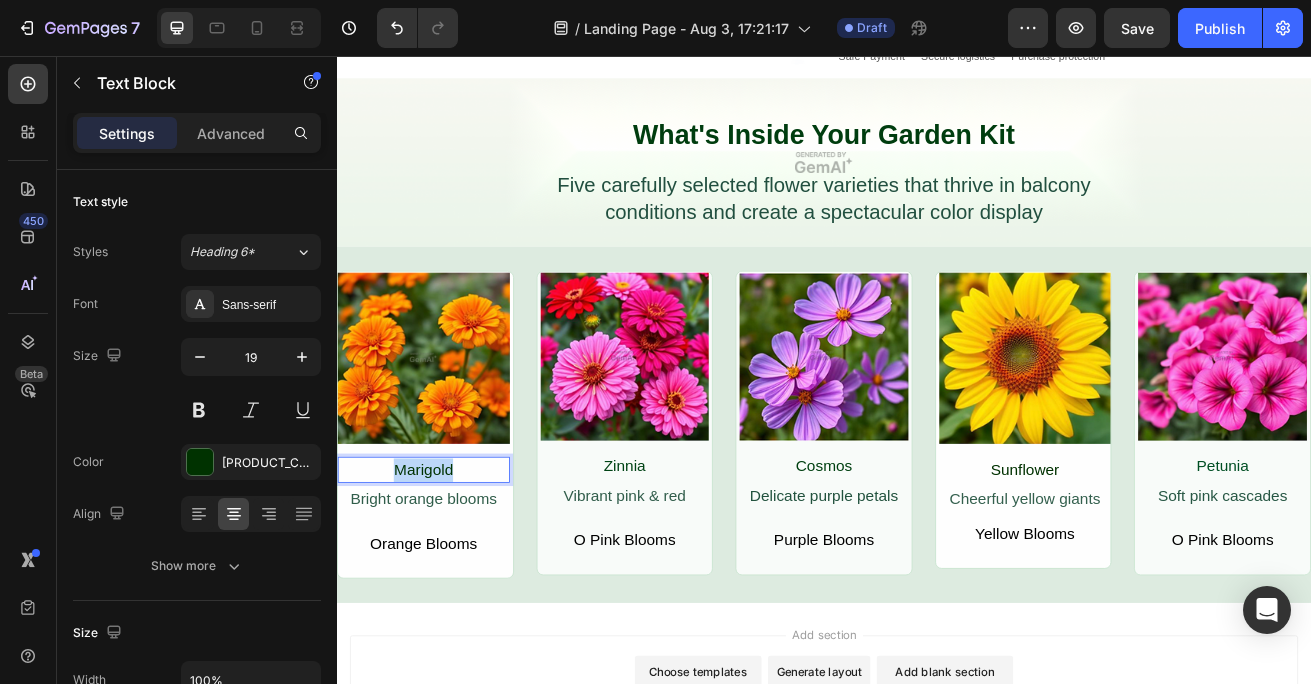 click on "Marigold" at bounding box center [444, 566] 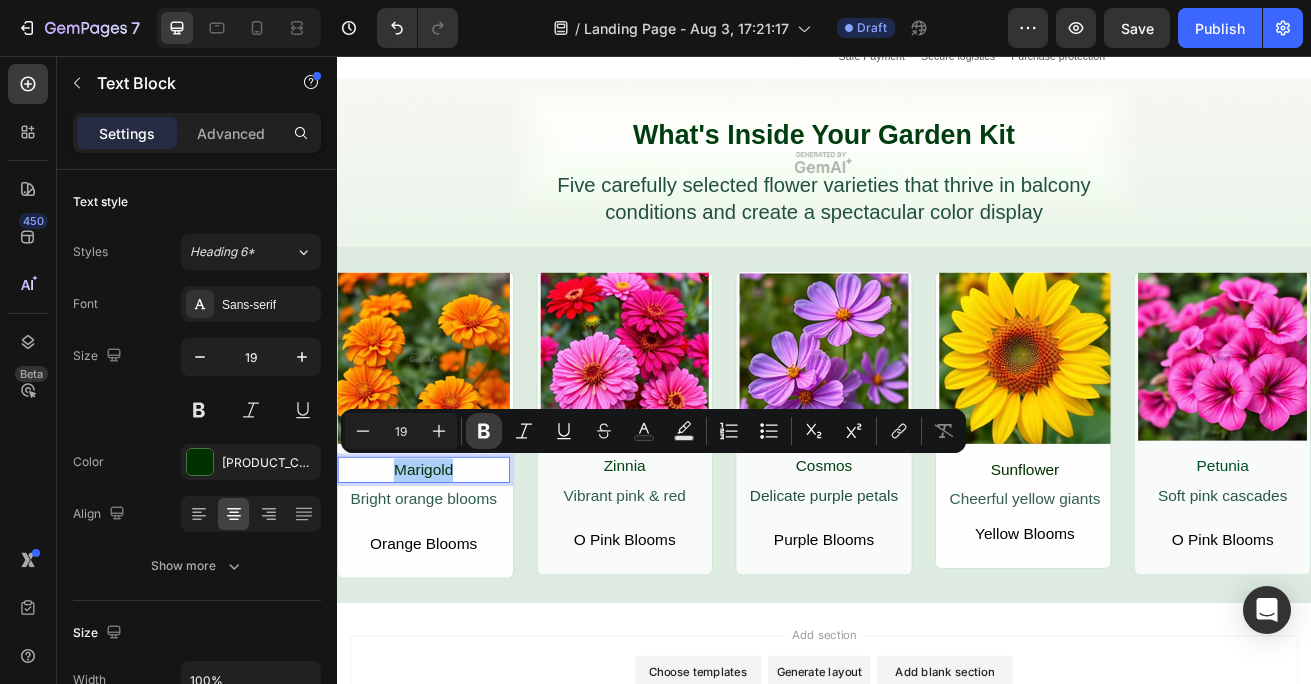 click 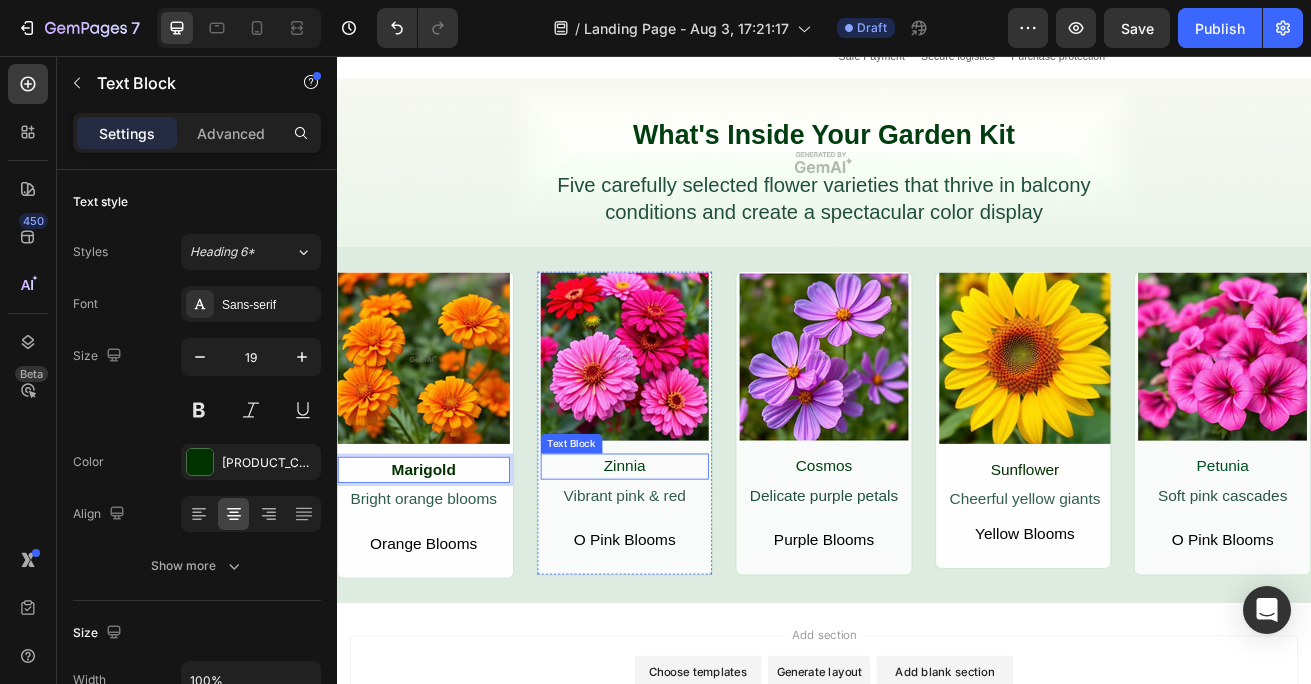 click on "Zinnia" at bounding box center (692, 562) 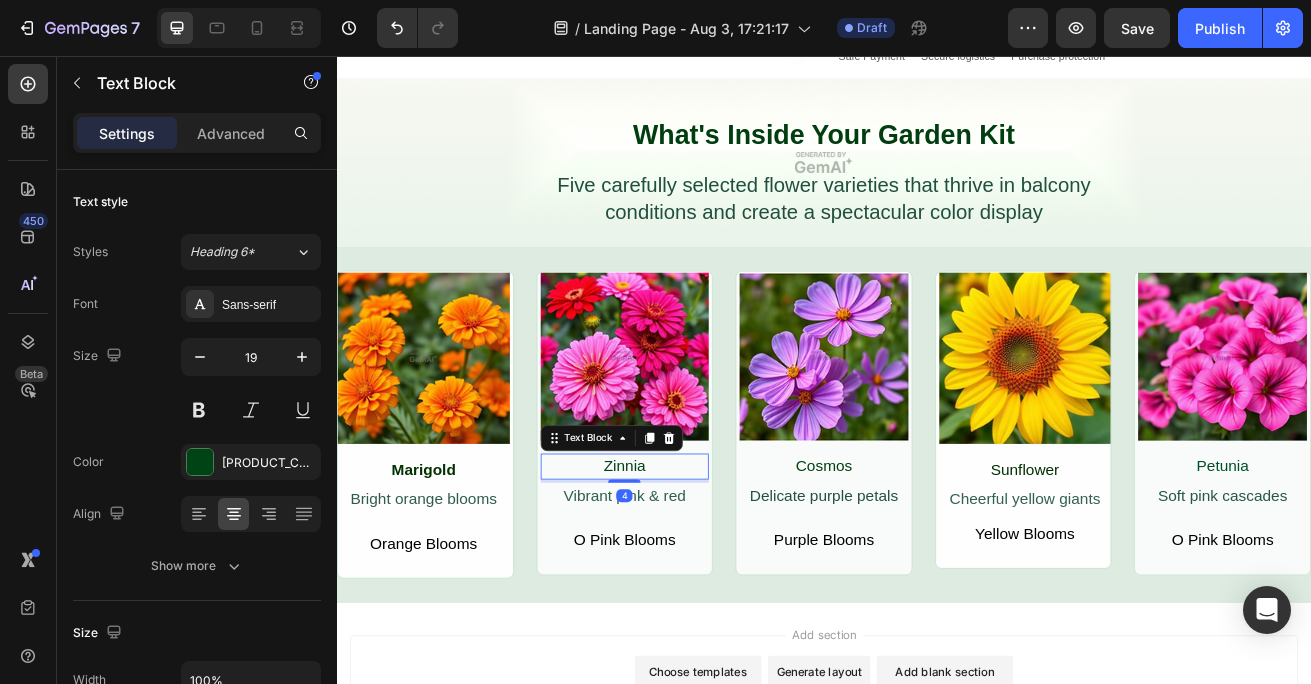 click on "Zinnia" at bounding box center [692, 562] 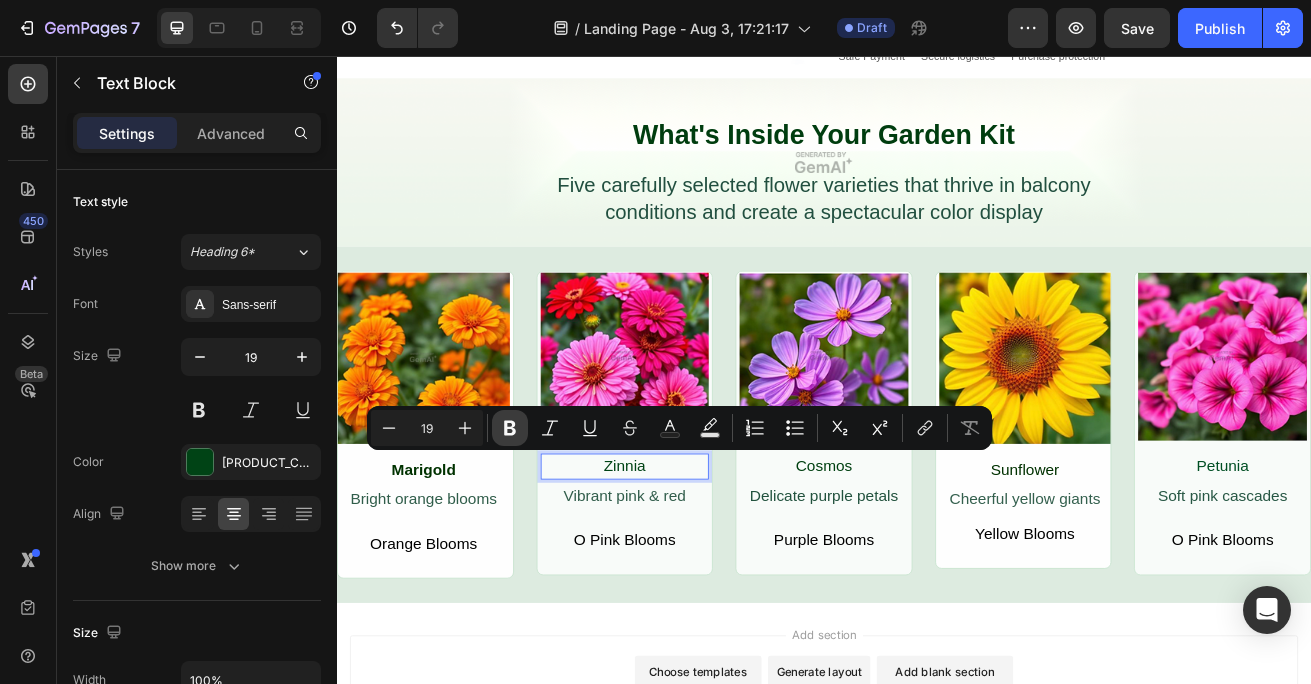 click 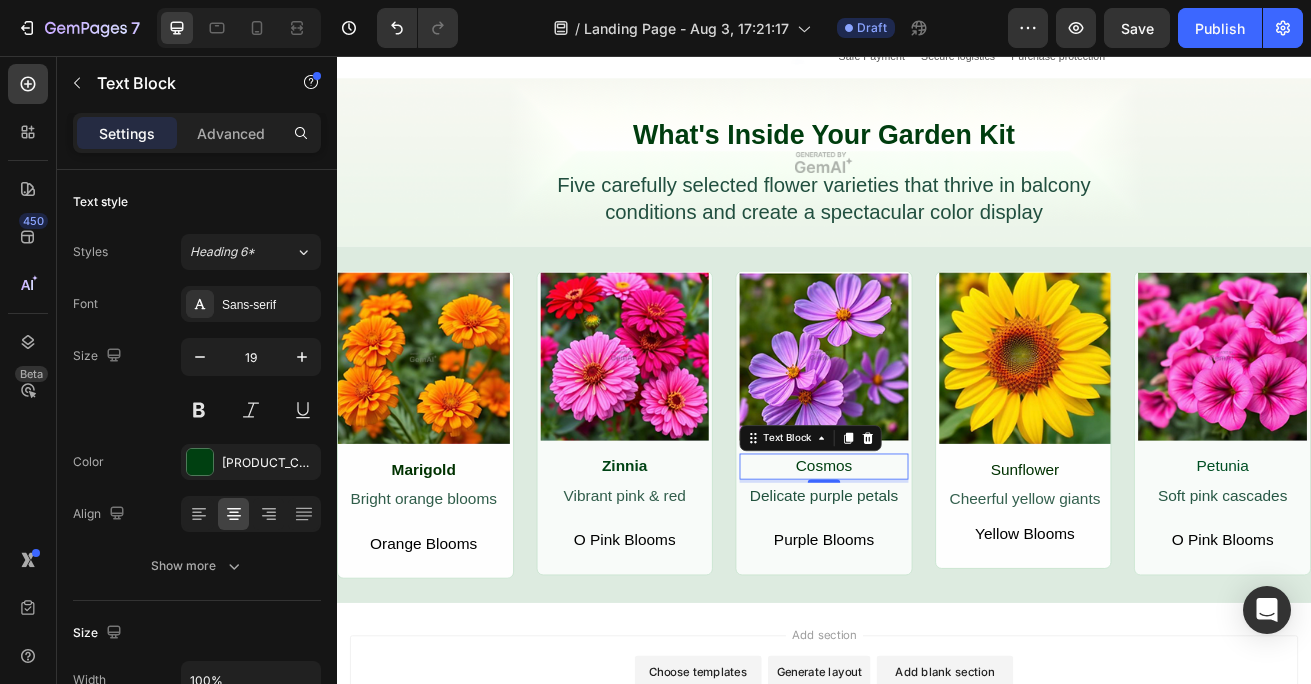 click on "Cosmos" at bounding box center (937, 562) 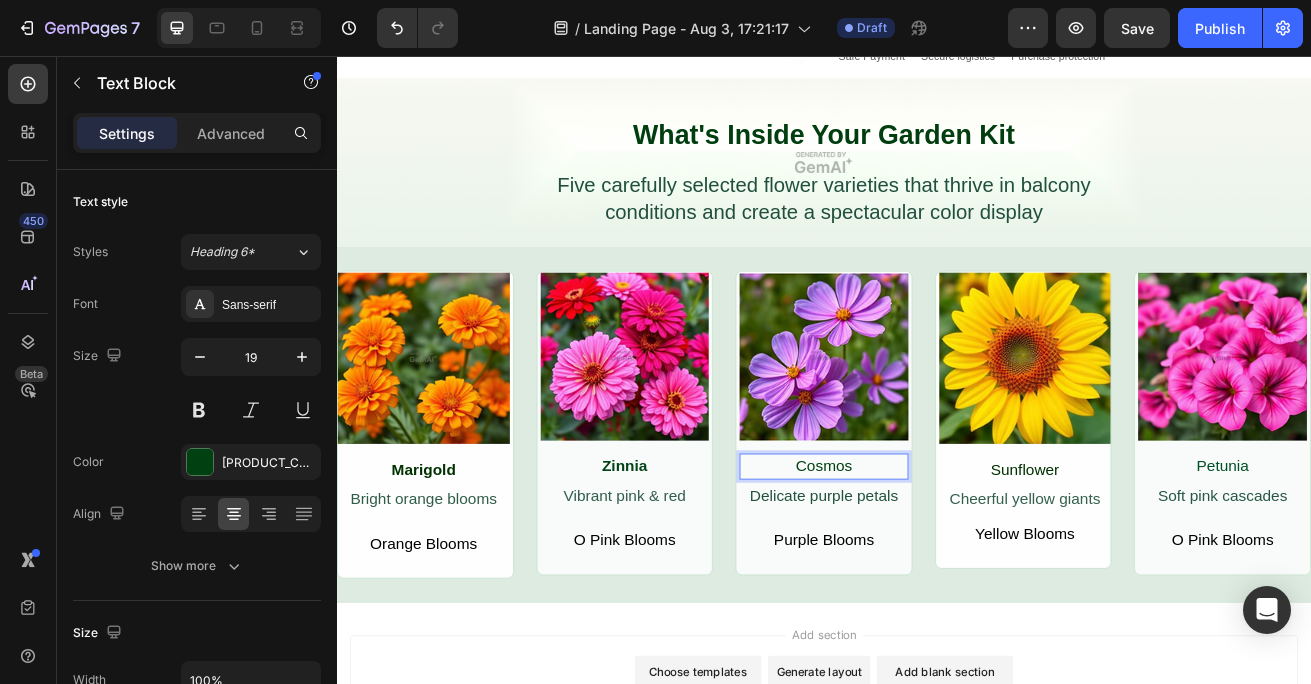 click on "Cosmos" at bounding box center [937, 562] 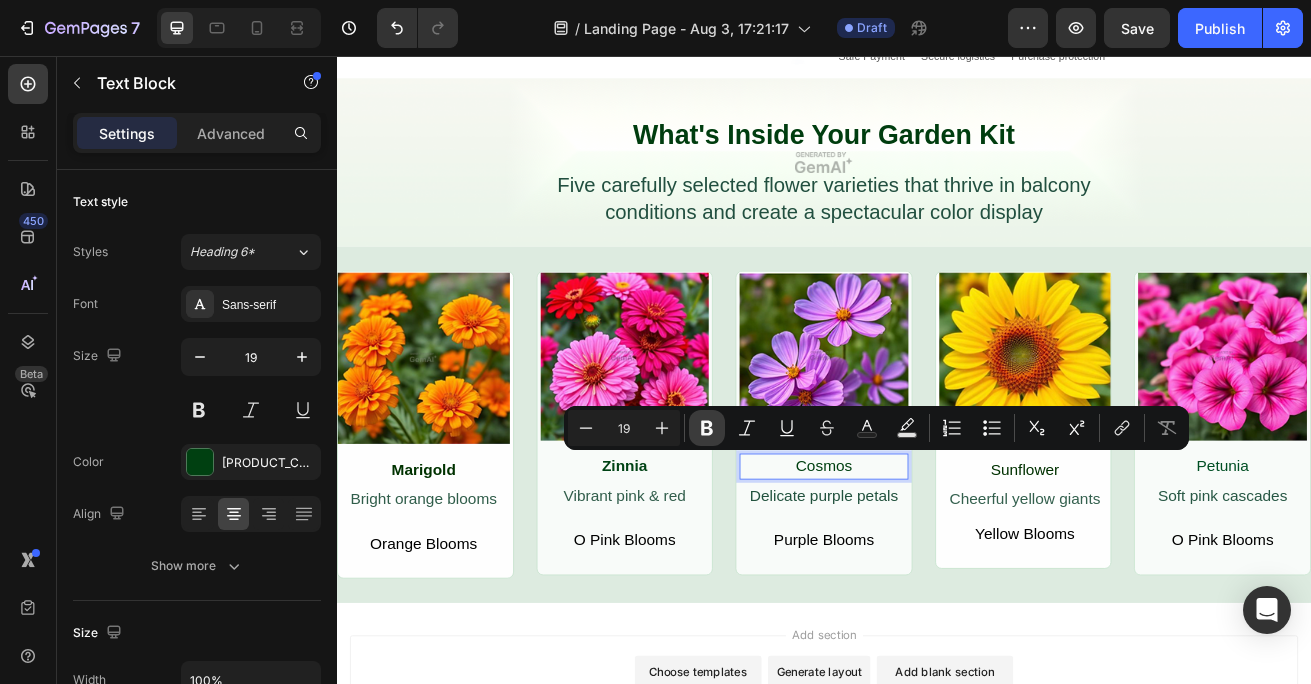 click on "Bold" at bounding box center (707, 428) 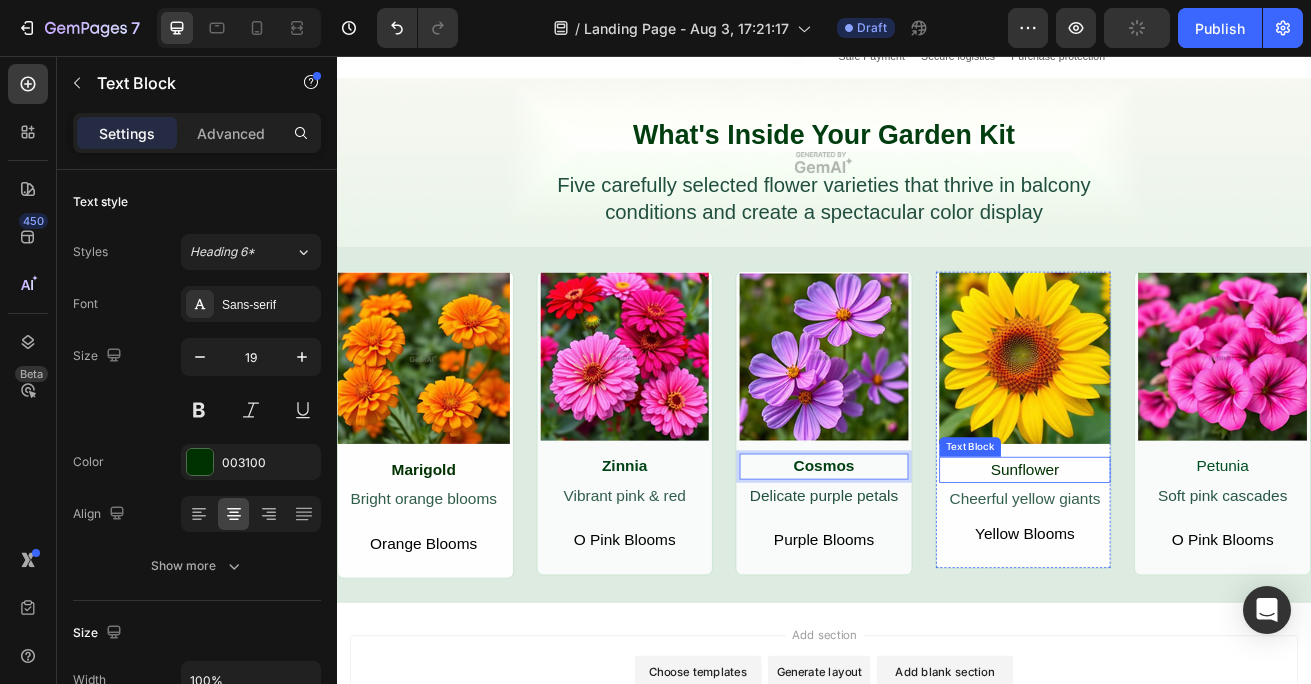 click on "Sunflower" at bounding box center (1185, 566) 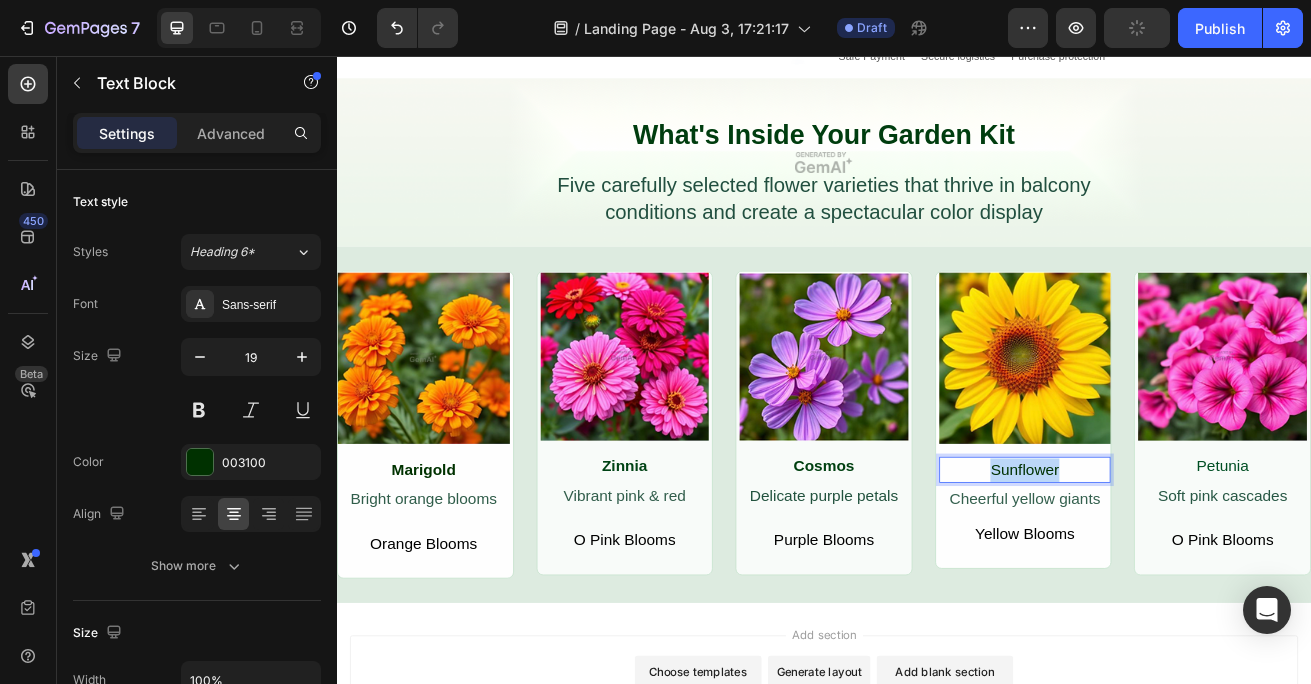 click on "Sunflower" at bounding box center [1185, 566] 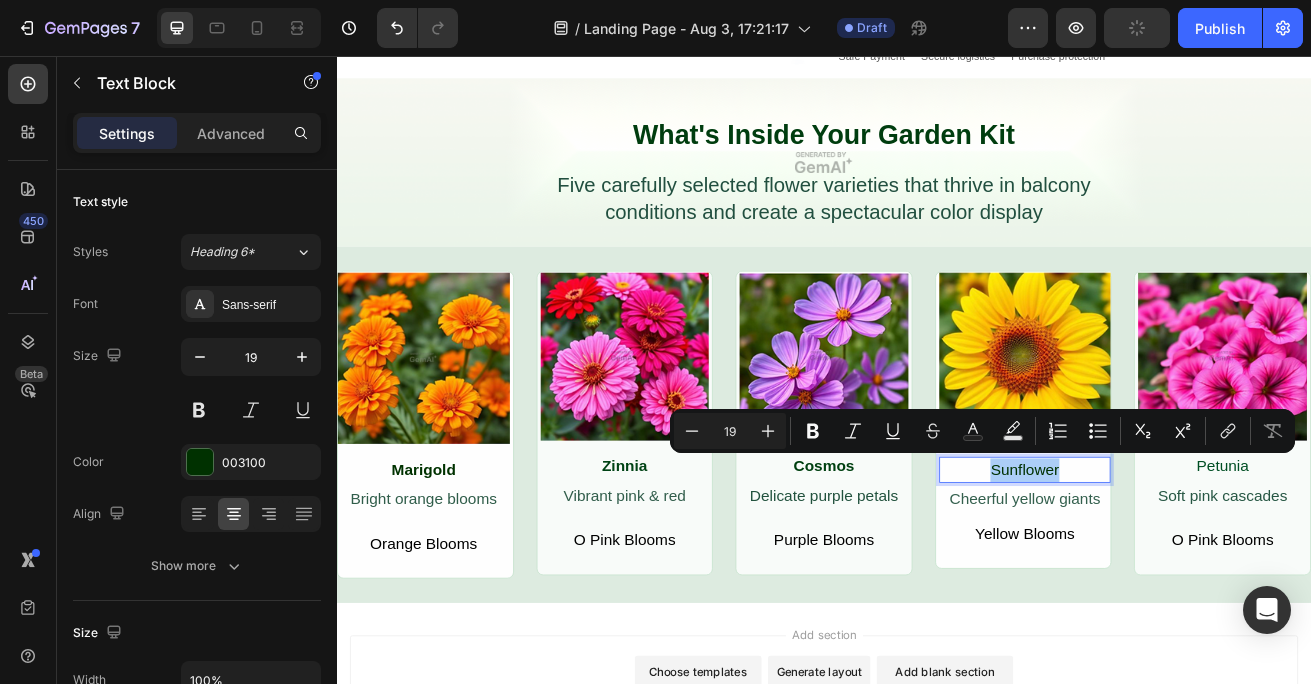 click on "Minus 19 Plus Bold Italic Underline       Strikethrough
Text Color
Text Background Color Numbered List Bulleted List Subscript Superscript       link Remove Format" at bounding box center [982, 431] 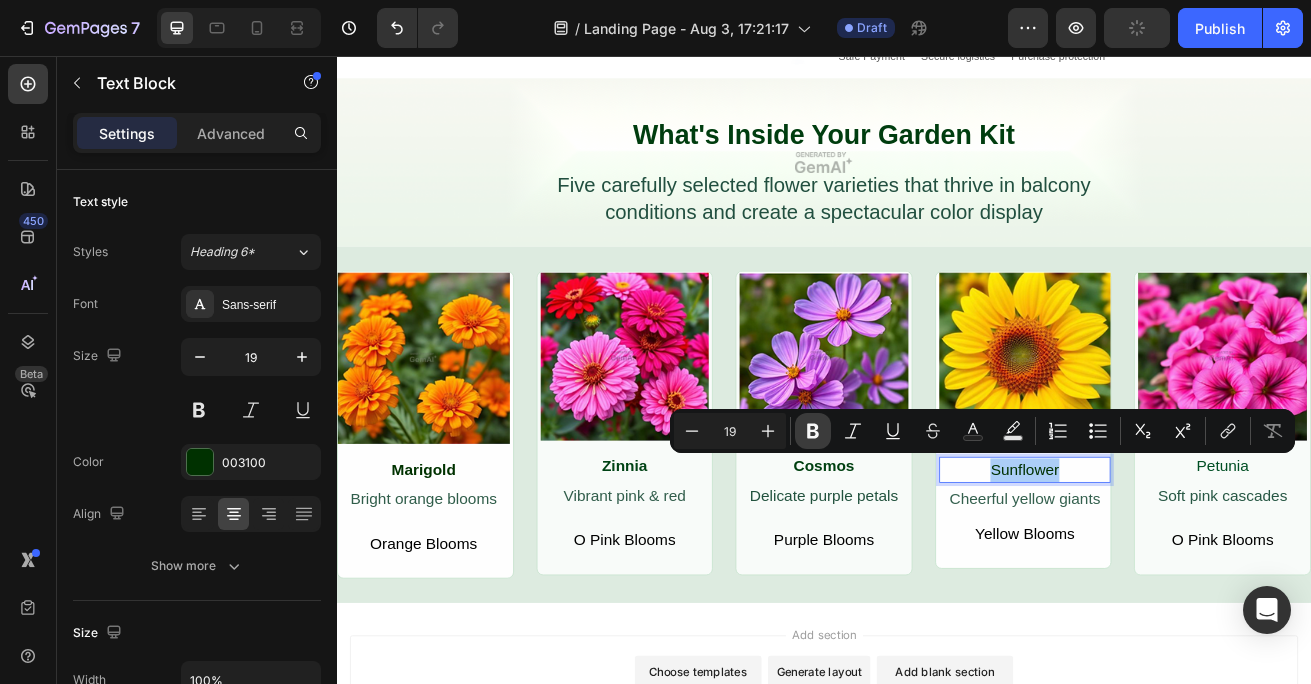 click 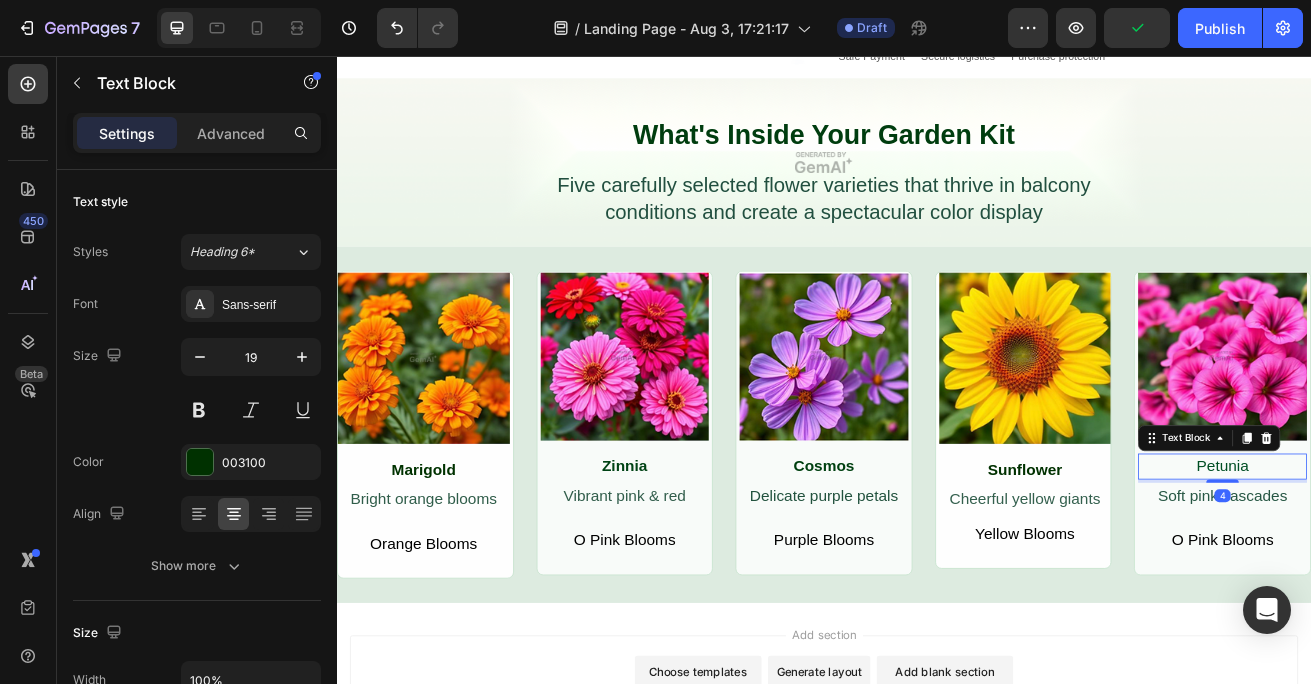 click on "Petunia" at bounding box center (1428, 562) 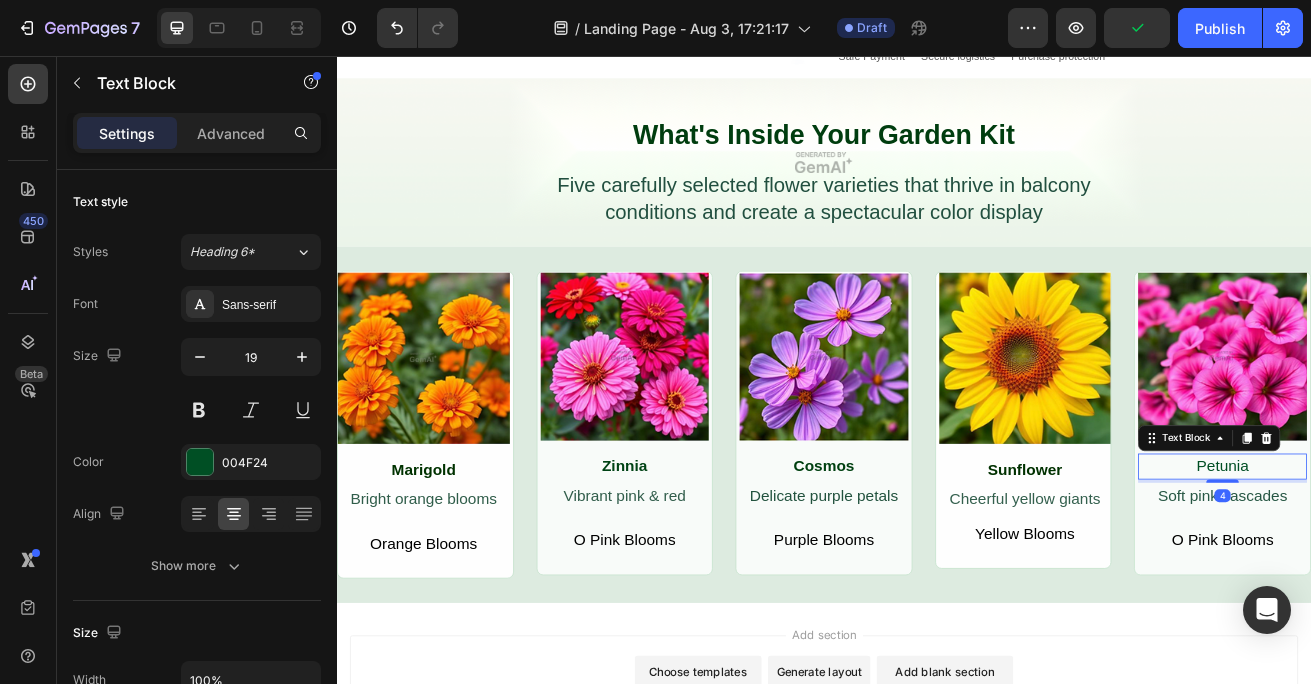 click on "Petunia" at bounding box center (1428, 562) 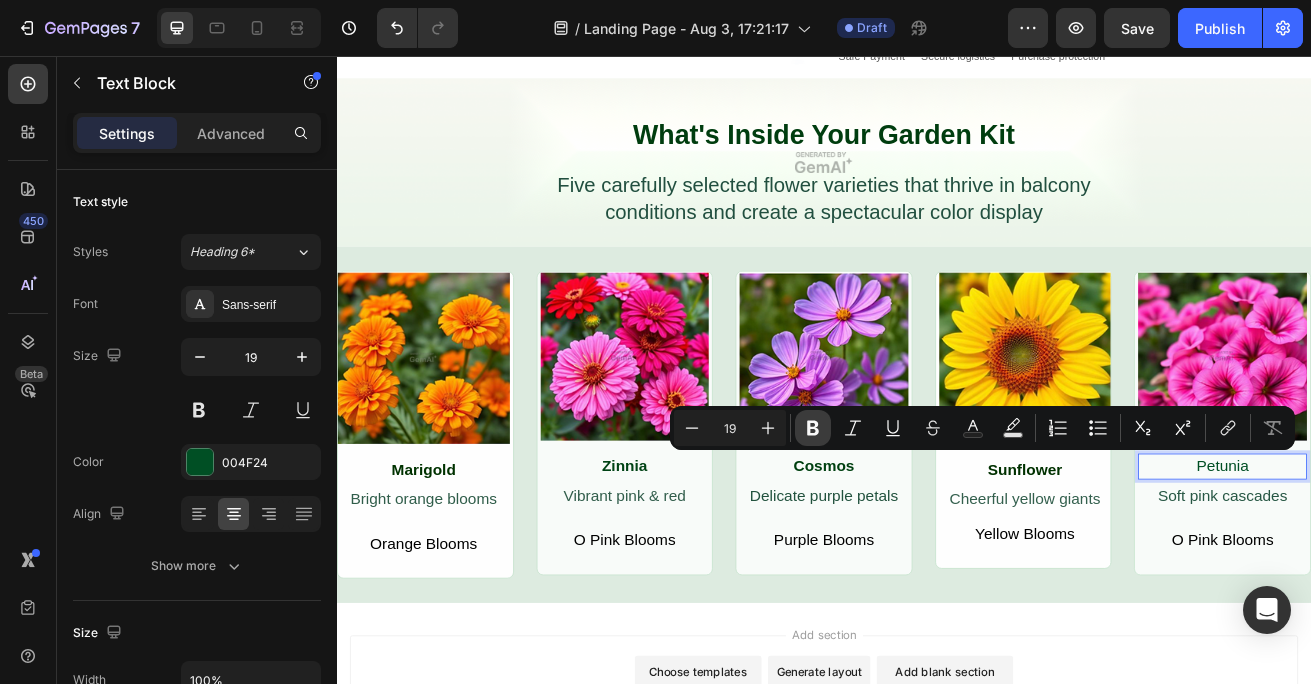 click 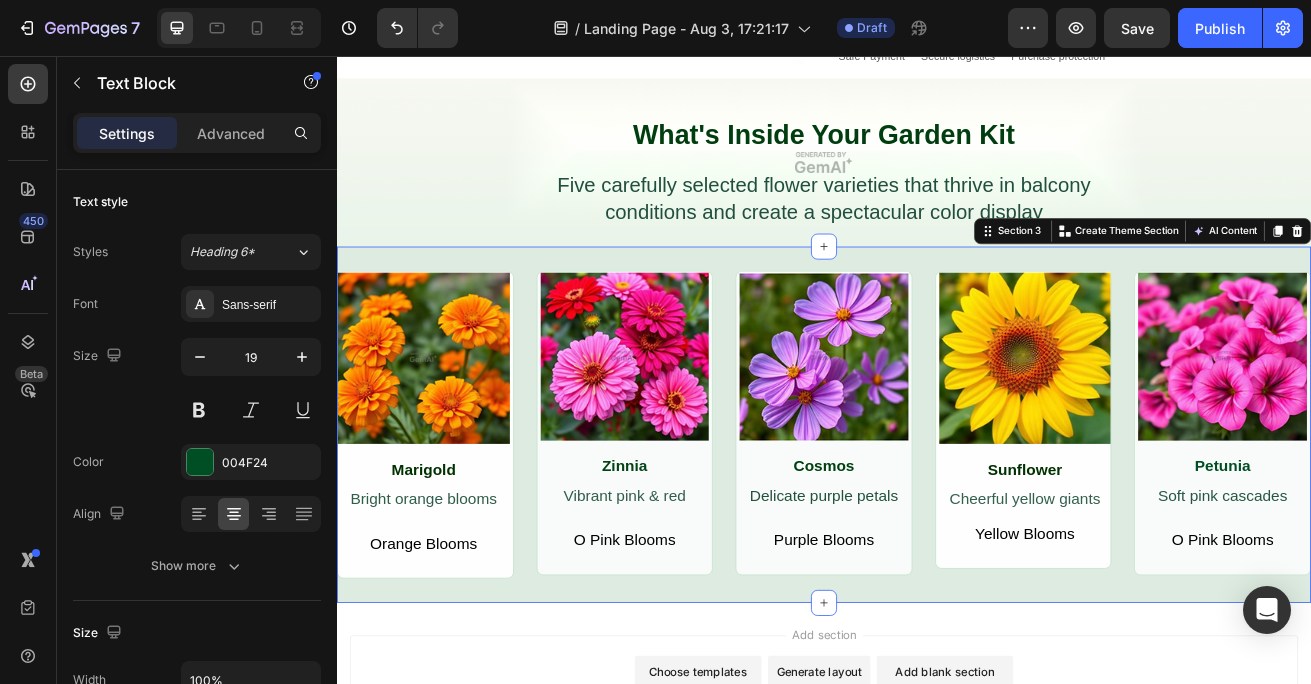 click on "Image Marigold Text Block Bright orange blooms Text Block Orange Blooms Button Row Image Zinnia Text Block Vibrant pink & red Text Block O Pink Blooms Button Row Image Cosmos Text Block Delicate purple petals Text Block Purple Blooms Button Row Image Sunflower Text Block Cheerful yellow giants Text Block Yellow Blooms Button Row Image Petunia Text Block Soft pink cascades Text Block O Pink Blooms Button Row Row Section 3   You can create reusable sections Create Theme Section AI Content Write with GemAI What would you like to describe here? Tone and Voice Persuasive Product Graviola (Live Plant with Booster) Show more Generate" at bounding box center [937, 510] 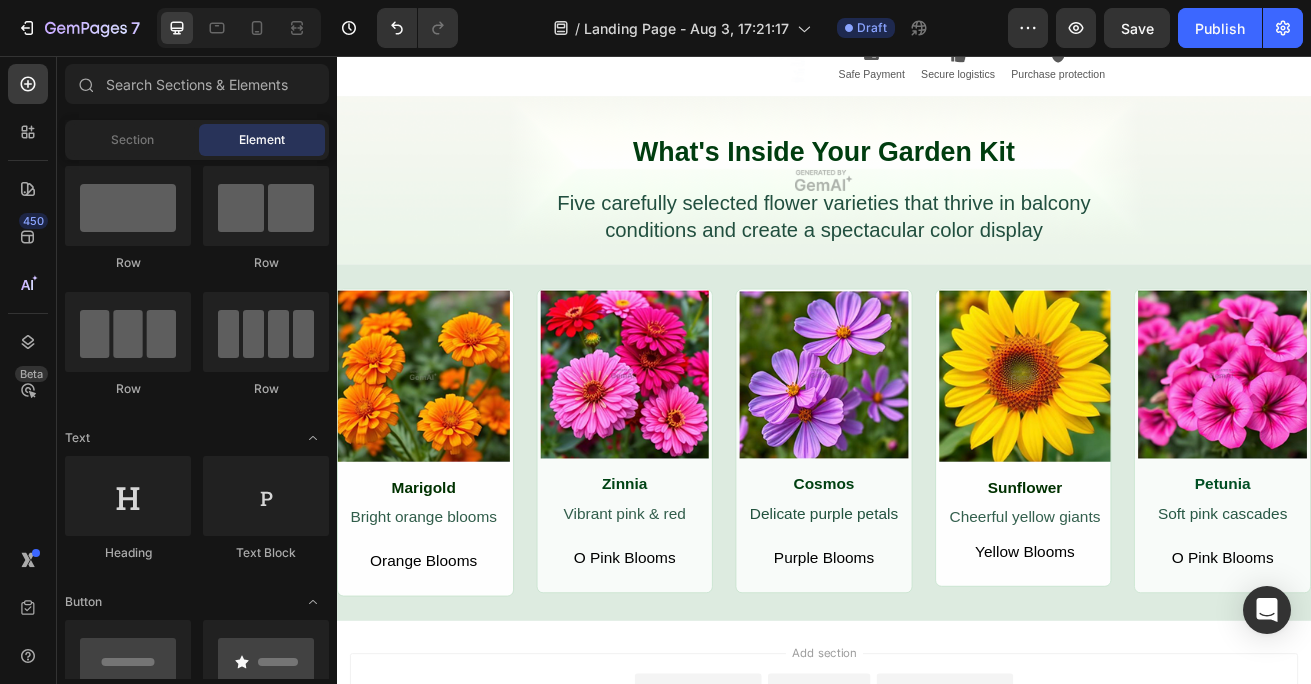 scroll, scrollTop: 588, scrollLeft: 0, axis: vertical 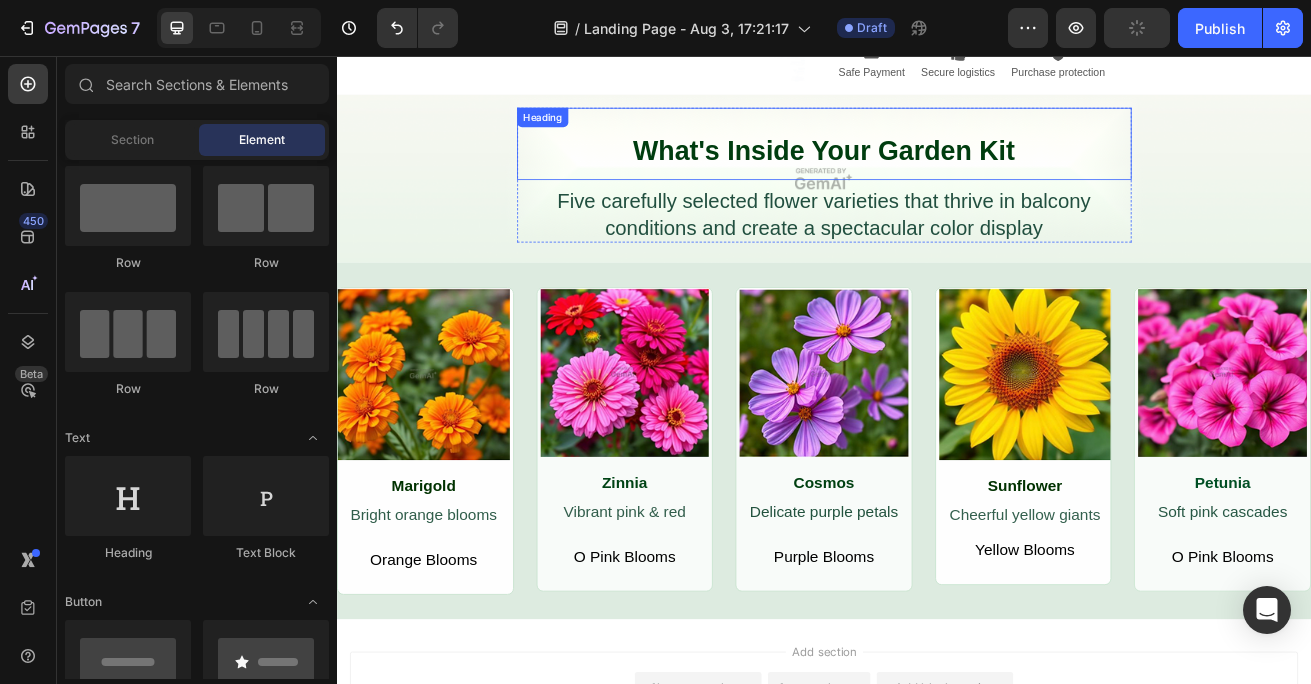 click on "What's Inside Your Garden Kit" at bounding box center (937, 165) 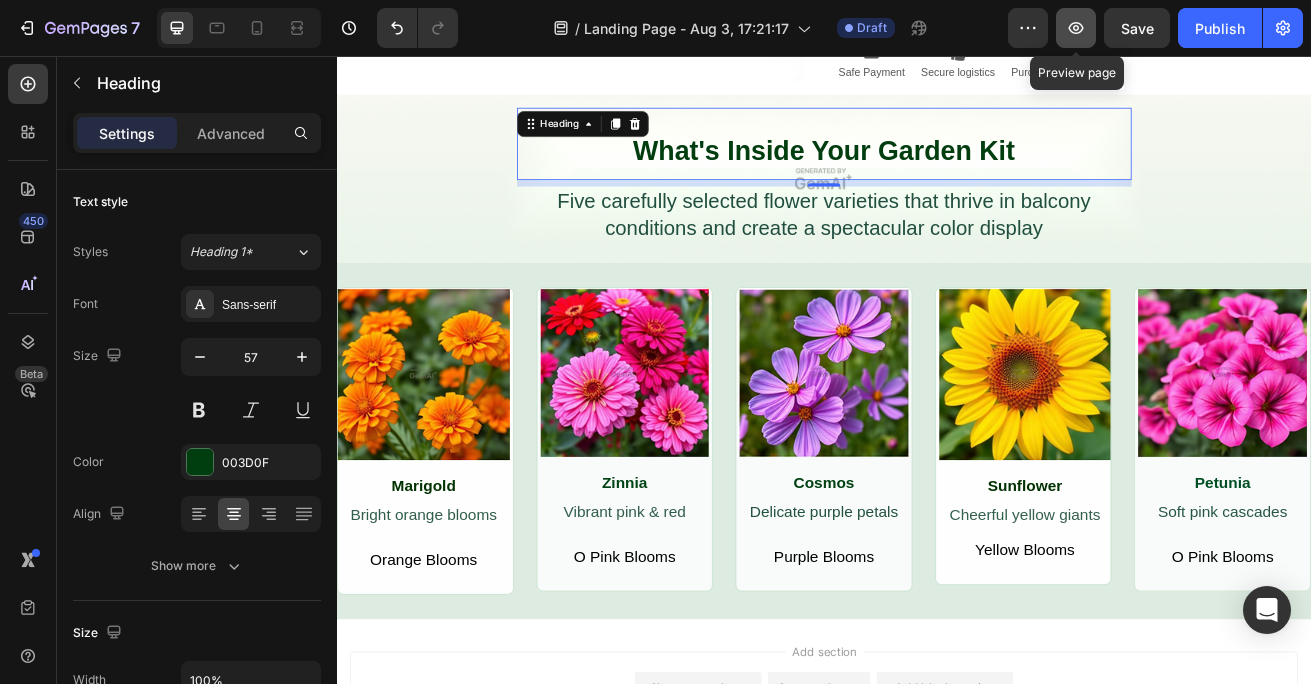 click 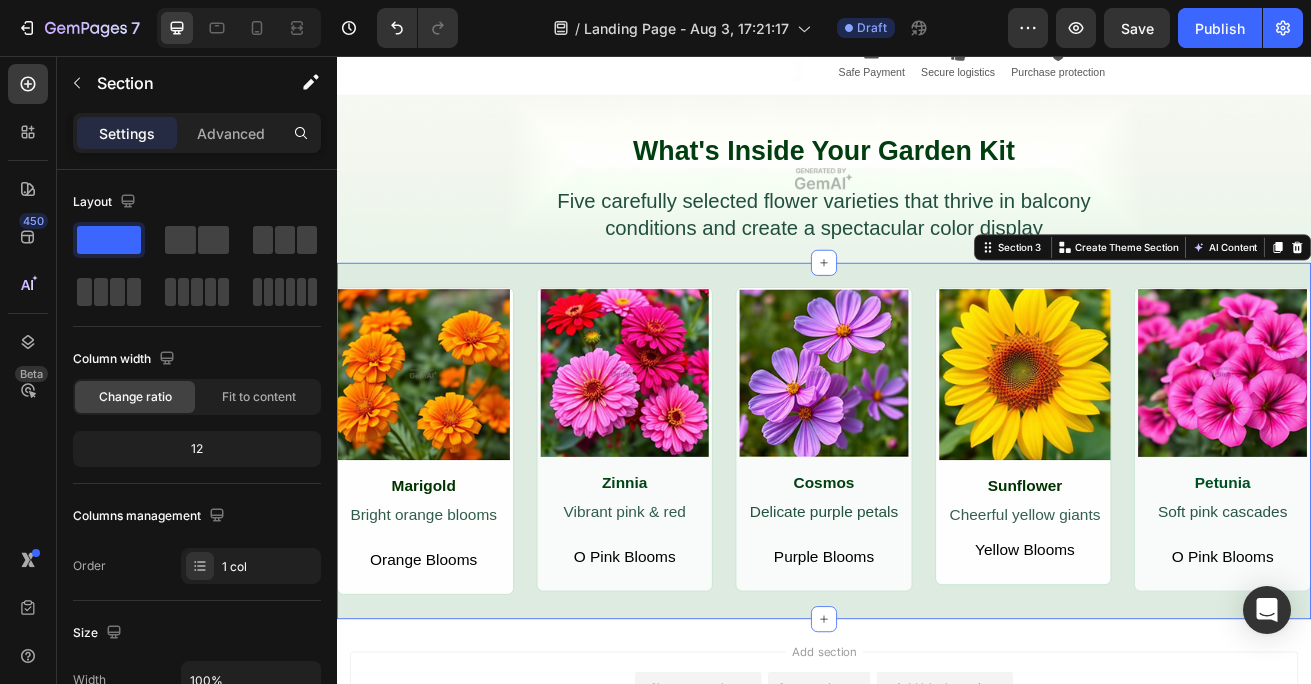 click on "Image Marigold Text Block Bright orange blooms Text Block Orange Blooms Button Row Image Zinnia Text Block Vibrant pink & red Text Block O Pink Blooms Button Row Image Cosmos Text Block Delicate purple petals Text Block Purple Blooms Button Row Image Sunflower Text Block Cheerful yellow giants Text Block Yellow Blooms Button Row Image Petunia Text Block Soft pink cascades Text Block O Pink Blooms Button Row Row Section 3   You can create reusable sections Create Theme Section AI Content Write with GemAI What would you like to describe here? Tone and Voice Persuasive Product Show more Generate" at bounding box center (937, 530) 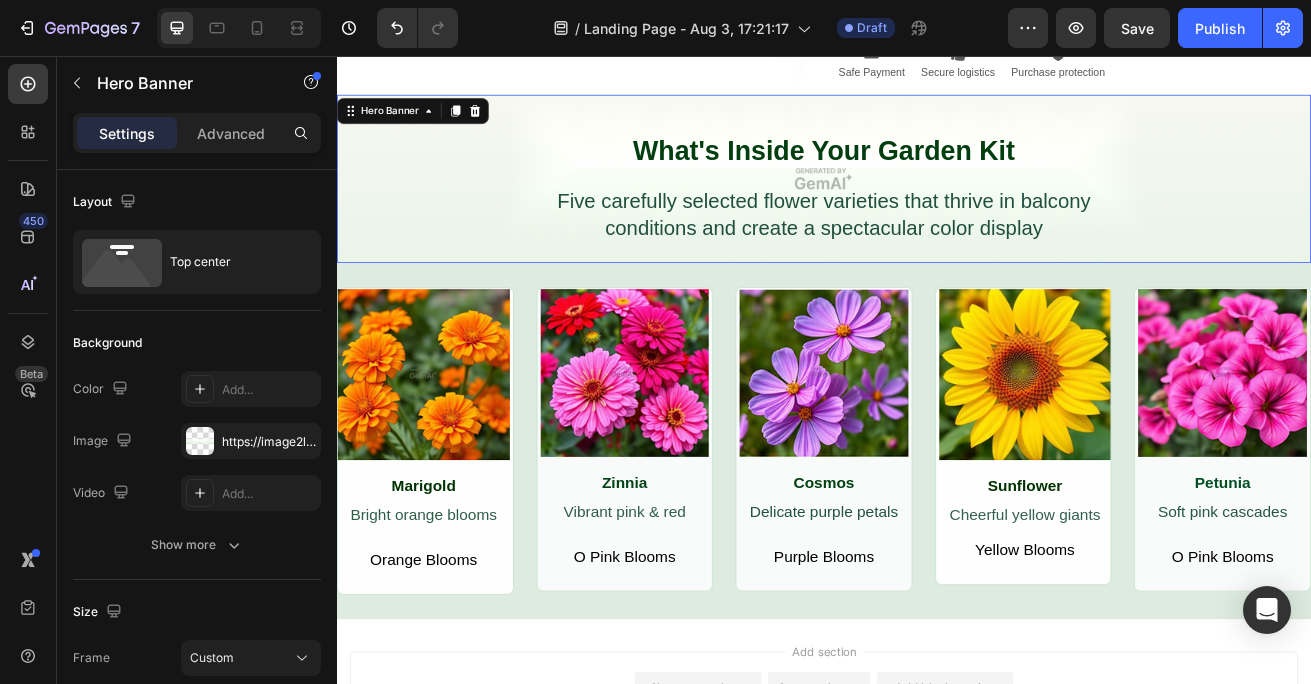 click on "Five carefully selected flower varieties that thrive in balcony conditions and create a spectacular color display Text Block Row" at bounding box center (937, 195) 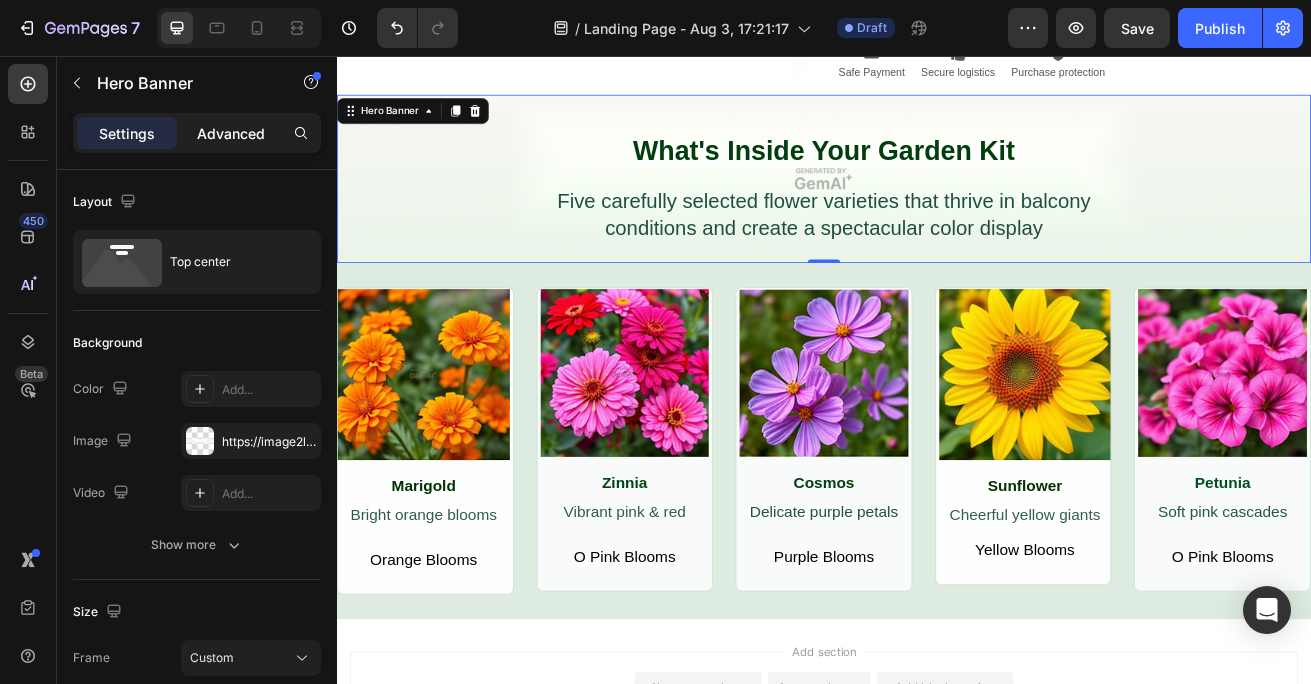 click on "Advanced" at bounding box center (231, 133) 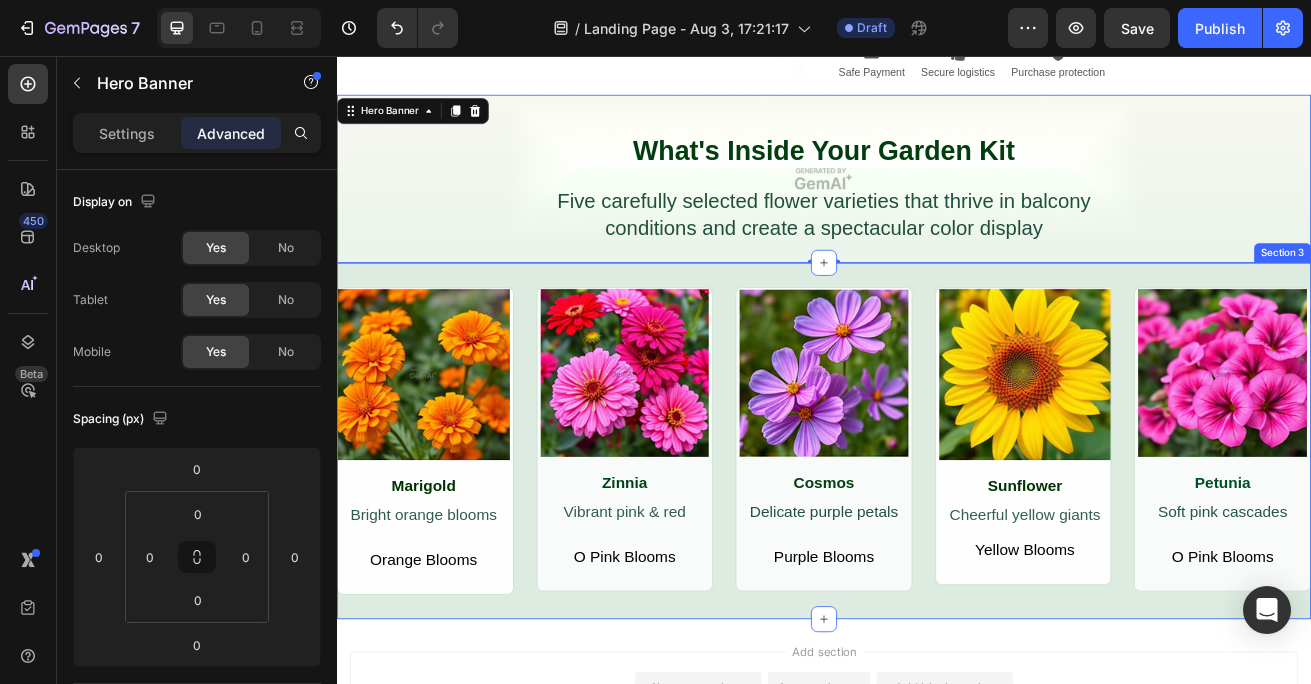 click on "Image Marigold Text Block Bright orange blooms Text Block Orange Blooms Button Row Image Zinnia Text Block Vibrant pink & red Text Block O Pink Blooms Button Row Image Cosmos Text Block Delicate purple petals Text Block Purple Blooms Button Row Image Sunflower Text Block Cheerful yellow giants Text Block Yellow Blooms Button Row Image Petunia Text Block Soft pink cascades Text Block O Pink Blooms Button Row Row Section 3" at bounding box center (937, 530) 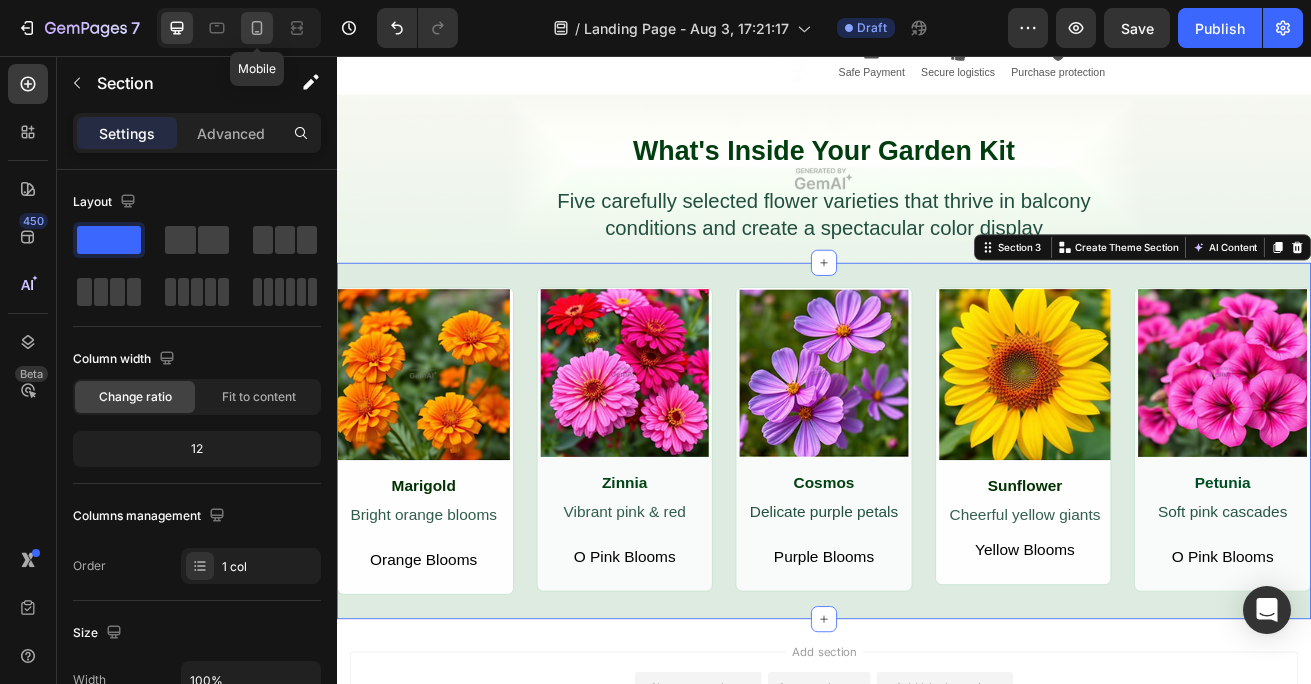 click 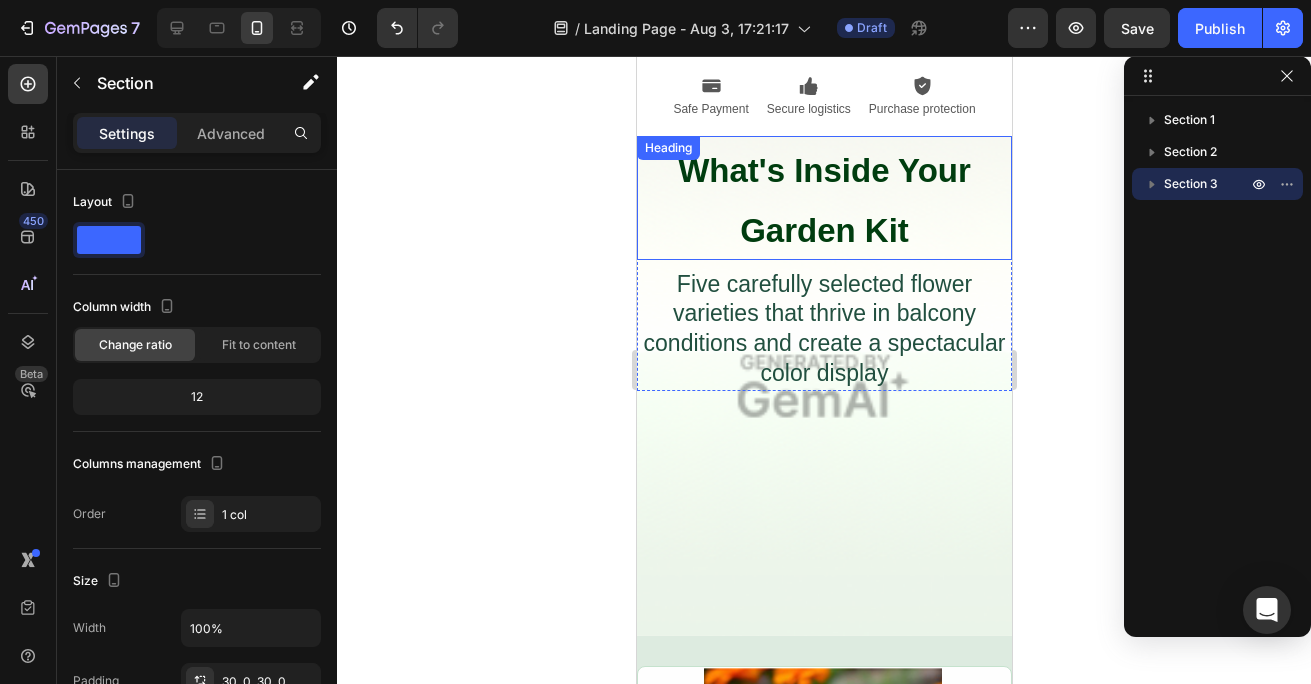 scroll, scrollTop: 824, scrollLeft: 0, axis: vertical 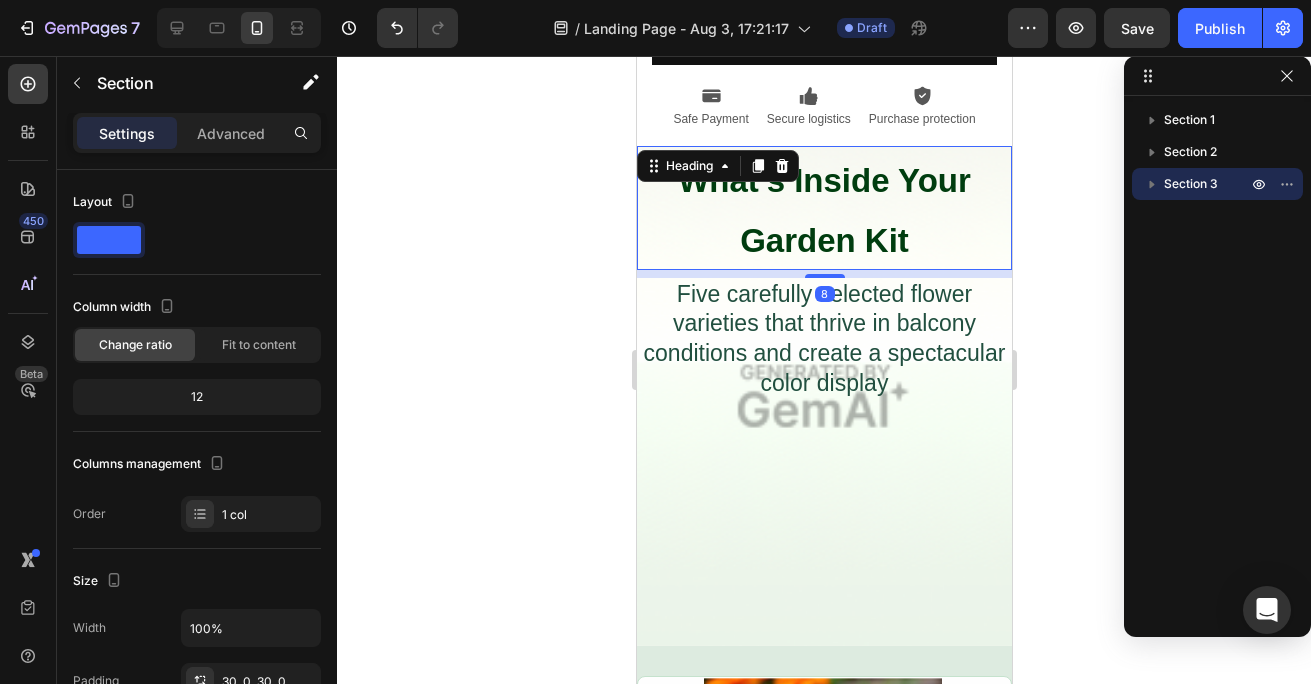 click on "What's Inside Your Garden Kit" at bounding box center (823, 208) 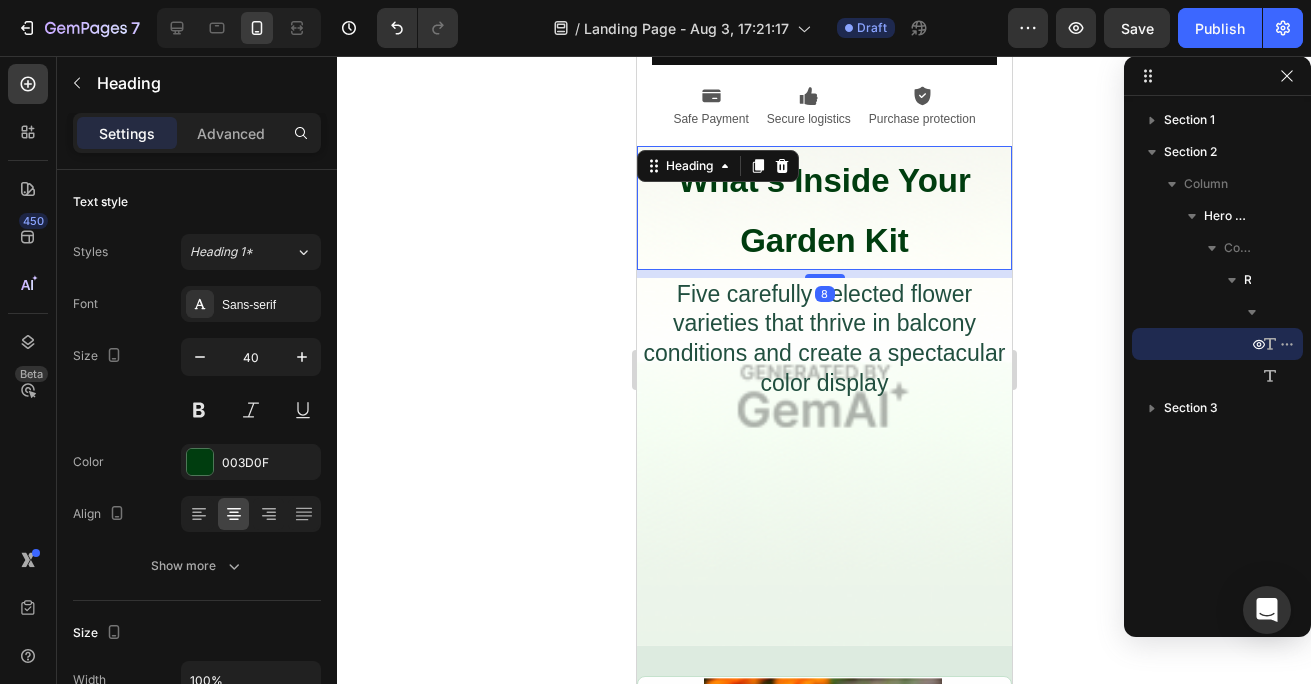 click on "What's Inside Your Garden Kit" at bounding box center (823, 208) 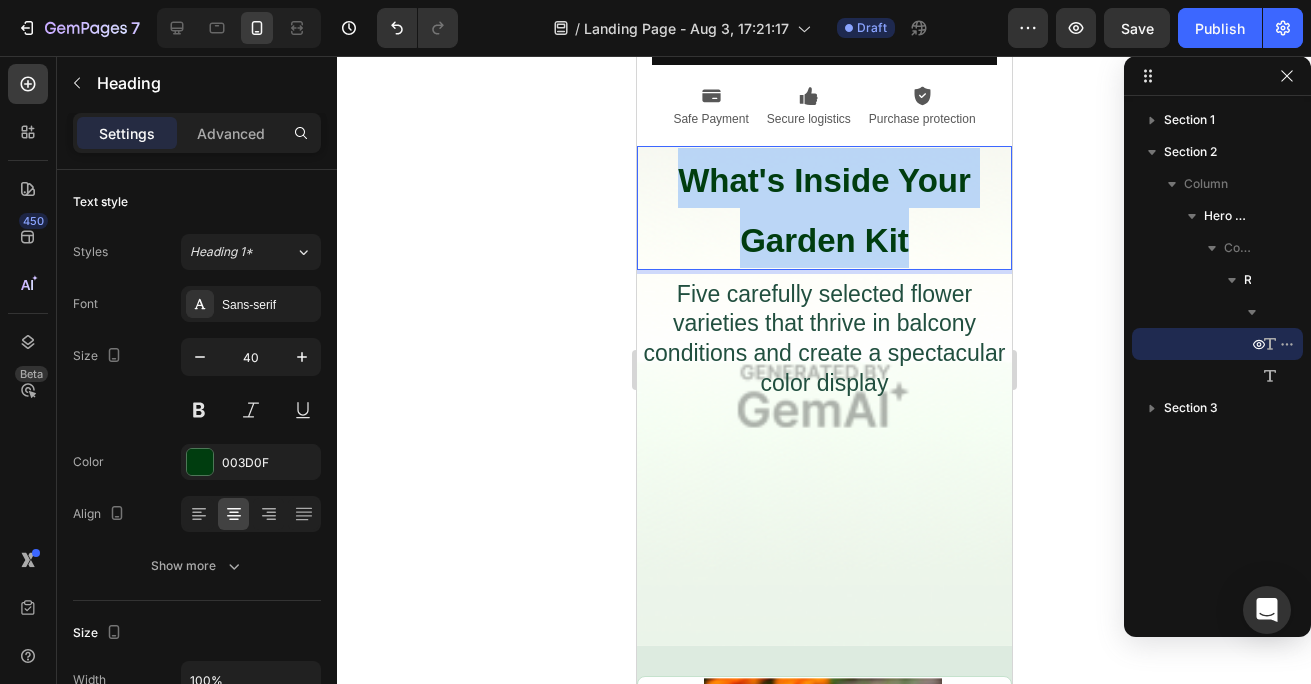 click on "What's Inside Your Garden Kit" at bounding box center [823, 208] 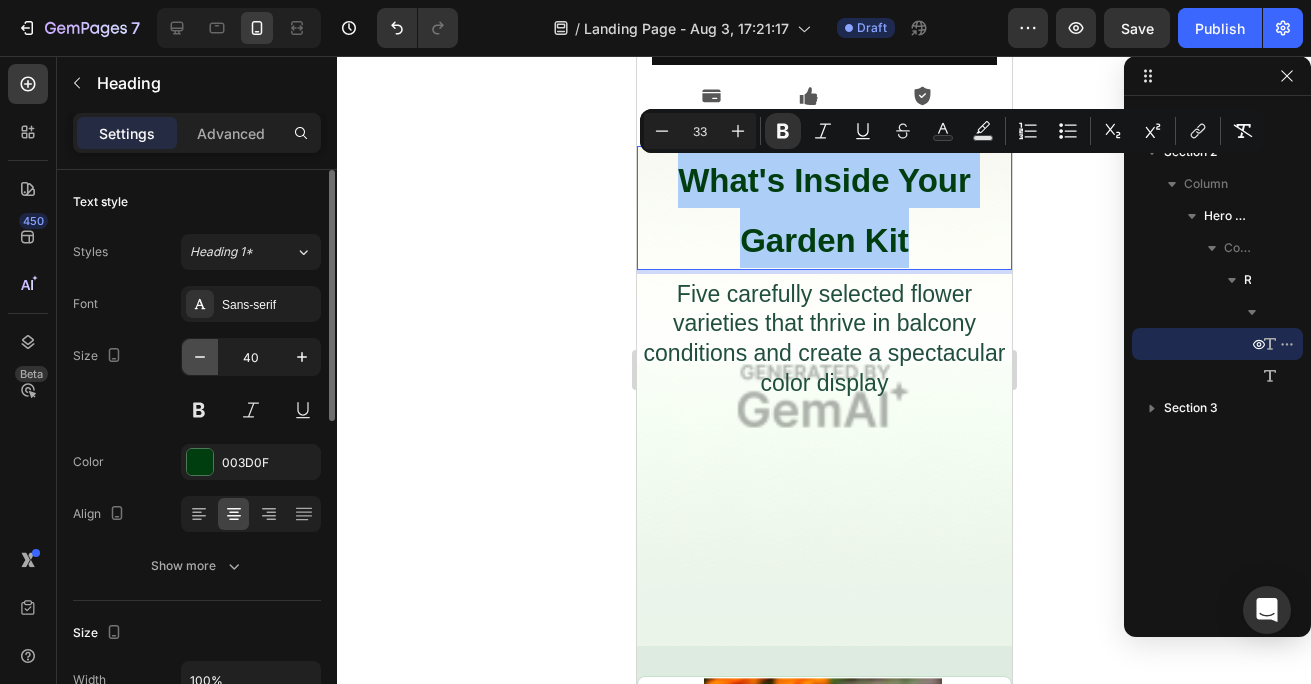 click 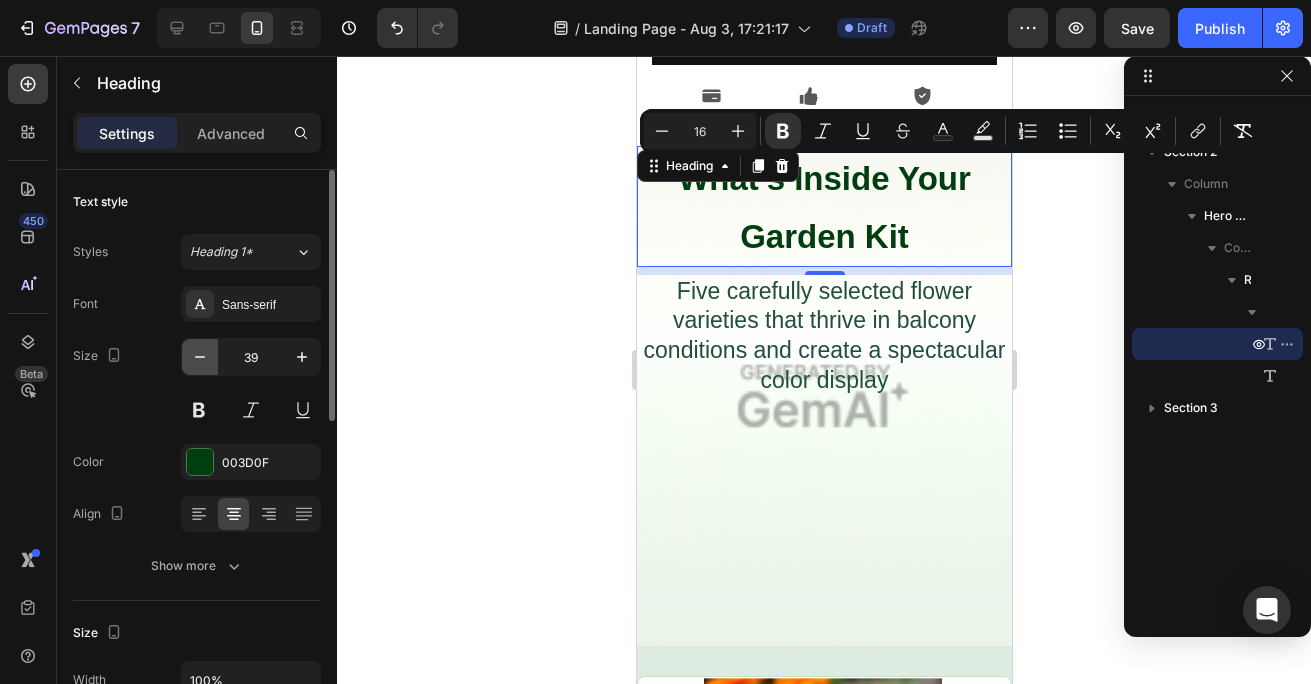click 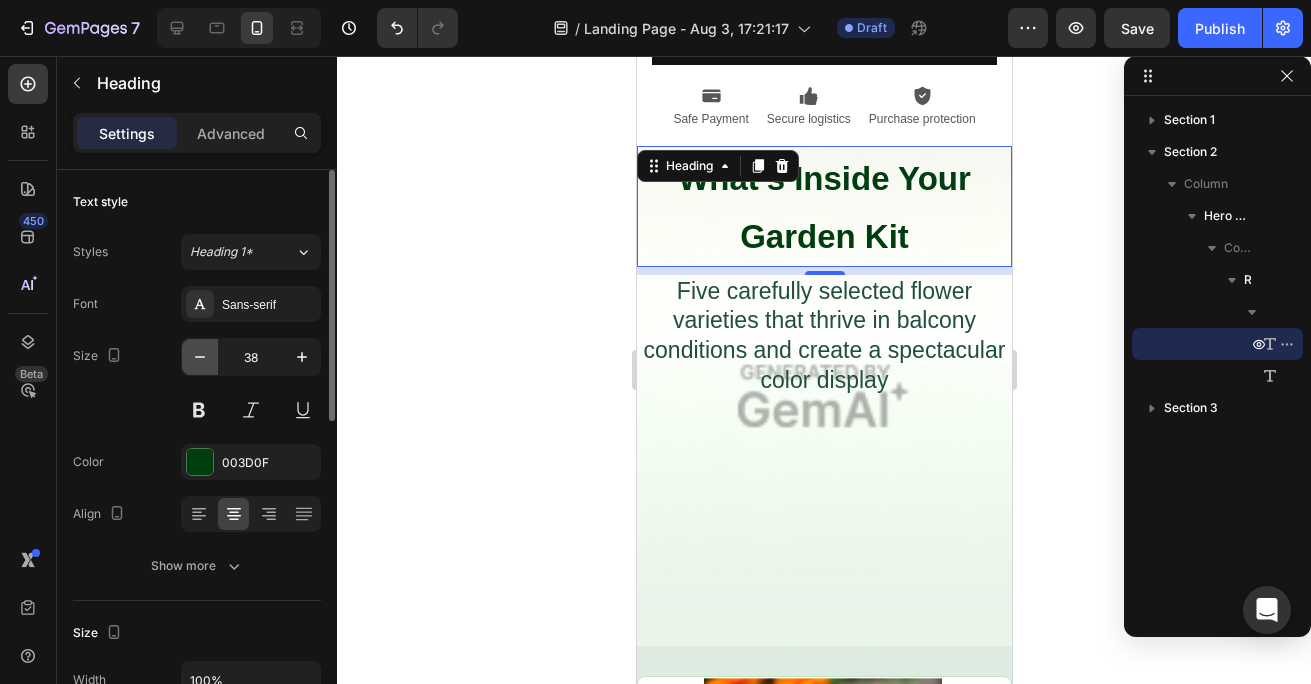 click 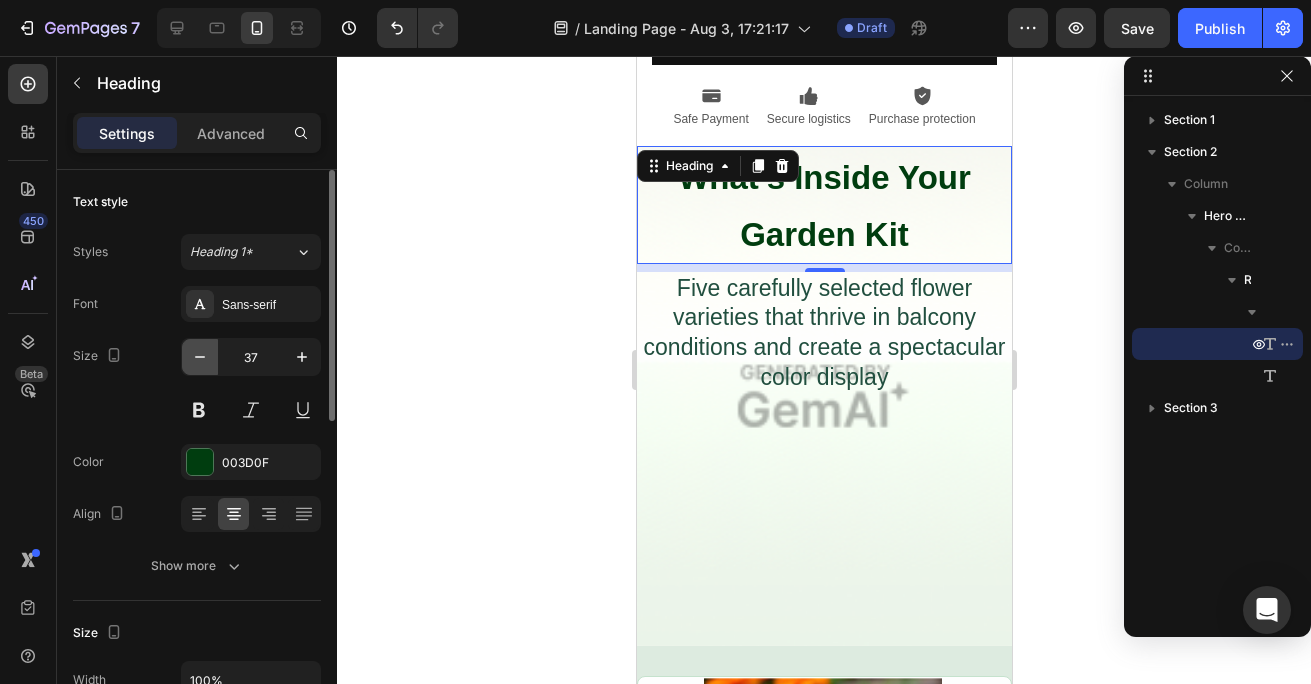 click 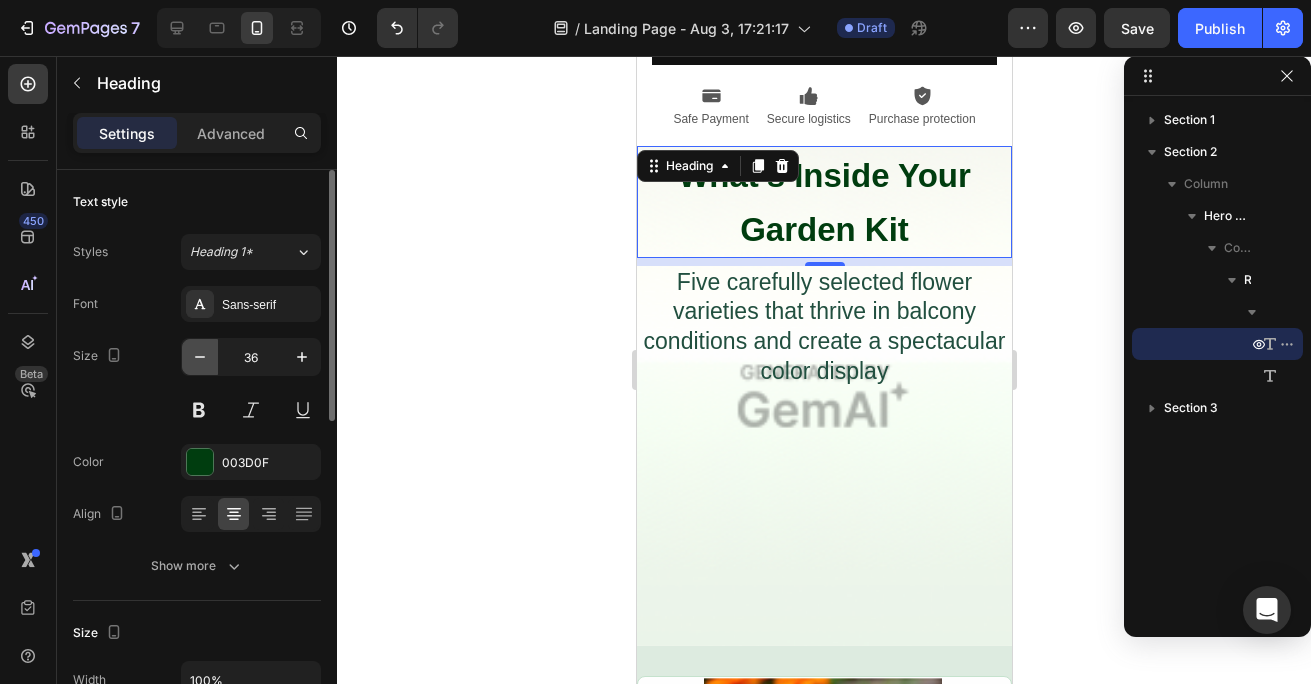 click 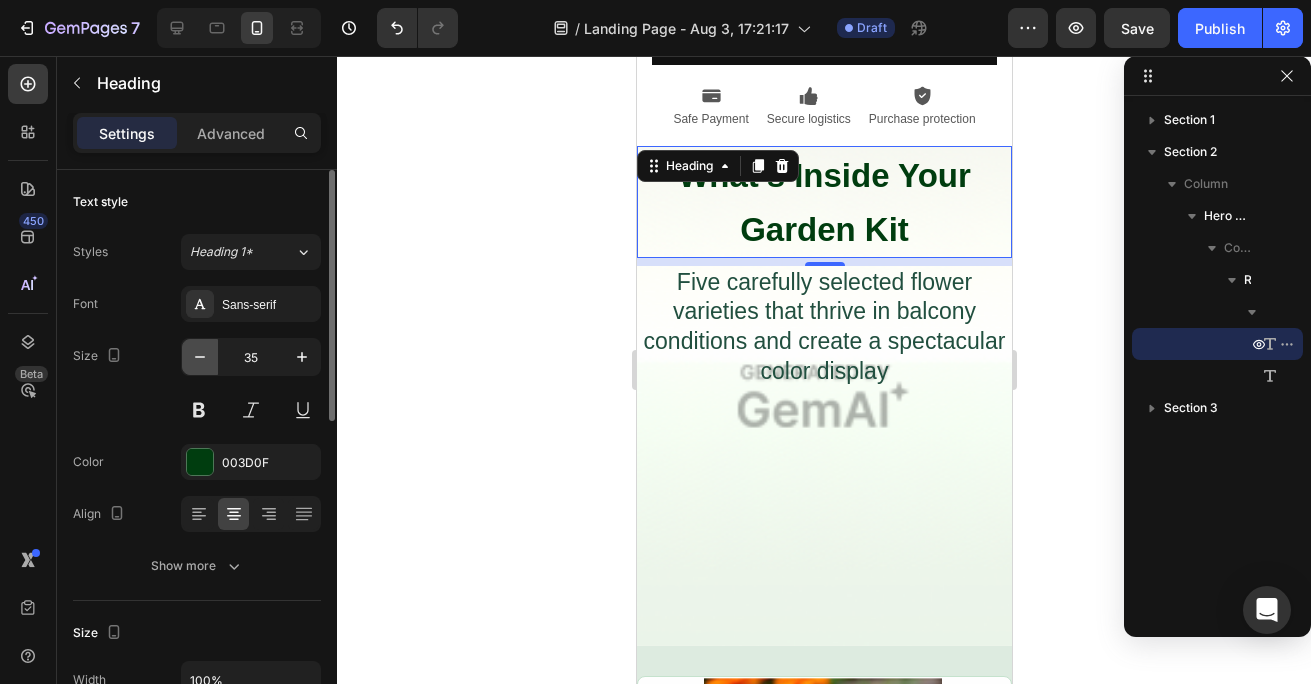 click 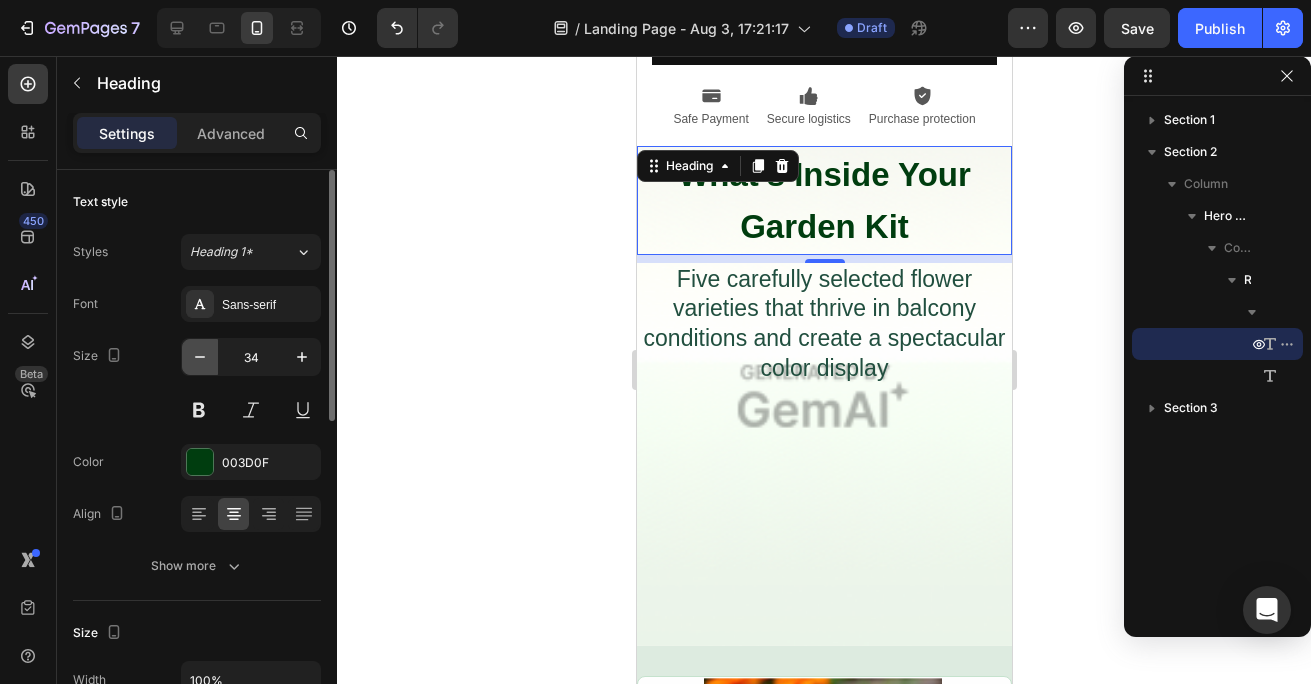 click 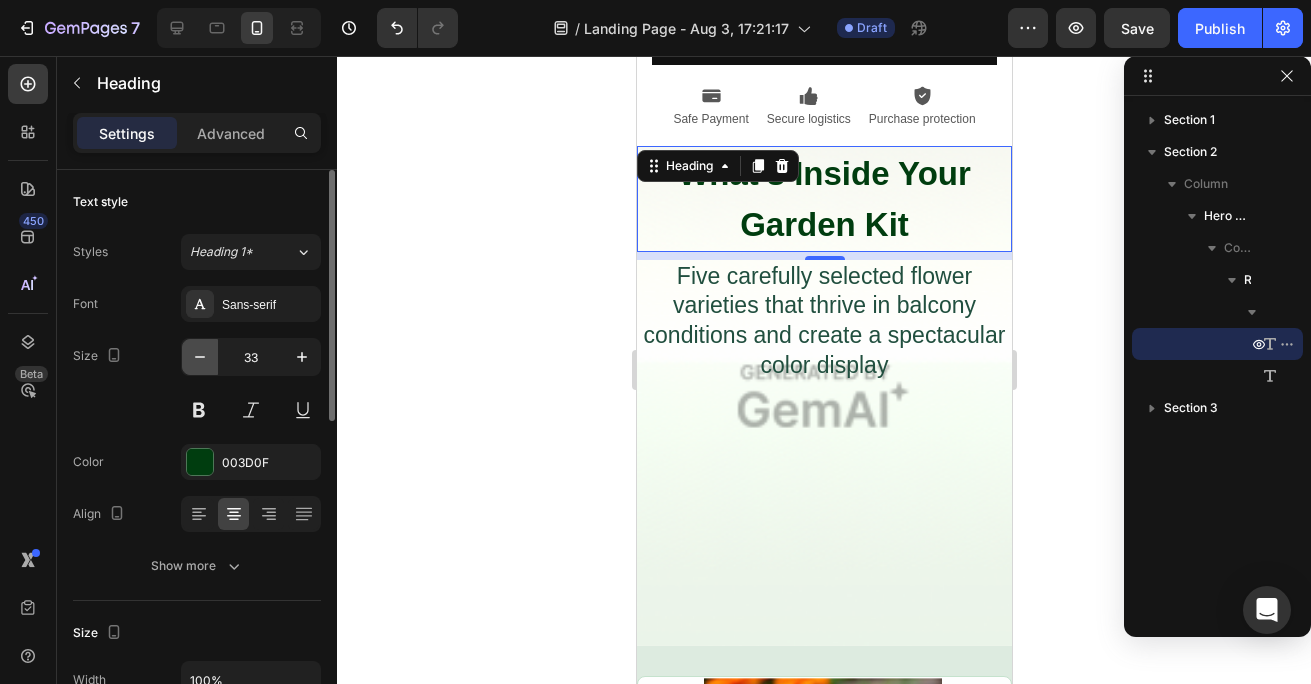 click 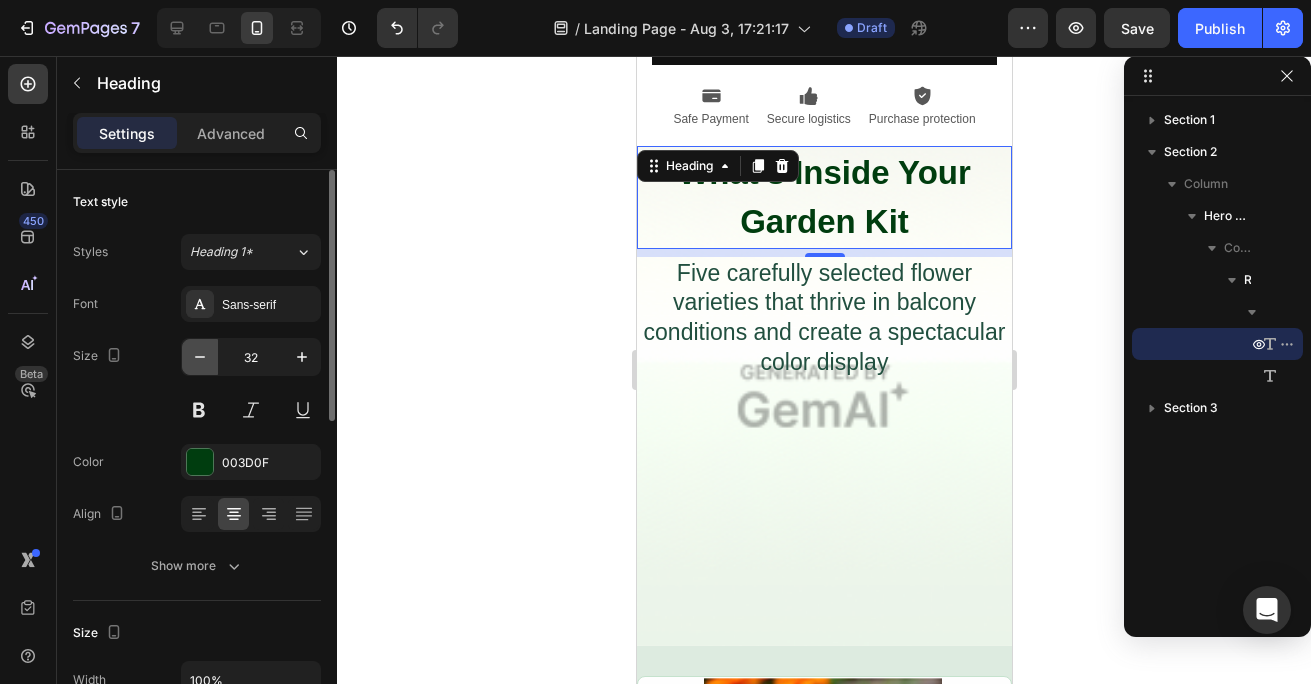 click 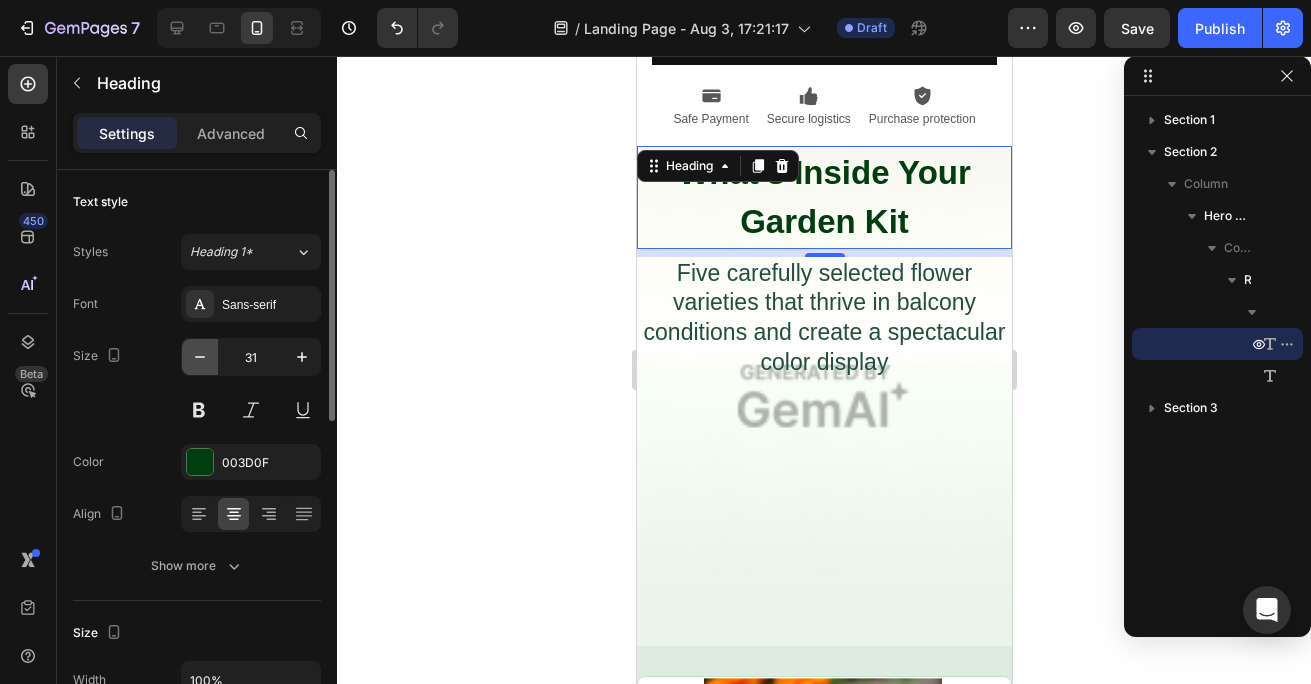 click 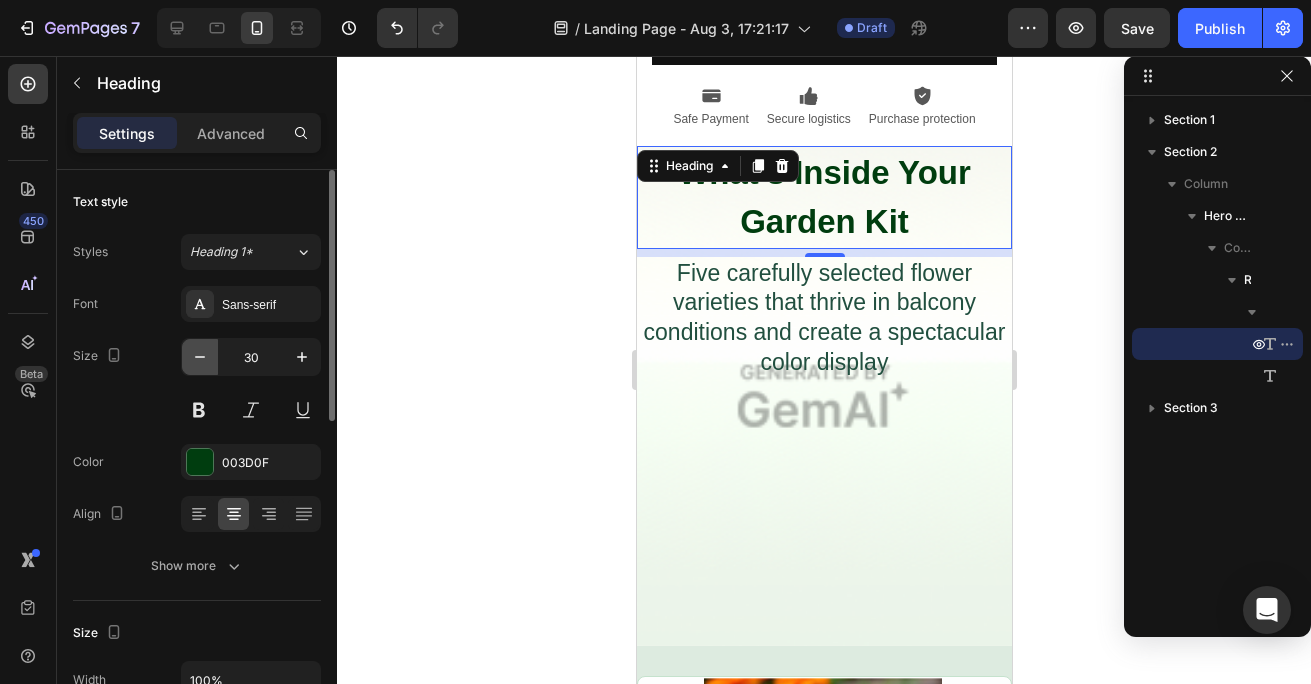 click 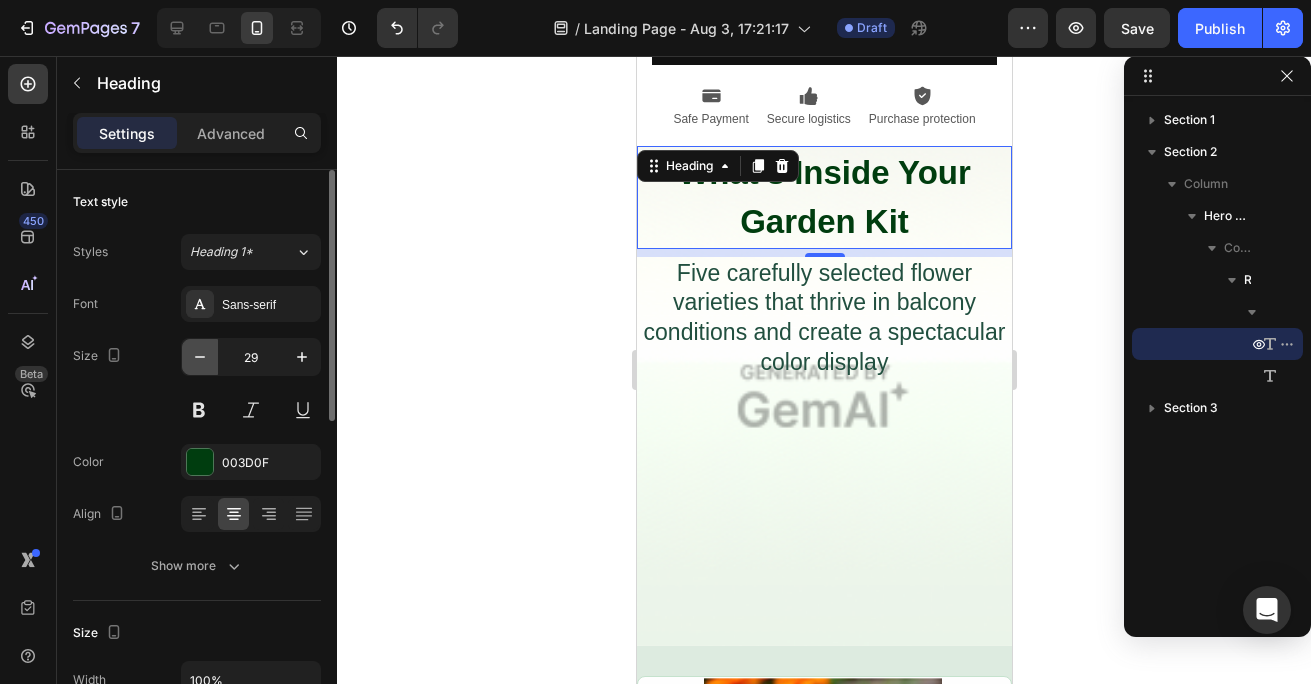 click 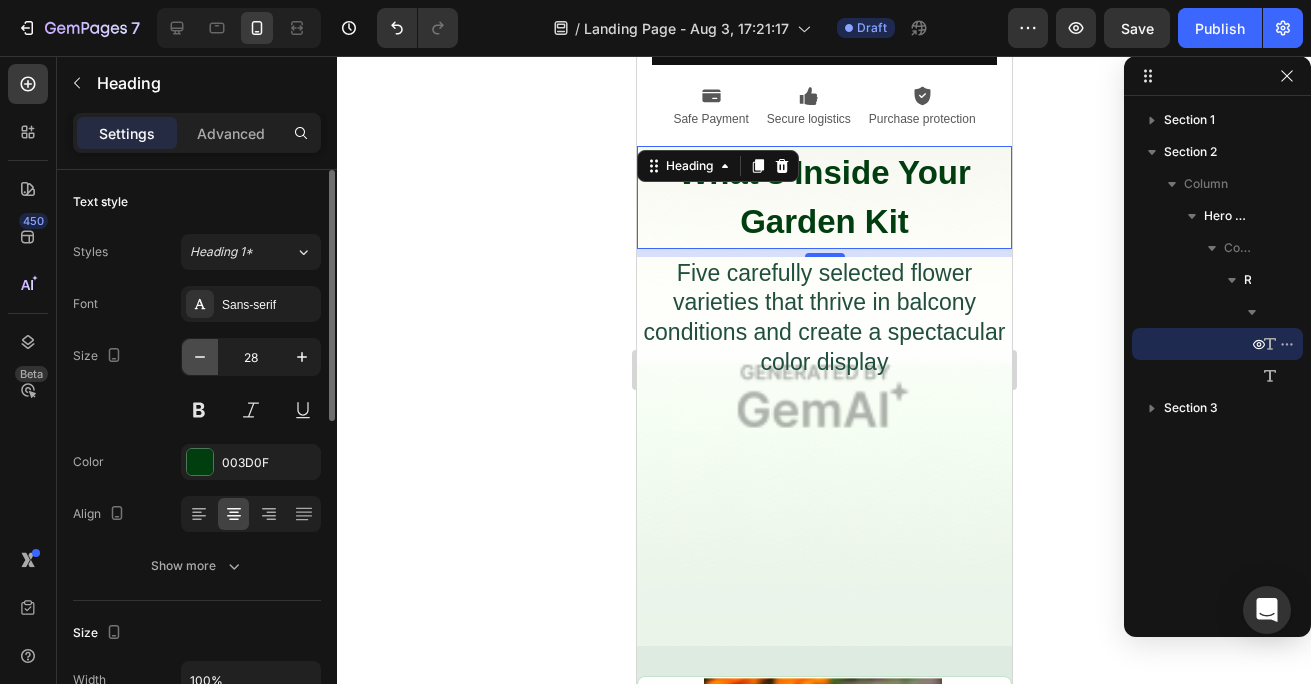click 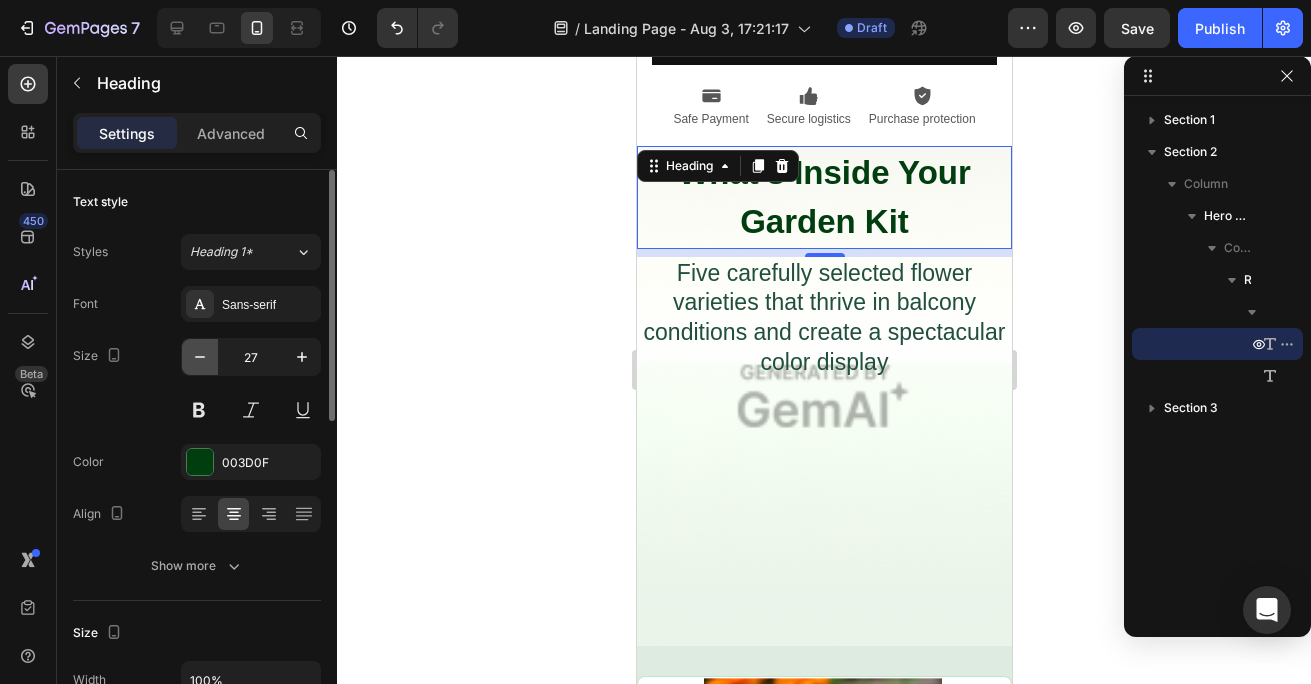 click 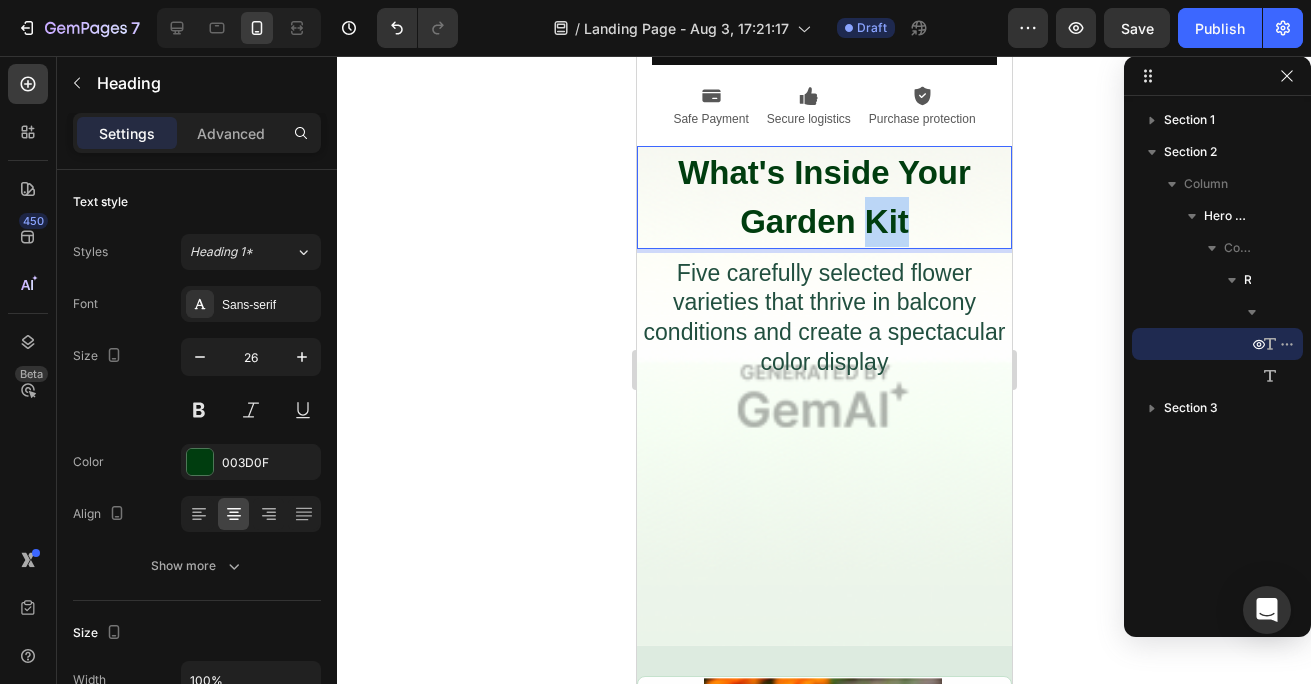 click on "What's Inside Your Garden Kit" at bounding box center [823, 197] 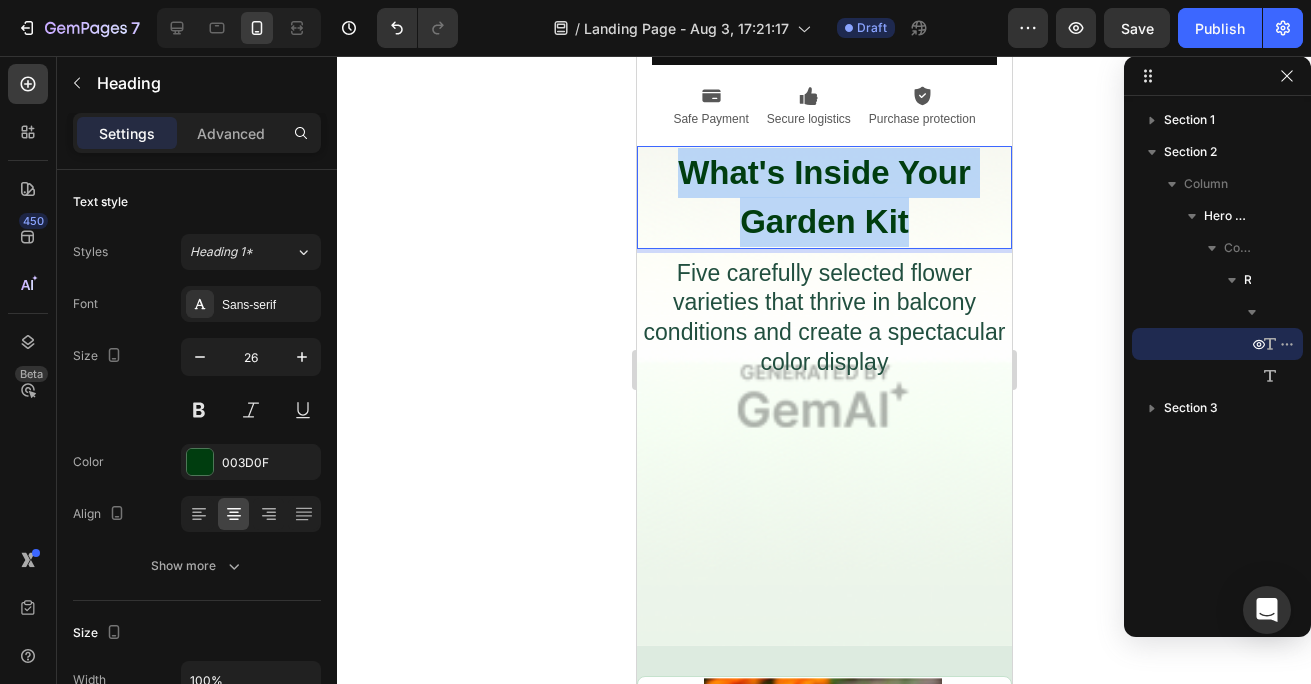 click on "What's Inside Your Garden Kit" at bounding box center (823, 197) 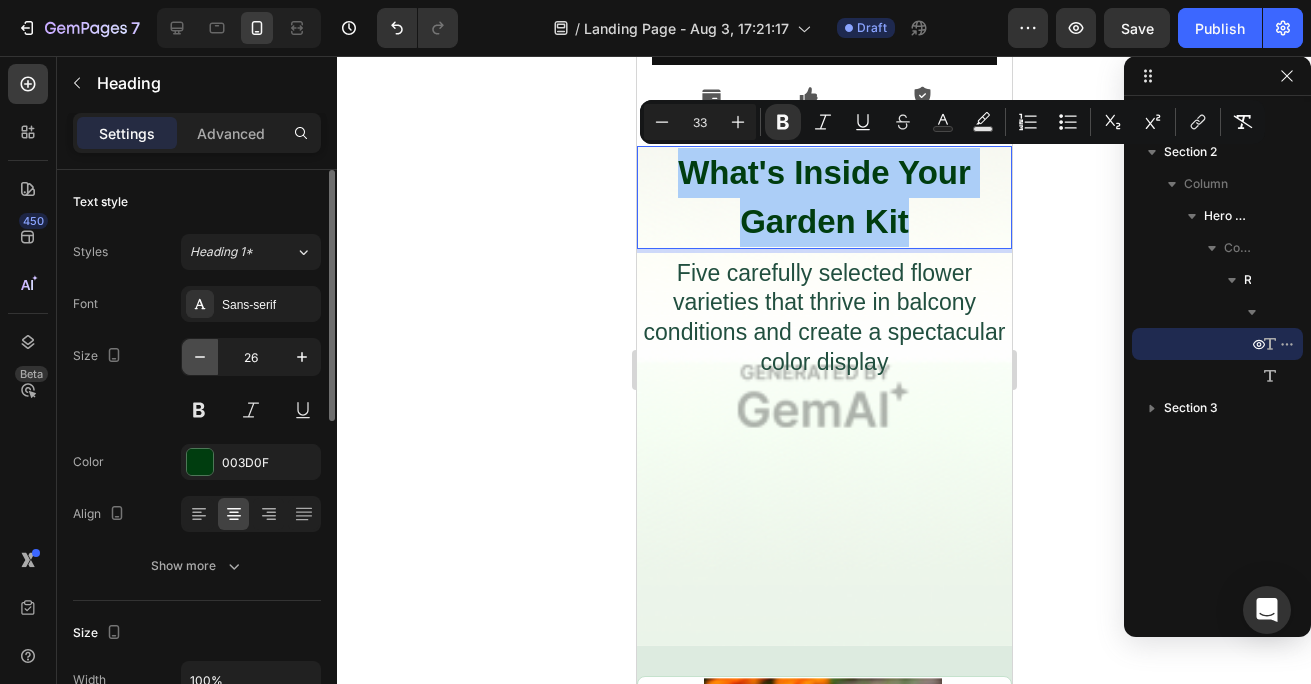 click 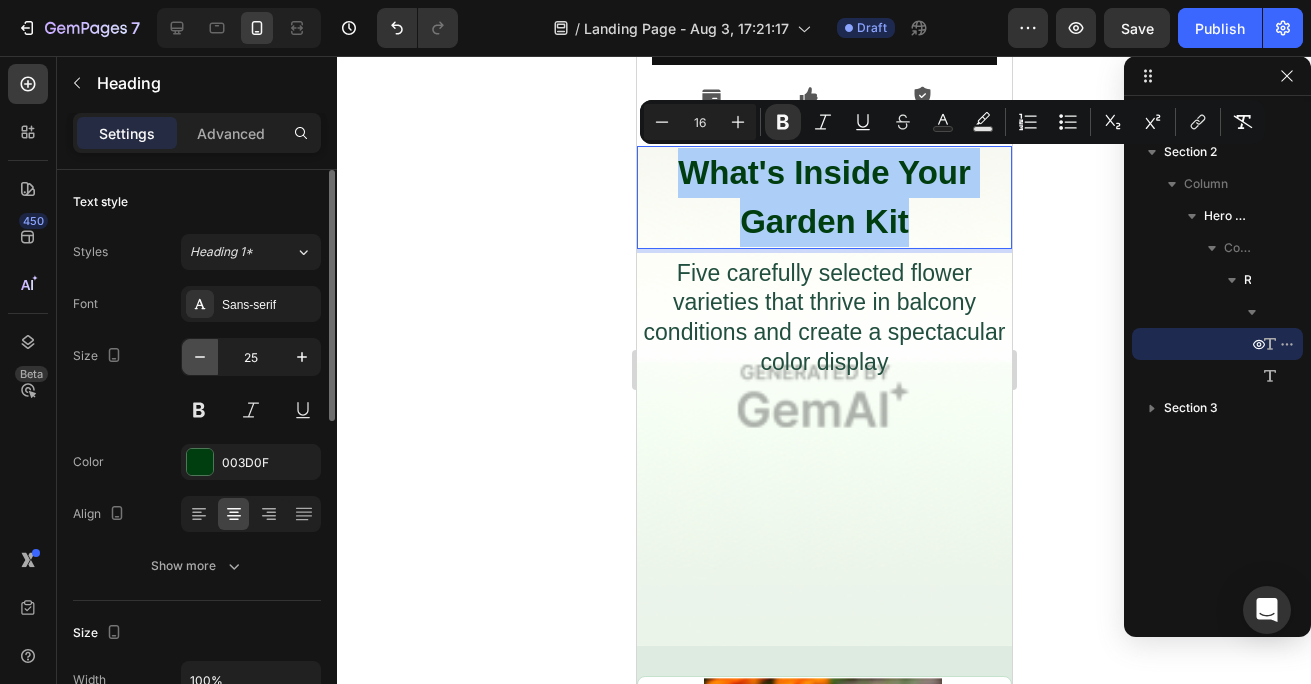 click 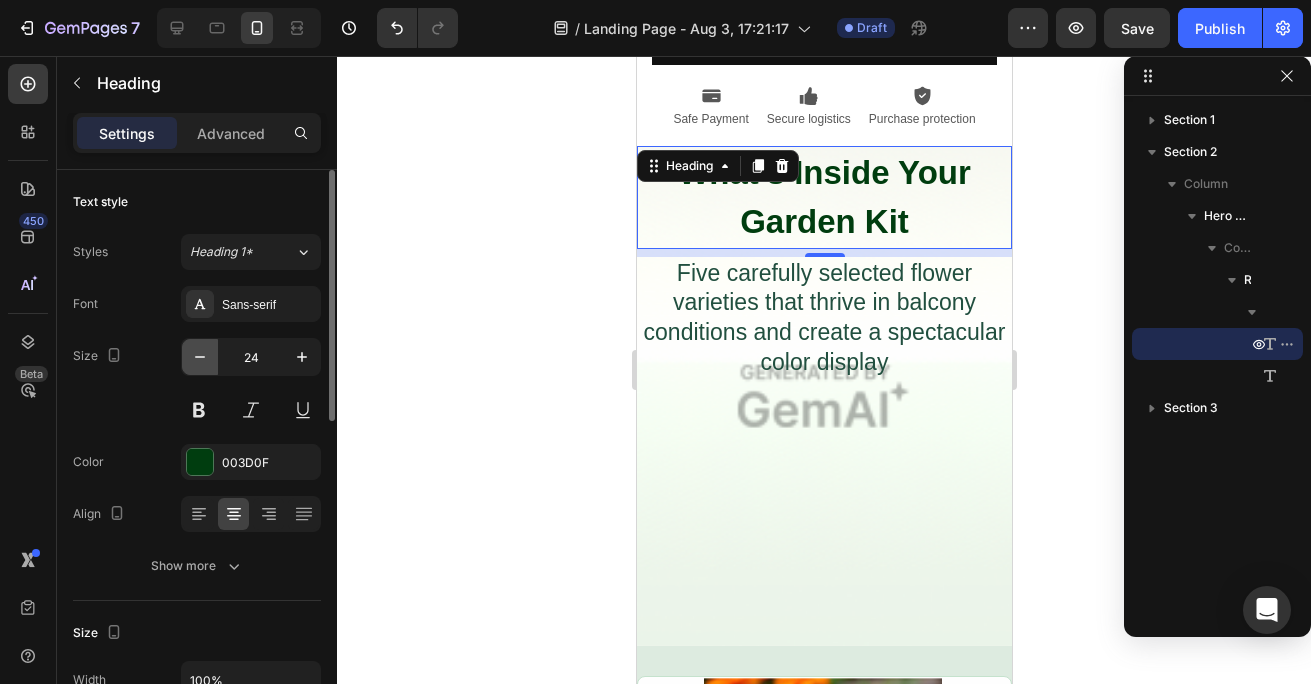 click 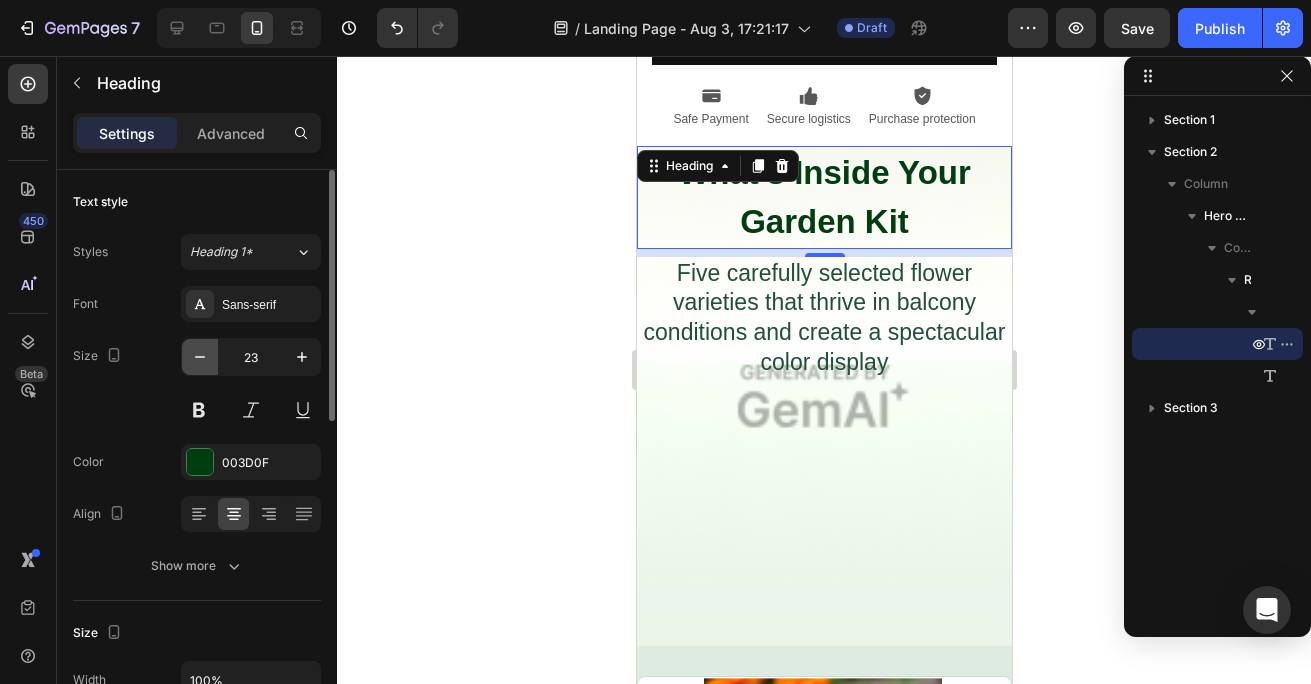 click 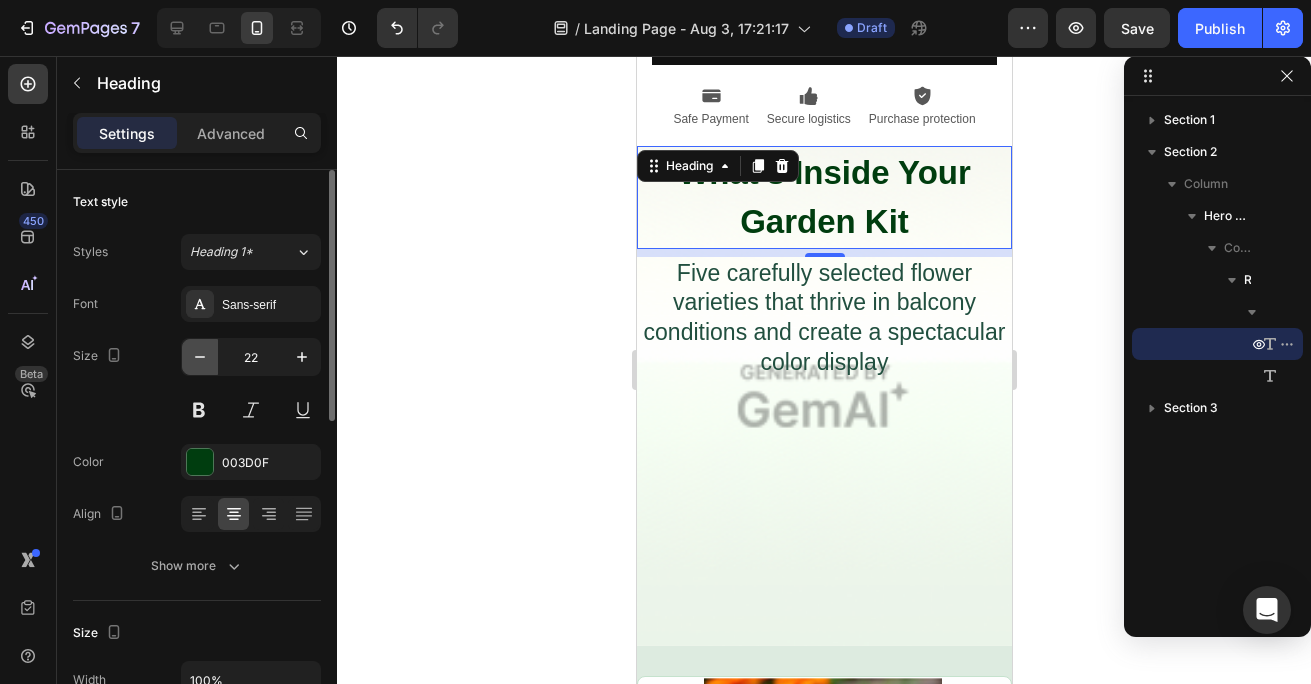click 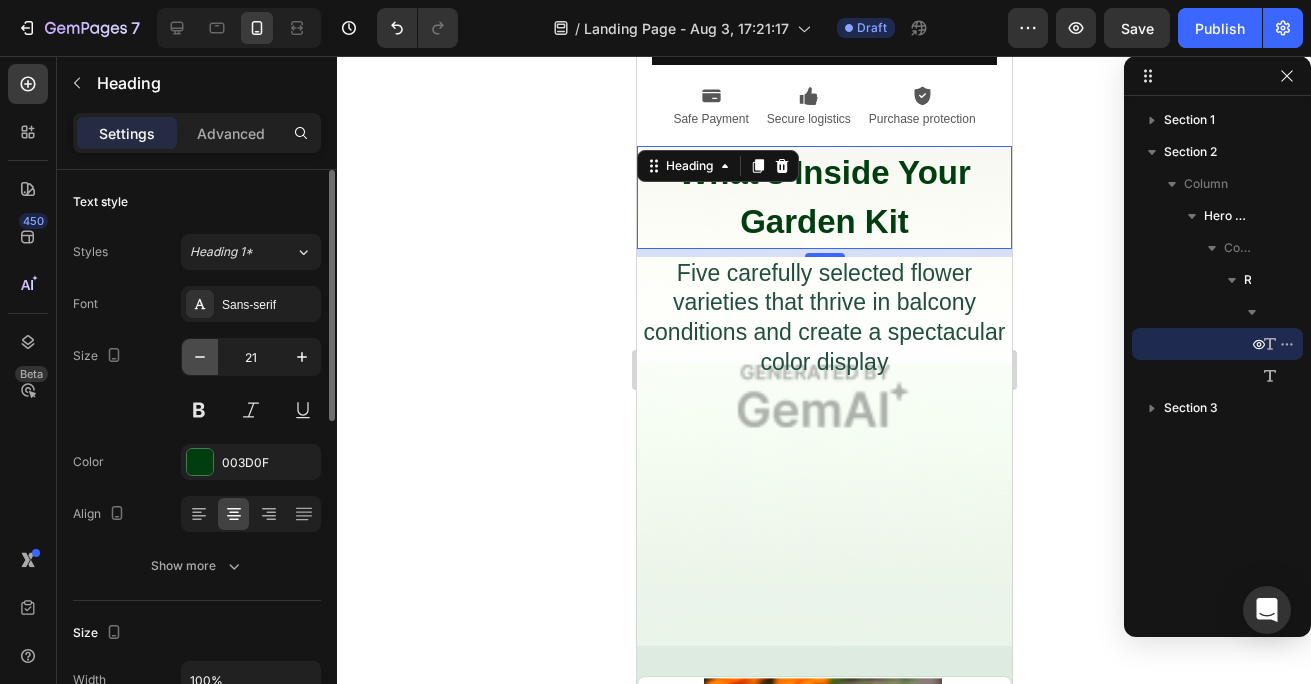 click 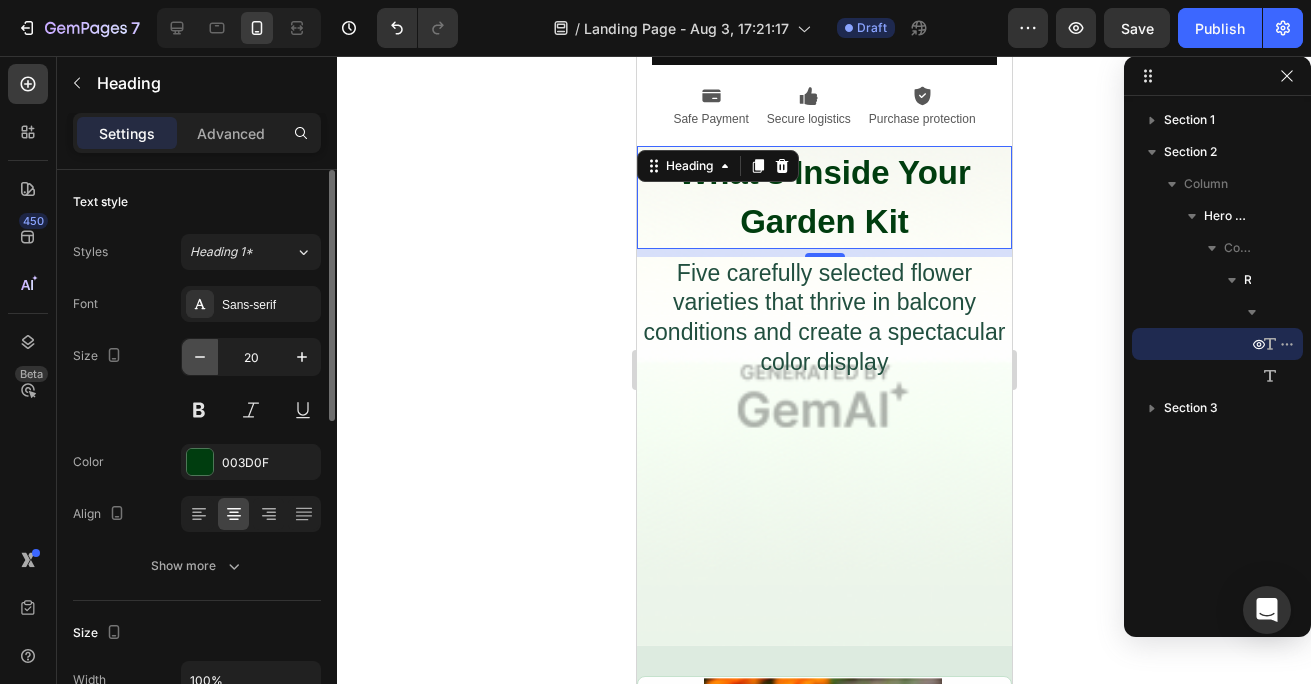 click 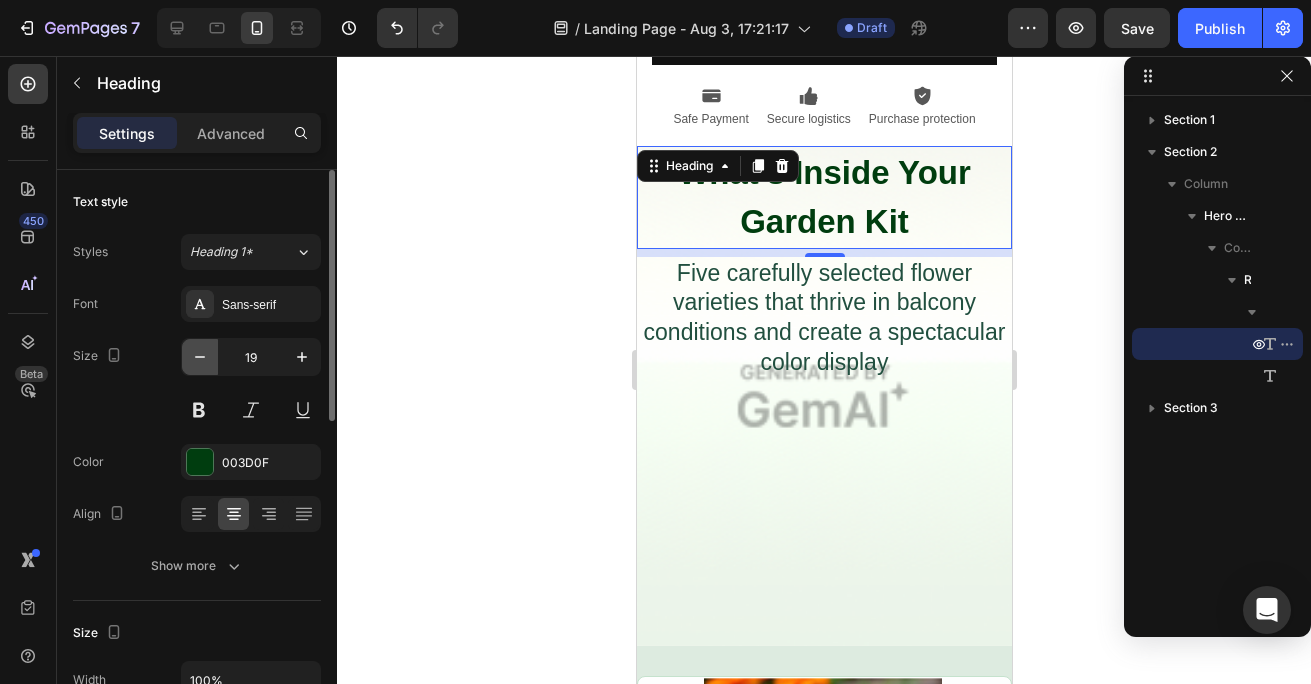 click 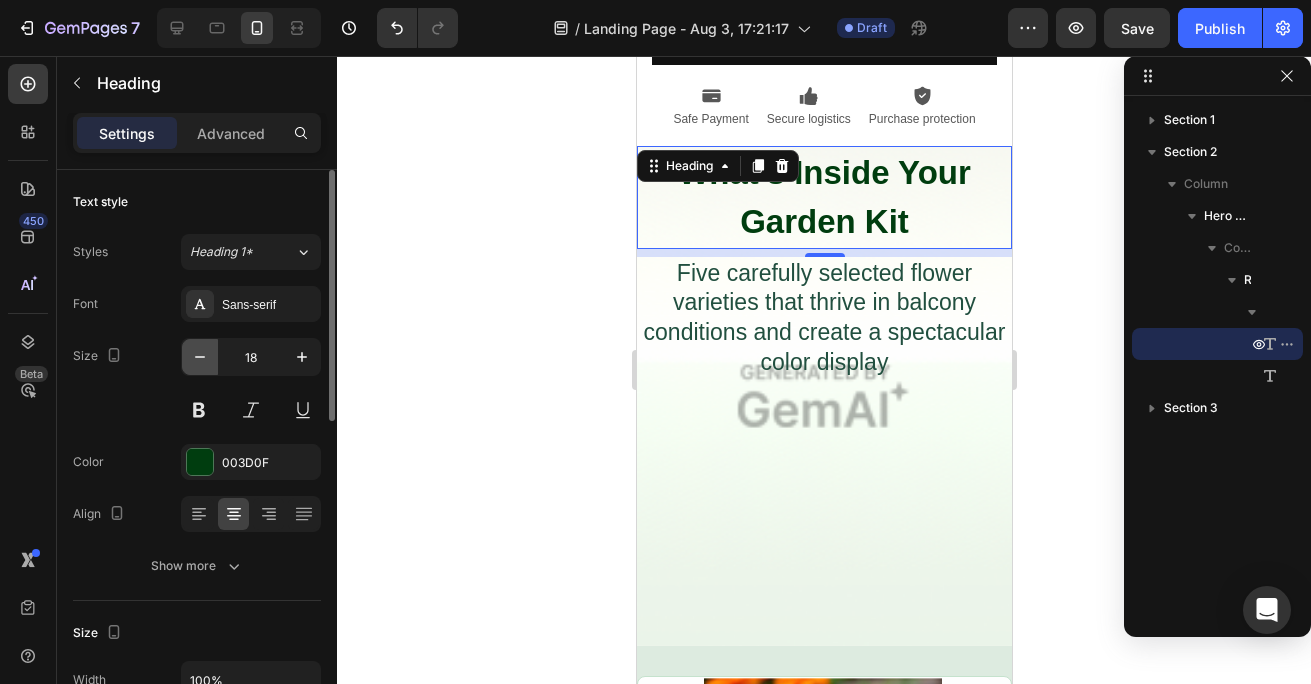 click 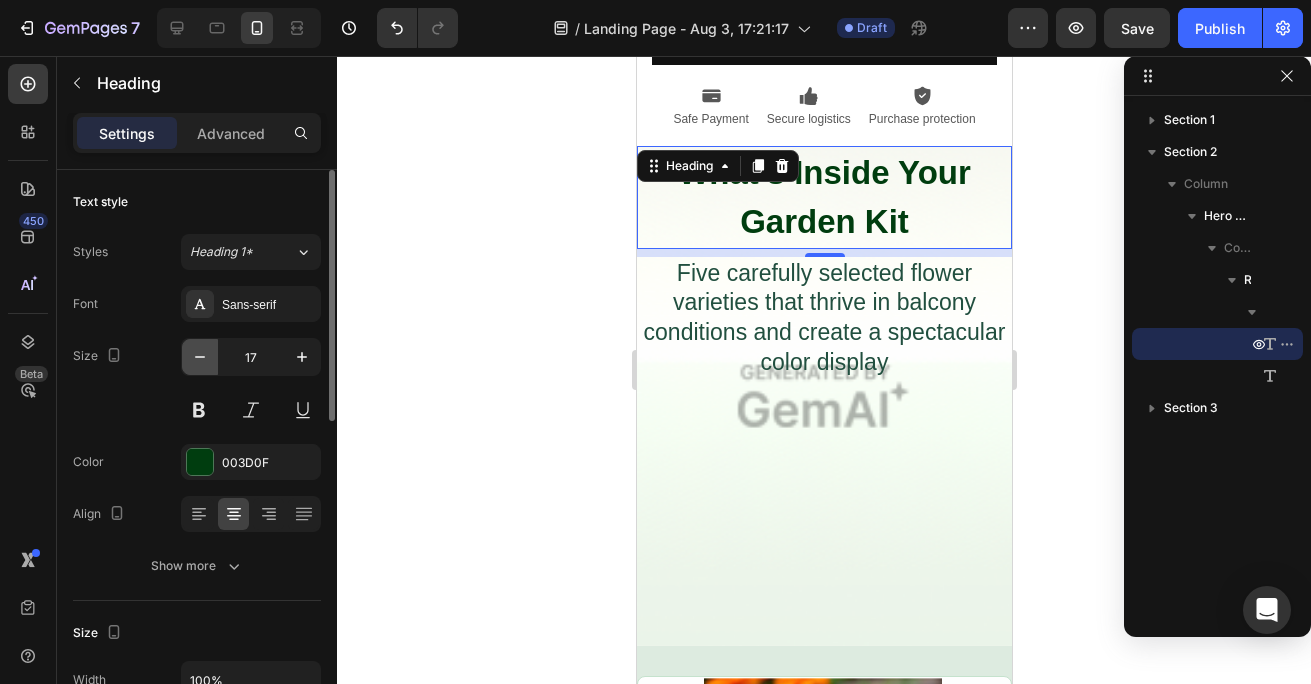 click 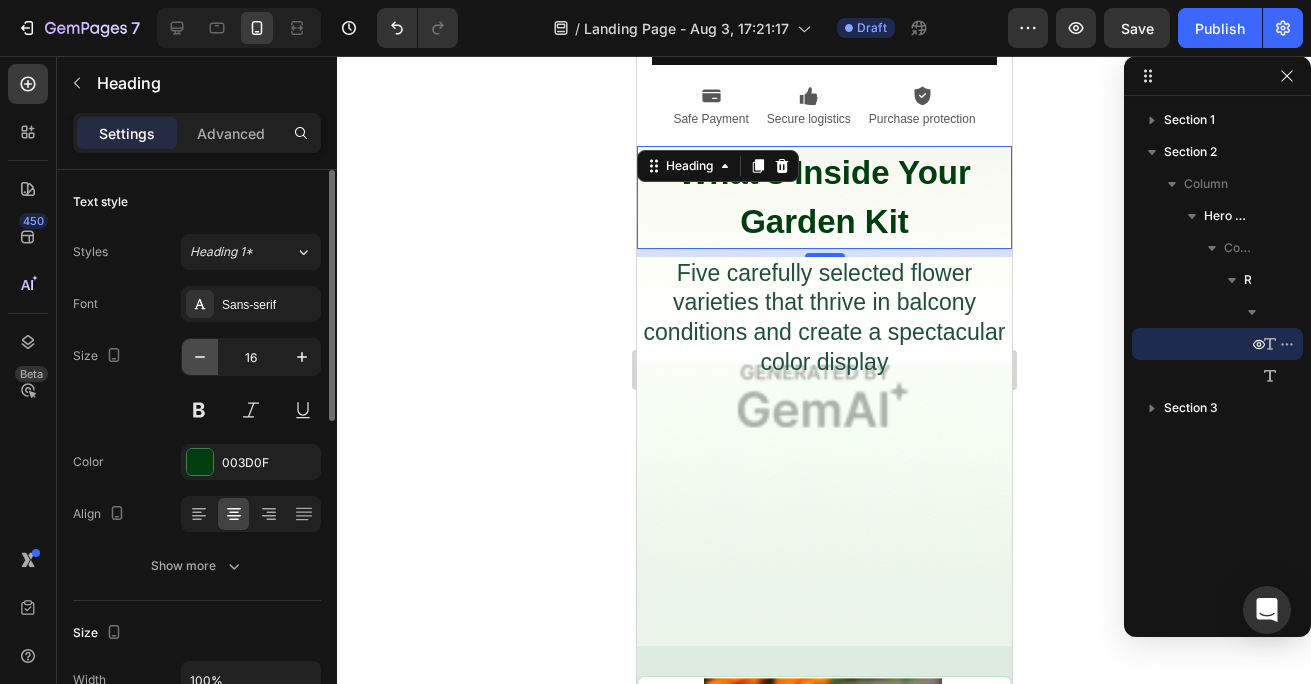 click 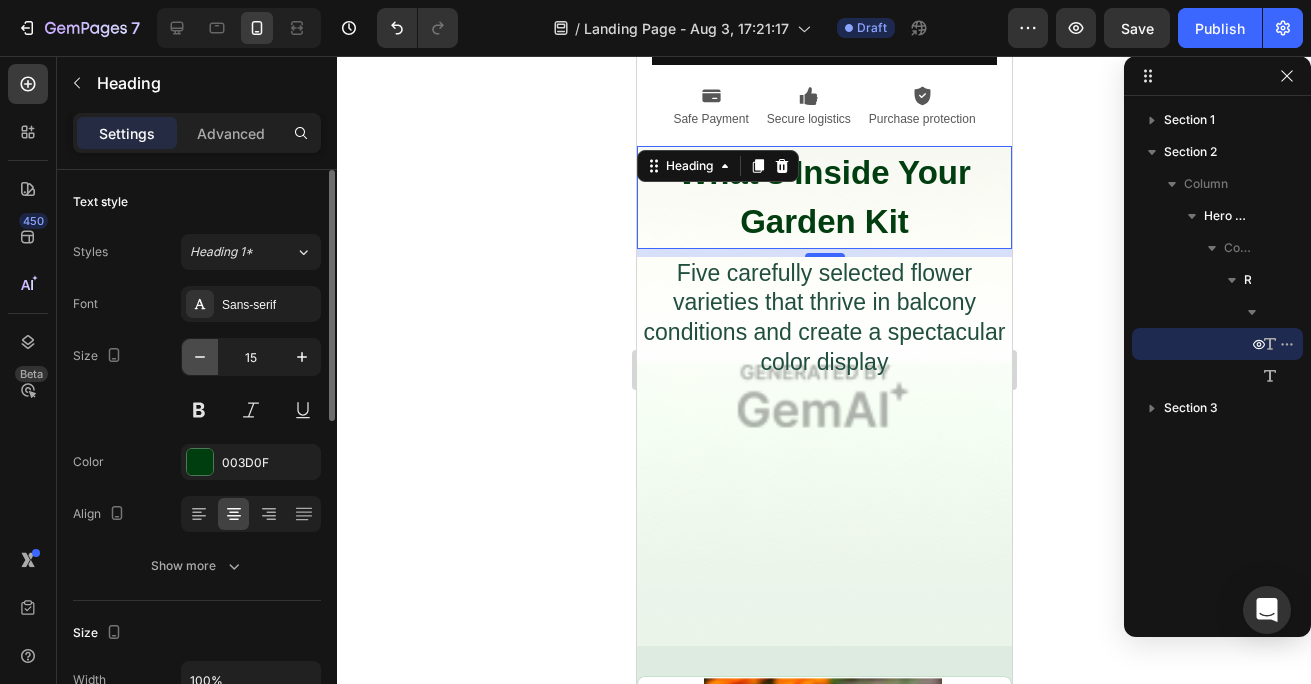 click 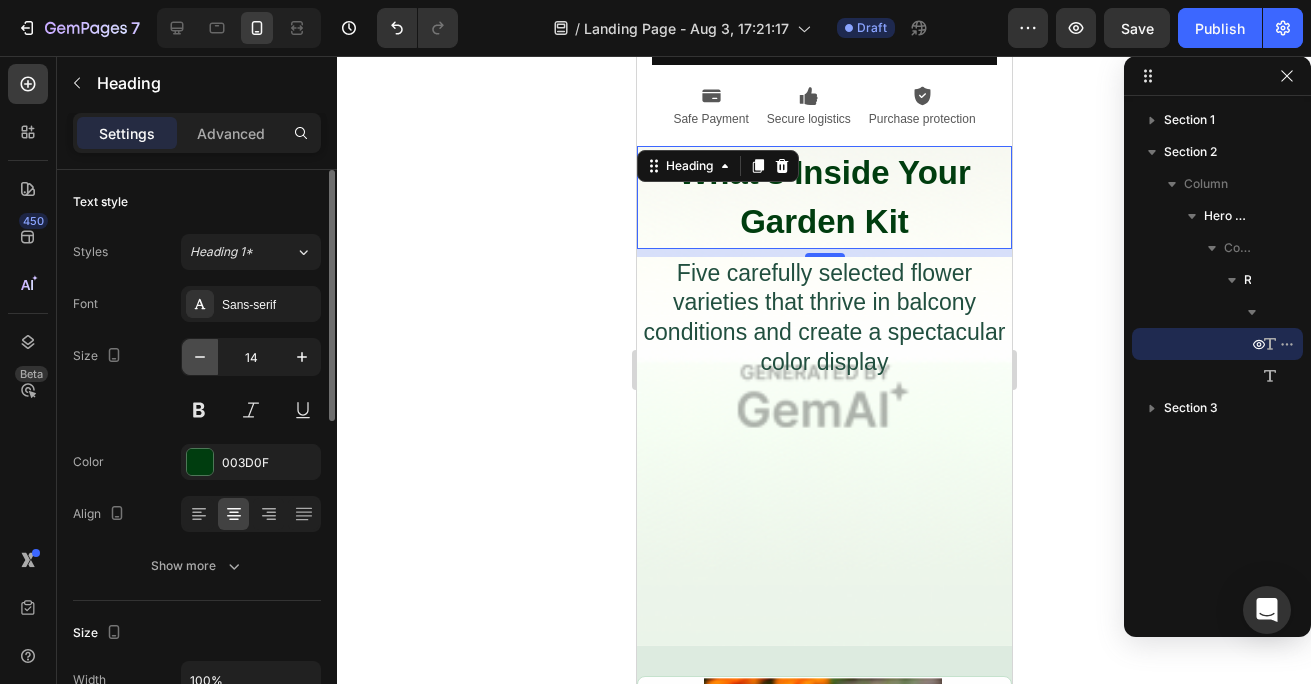 click 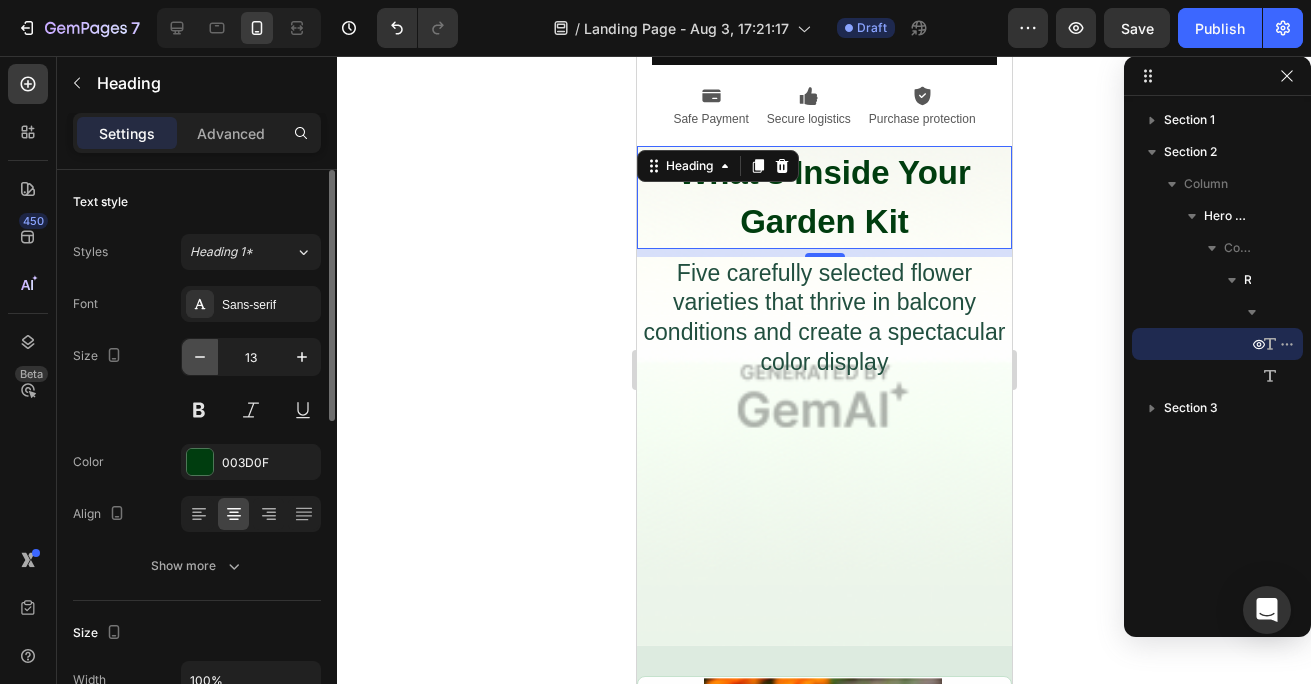 click 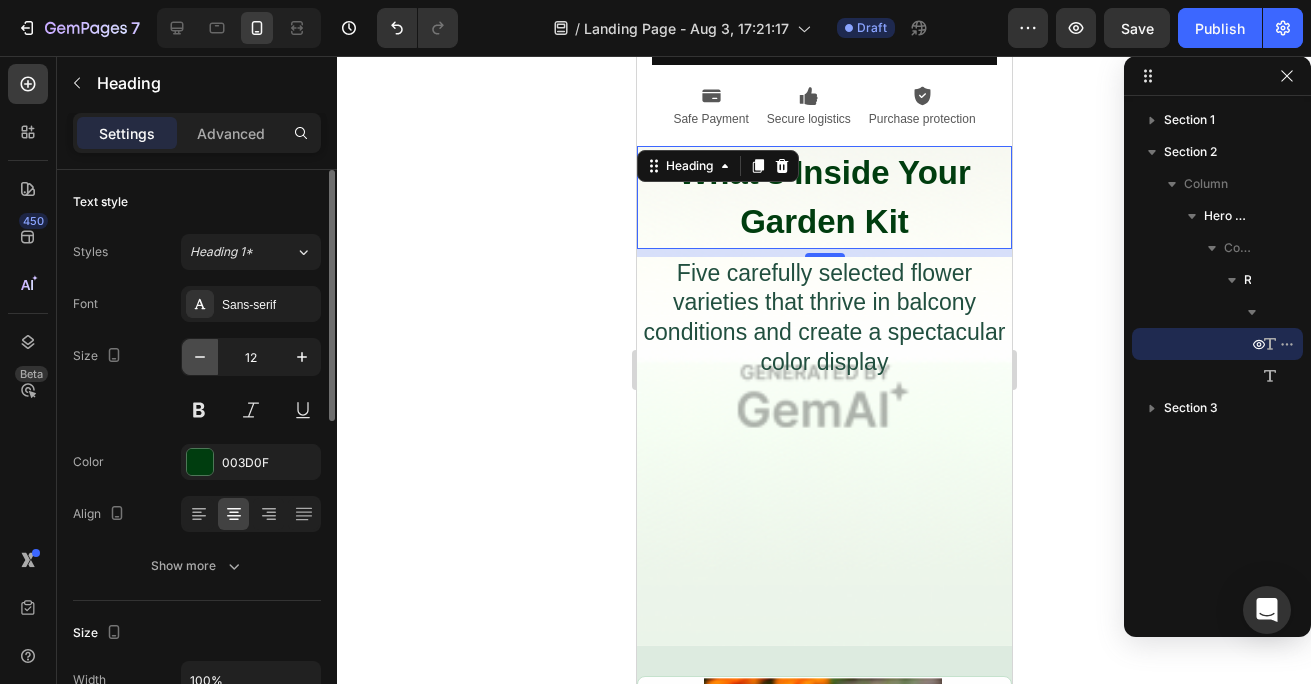 click 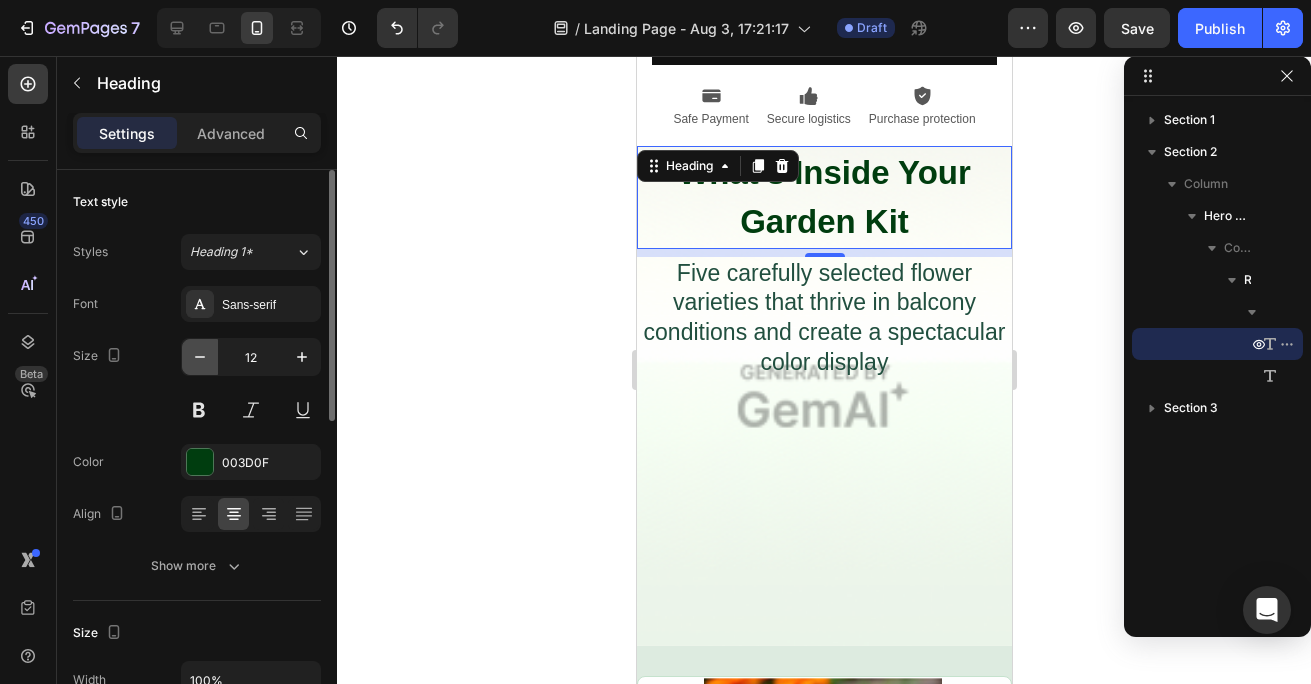 type on "11" 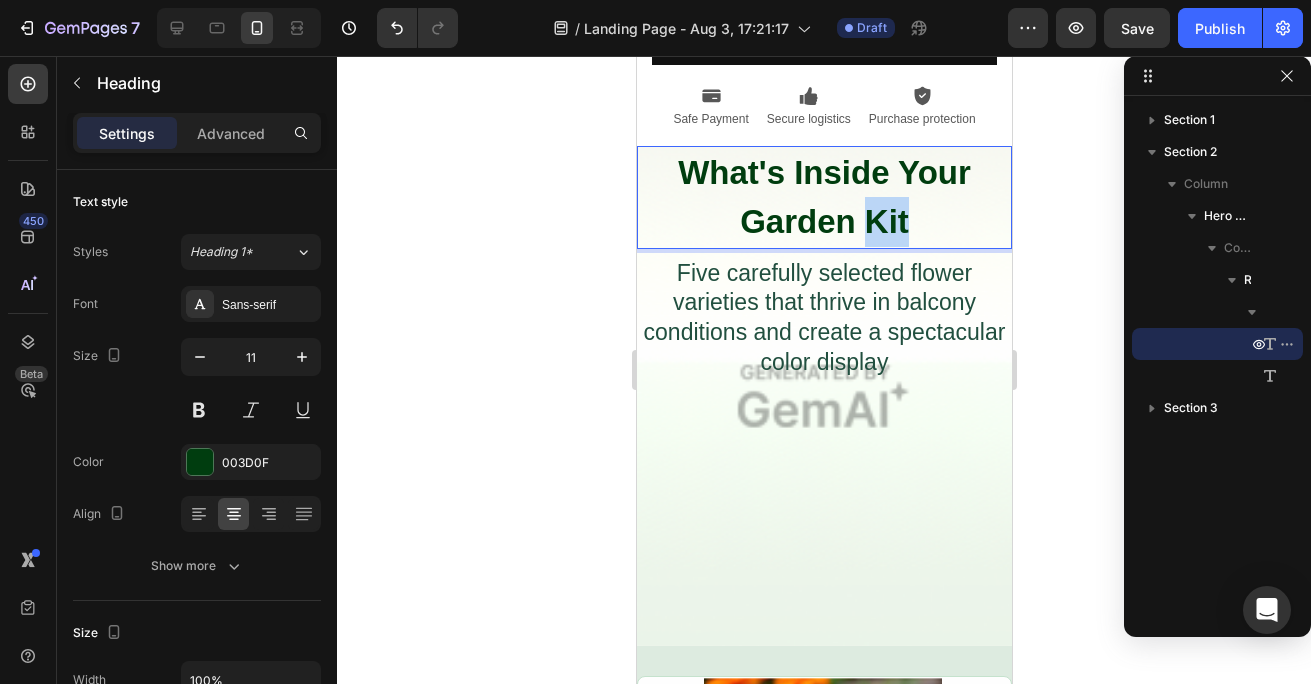 click on "What's Inside Your Garden Kit" at bounding box center [823, 197] 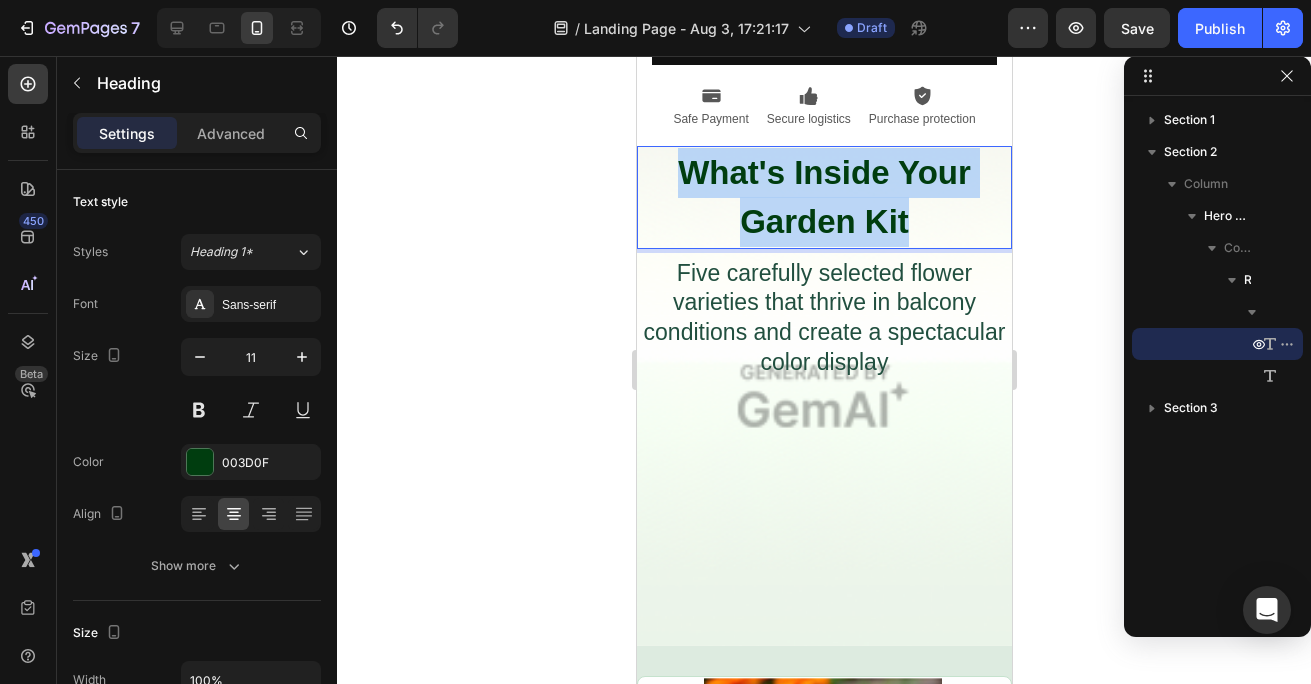 click on "What's Inside Your Garden Kit" at bounding box center [823, 197] 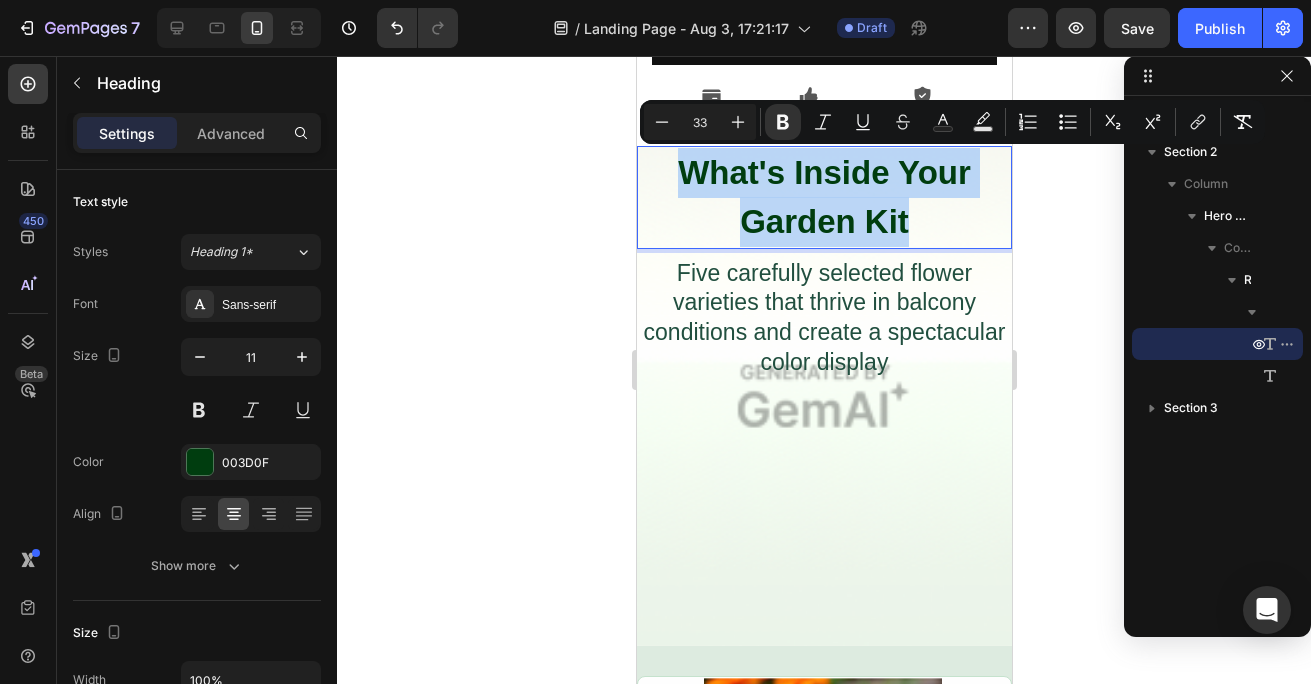 click on "What's Inside Your Garden Kit" at bounding box center [823, 197] 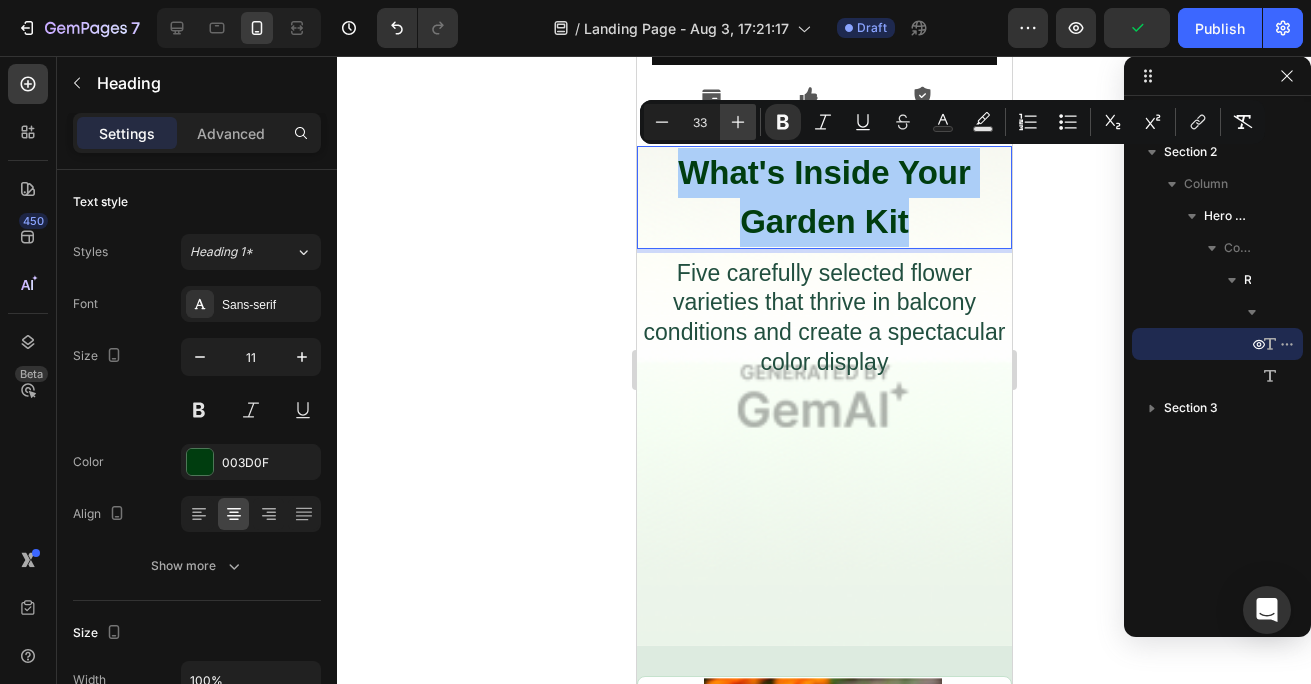 click 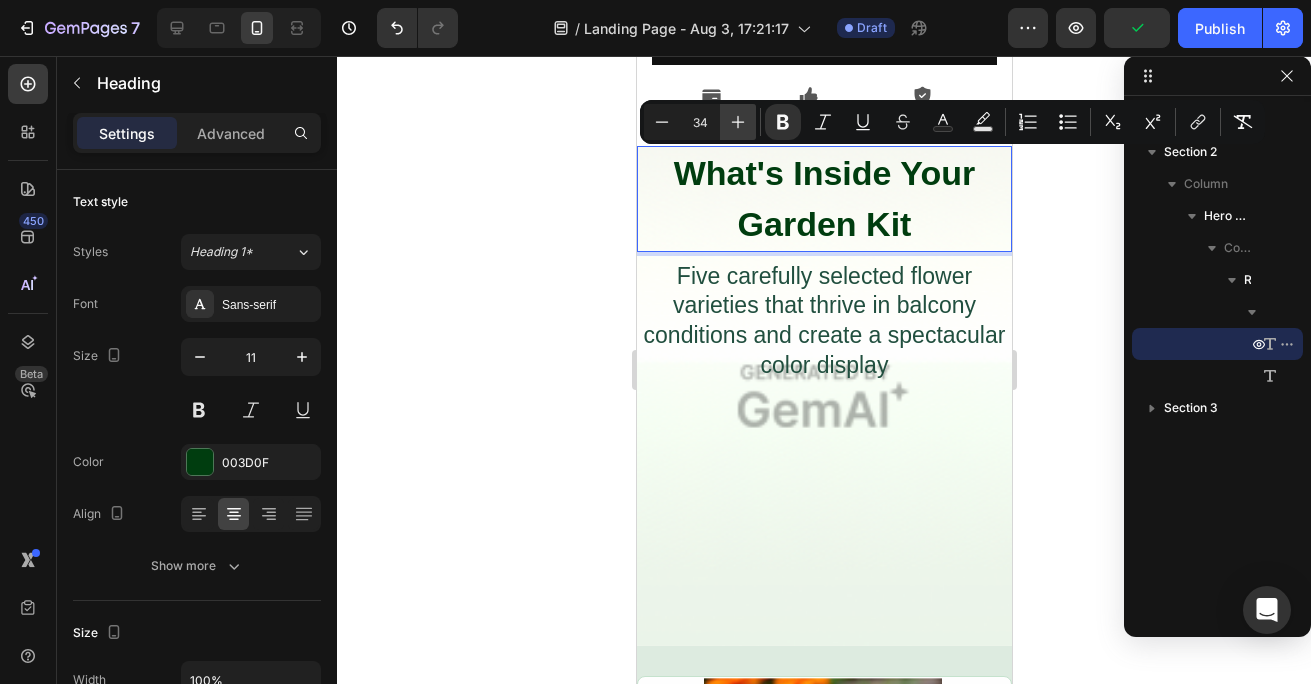 click 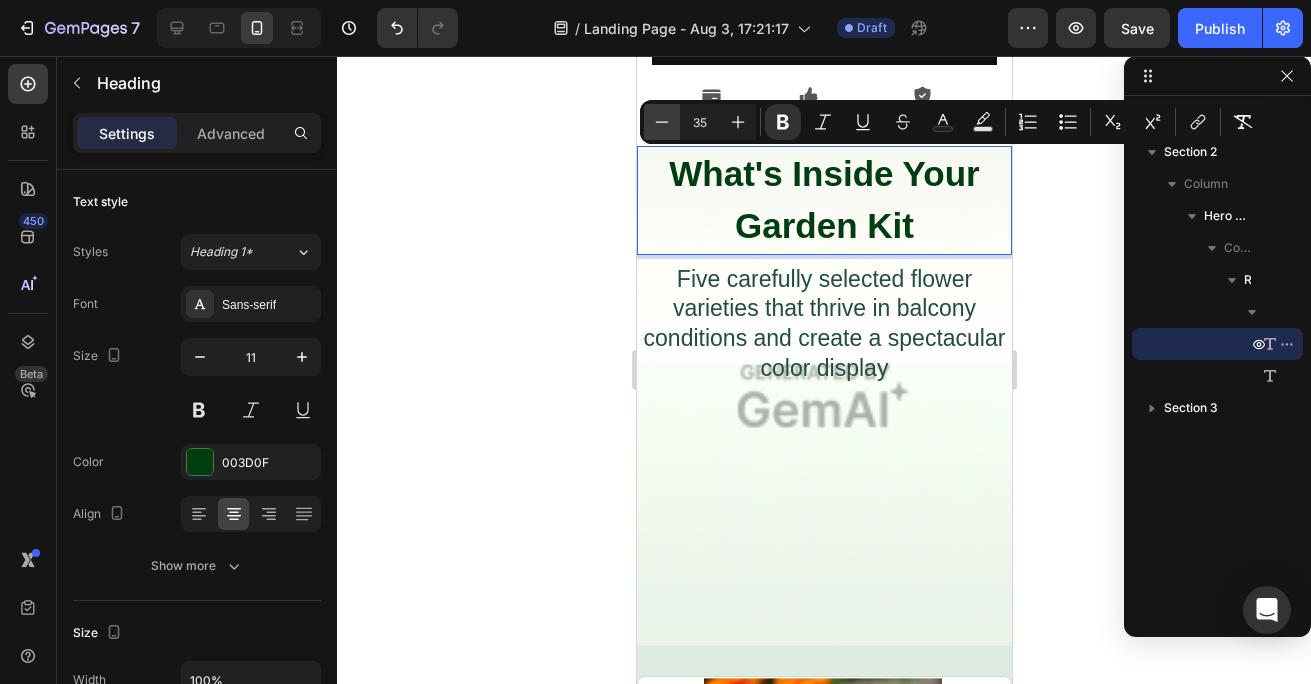 click 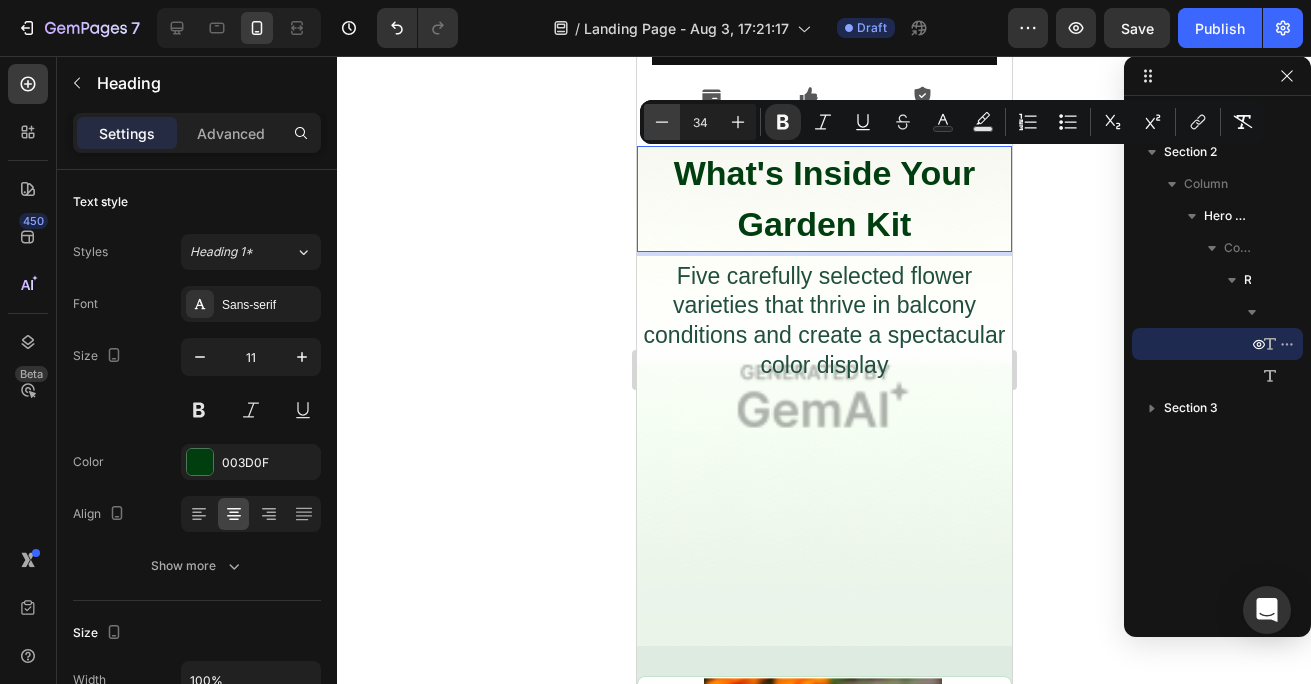 click 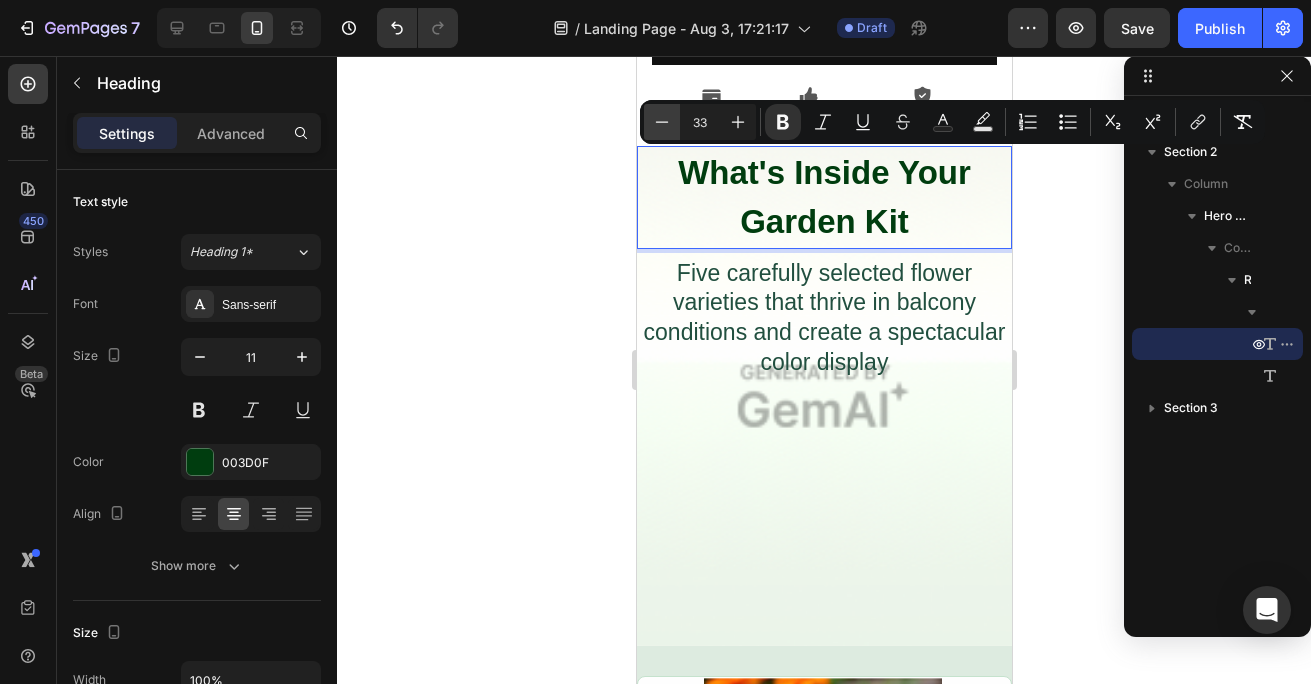click 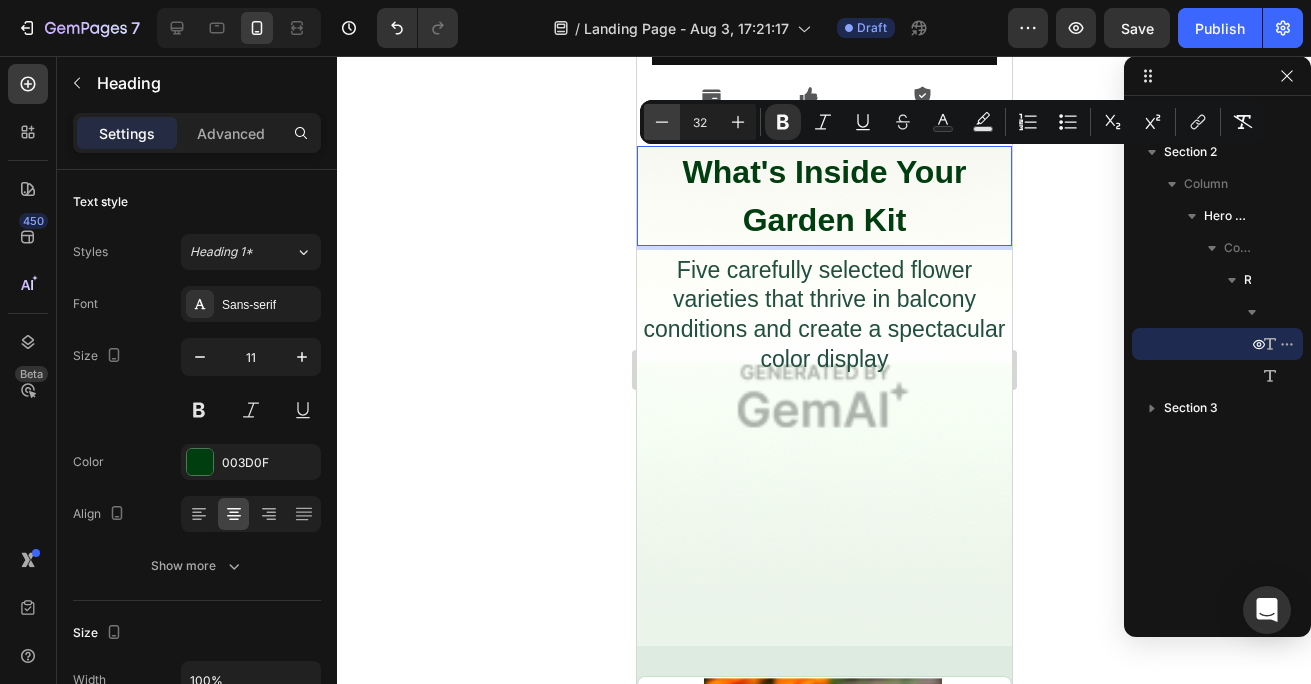 click 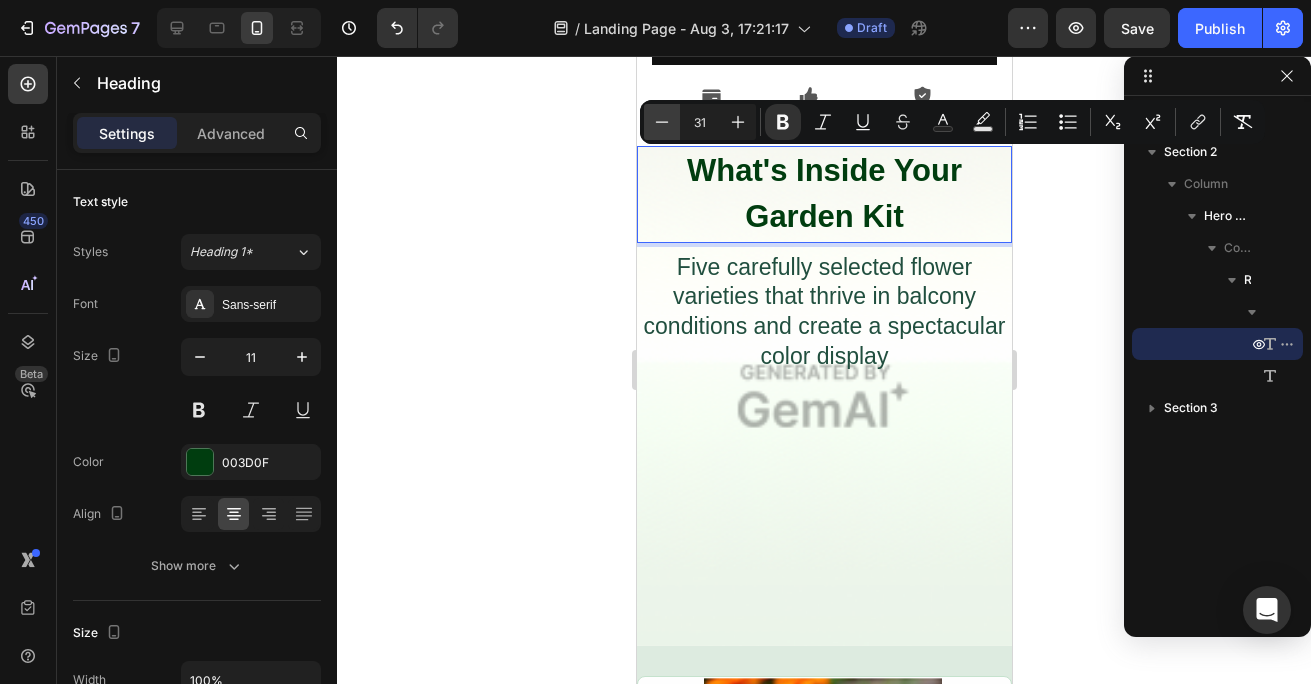 click 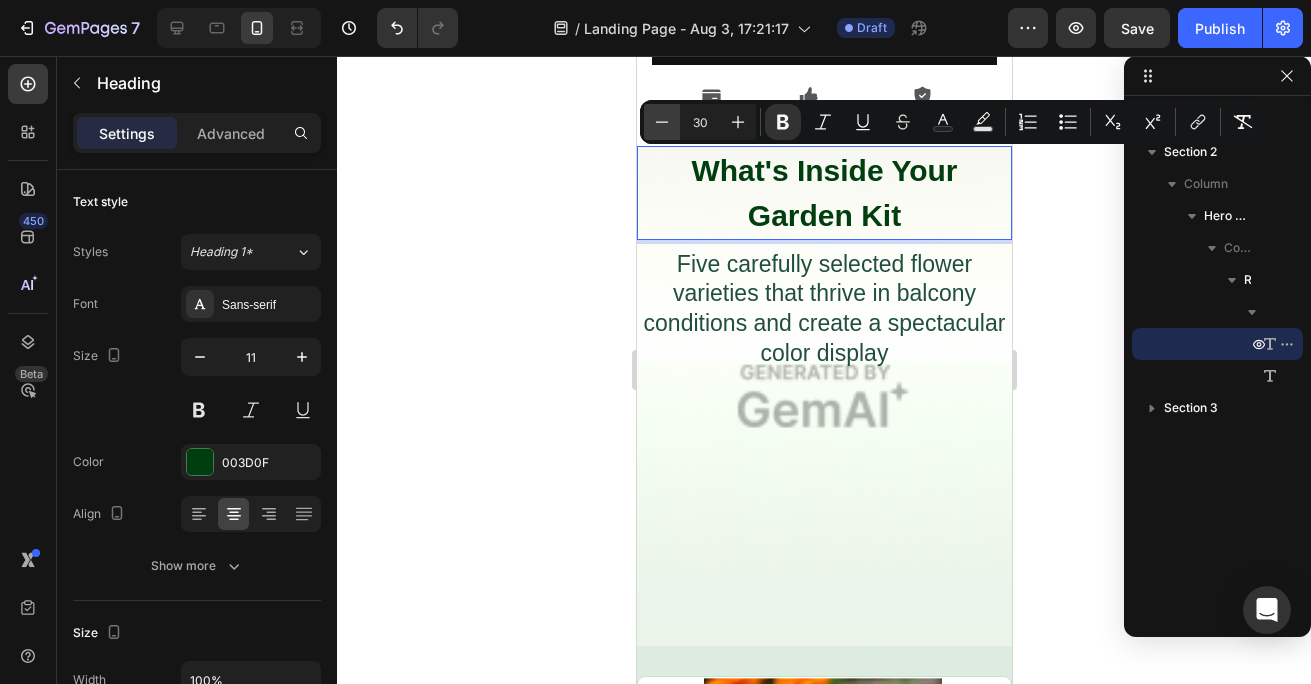 click 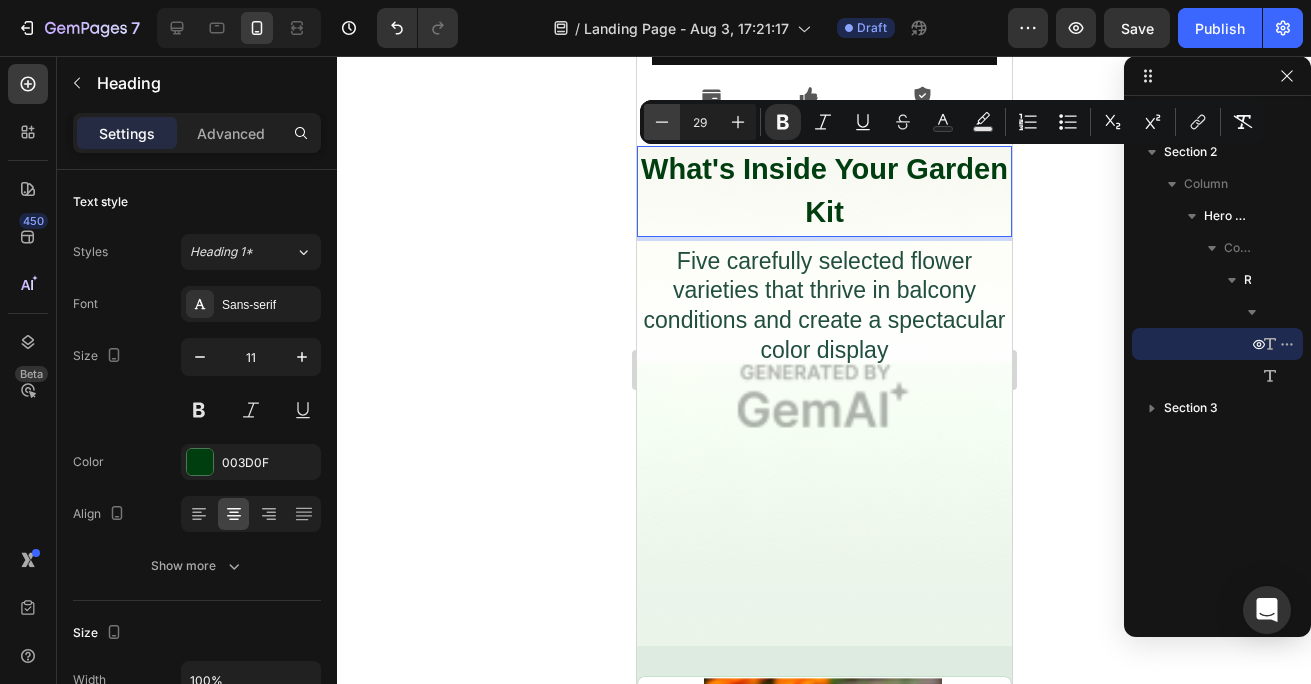 click 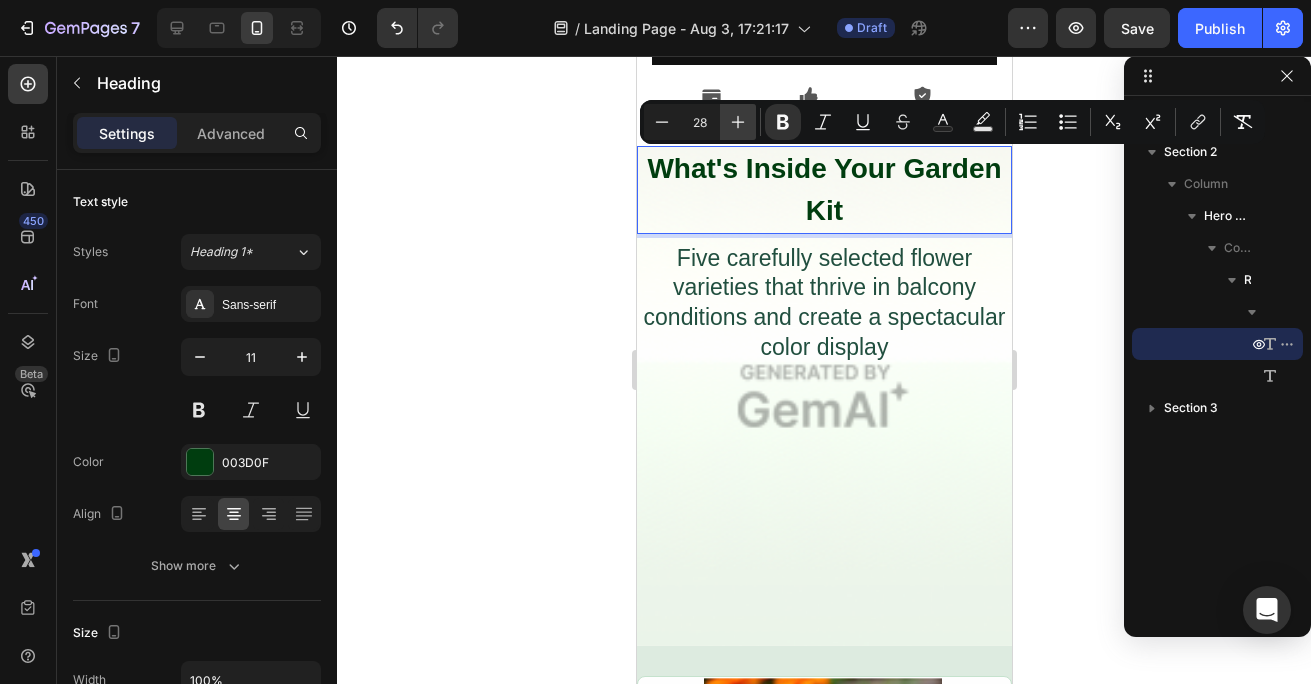 click 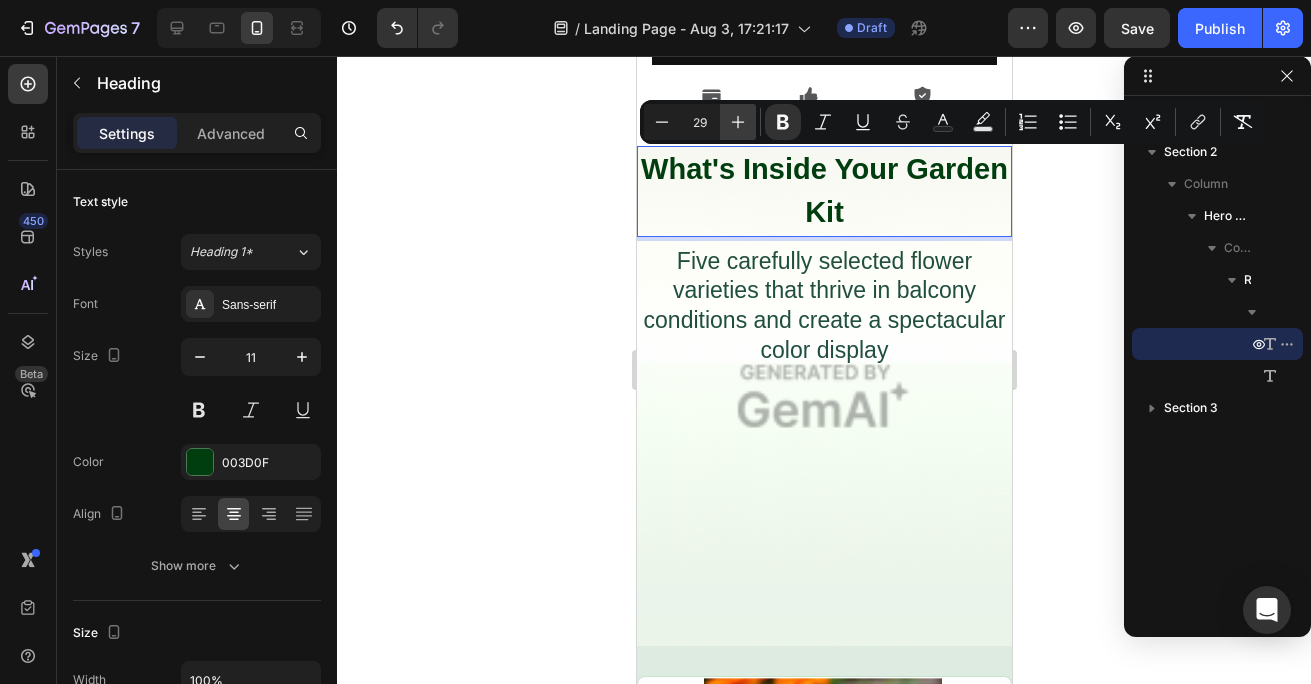 click 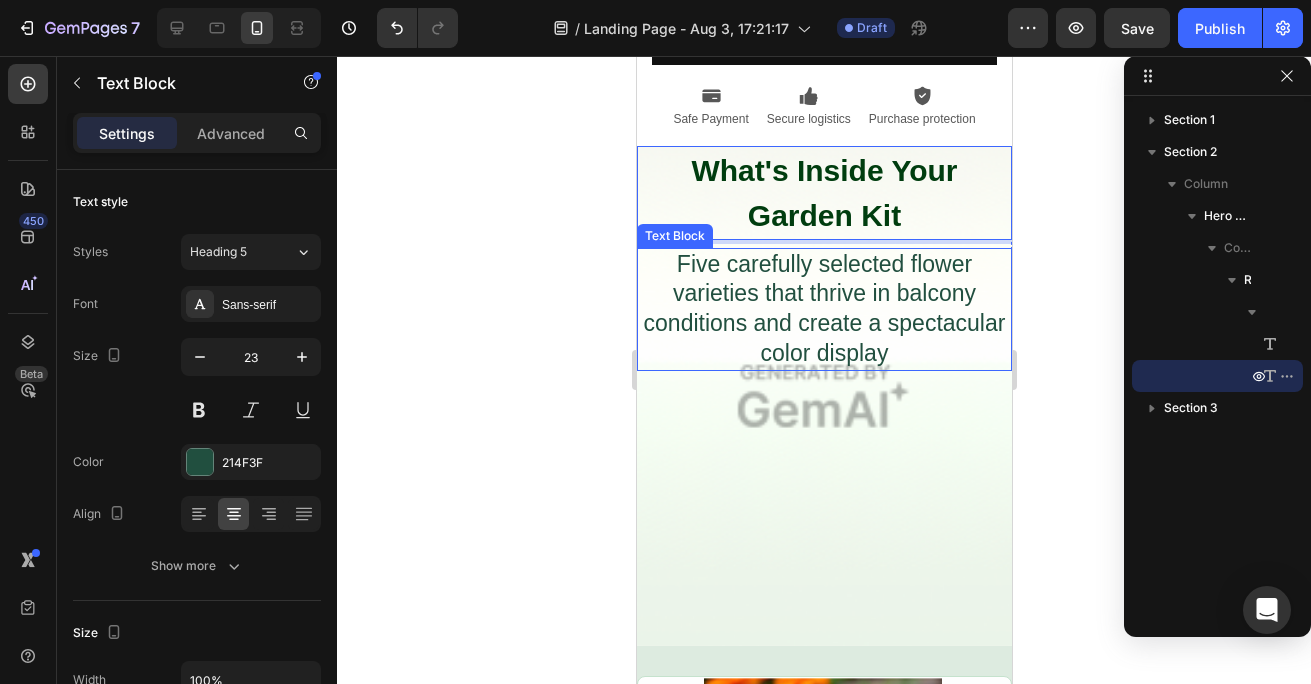 click on "Five carefully selected flower varieties that thrive in balcony conditions and create a spectacular color display" at bounding box center (823, 310) 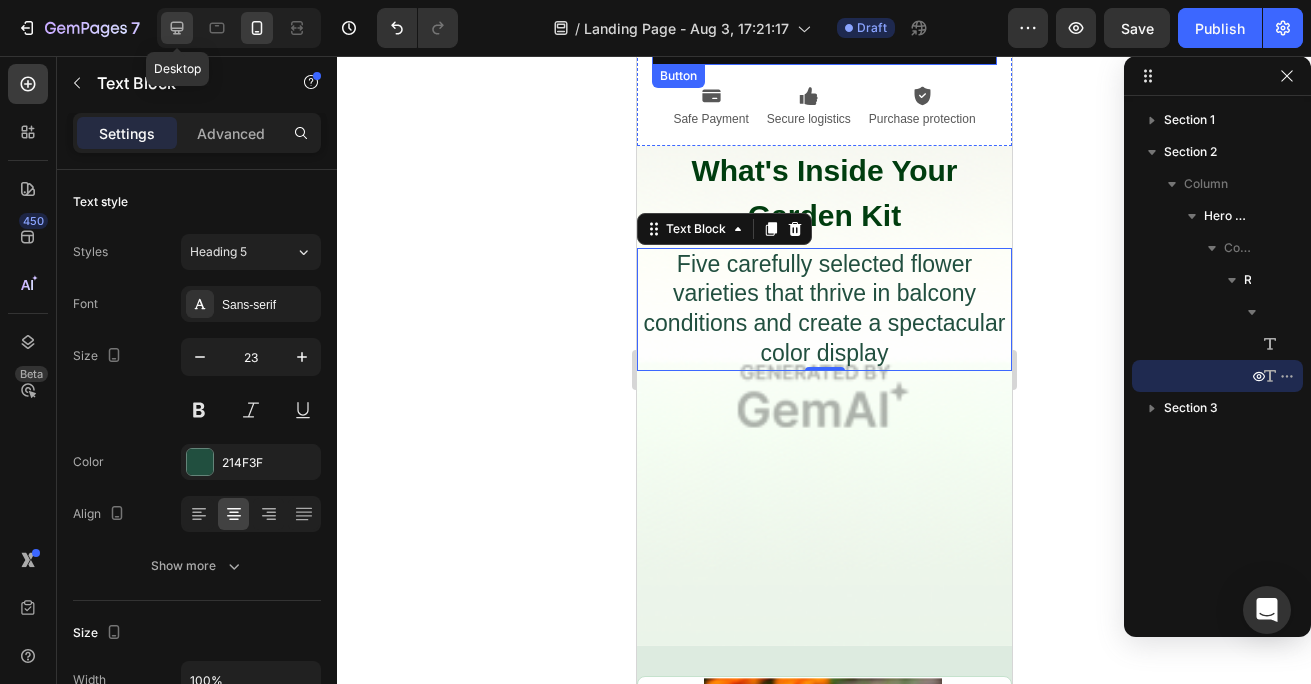 click 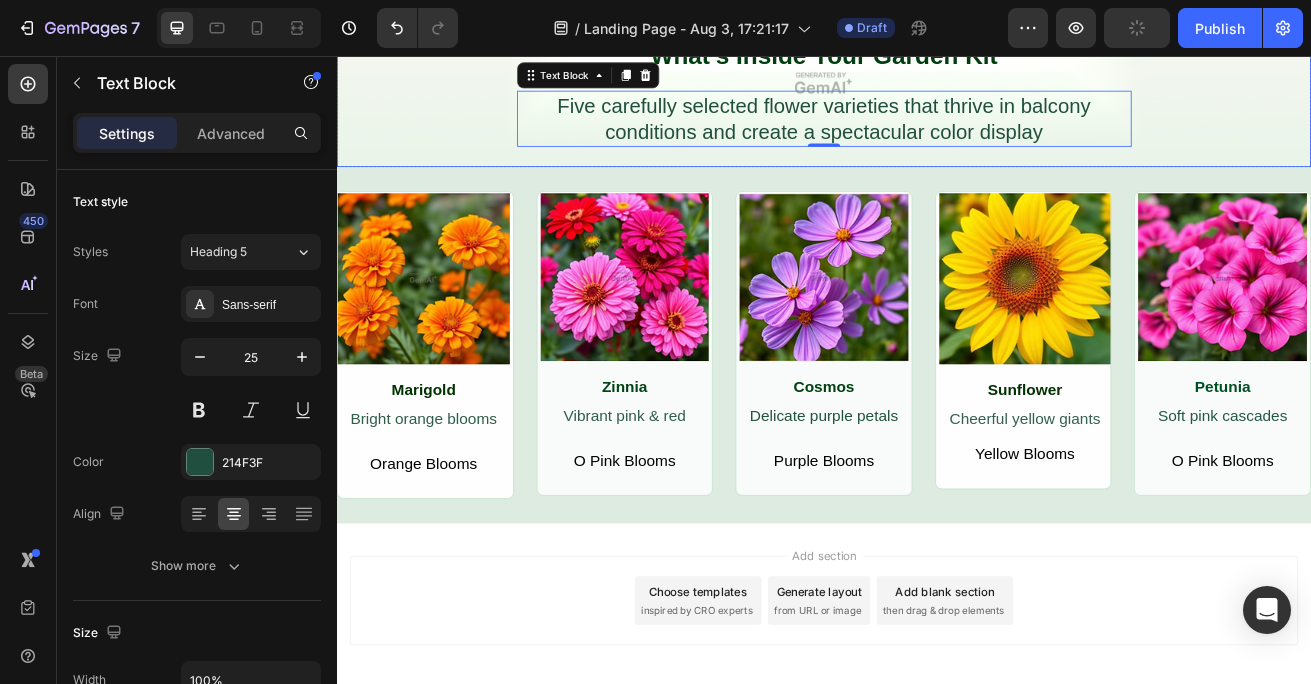 scroll, scrollTop: 679, scrollLeft: 0, axis: vertical 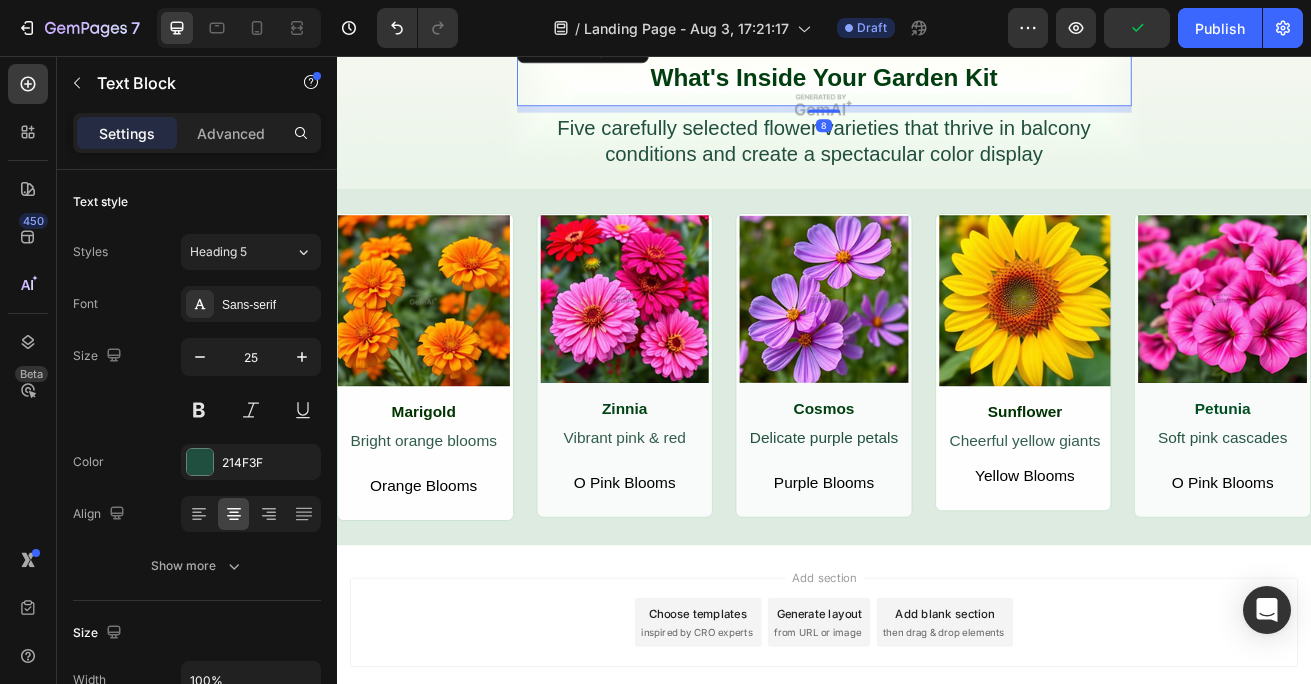 click on "What's Inside Your Garden Kit" at bounding box center (937, 82) 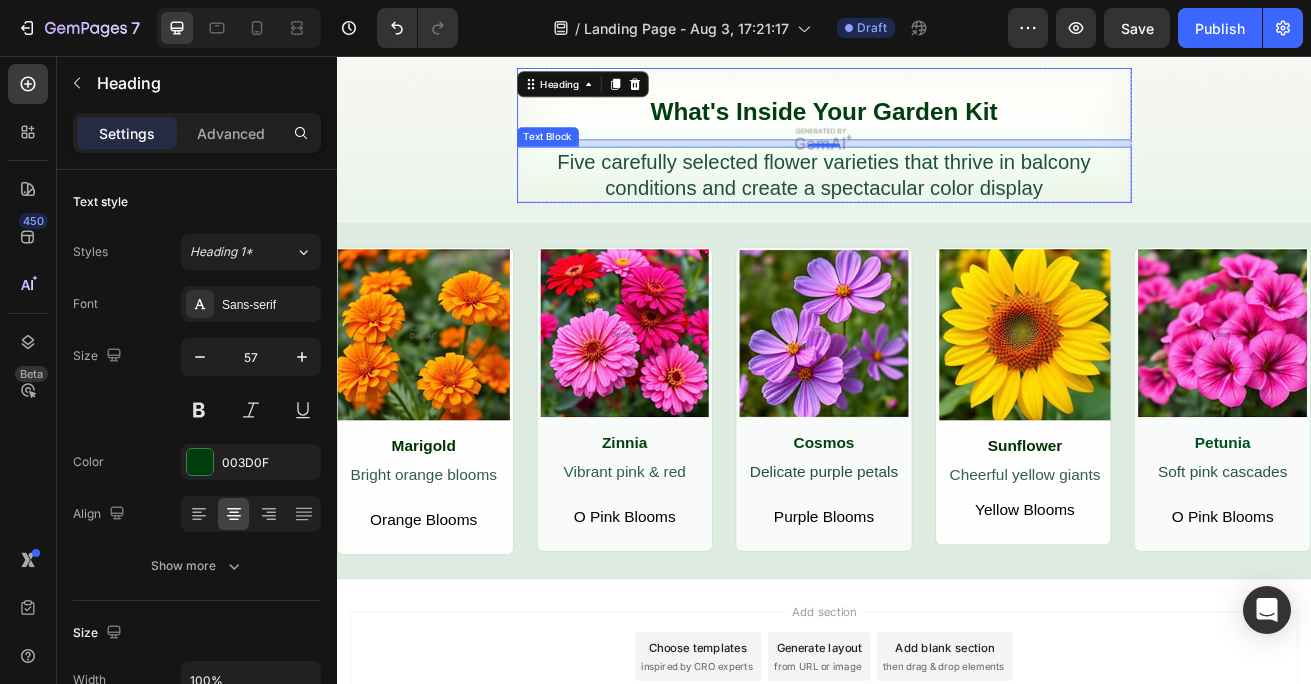 scroll, scrollTop: 574, scrollLeft: 0, axis: vertical 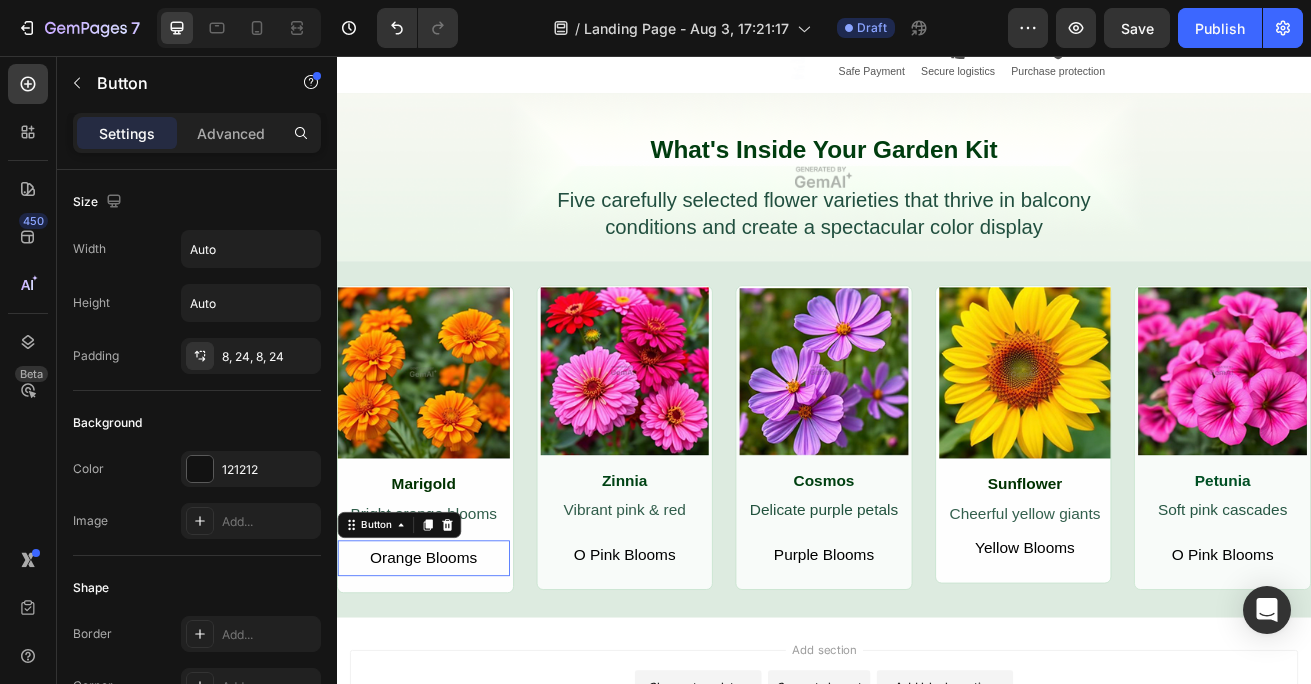 click on "Orange Blooms" at bounding box center (444, 675) 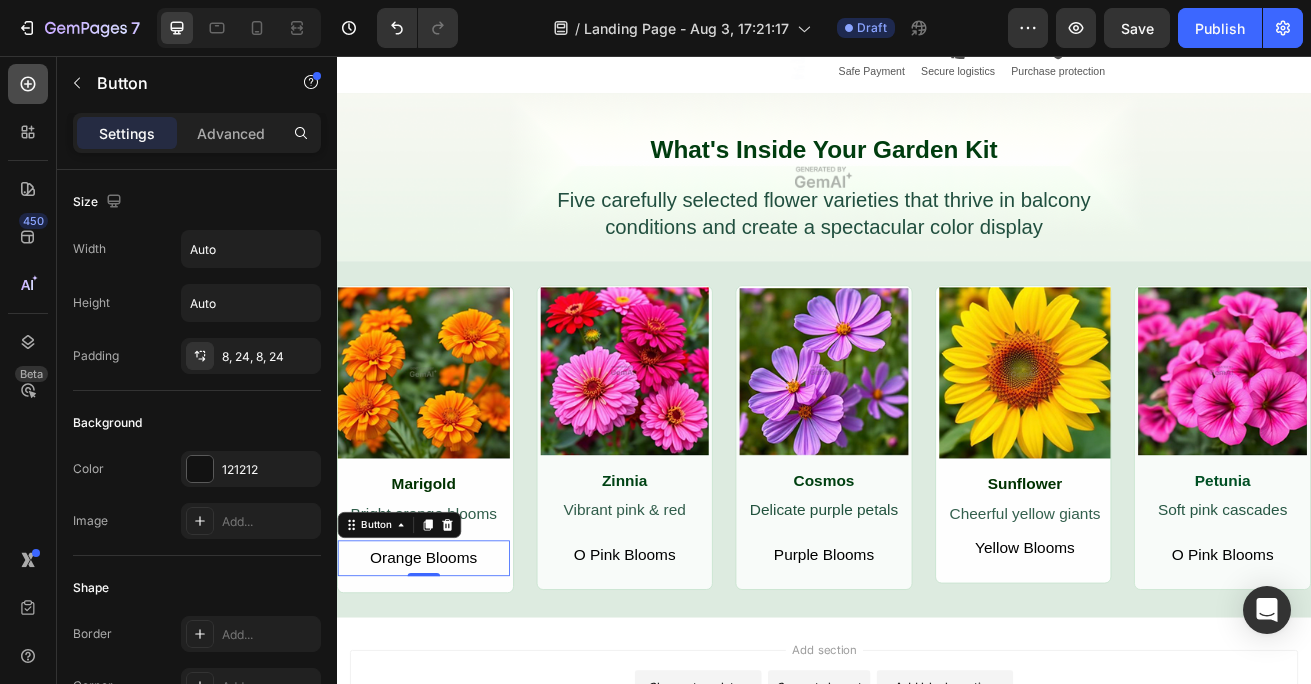 click 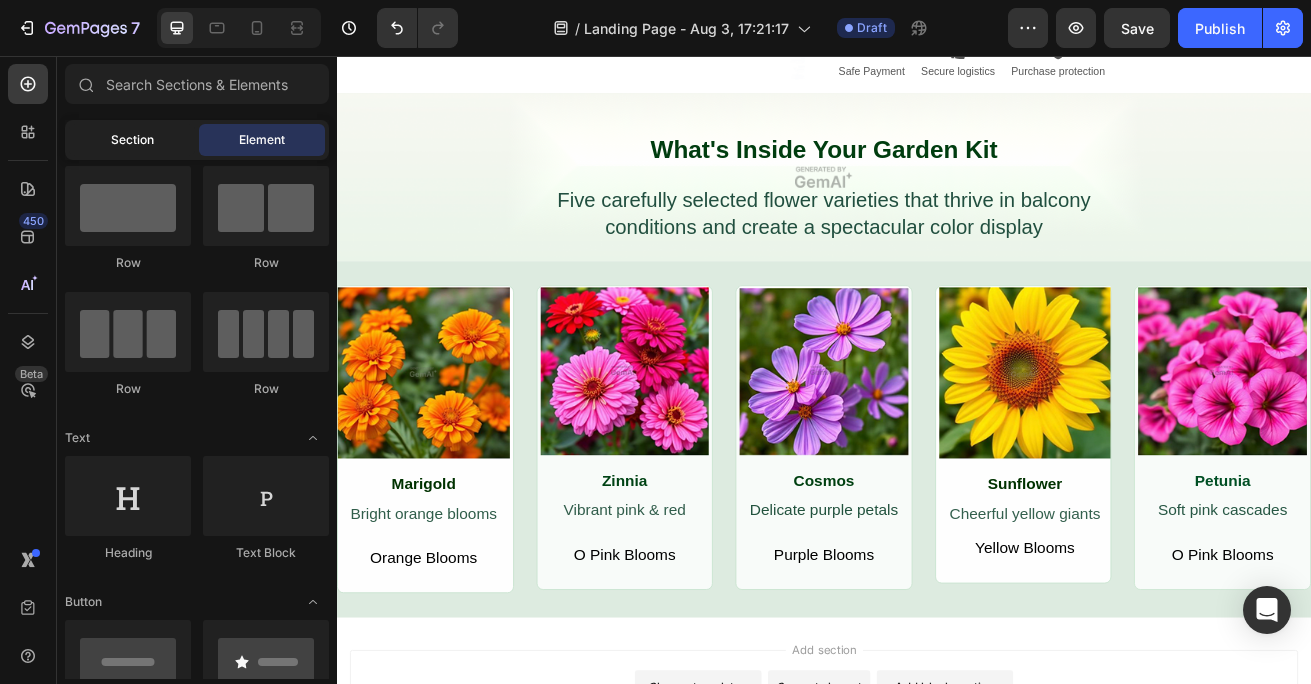click on "Section" 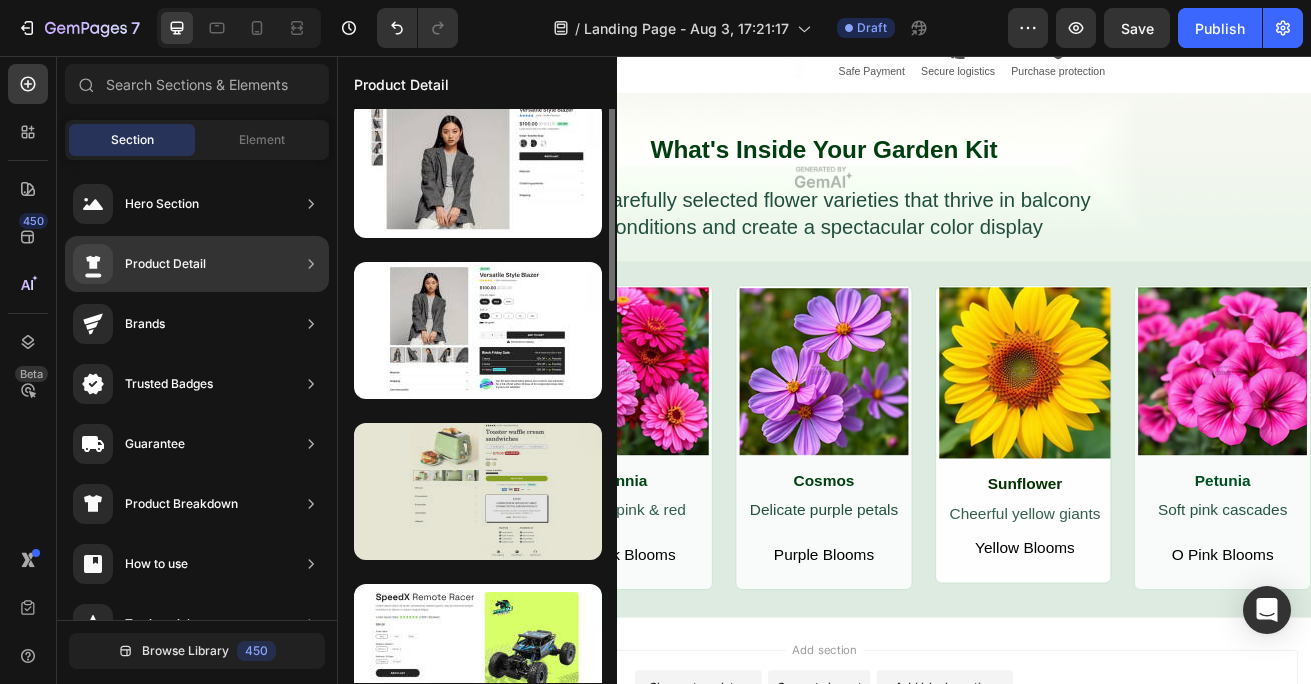 scroll, scrollTop: 24, scrollLeft: 0, axis: vertical 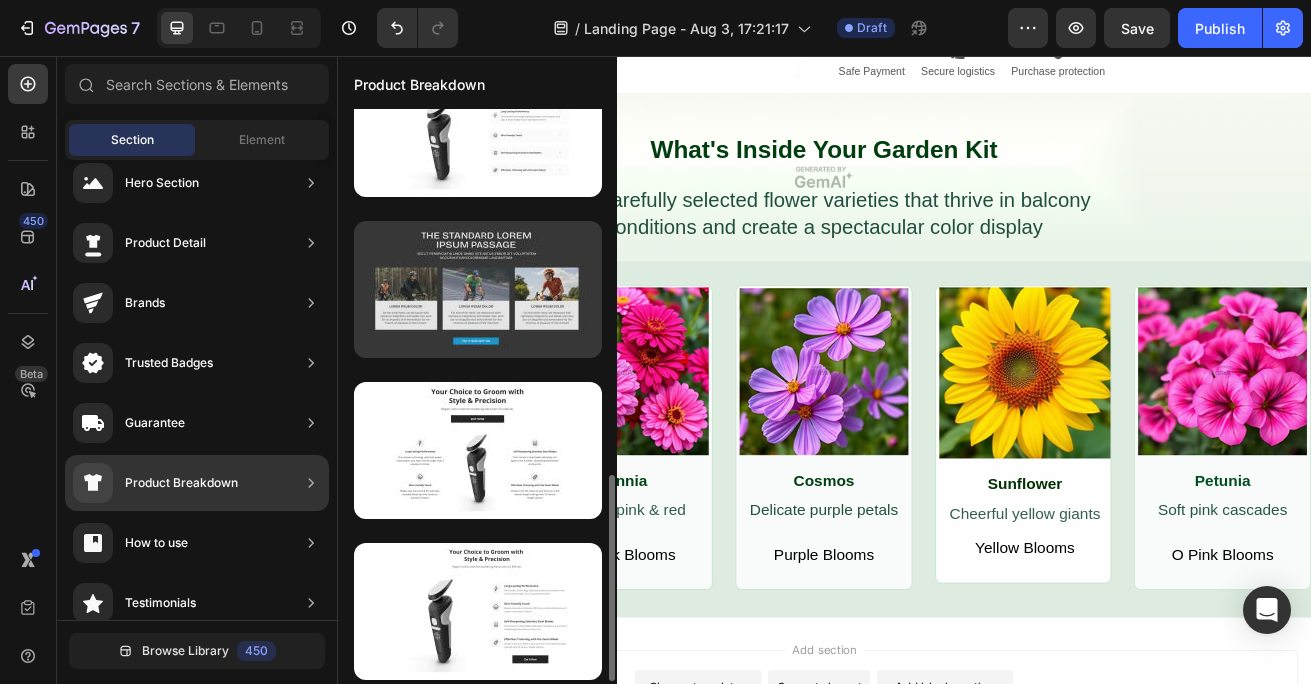 click at bounding box center (478, 289) 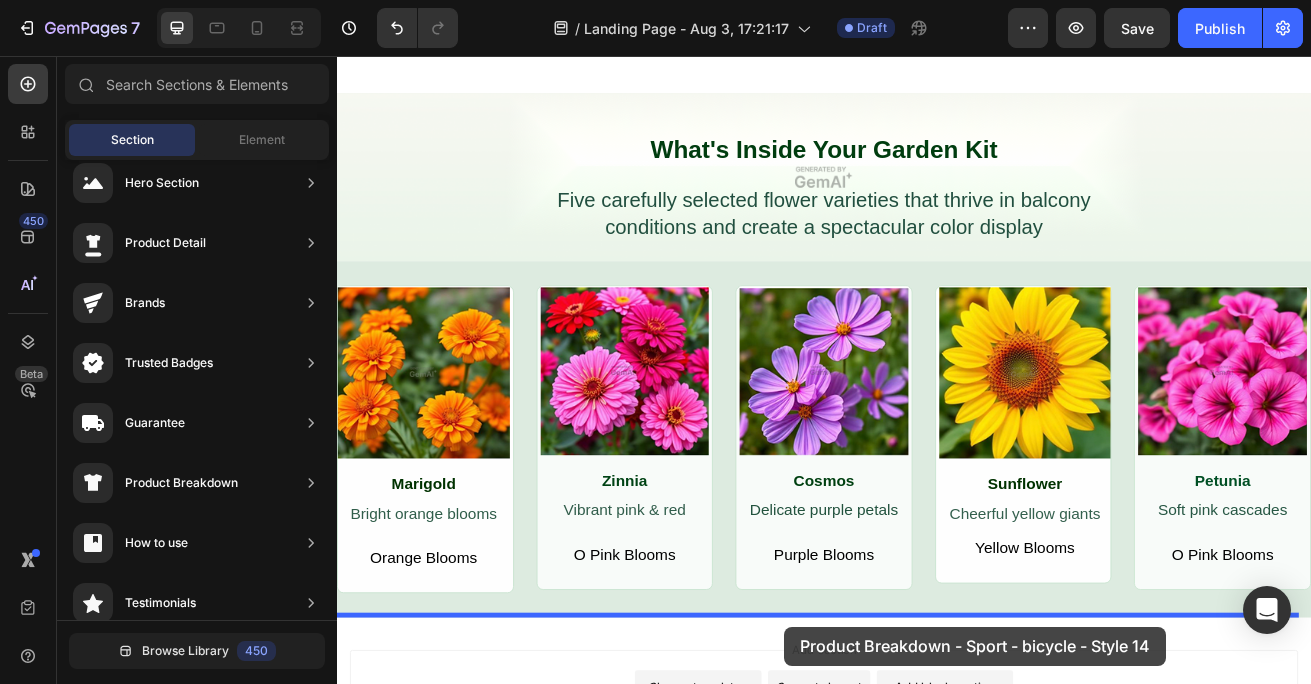 scroll, scrollTop: 793, scrollLeft: 0, axis: vertical 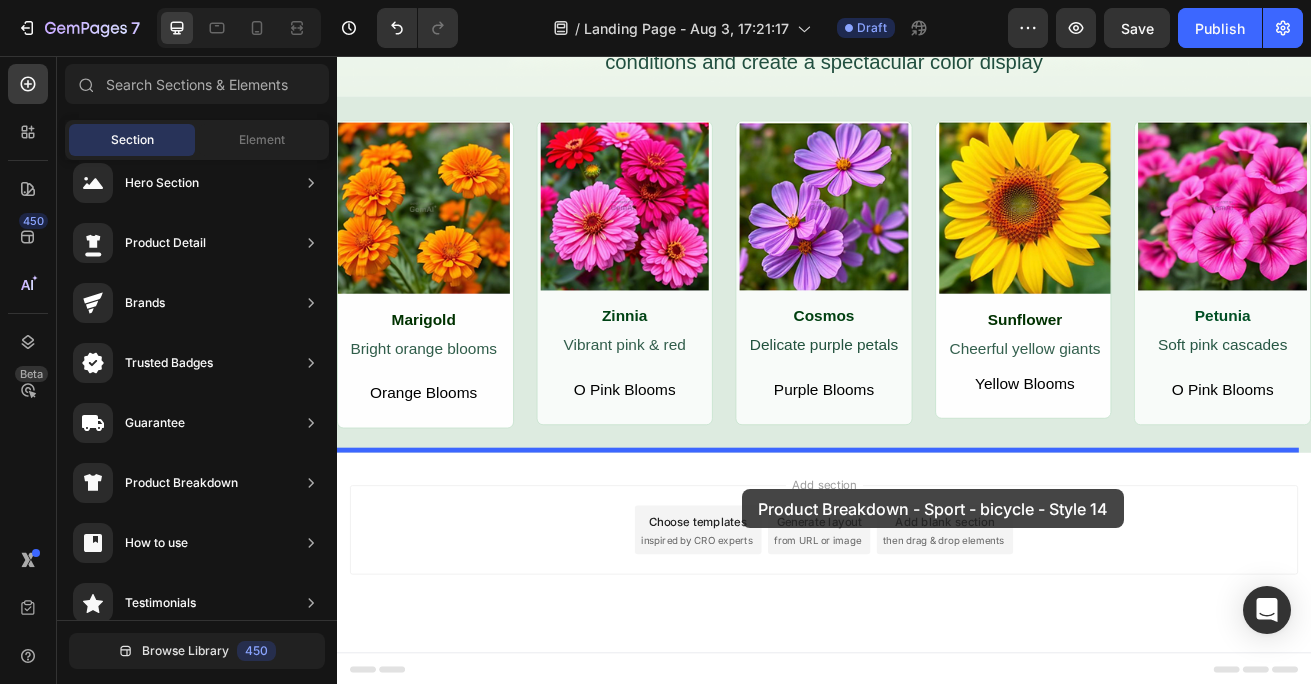 drag, startPoint x: 830, startPoint y: 380, endPoint x: 836, endPoint y: 590, distance: 210.0857 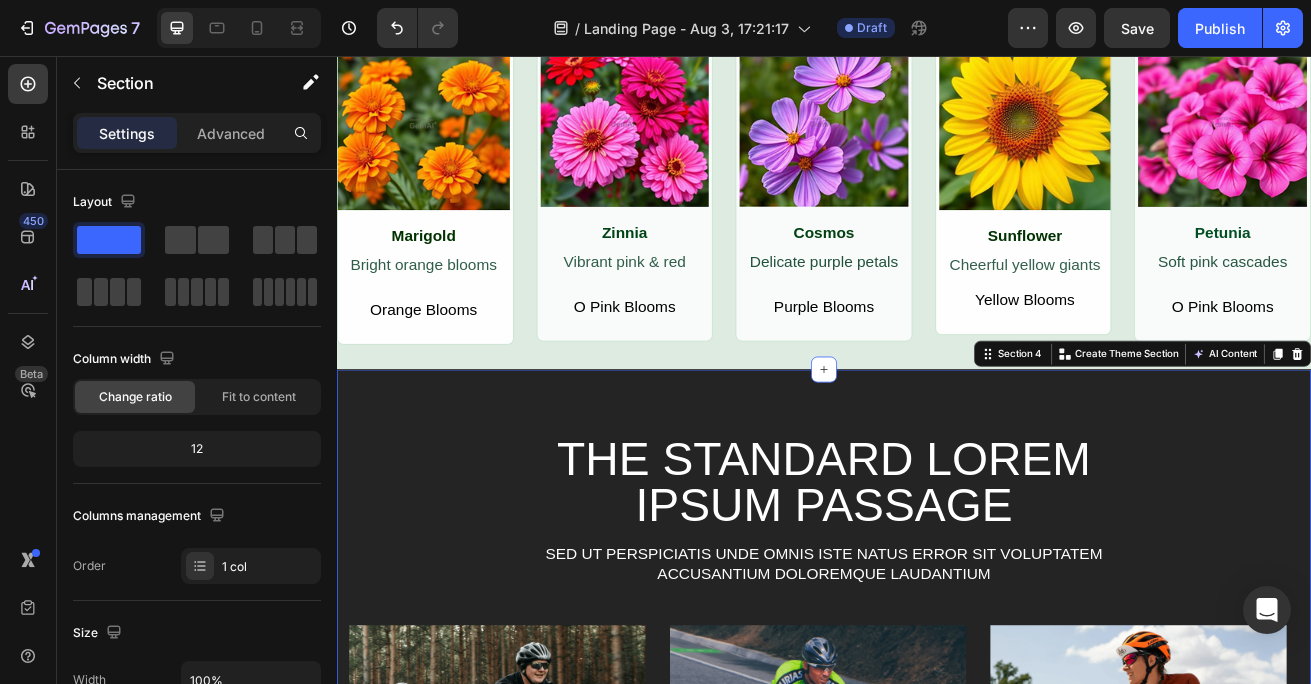 scroll, scrollTop: 1209, scrollLeft: 0, axis: vertical 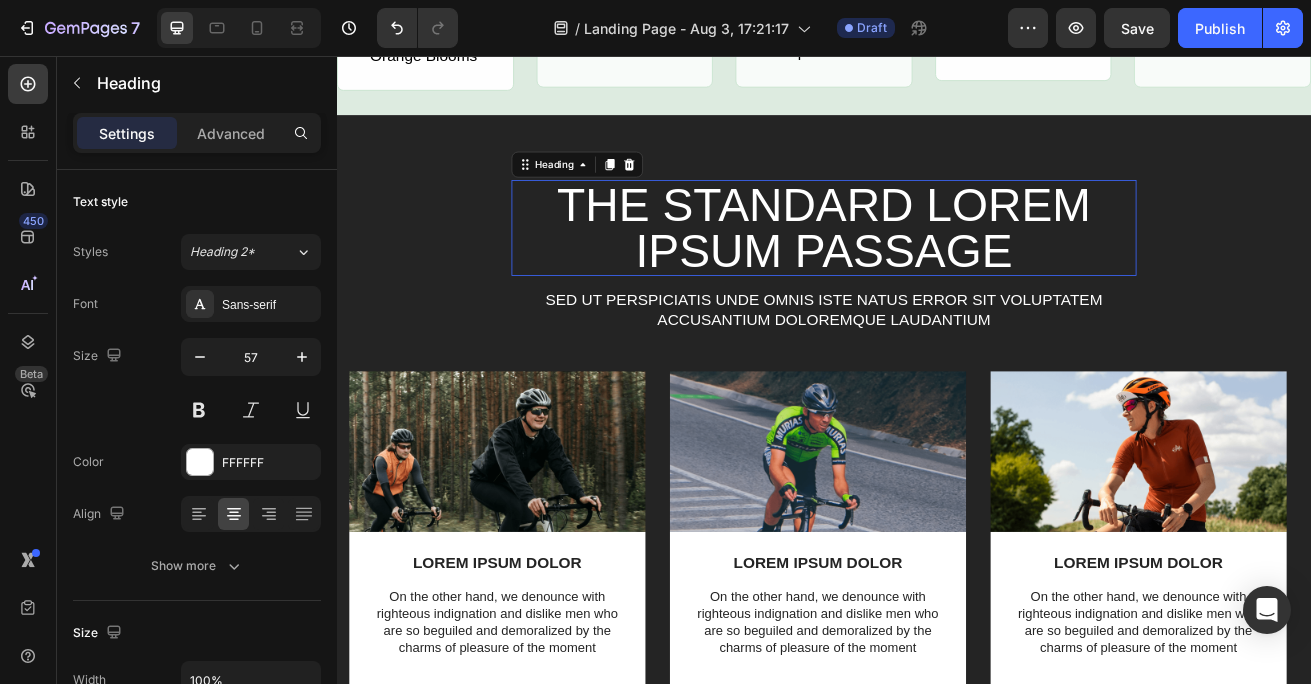 click on "The standard Lorem Ipsum passage" at bounding box center (937, 268) 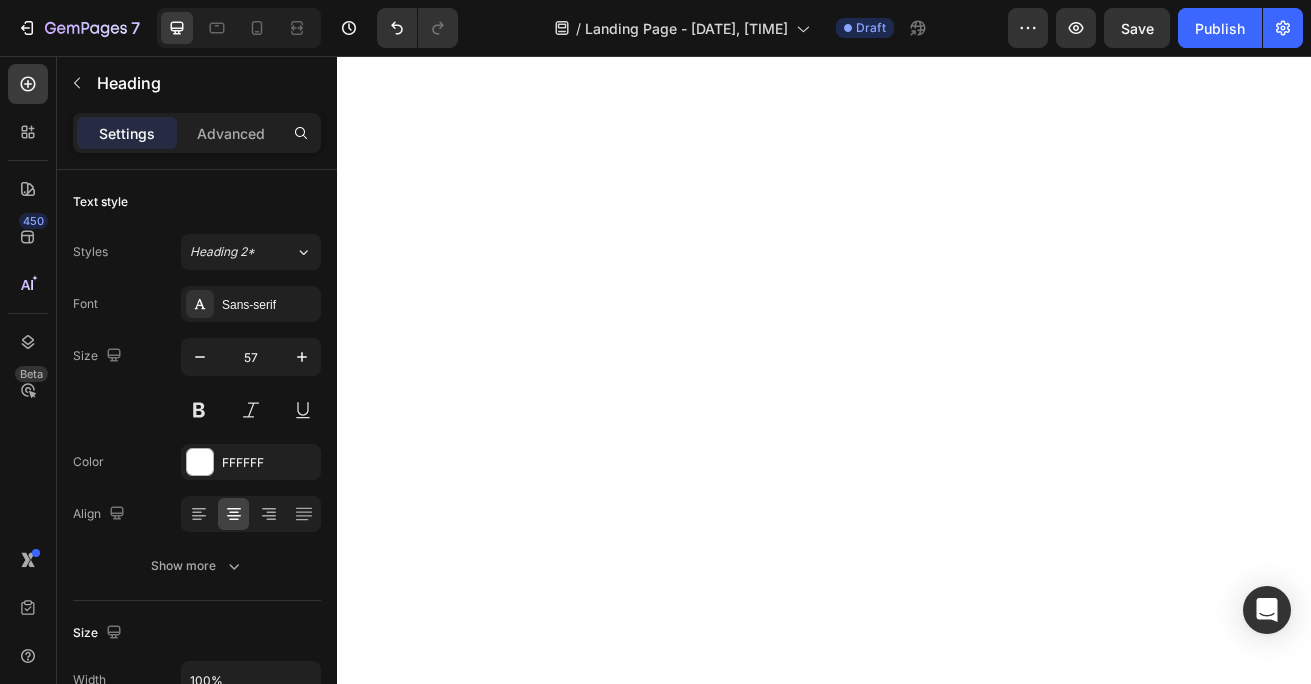 scroll, scrollTop: 0, scrollLeft: 0, axis: both 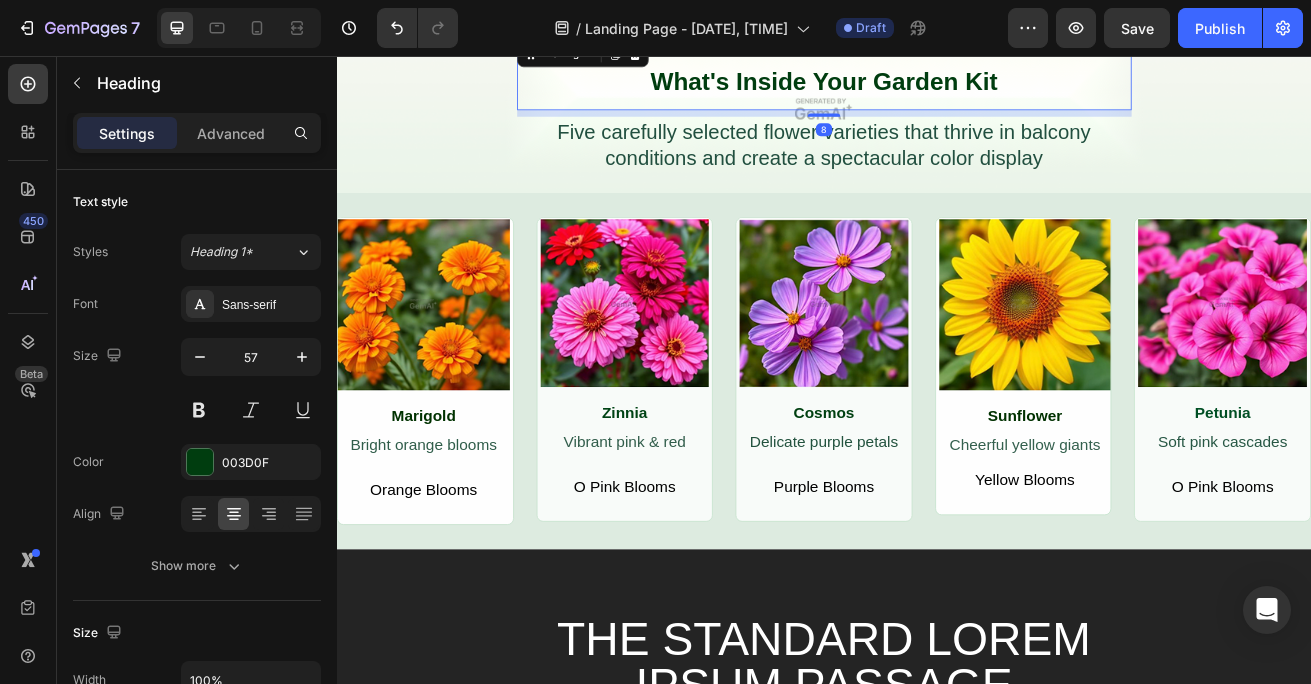 click on "What's Inside Your Garden Kit" at bounding box center (937, 87) 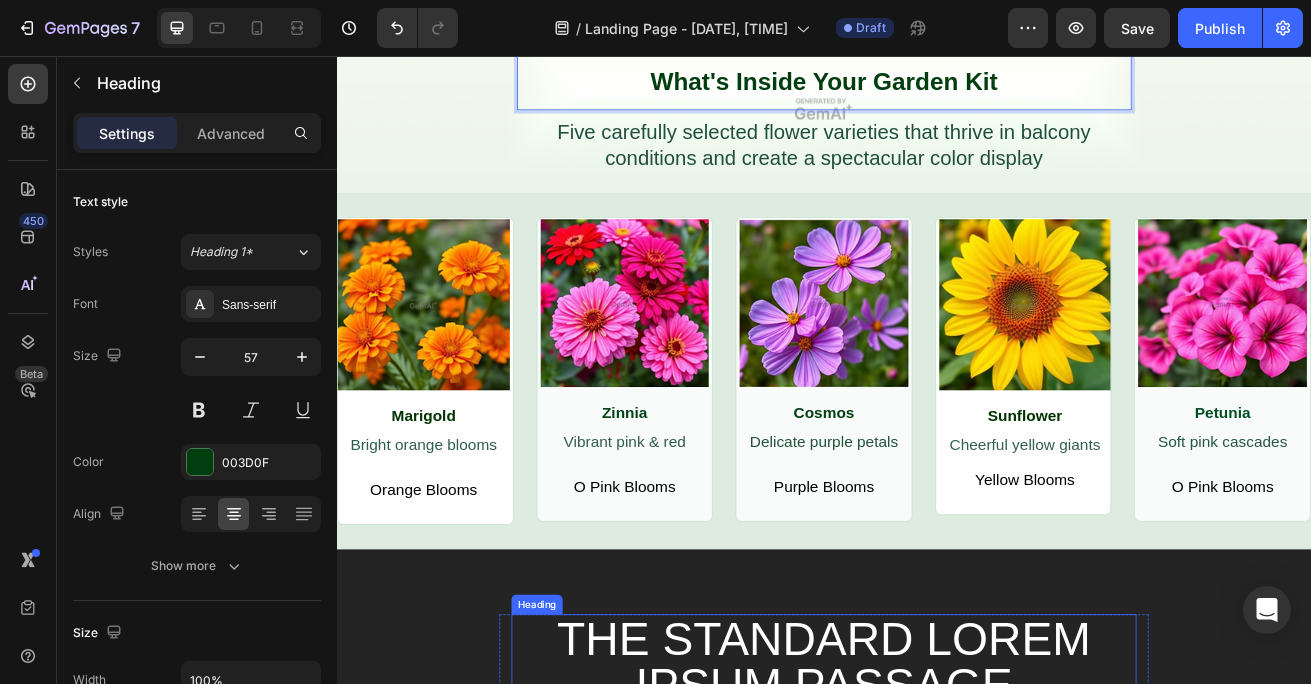 click on "The standard Lorem Ipsum passage" at bounding box center [937, 803] 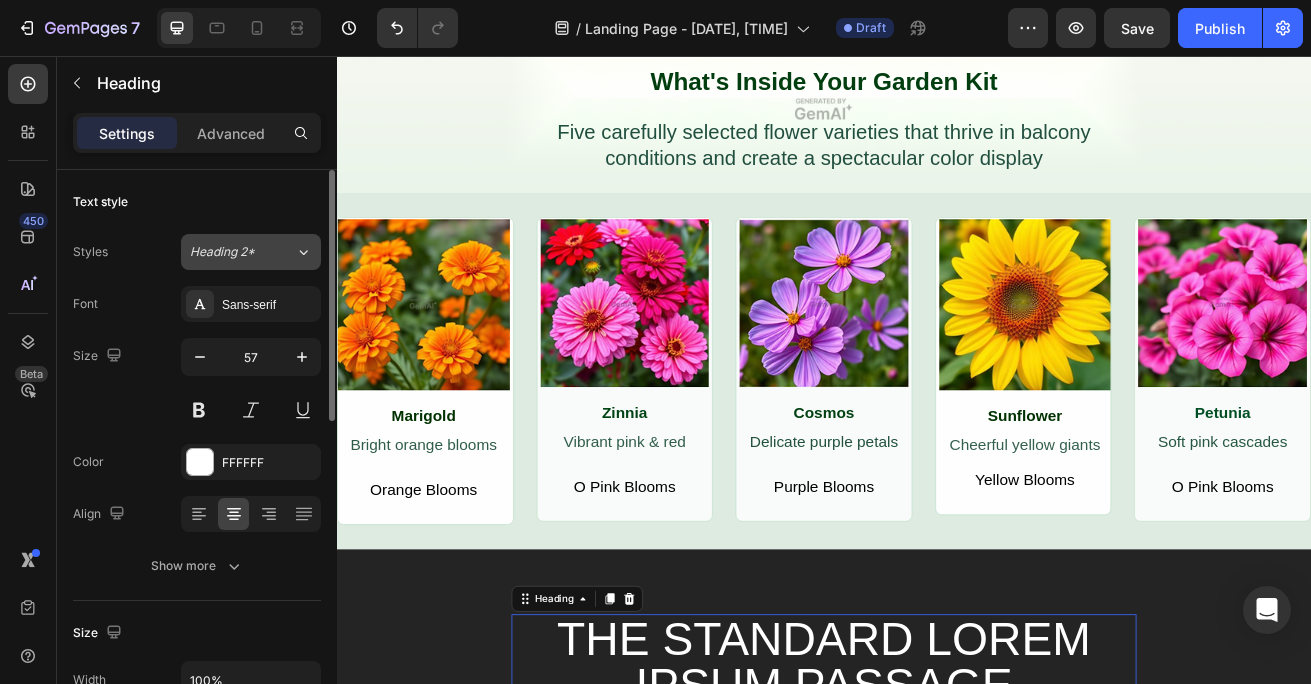 click on "Heading 2*" 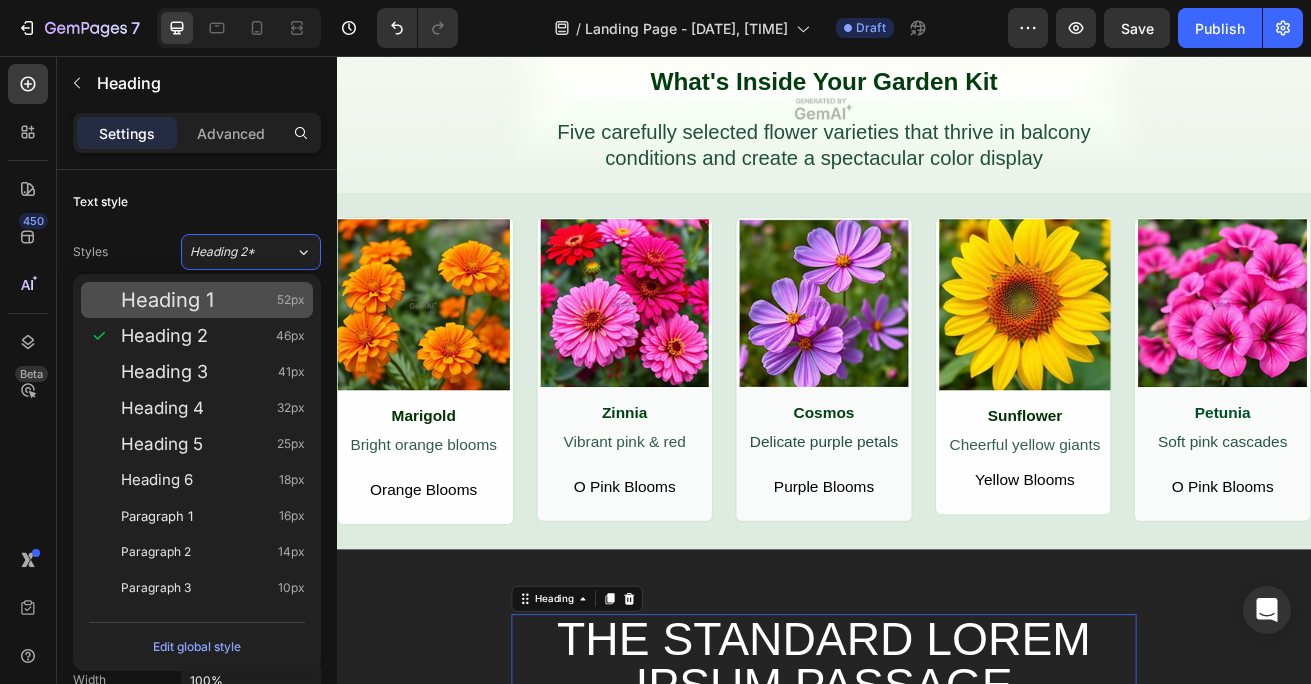 click on "Heading 1 52px" at bounding box center (213, 300) 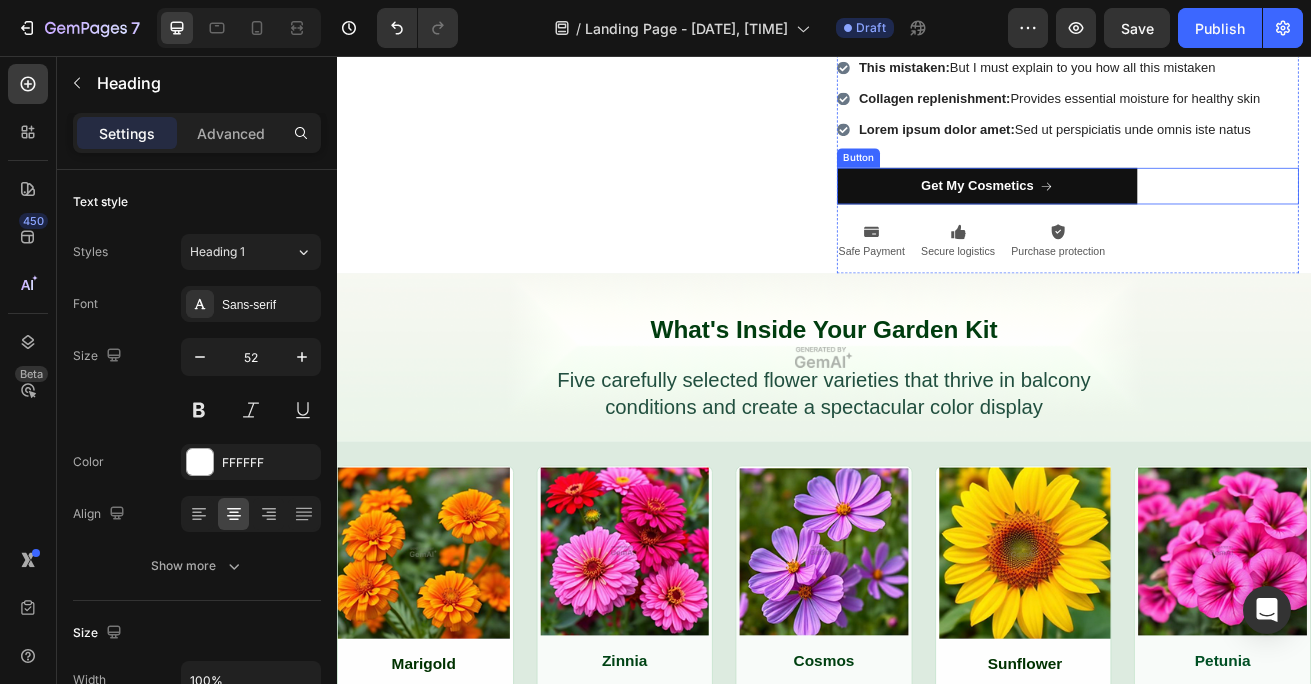 scroll, scrollTop: 362, scrollLeft: 0, axis: vertical 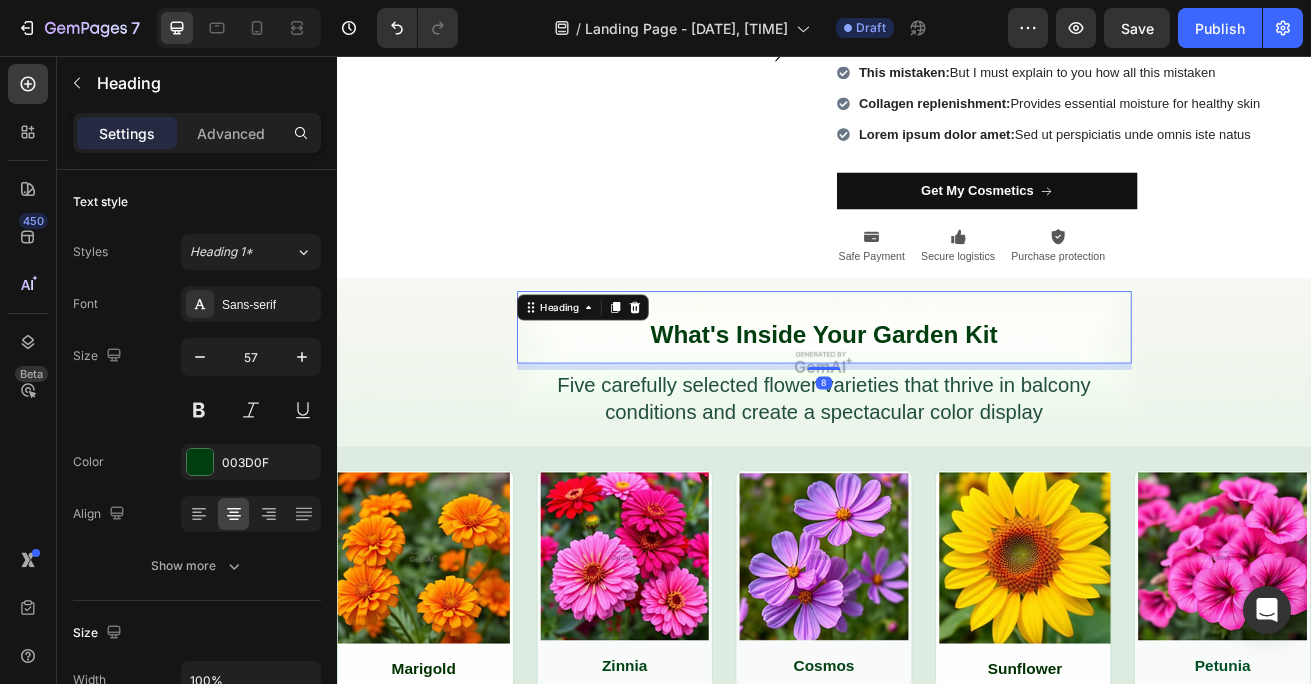 click on "What's Inside Your Garden Kit" at bounding box center (937, 399) 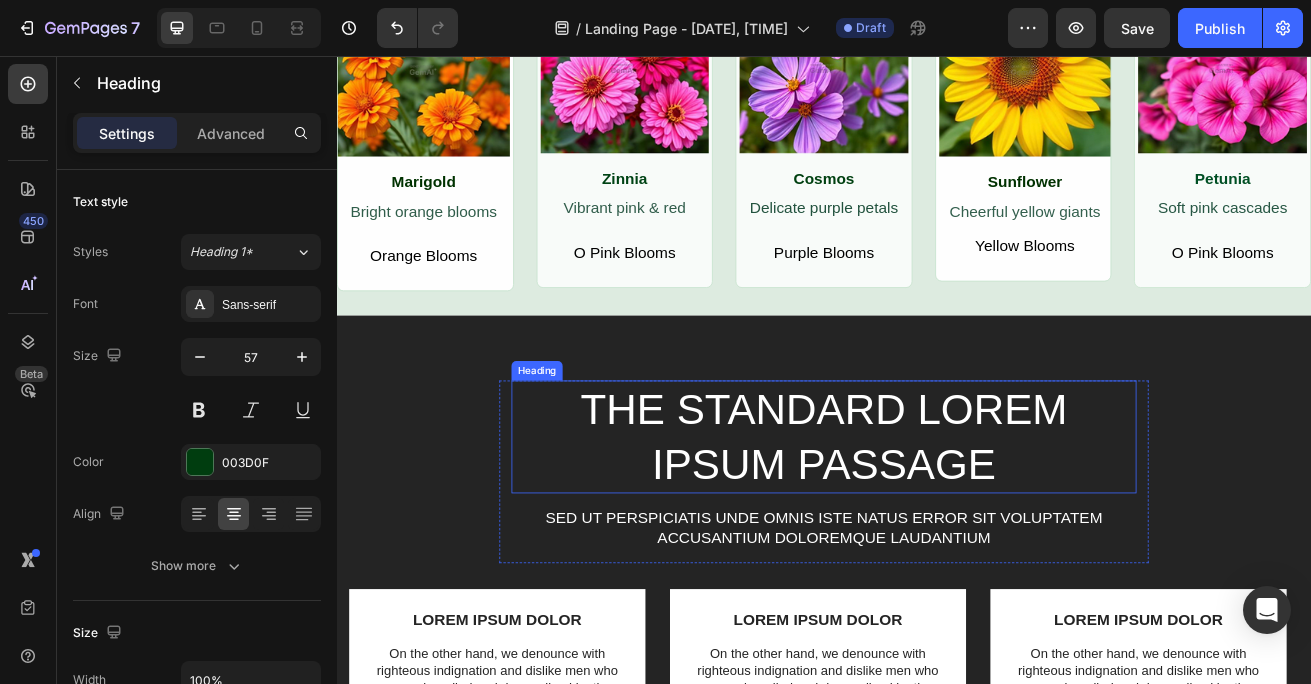 scroll, scrollTop: 965, scrollLeft: 0, axis: vertical 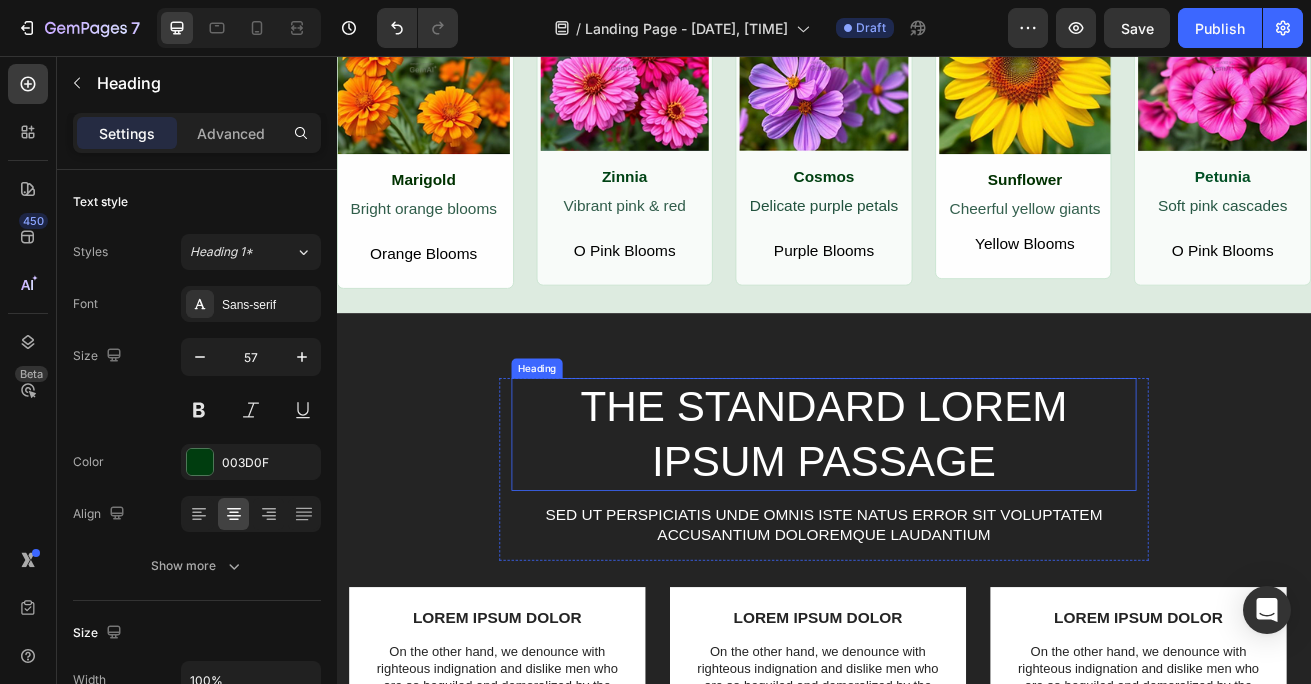 click on "The standard Lorem Ipsum passage" at bounding box center [937, 522] 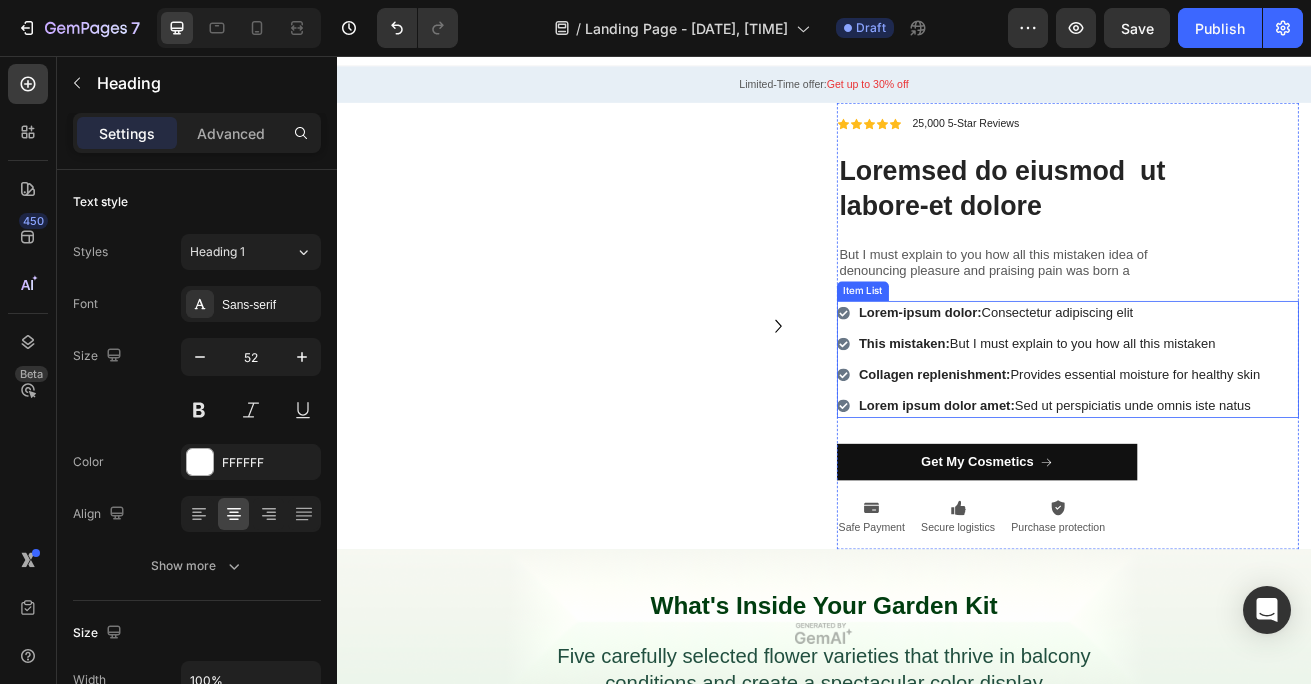 scroll, scrollTop: 0, scrollLeft: 0, axis: both 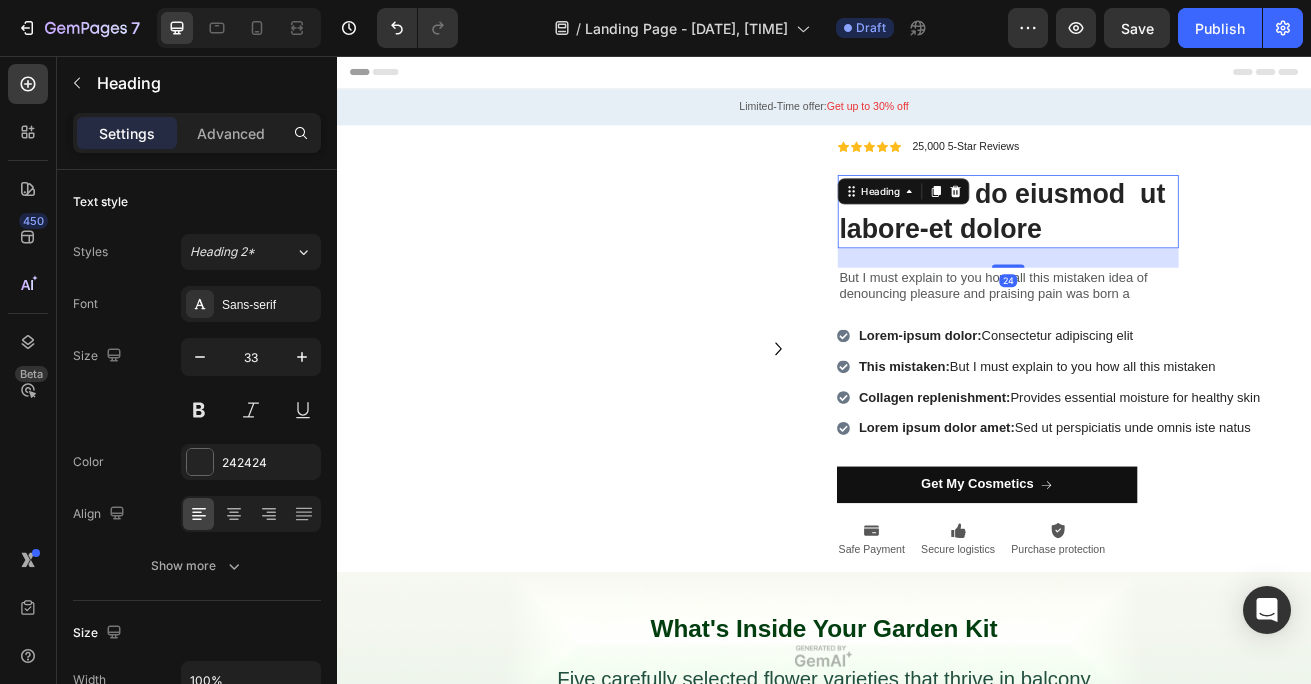 click on "Loremsed do eiusmod  ut labore-et dolore Heading   24" at bounding box center [1164, 248] 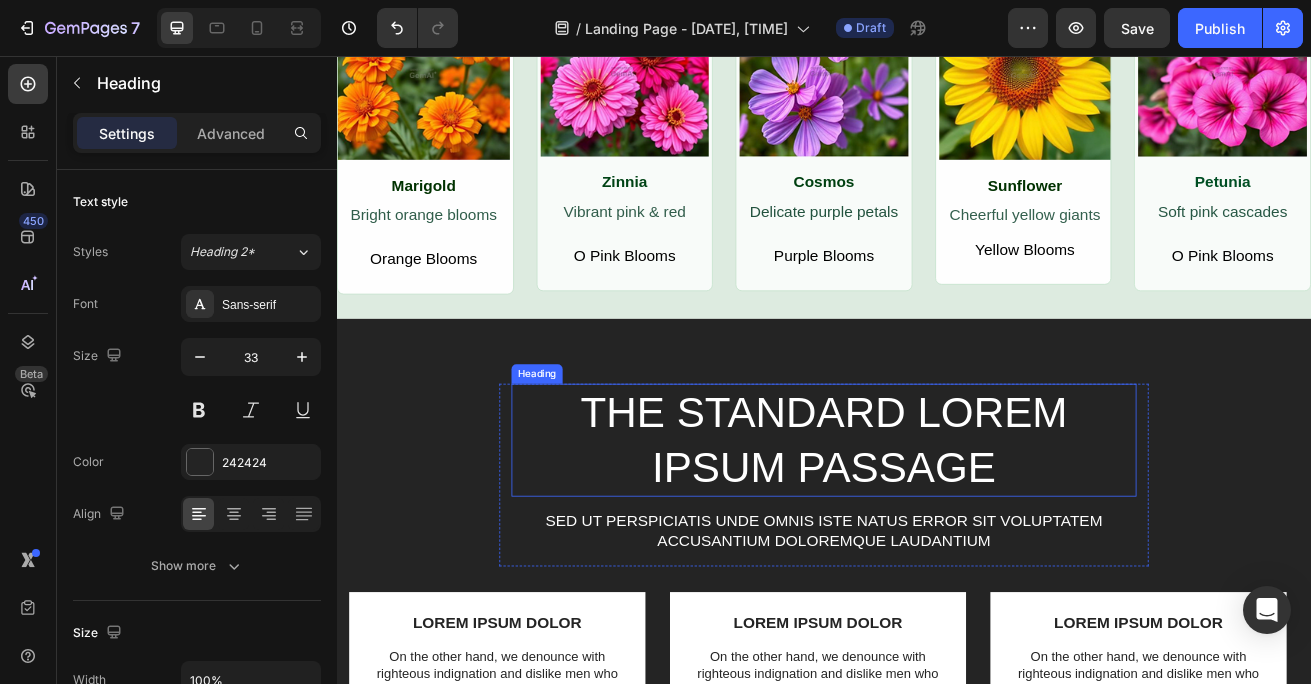scroll, scrollTop: 963, scrollLeft: 0, axis: vertical 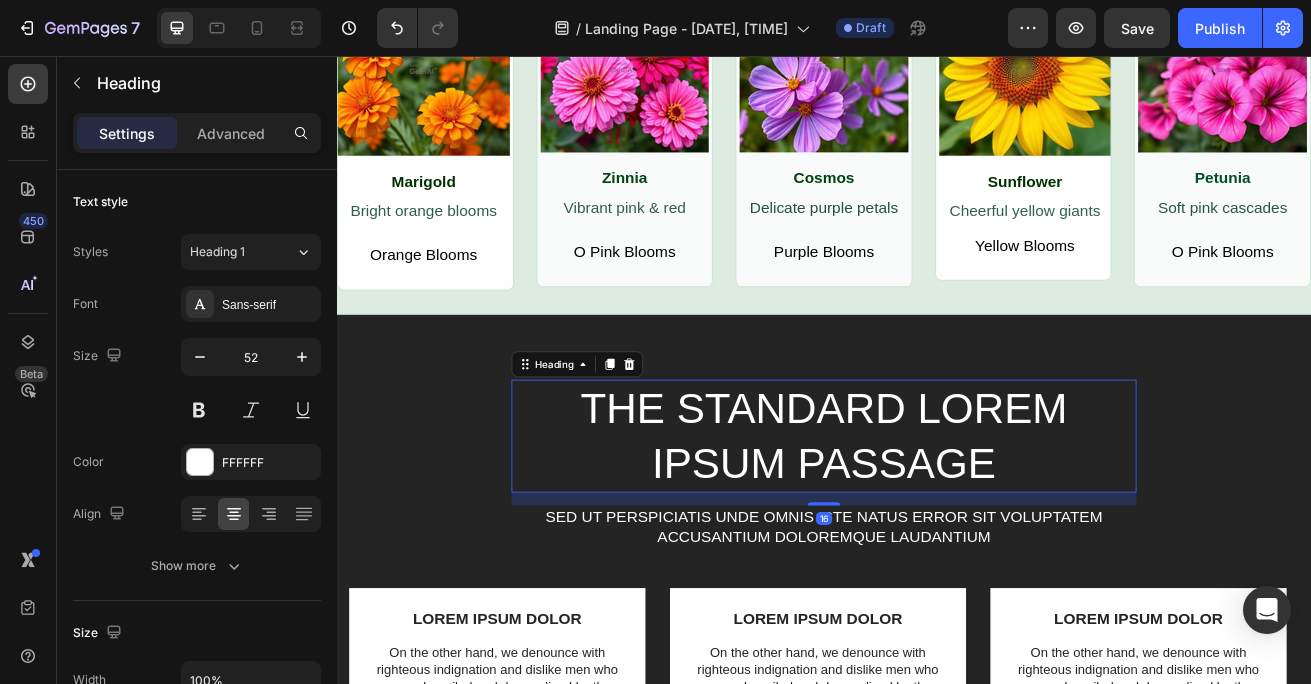 click on "The standard Lorem Ipsum passage" at bounding box center (937, 524) 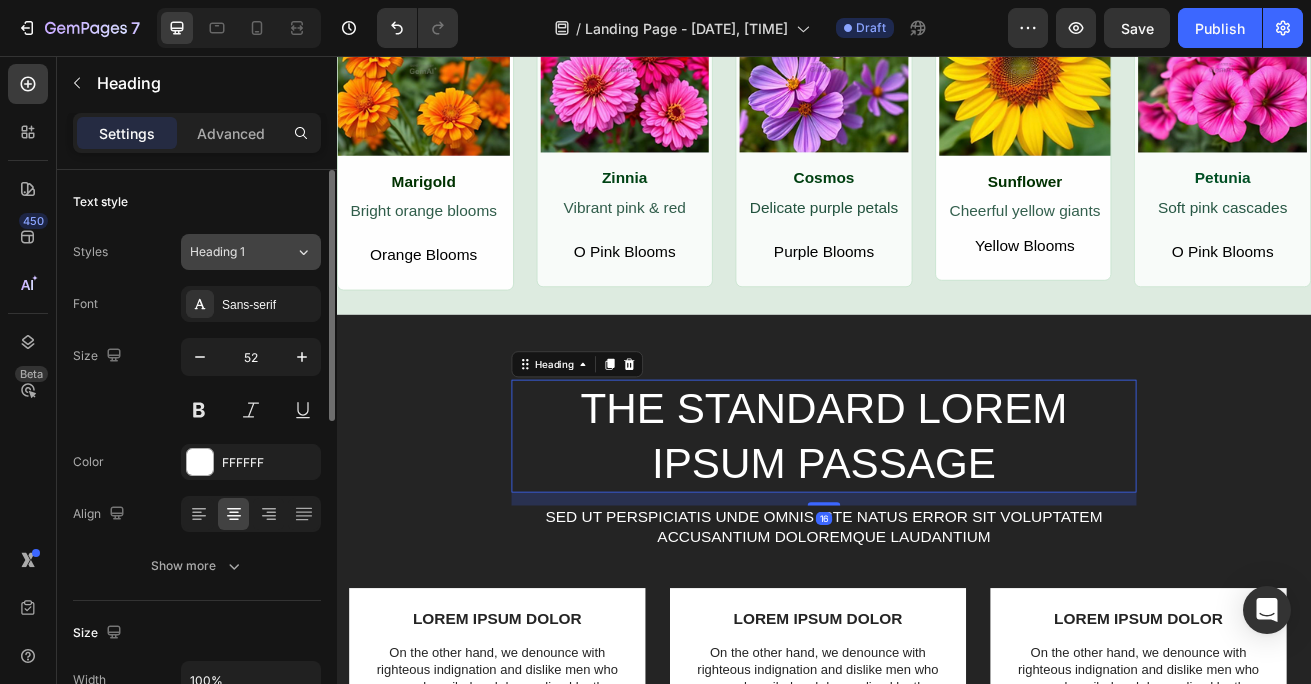click on "Heading 1" 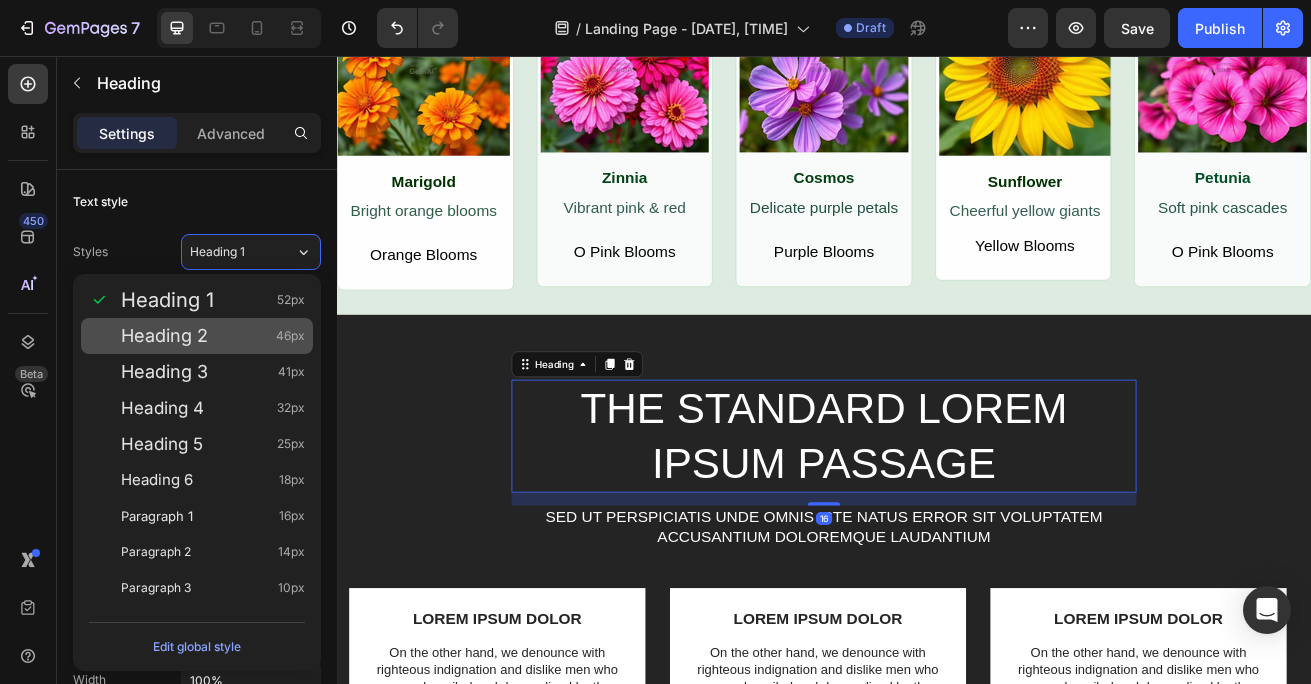 click on "Heading 2" at bounding box center (164, 336) 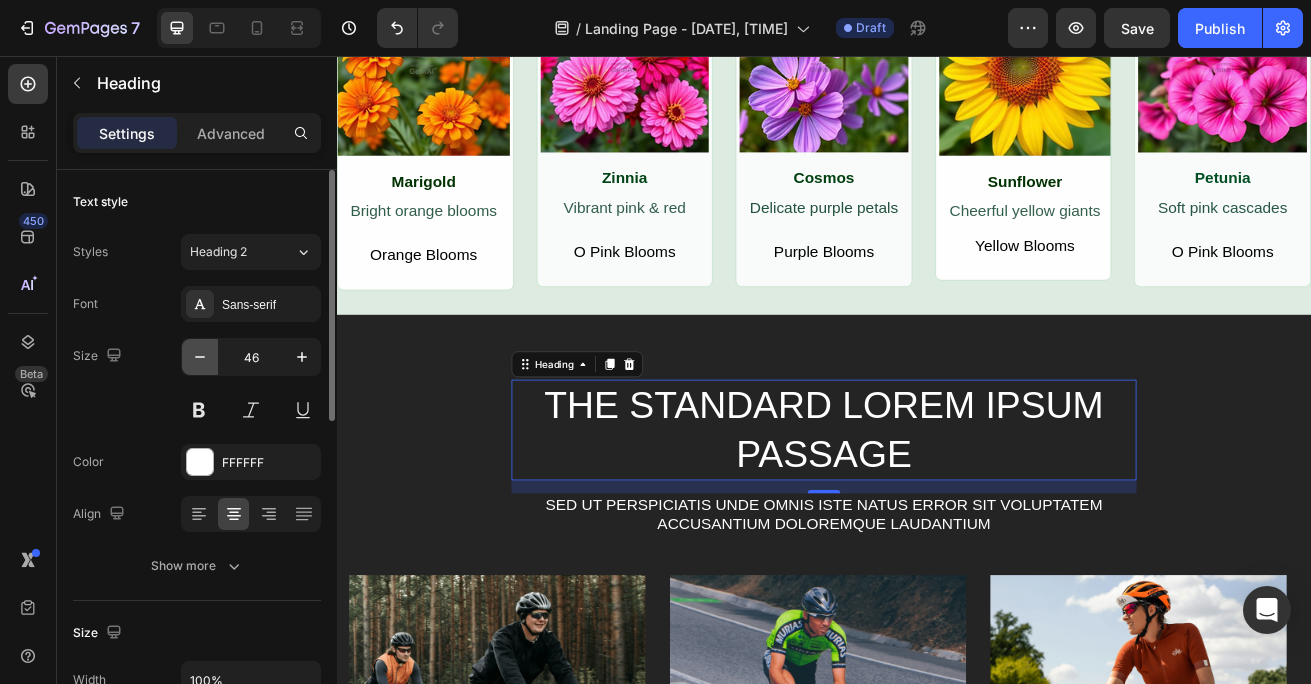 click 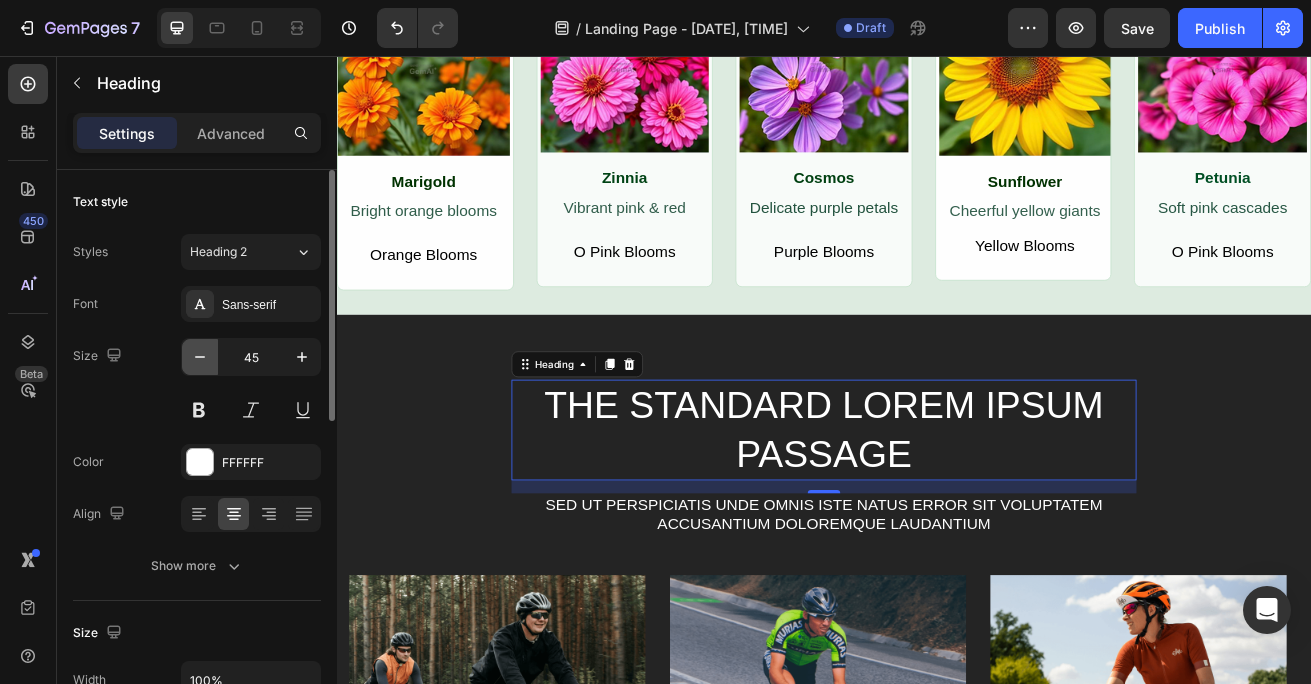click 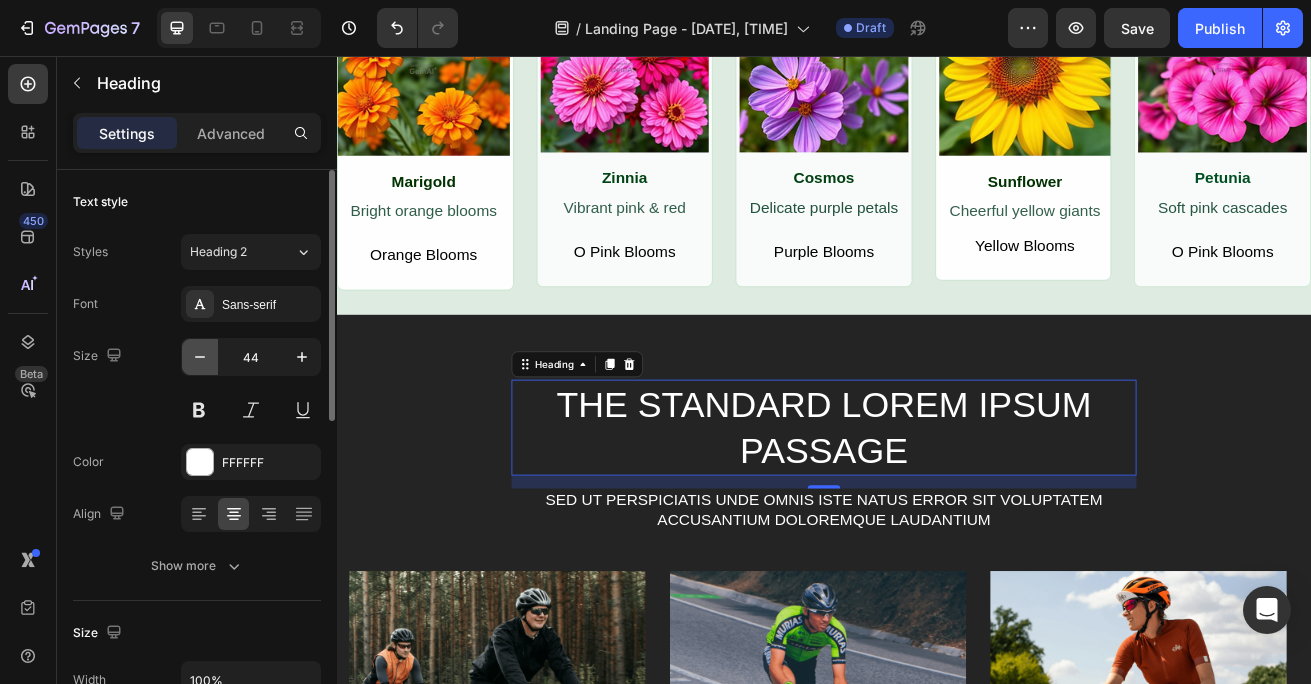 click 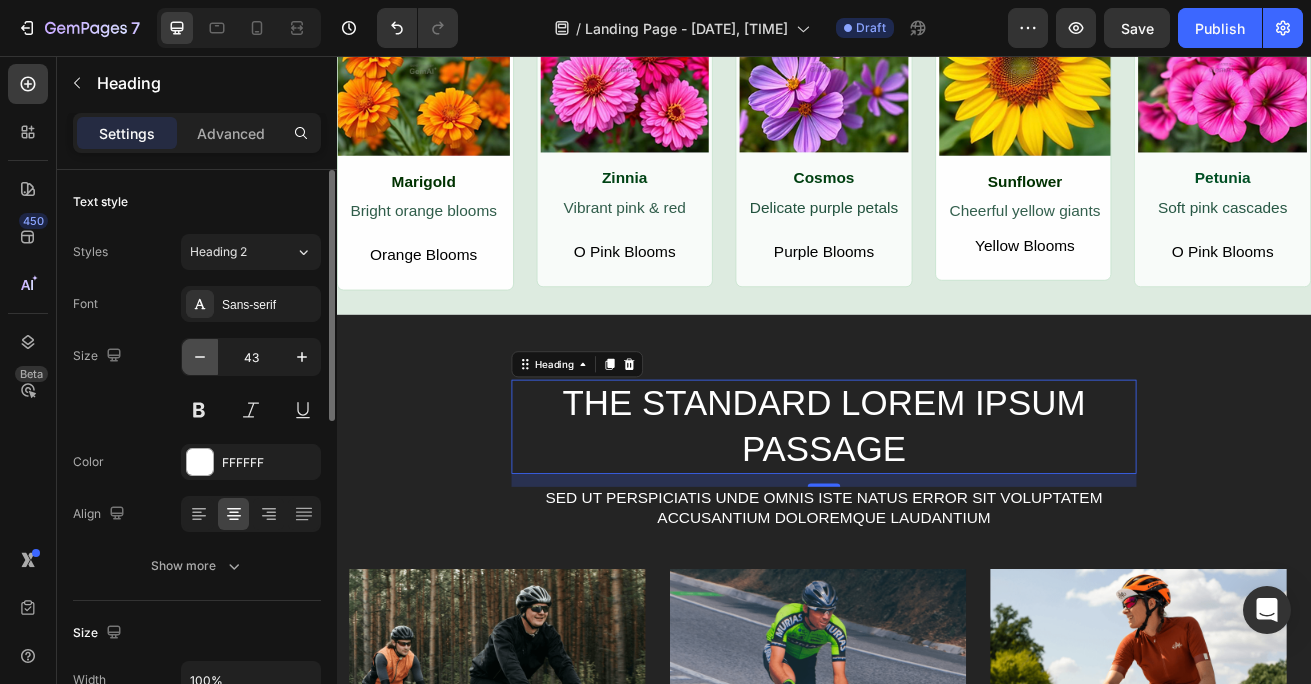 click 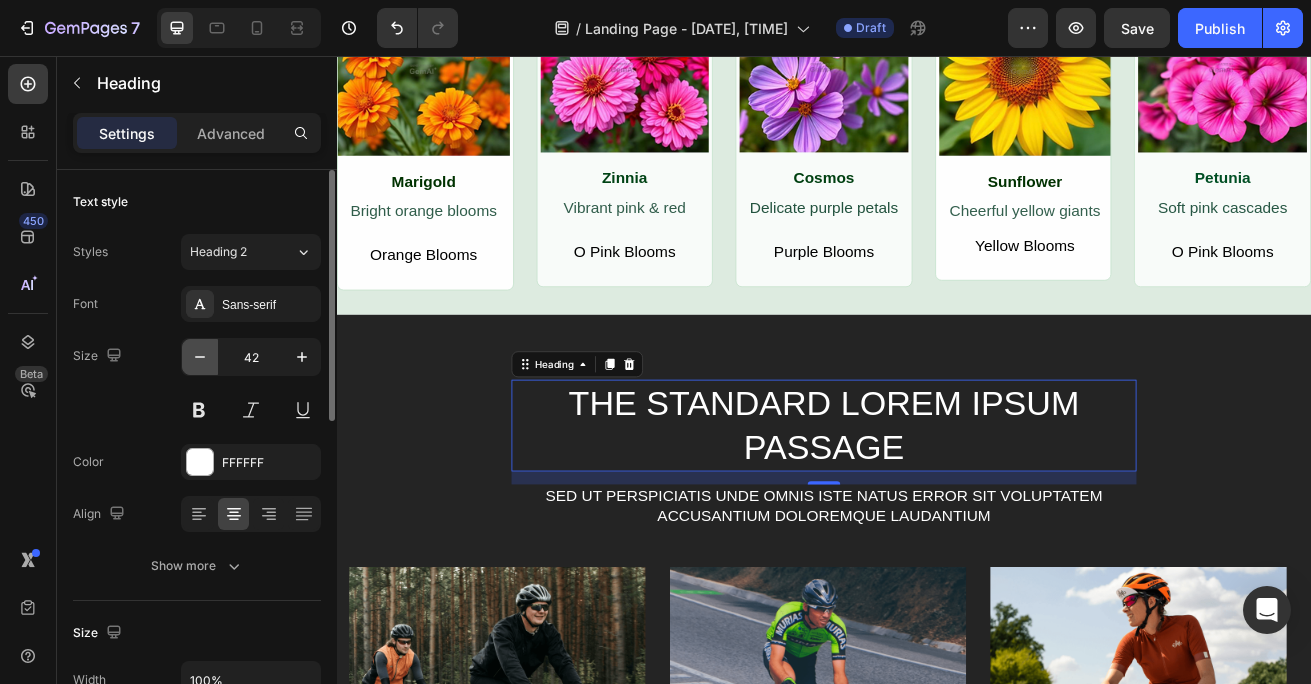 click 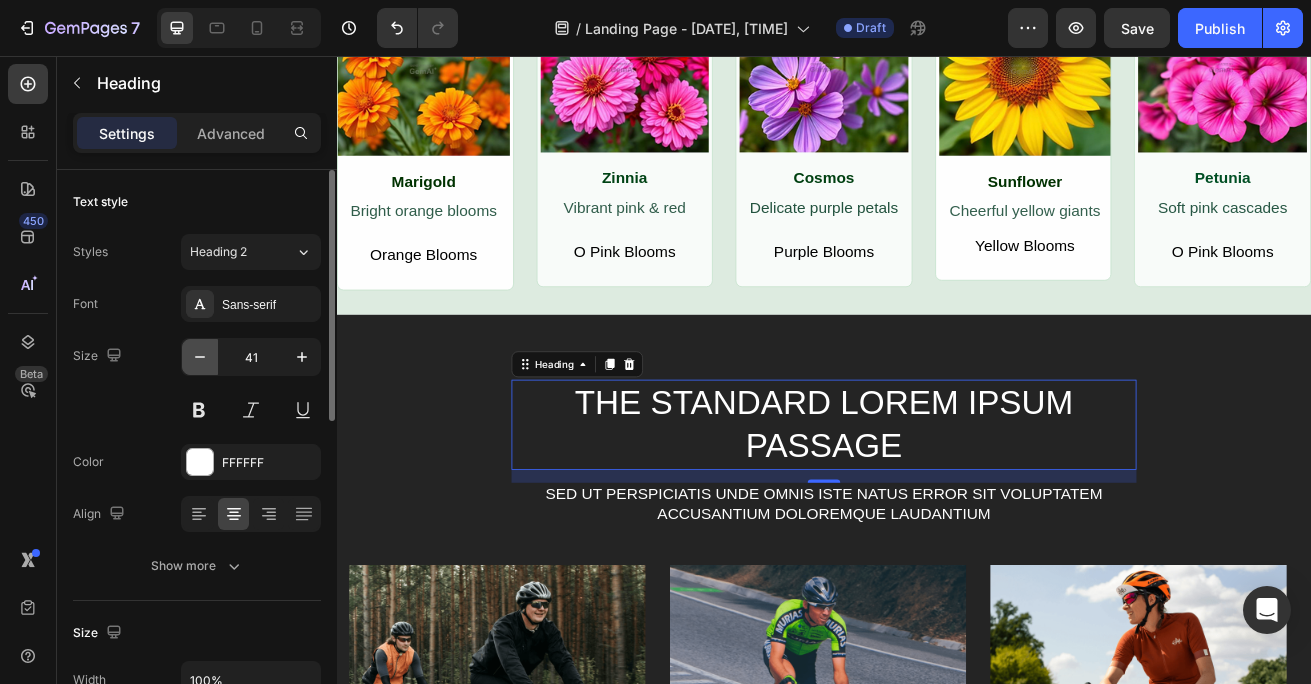 click 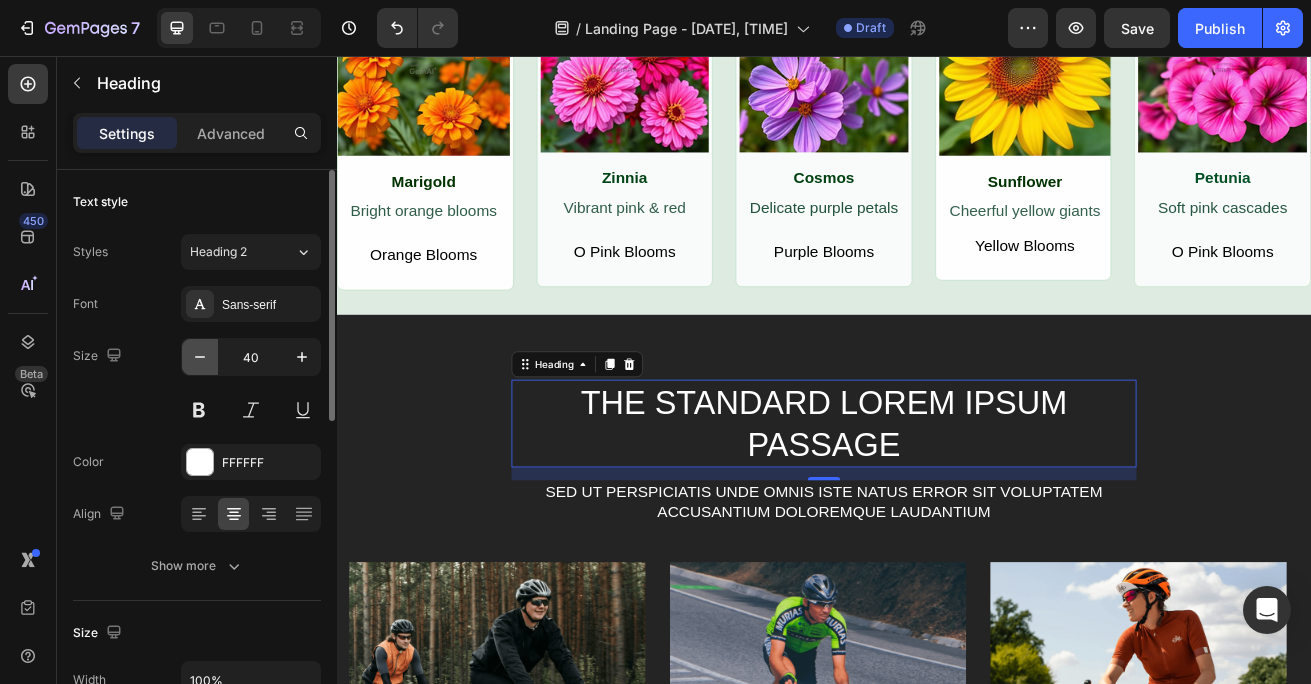 click 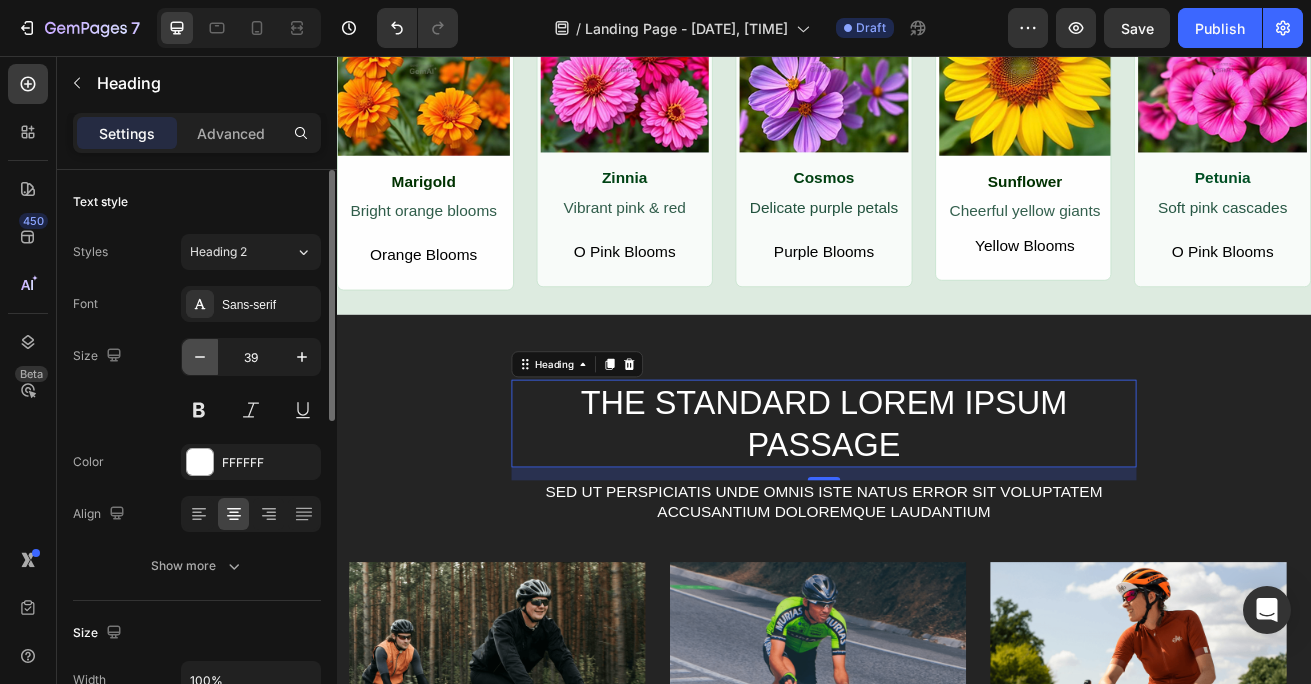 click 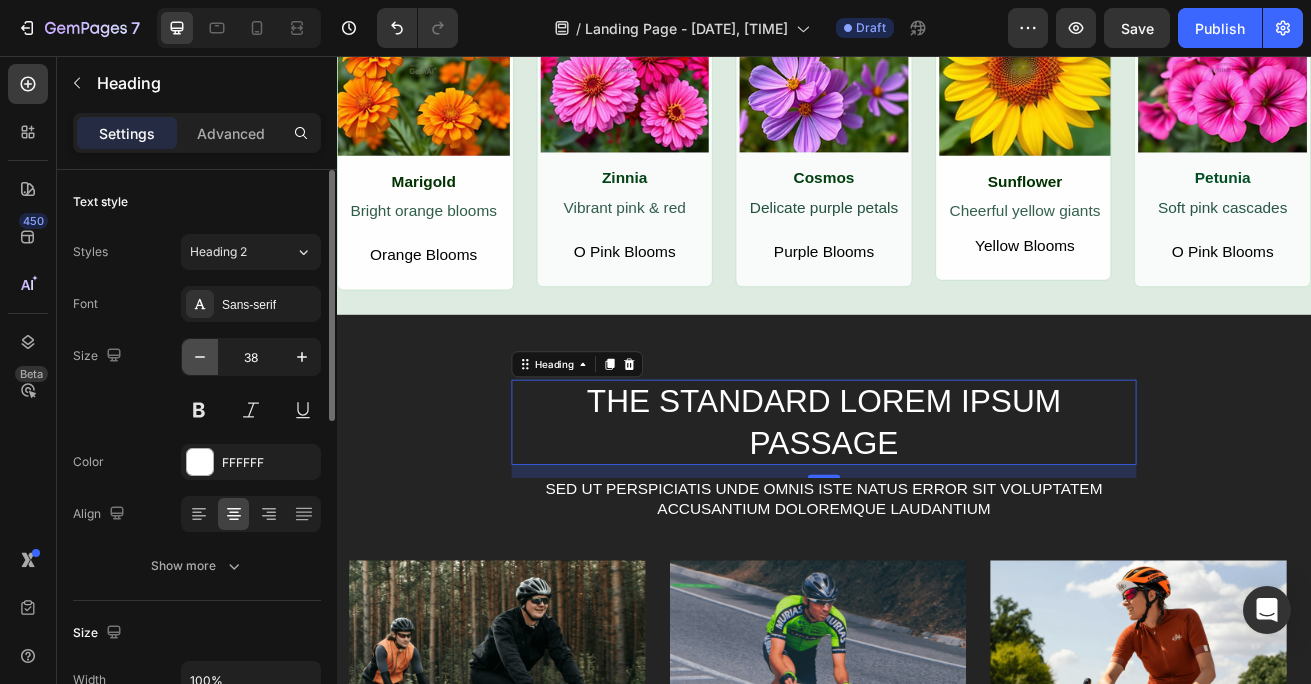 click 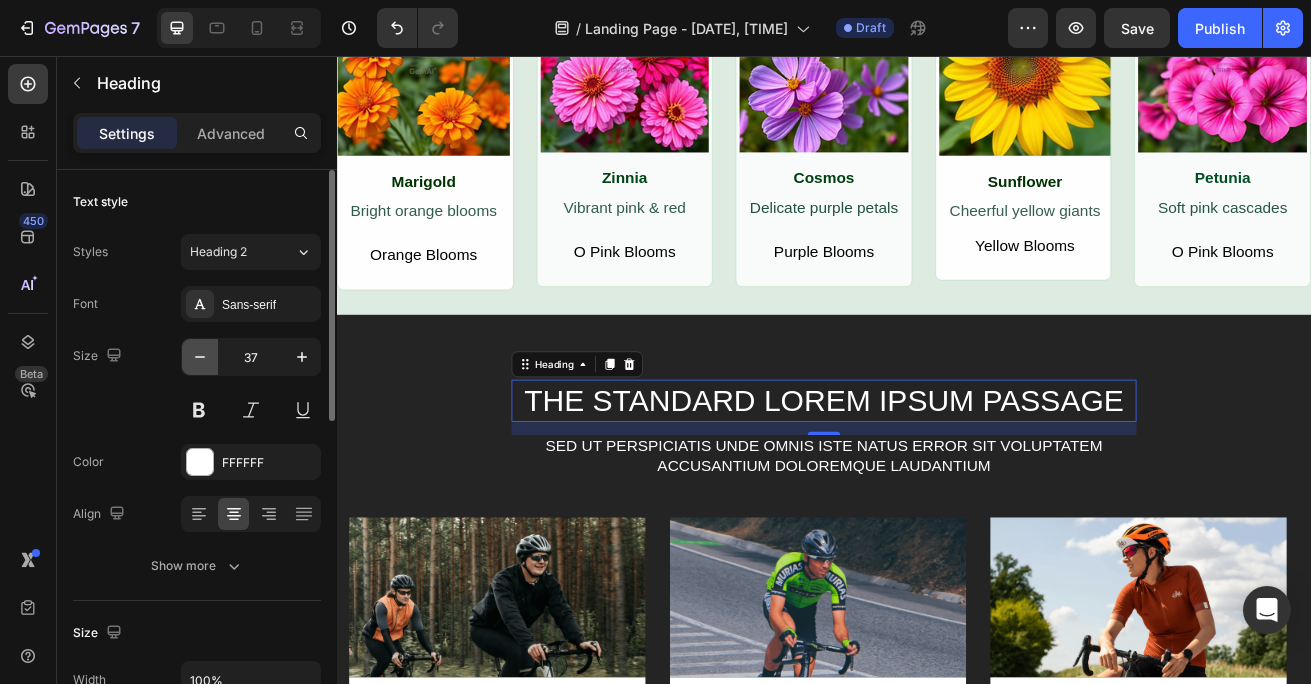 click 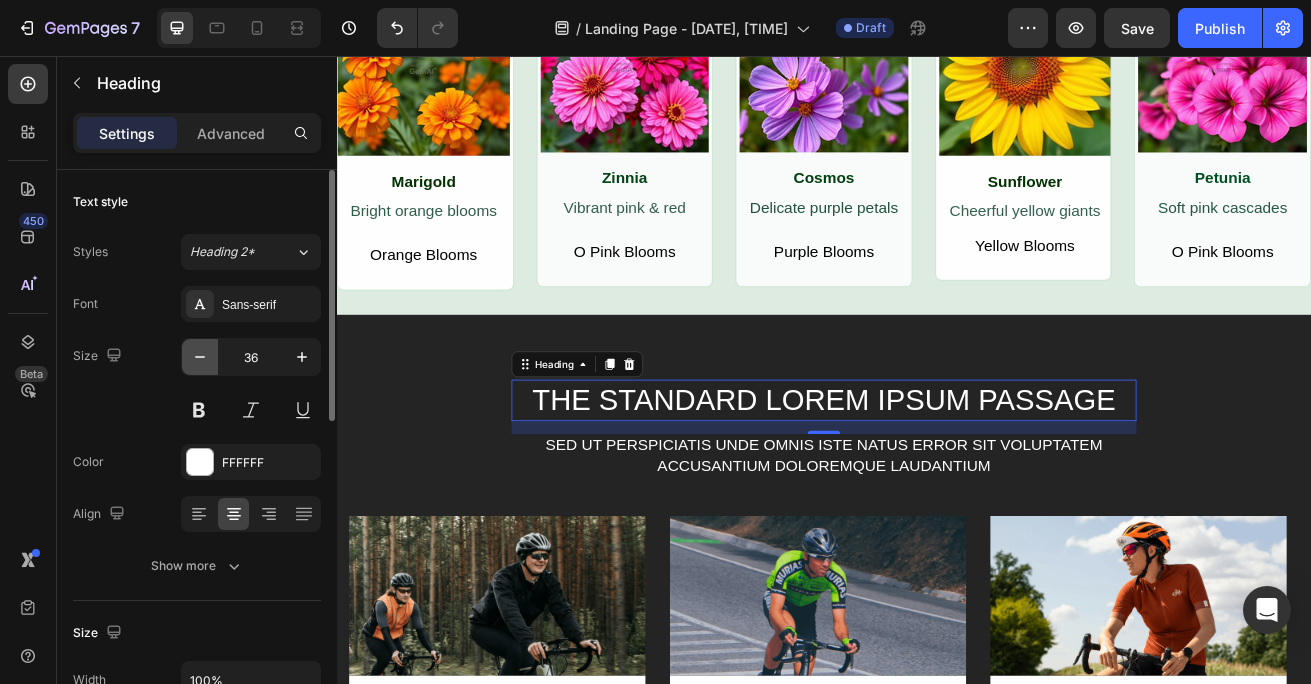 click 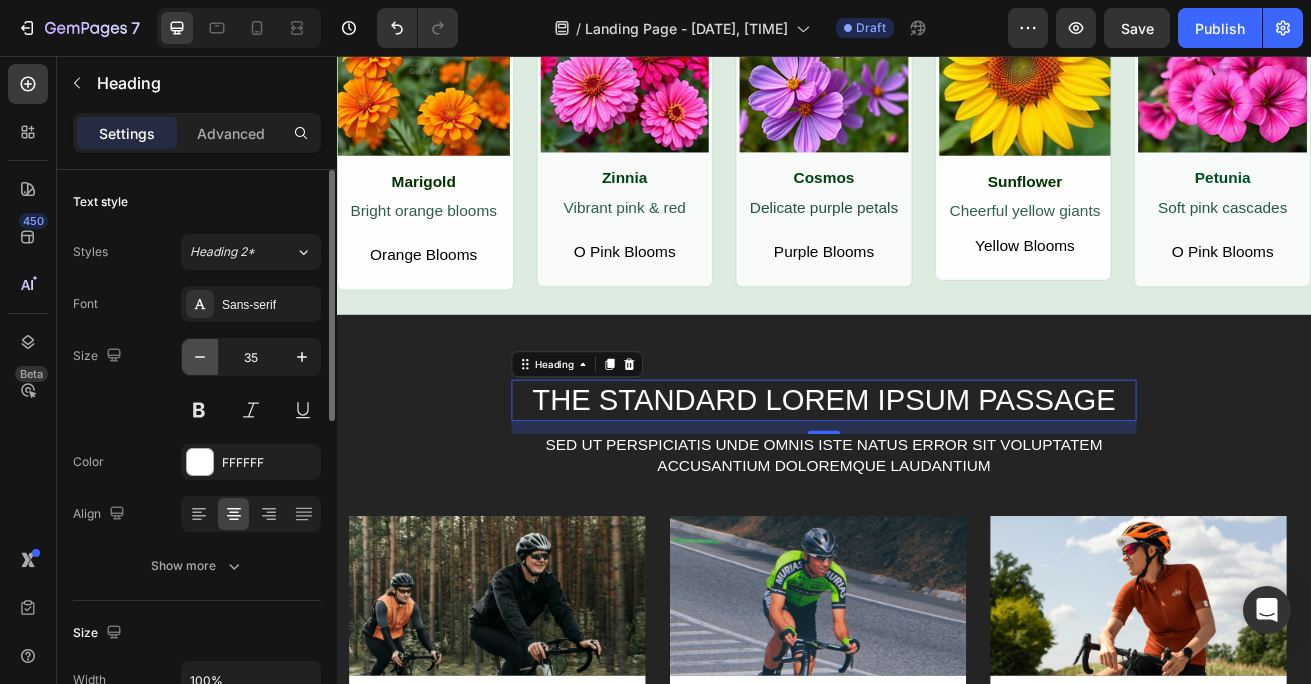 click 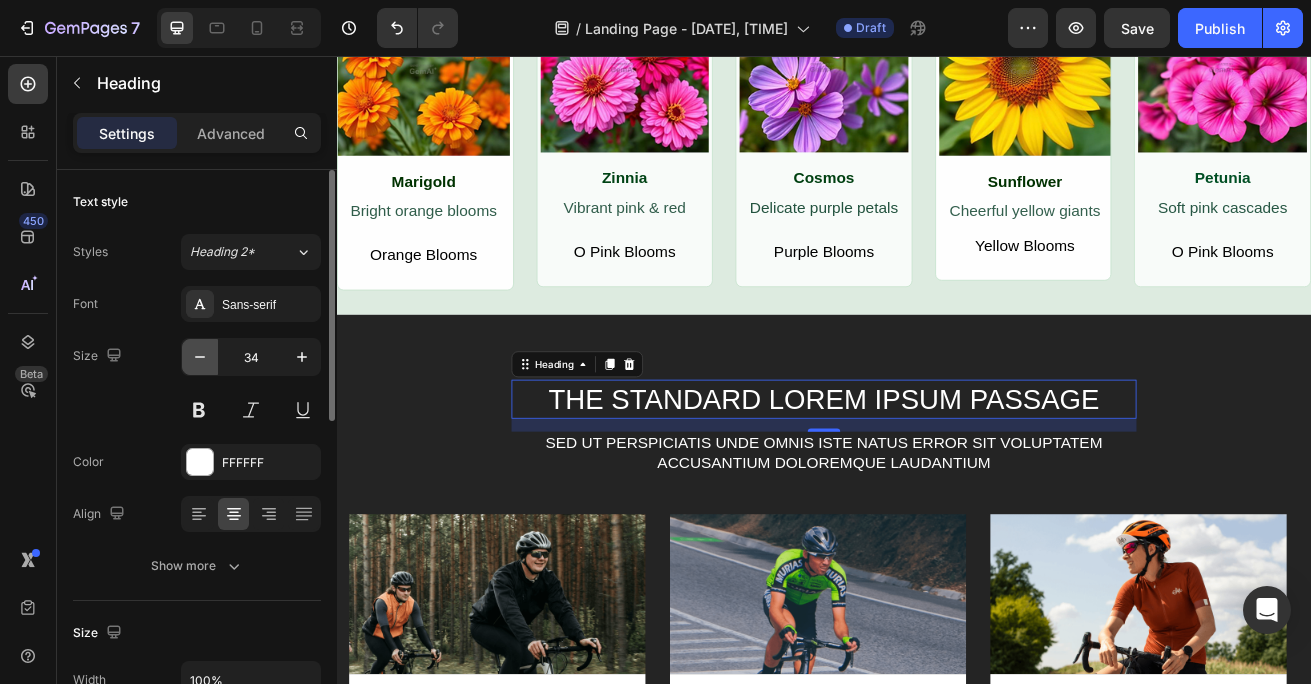 click 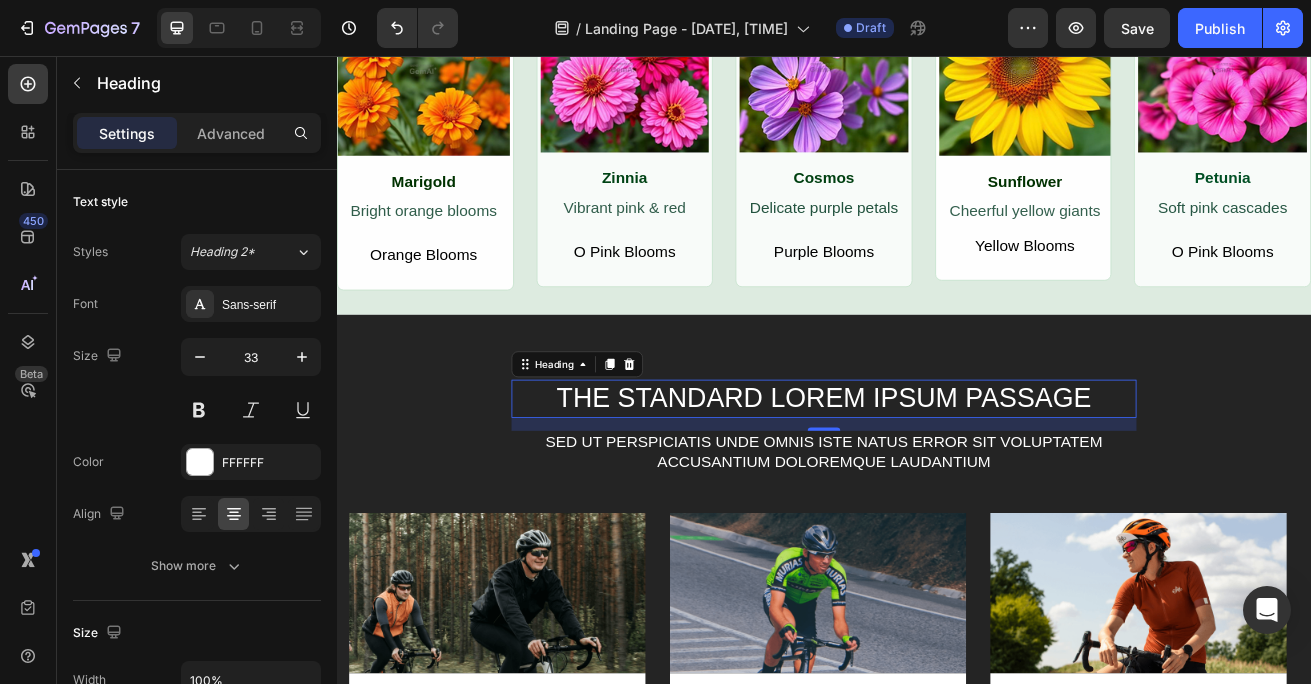 click on "The standard Lorem Ipsum passage" at bounding box center [937, 478] 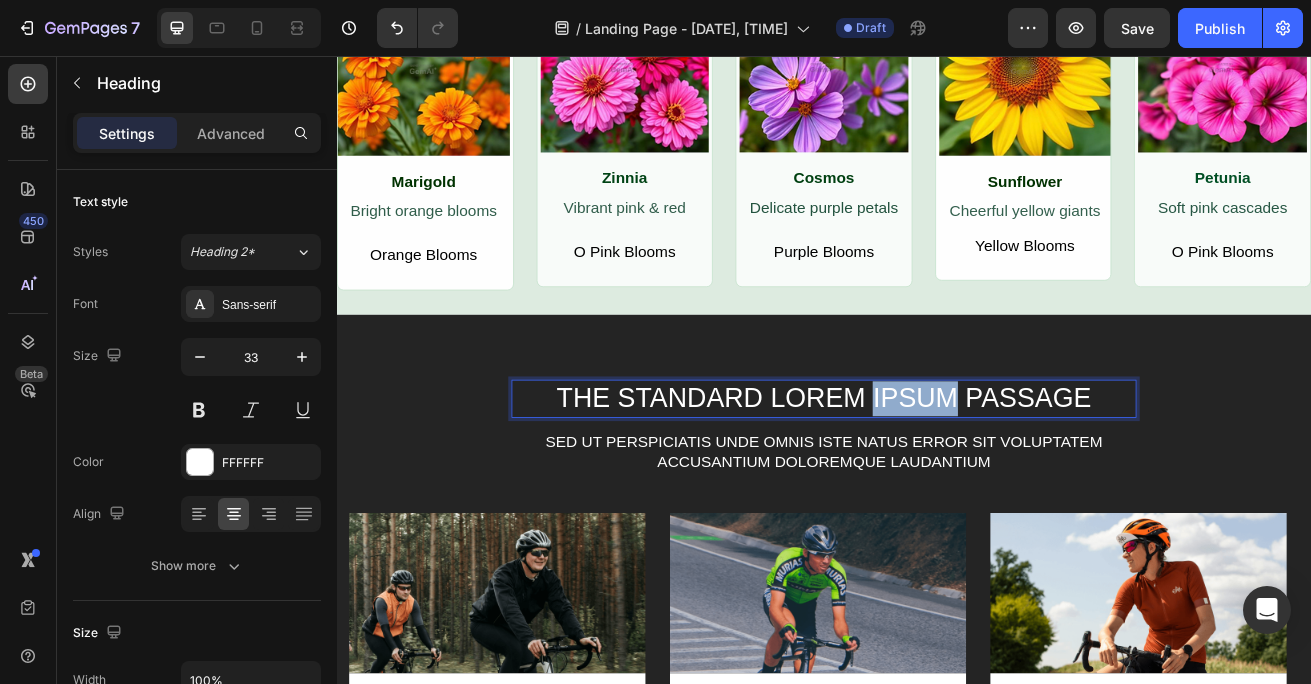 click on "The standard Lorem Ipsum passage" at bounding box center [937, 478] 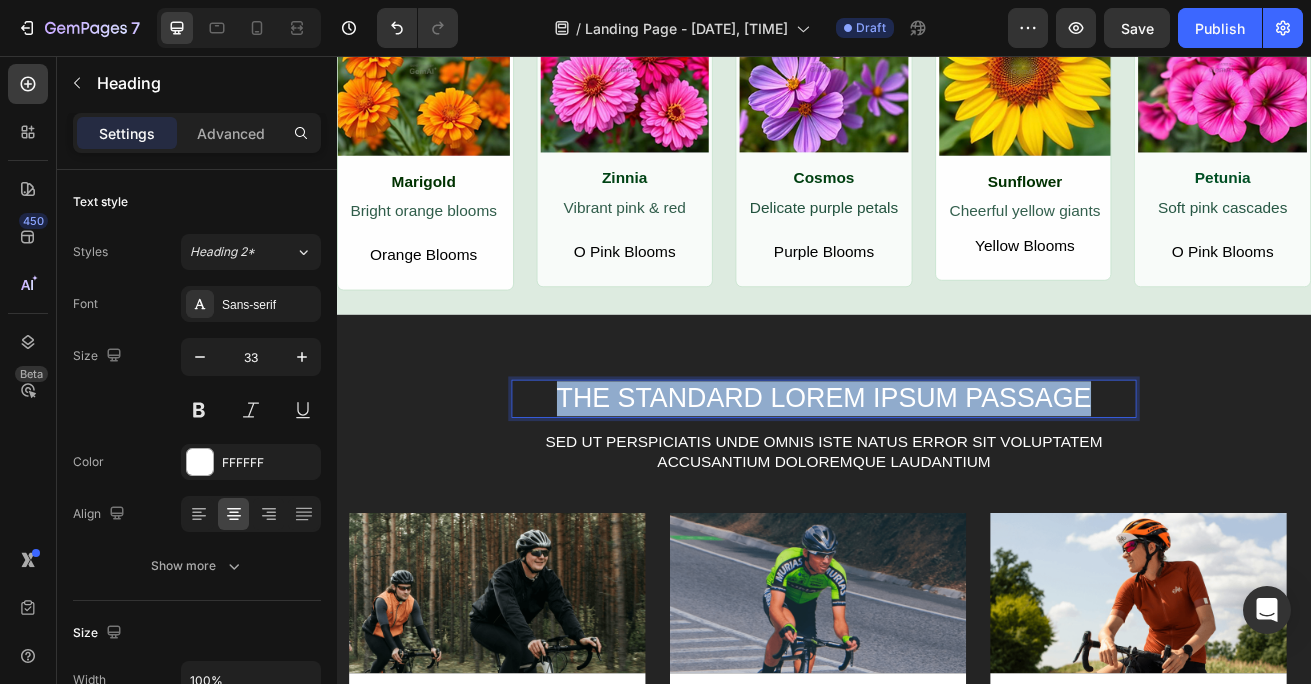 click on "The standard Lorem Ipsum passage" at bounding box center (937, 478) 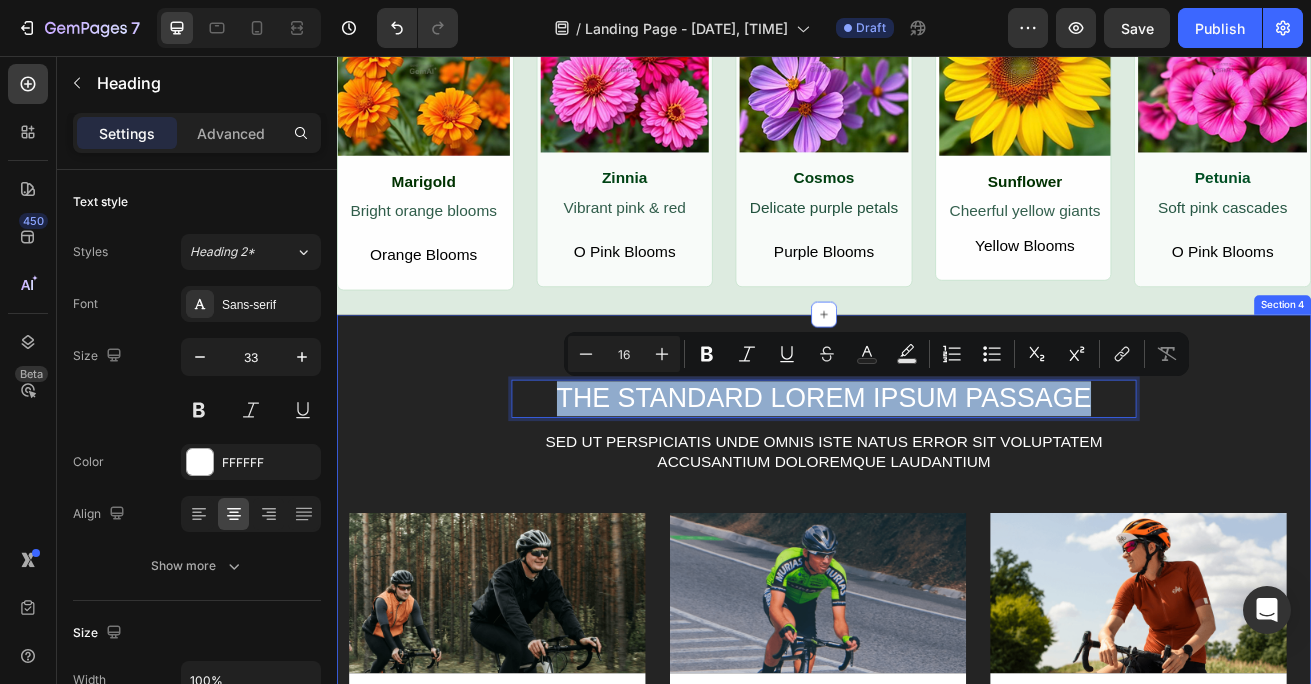 click on "The standard Lorem Ipsum passage Heading   16 Sed ut perspiciatis unde omnis iste natus error sit voluptatem accusantium doloremque laudantium Text Block Row Image LOREM IPSUM DOLOR Text Block On the other hand, we denounce with righteous indignation and dislike men who are so beguiled and demoralized by the charms of pleasure of the moment Text Block Row Image LOREM IPSUM DOLOR Text Block On the other hand, we denounce with righteous indignation and dislike men who are so beguiled and demoralized by the charms of pleasure of the moment Text Block Row Image LOREM IPSUM DOLOR Text Block On the other hand, we denounce with righteous indignation and dislike men who are so beguiled and demoralized by the charms of pleasure of the moment Text Block Row Carousel TRY IT NOW-BUTTON Button Row" at bounding box center (937, 784) 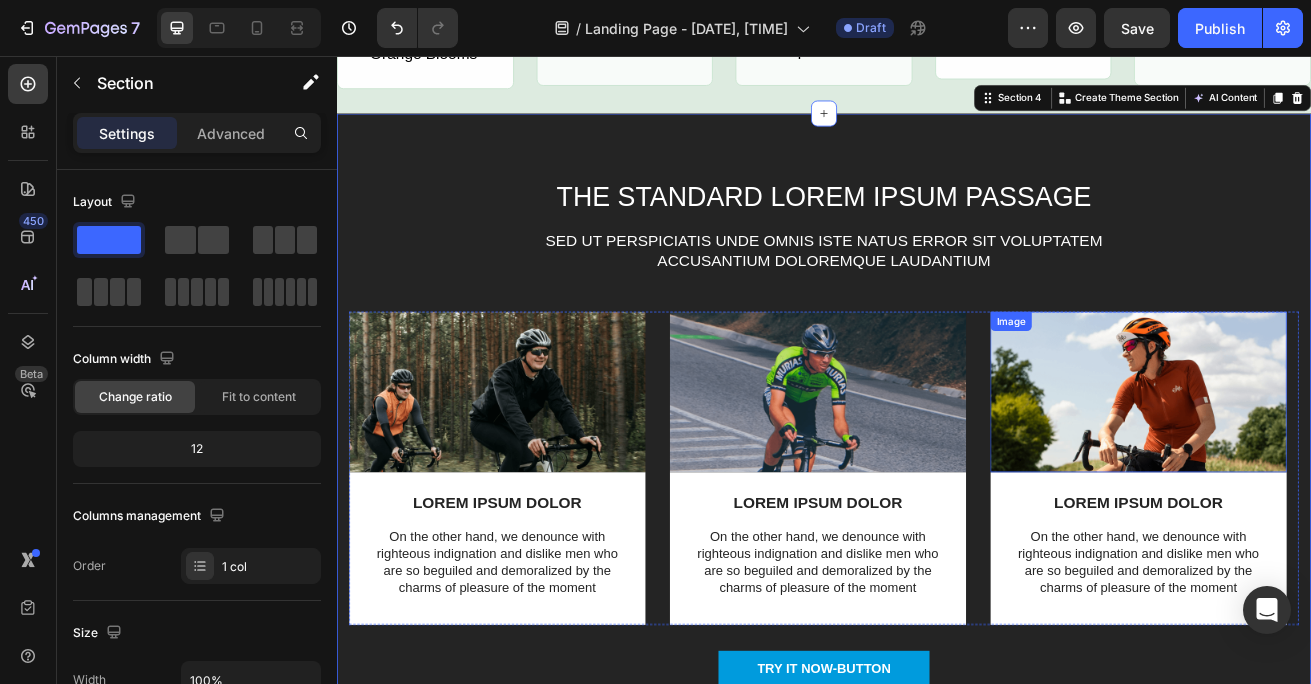 scroll, scrollTop: 1219, scrollLeft: 0, axis: vertical 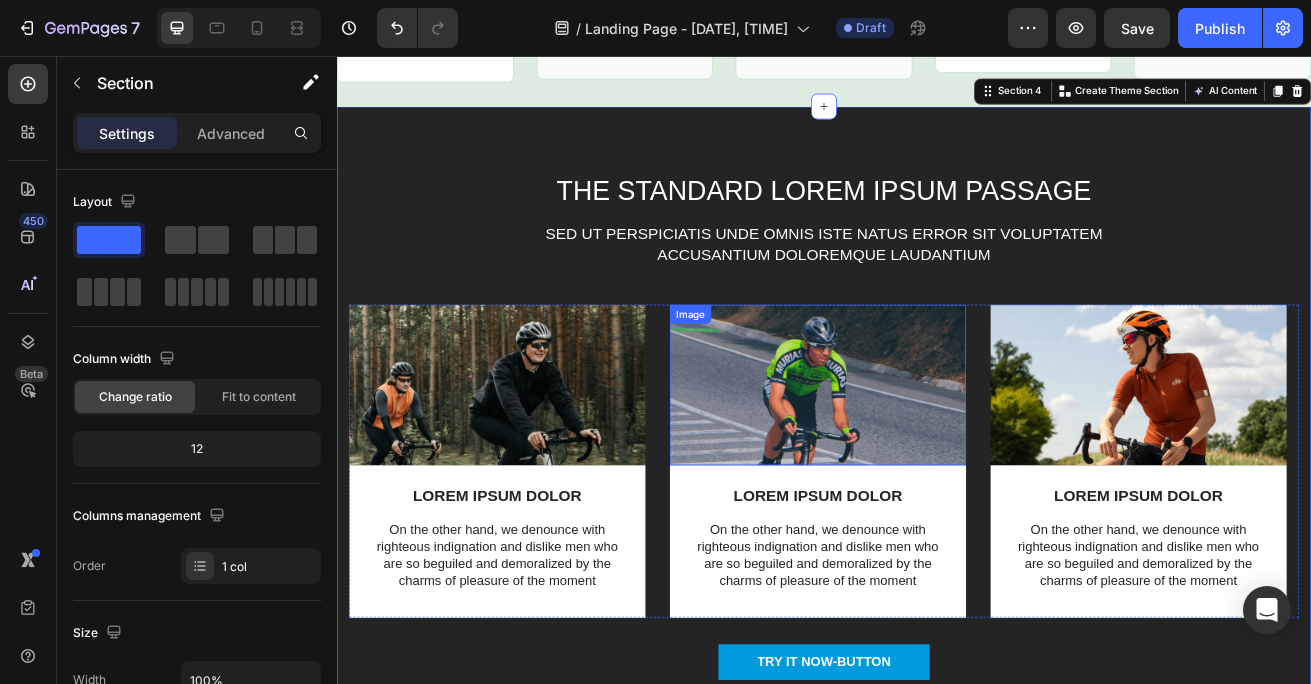 click at bounding box center [929, 461] 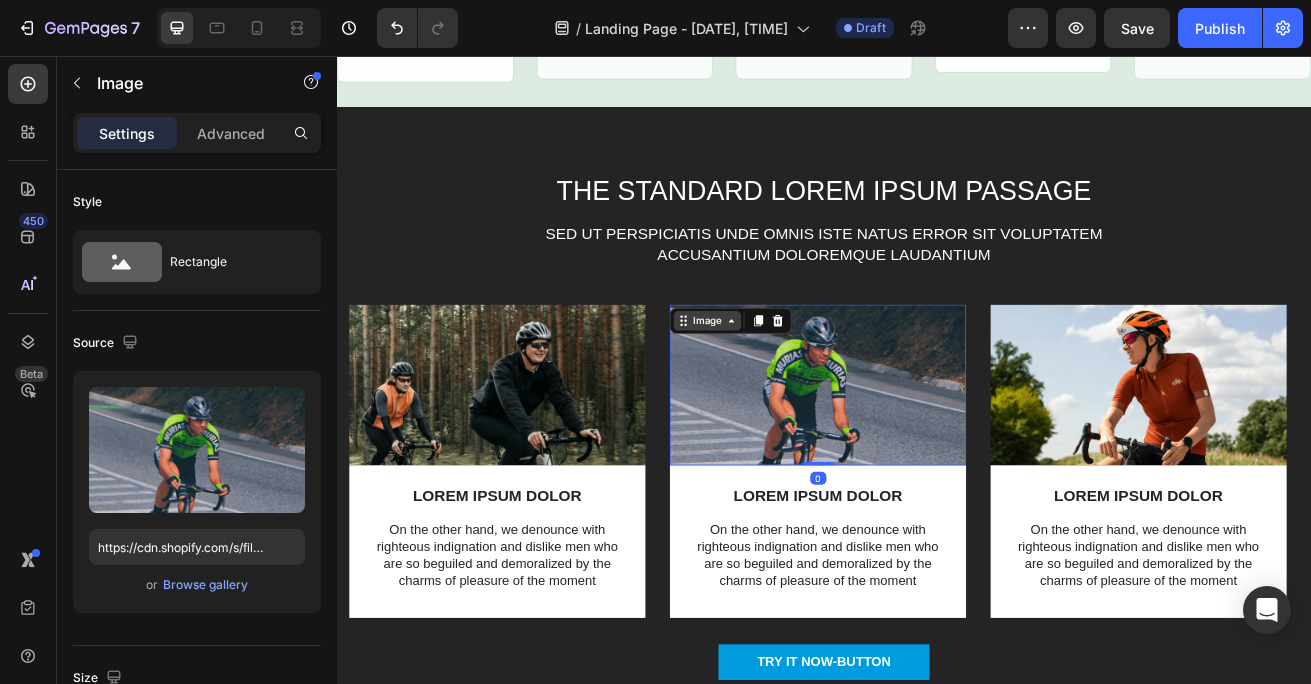 click 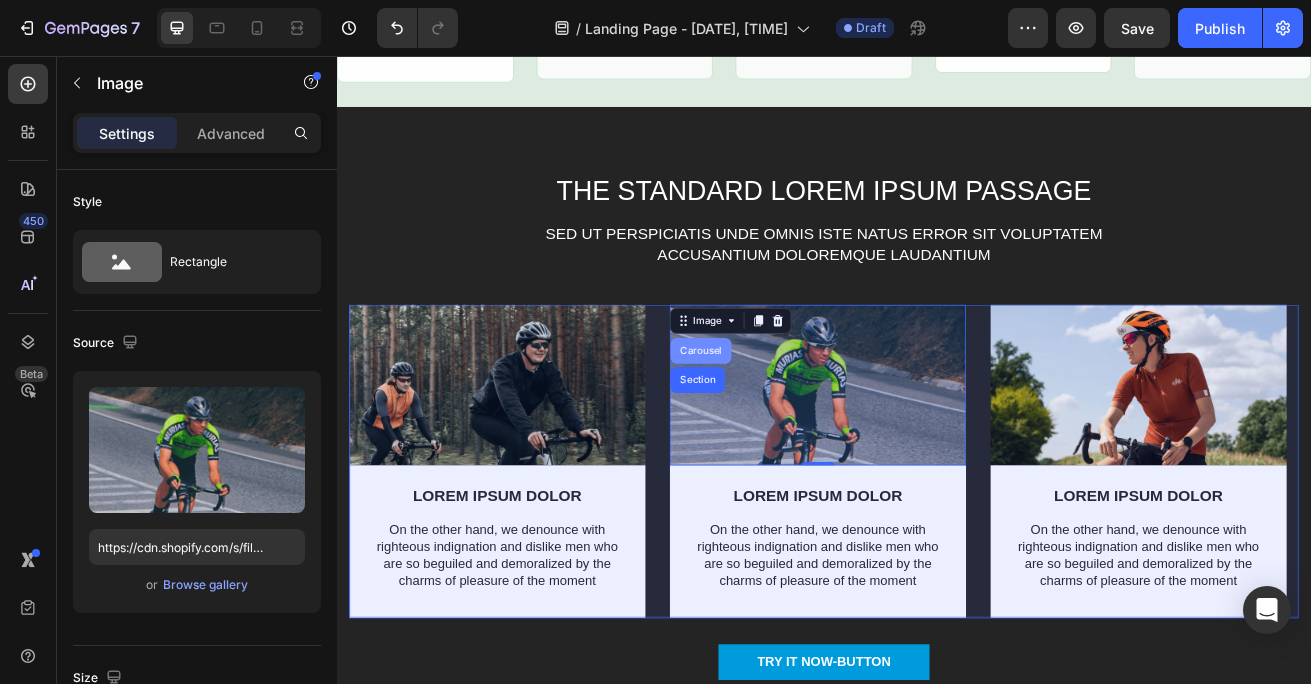 click on "Carousel" at bounding box center (785, 420) 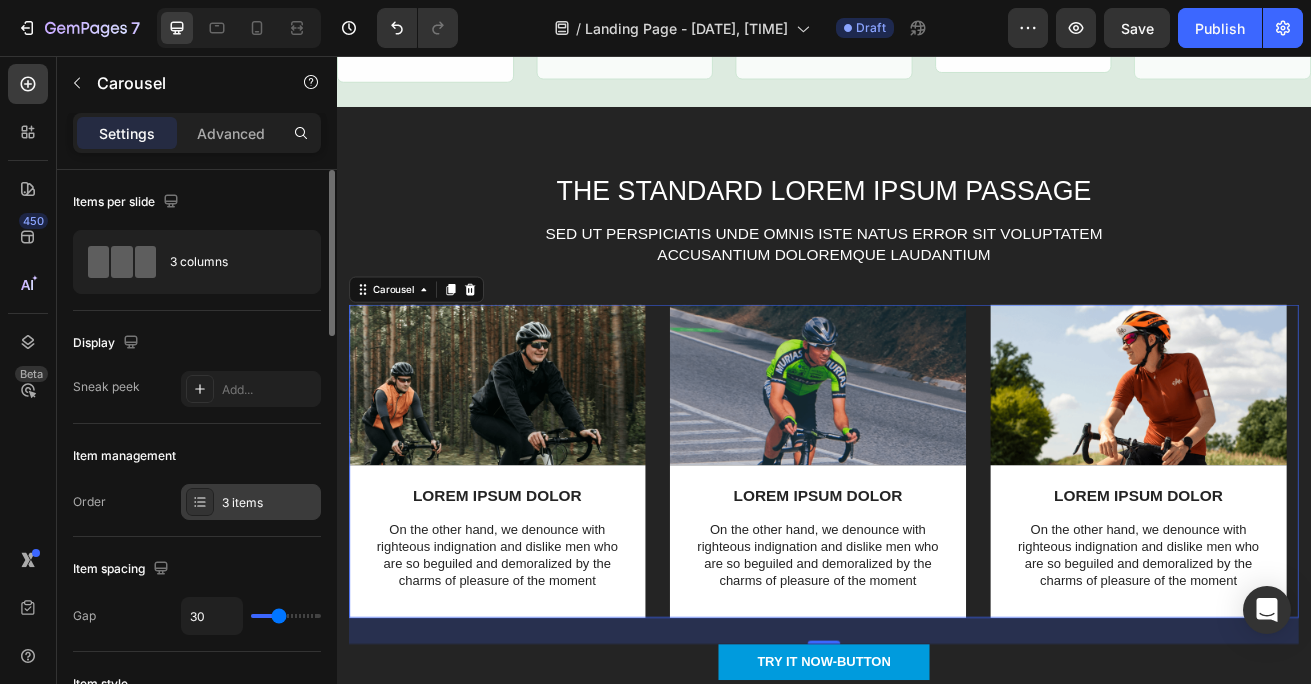 click on "3 items" at bounding box center [269, 503] 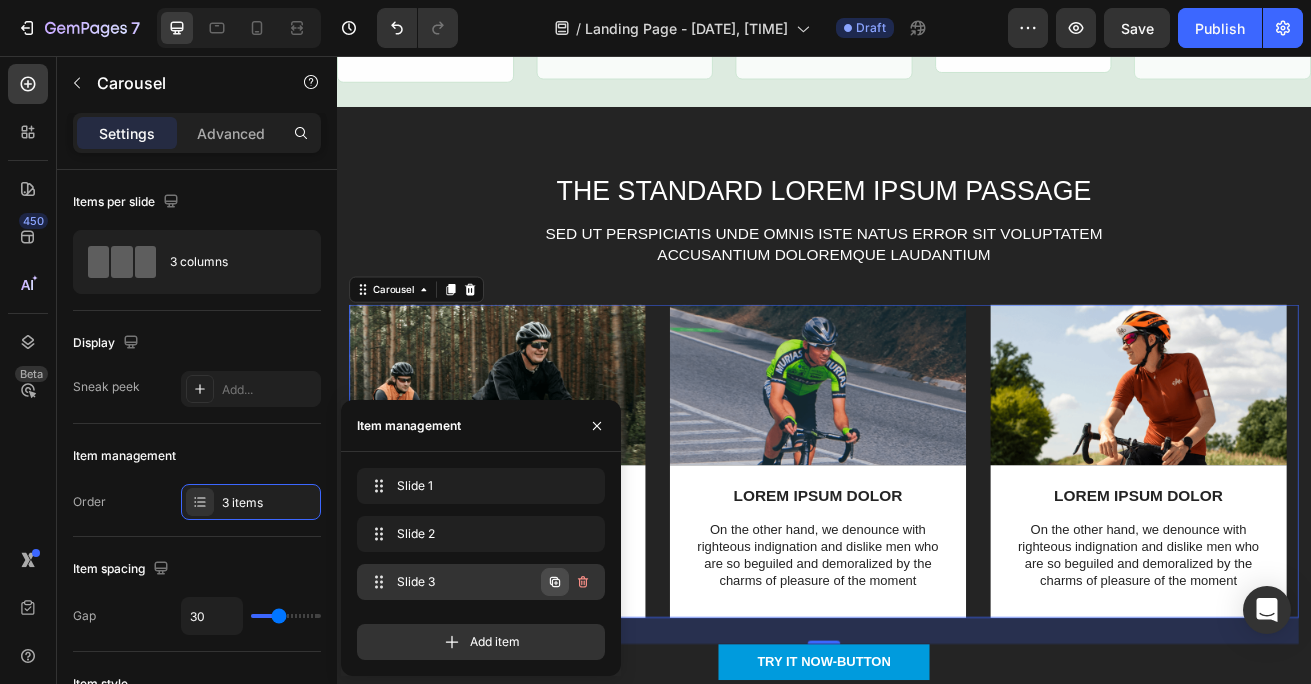 click 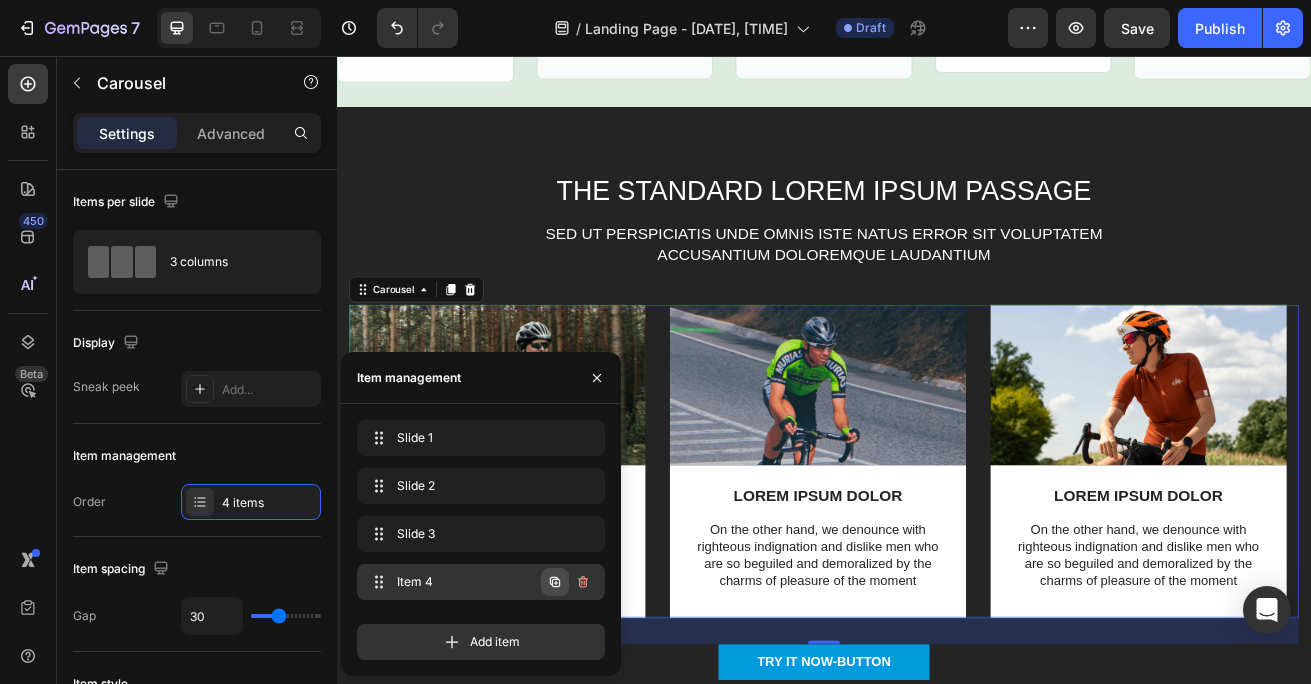 click 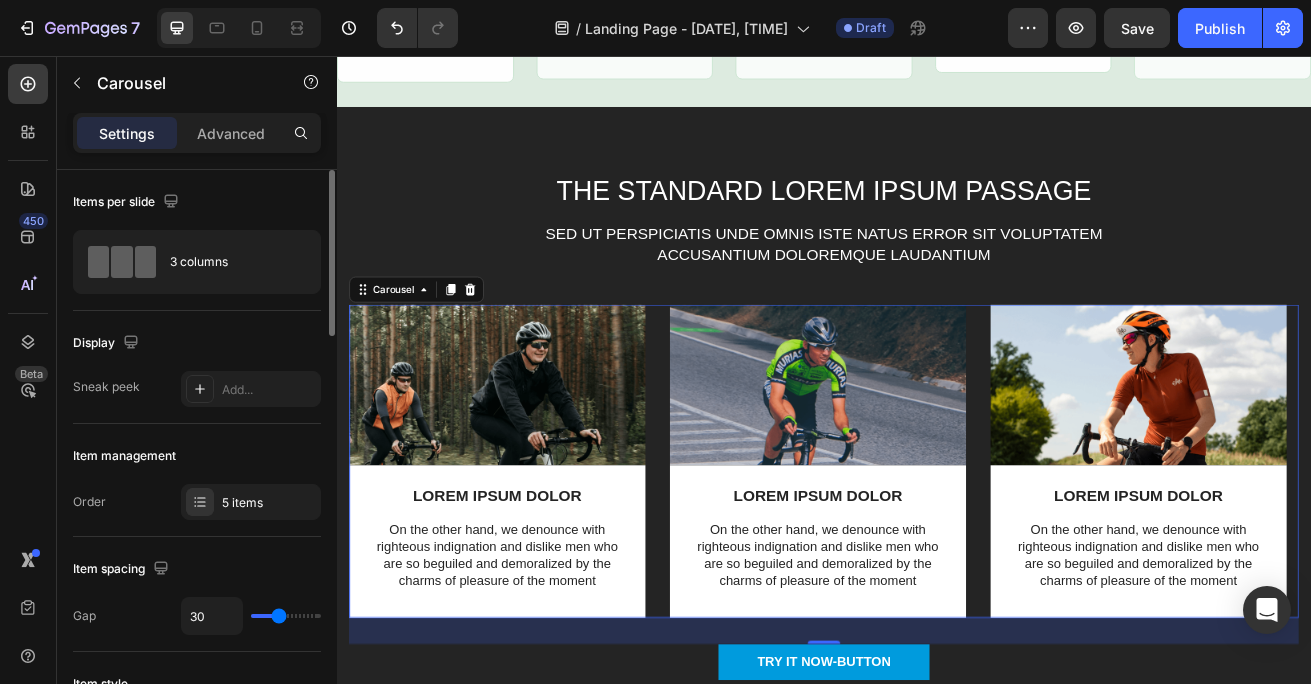 click on "Item management" at bounding box center [197, 456] 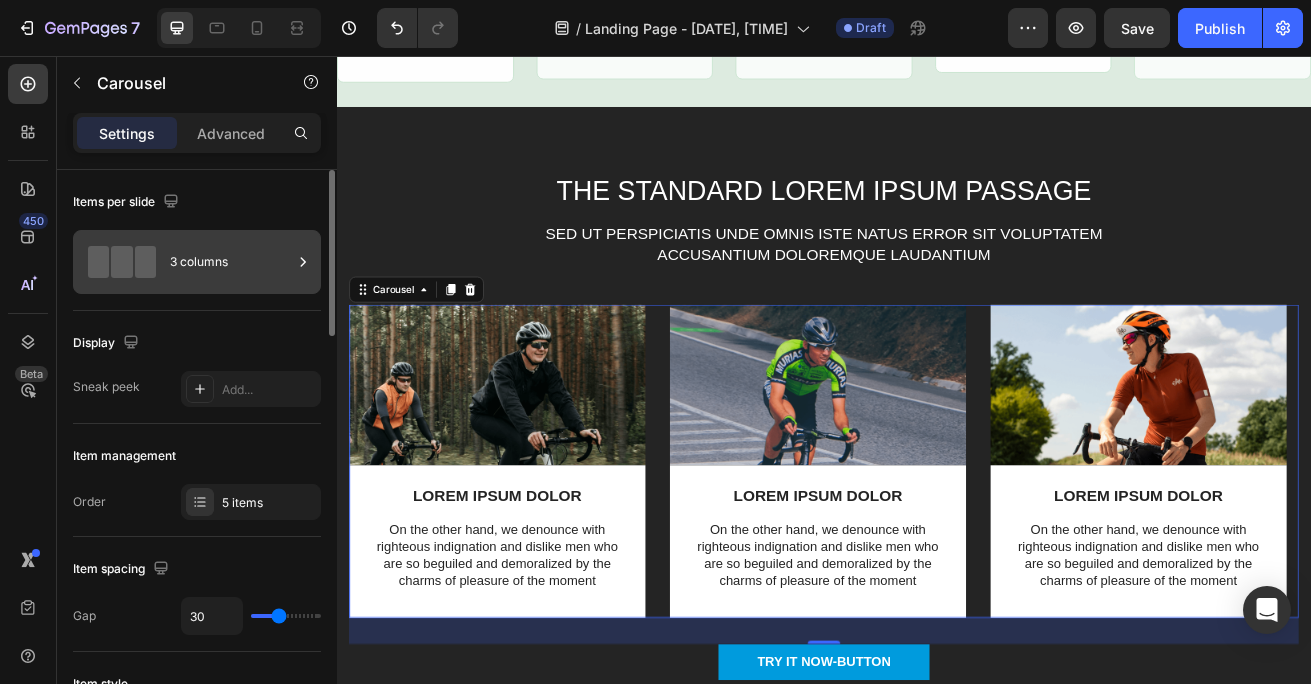 click on "3 columns" at bounding box center [231, 262] 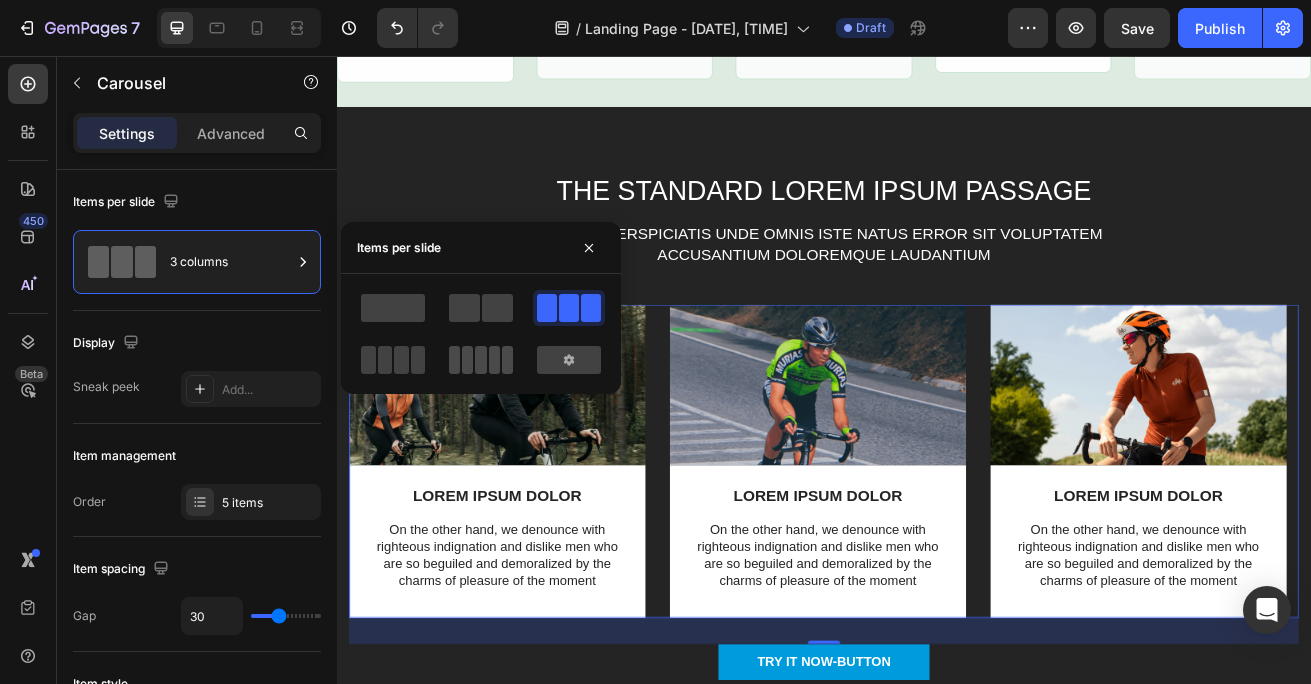 click 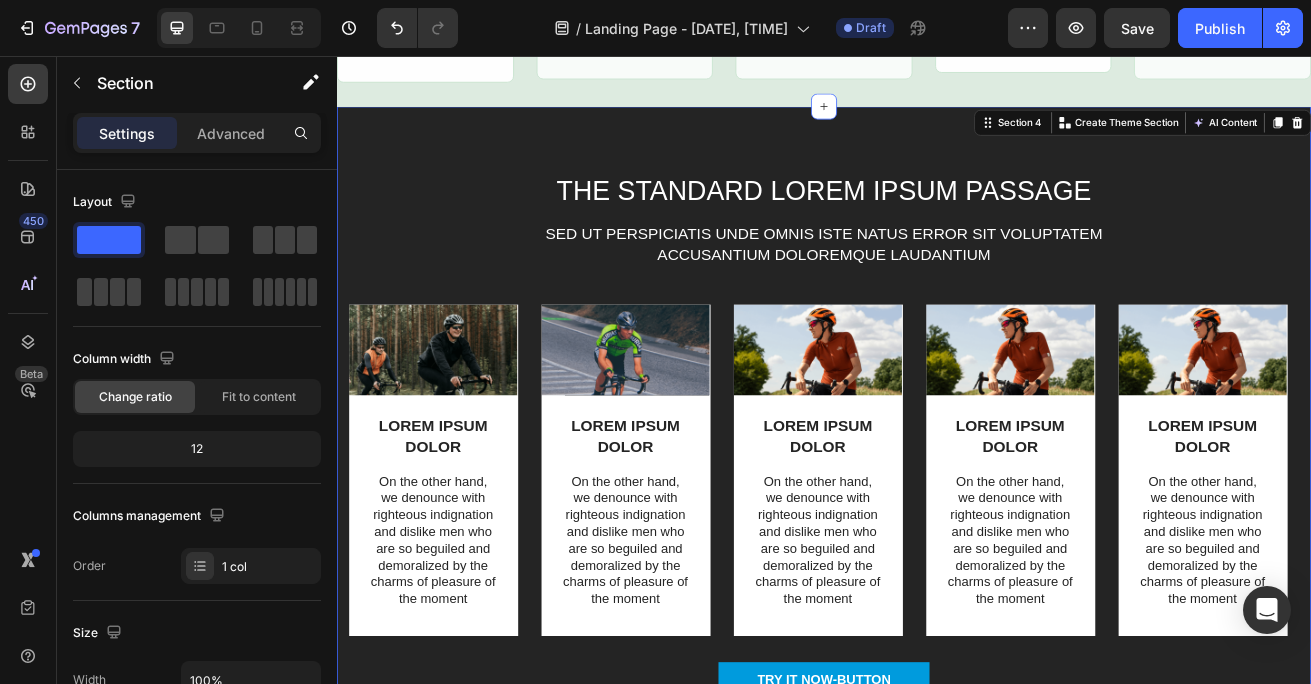 click on "The standard Lorem Ipsum passage Heading Sed ut perspiciatis unde omnis iste natus error sit voluptatem accusantium doloremque laudantium Text Block Row Image LOREM IPSUM DOLOR Text Block On the other hand, we denounce with righteous indignation and dislike men who are so beguiled and demoralized by the charms of pleasure of the moment Text Block Row Image LOREM IPSUM DOLOR Text Block On the other hand, we denounce with righteous indignation and dislike men who are so beguiled and demoralized by the charms of pleasure of the moment Text Block Row Image LOREM IPSUM DOLOR Text Block On the other hand, we denounce with righteous indignation and dislike men who are so beguiled and demoralized by the charms of pleasure of the moment Text Block Row Image LOREM IPSUM DOLOR Text Block On the other hand, we denounce with righteous indignation and dislike men who are so beguiled and demoralized by the charms of pleasure of the moment Text Block Row Image LOREM IPSUM DOLOR Text Block Text Block Row Carousel Button Row" at bounding box center [937, 539] 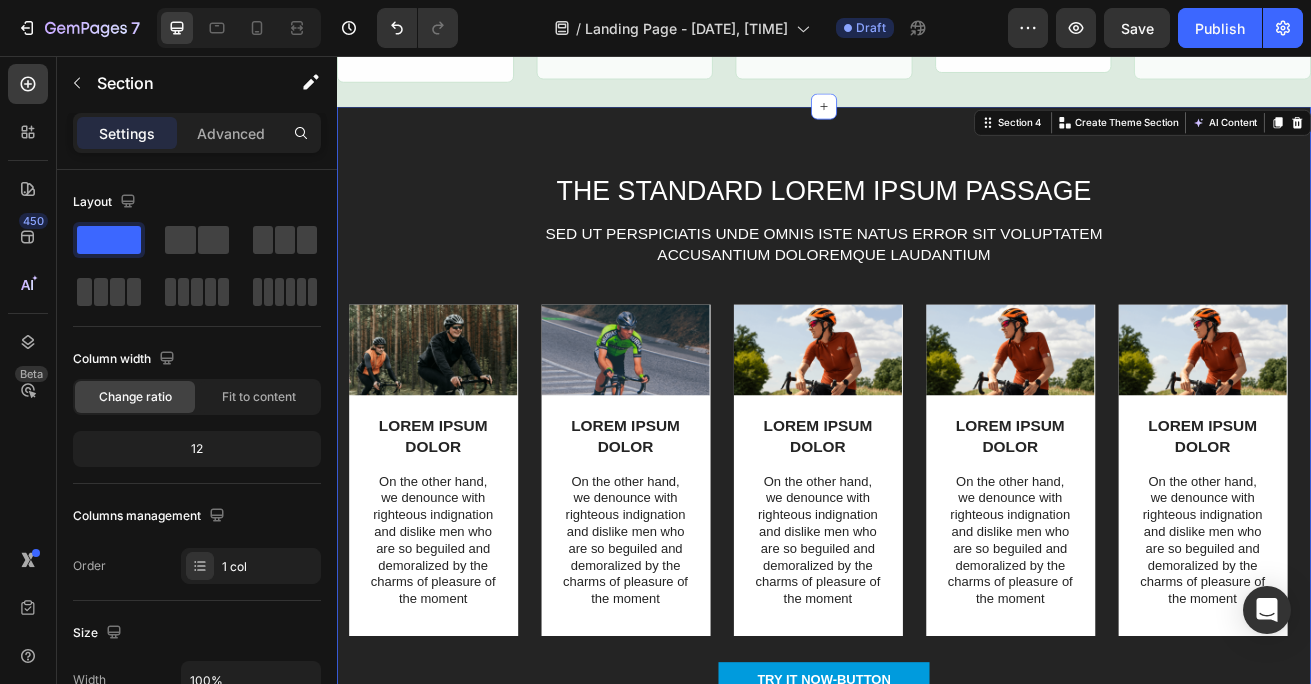 click on "The standard Lorem Ipsum passage" at bounding box center [937, 222] 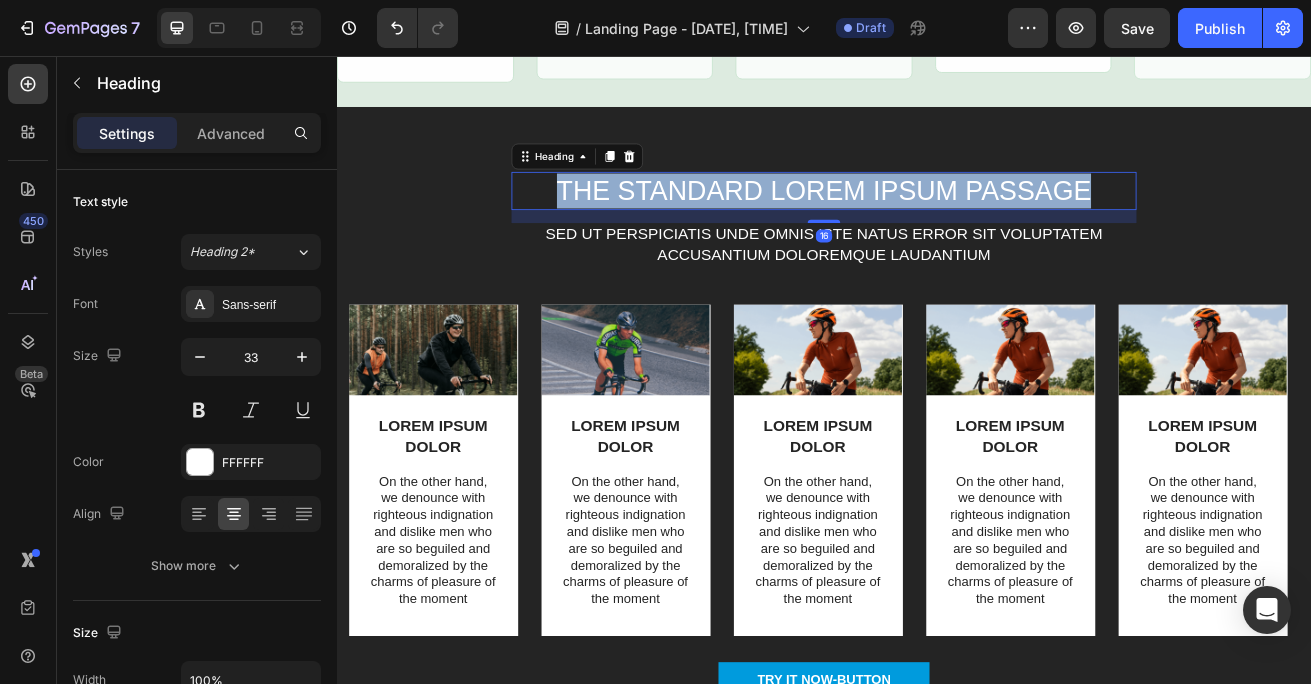 click on "The standard Lorem Ipsum passage" at bounding box center (937, 222) 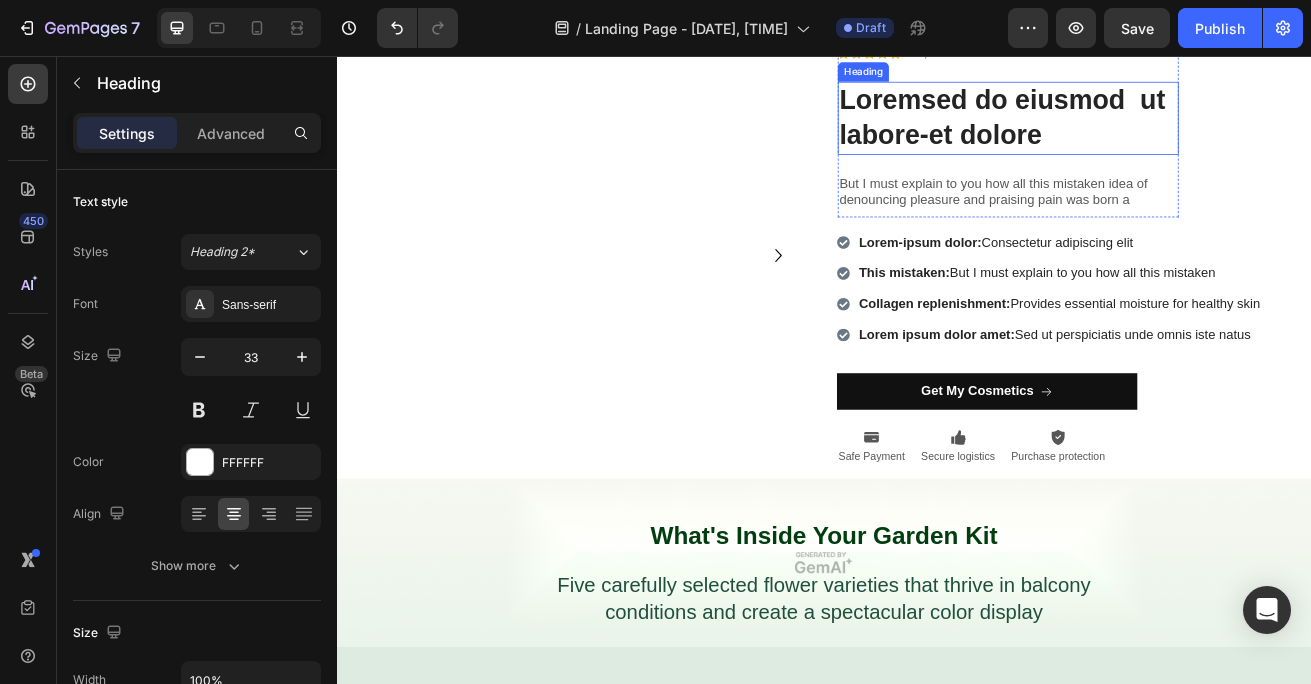 scroll, scrollTop: 0, scrollLeft: 0, axis: both 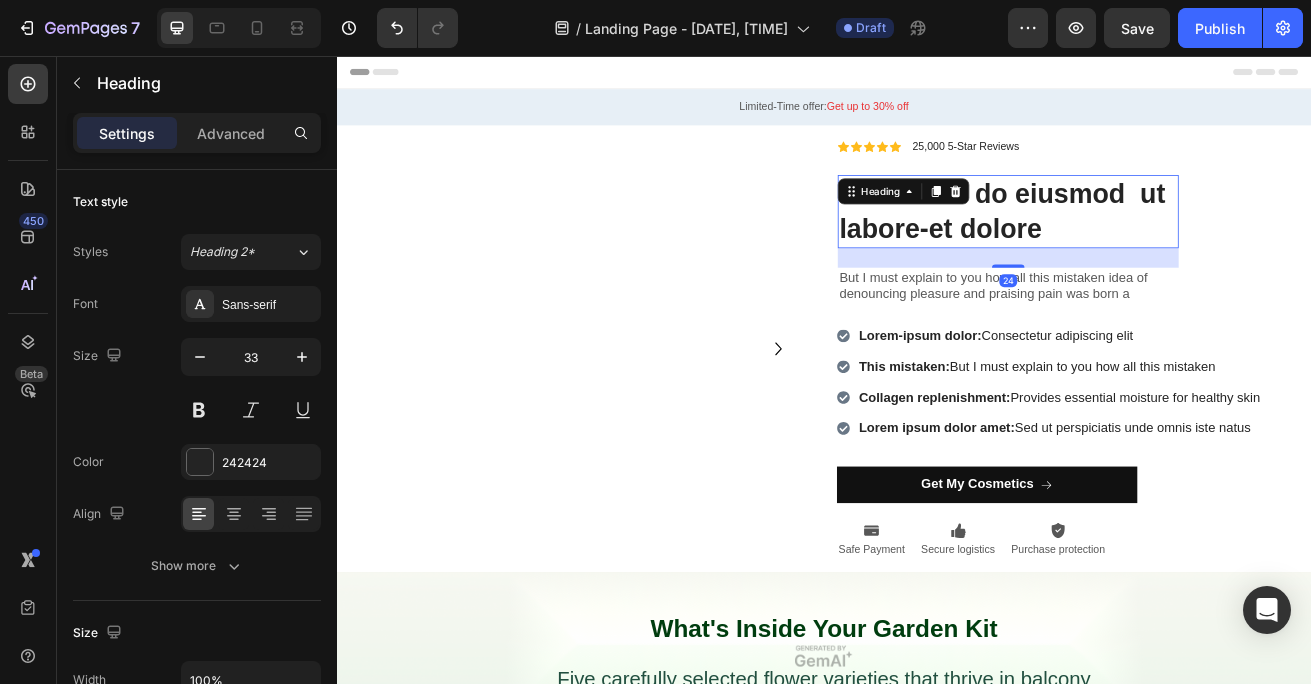 click on "Loremsed do eiusmod  ut labore-et dolore" at bounding box center [1164, 248] 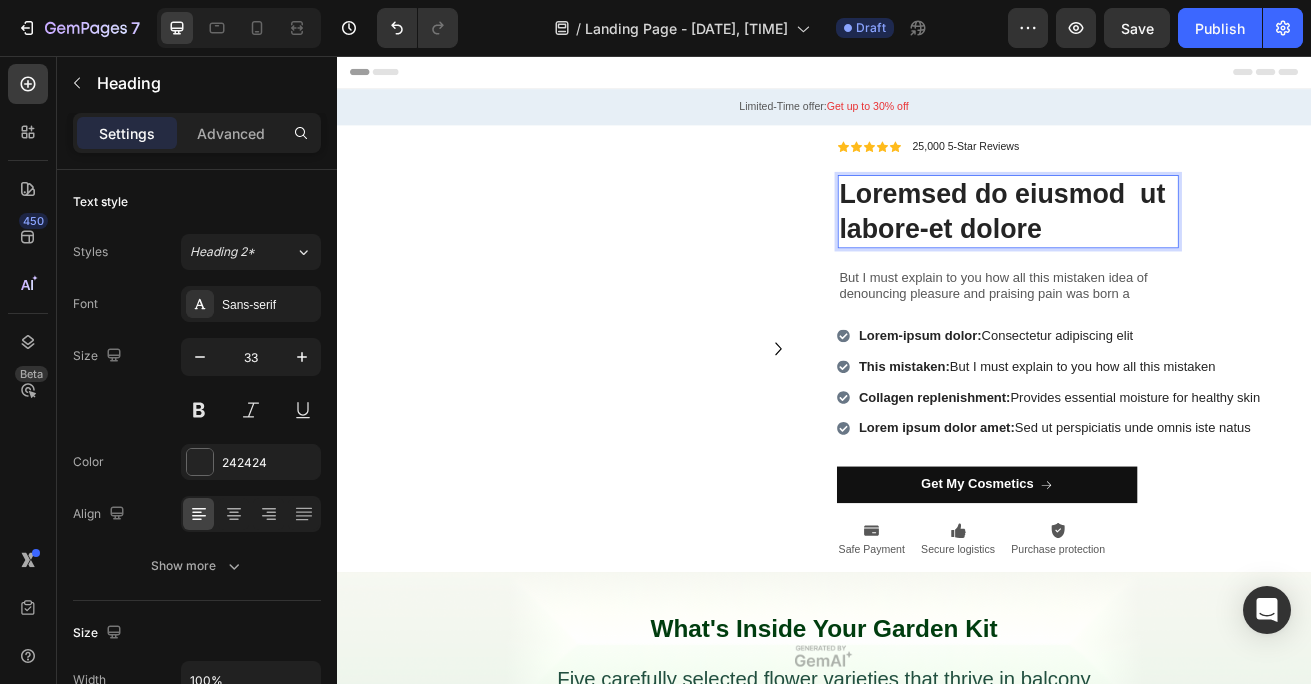 click on "Loremsed do eiusmod  ut labore-et dolore" at bounding box center [1164, 248] 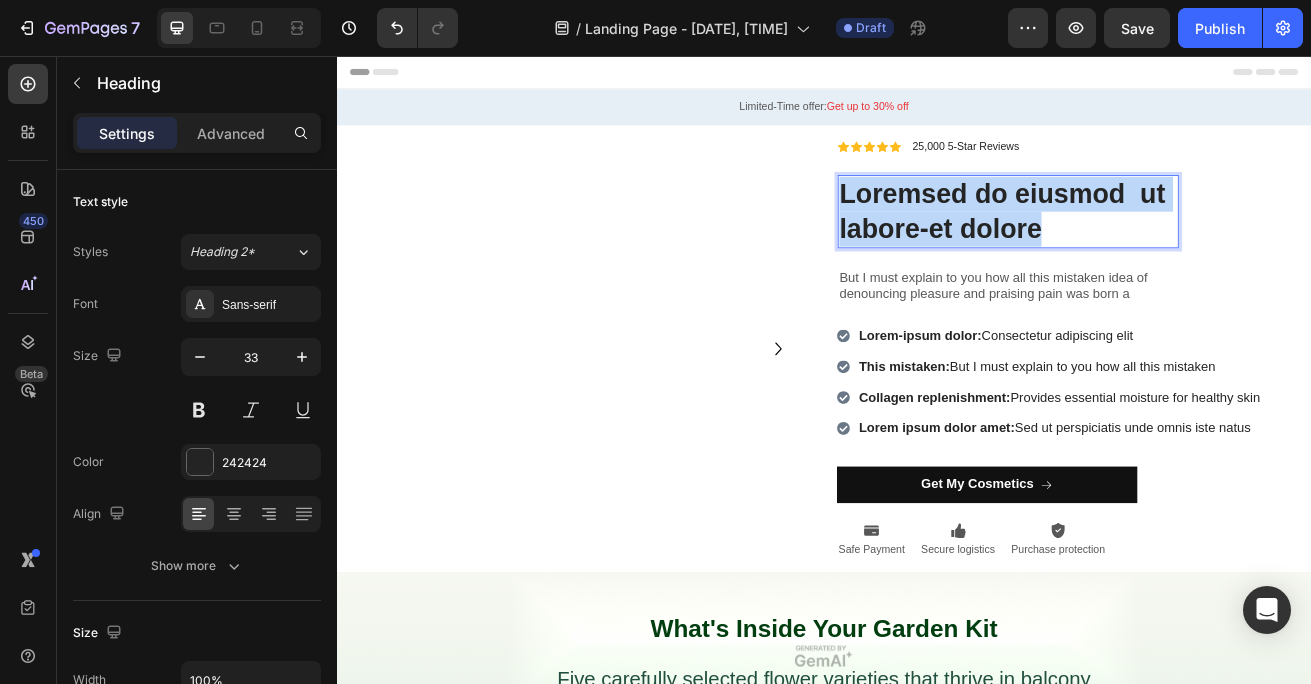 click on "Loremsed do eiusmod  ut labore-et dolore" at bounding box center [1164, 248] 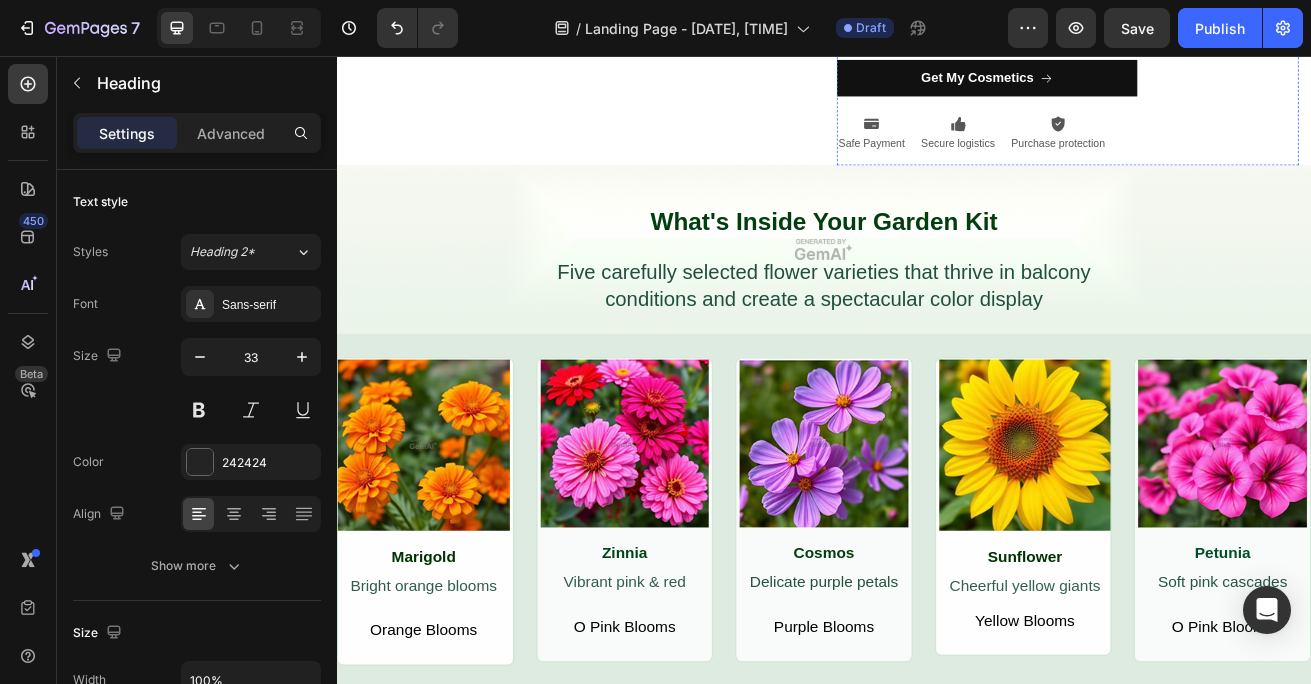 type on "16" 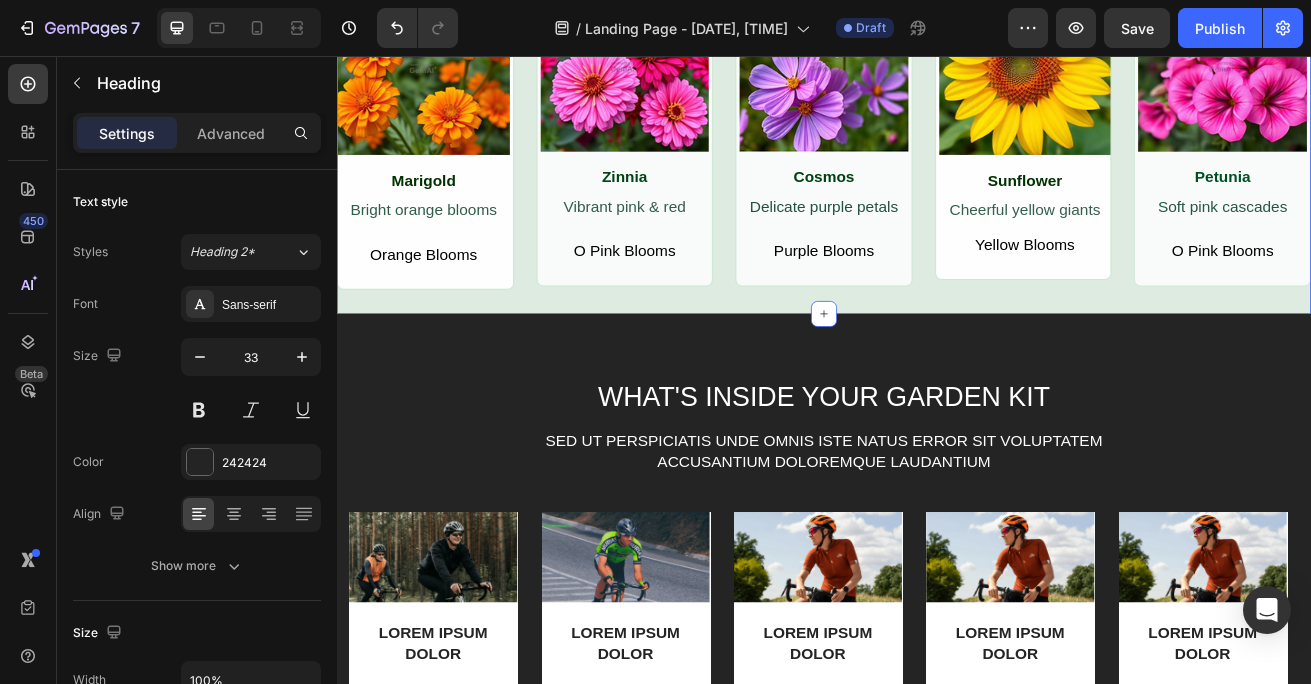 scroll, scrollTop: 1014, scrollLeft: 0, axis: vertical 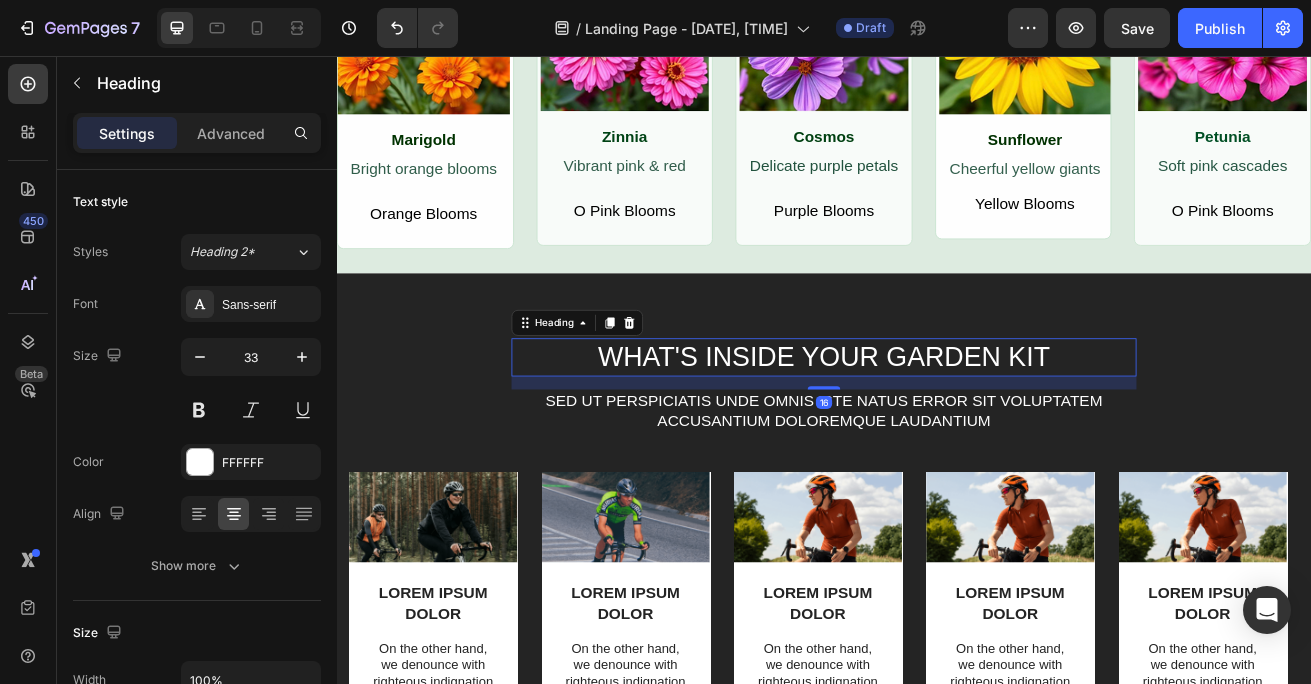 click on "What's Inside Your Garden Kit" at bounding box center (937, 427) 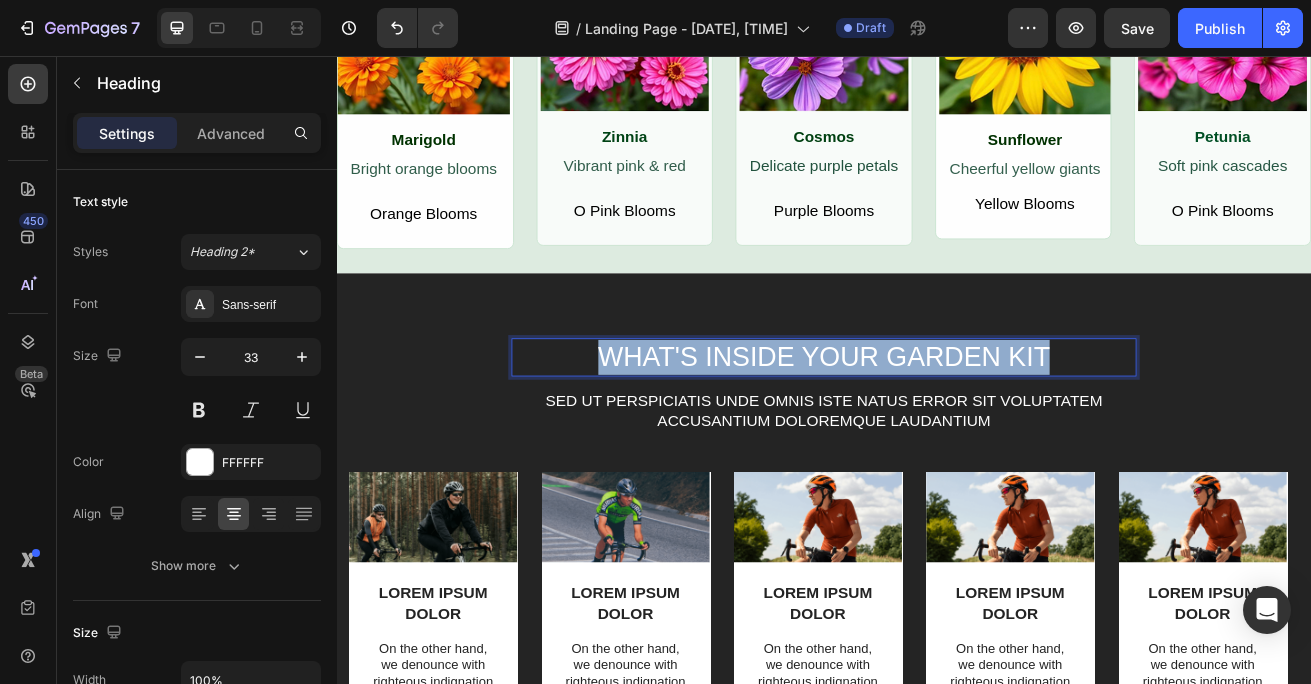 click on "What's Inside Your Garden Kit" at bounding box center [937, 427] 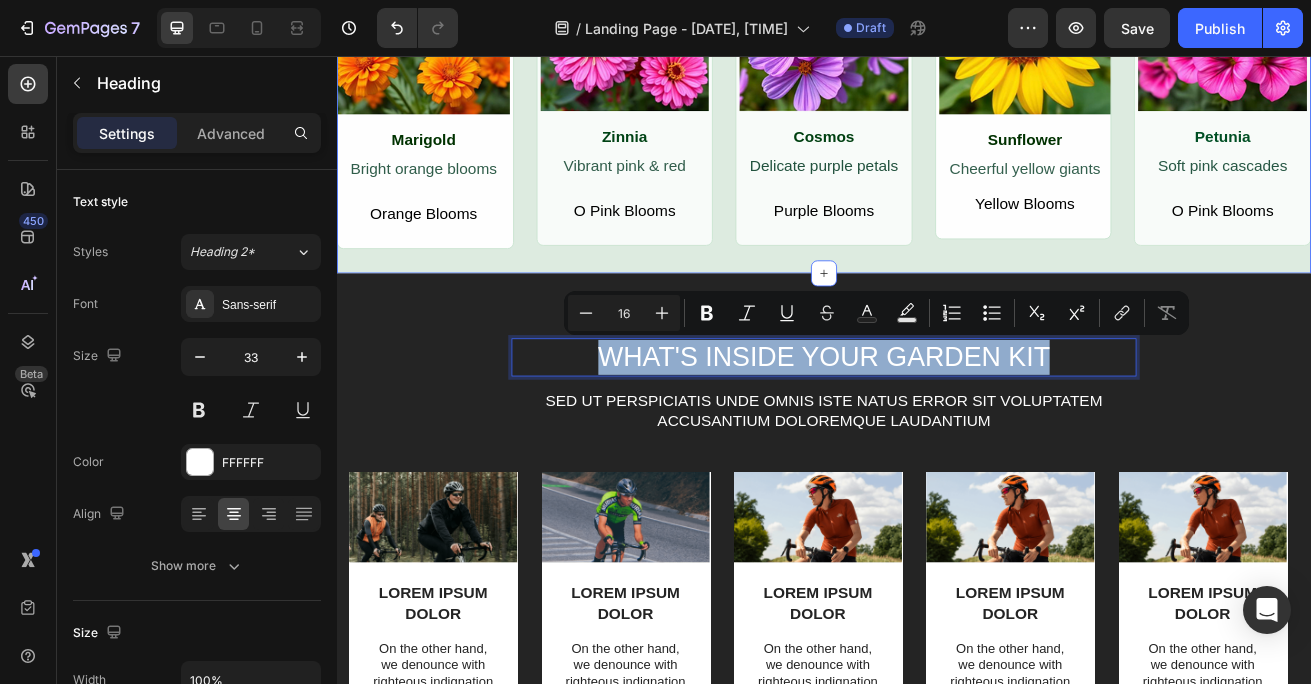 click on "What's Inside Your Garden Kit Heading   16 Sed ut perspiciatis unde omnis iste natus error sit voluptatem accusantium doloremque laudantium Text Block Row Image LOREM IPSUM DOLOR Text Block On the other hand, we denounce with righteous indignation and dislike men who are so beguiled and demoralized by the charms of pleasure of the moment Text Block Row Image LOREM IPSUM DOLOR Text Block On the other hand, we denounce with righteous indignation and dislike men who are so beguiled and demoralized by the charms of pleasure of the moment Text Block Row Image LOREM IPSUM DOLOR Text Block On the other hand, we denounce with righteous indignation and dislike men who are so beguiled and demoralized by the charms of pleasure of the moment Text Block Row Image LOREM IPSUM DOLOR Text Block On the other hand, we denounce with righteous indignation and dislike men who are so beguiled and demoralized by the charms of pleasure of the moment Text Block Row Image LOREM IPSUM DOLOR Text Block Text Block Row Carousel Button Row" at bounding box center (937, 744) 